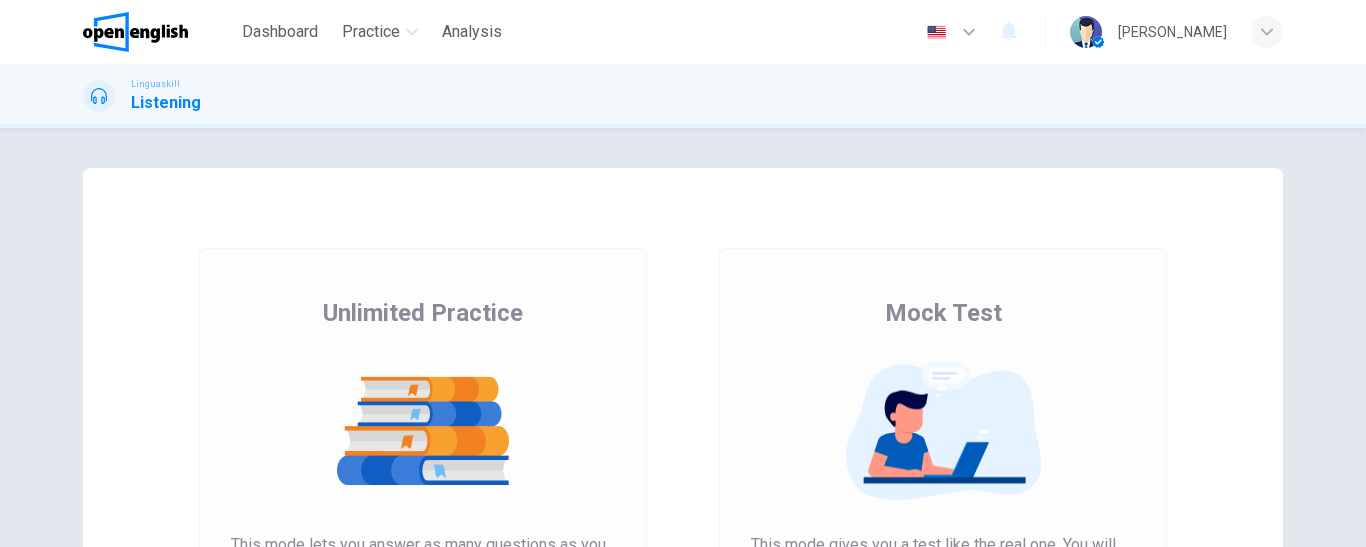 scroll, scrollTop: 0, scrollLeft: 0, axis: both 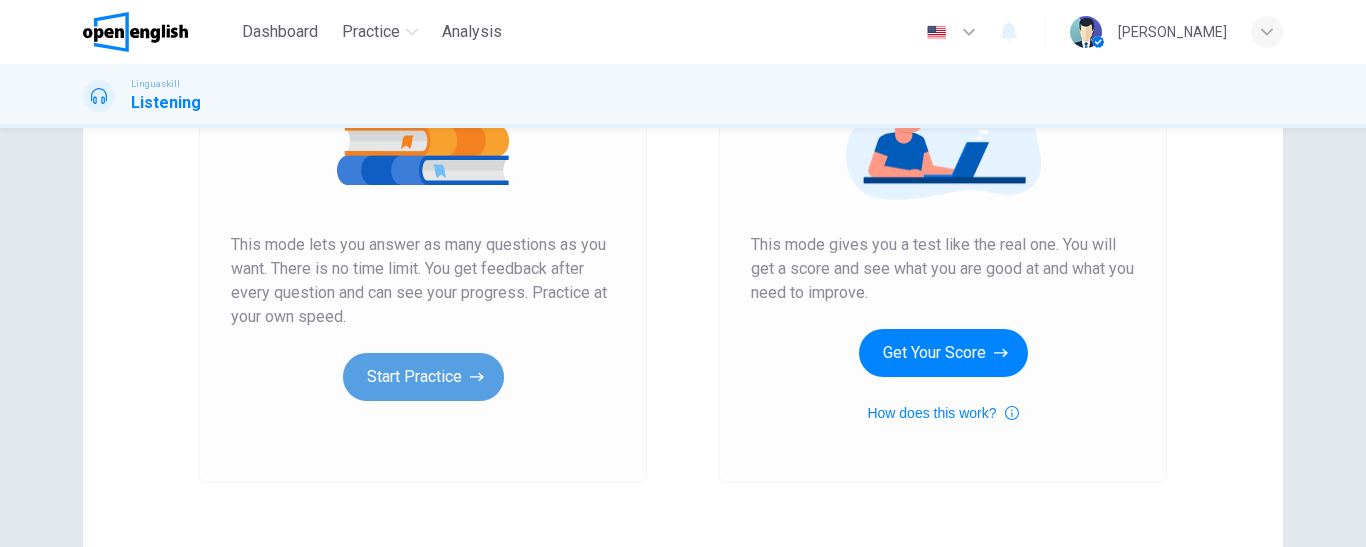 click on "Start Practice" at bounding box center (423, 377) 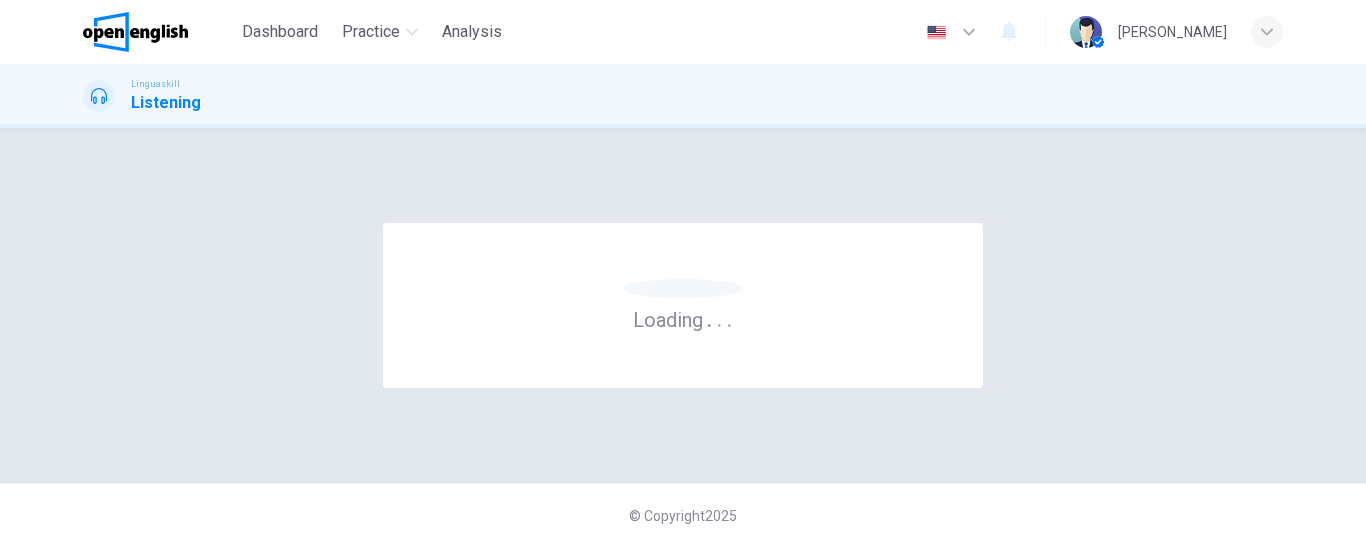 scroll, scrollTop: 0, scrollLeft: 0, axis: both 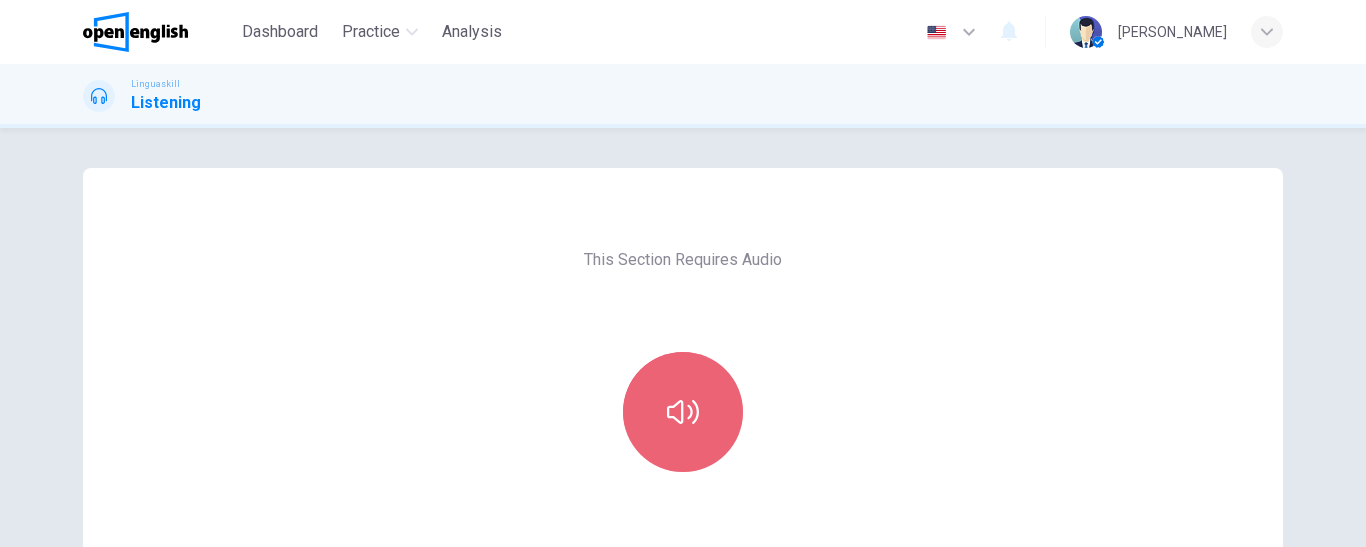 click 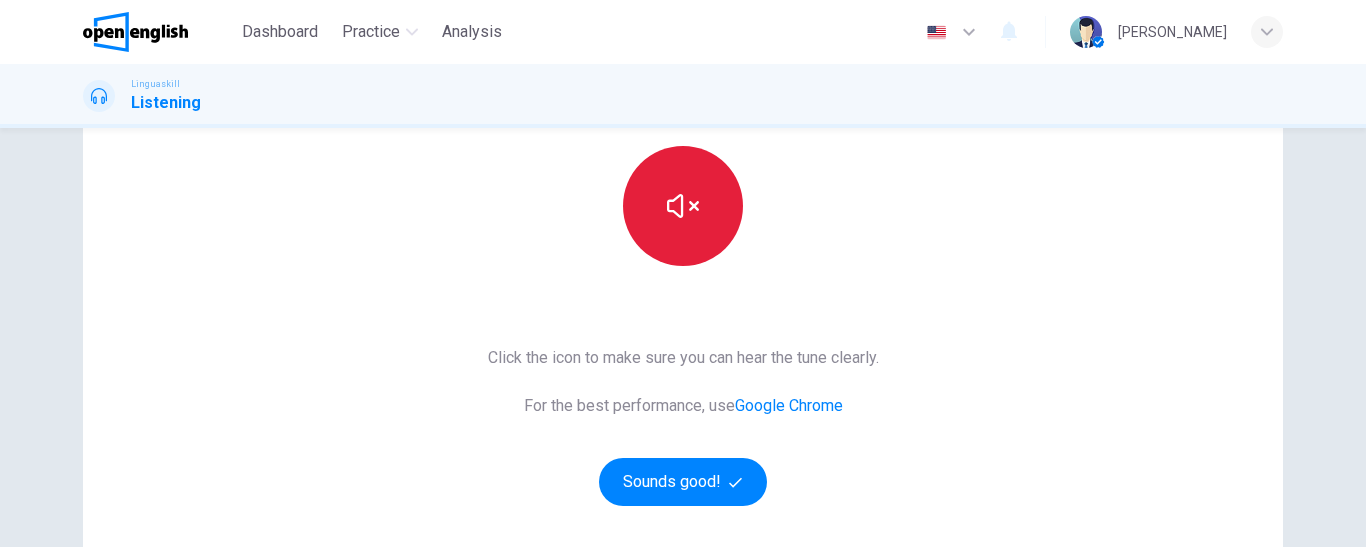 scroll, scrollTop: 300, scrollLeft: 0, axis: vertical 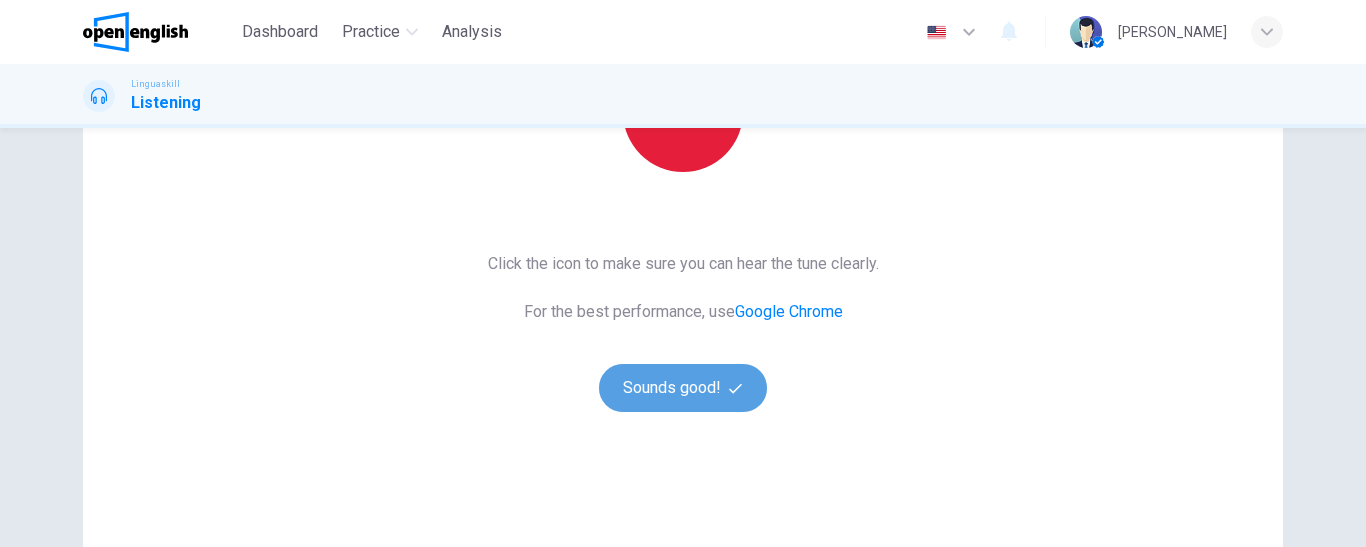 click on "Sounds good!" at bounding box center [683, 388] 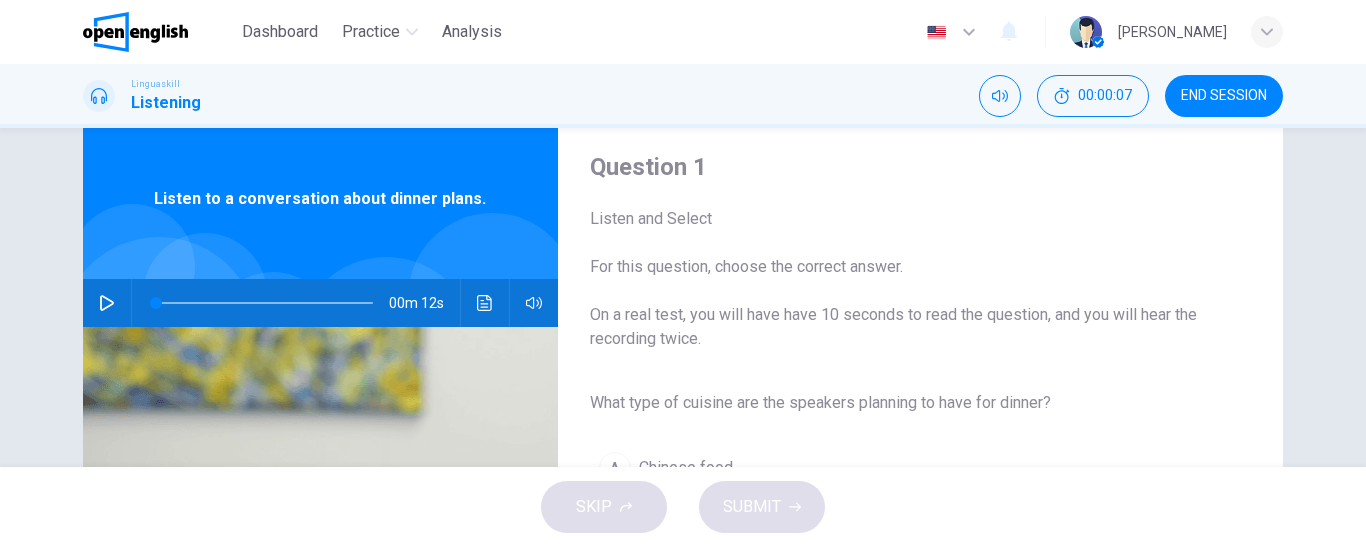 scroll, scrollTop: 36, scrollLeft: 0, axis: vertical 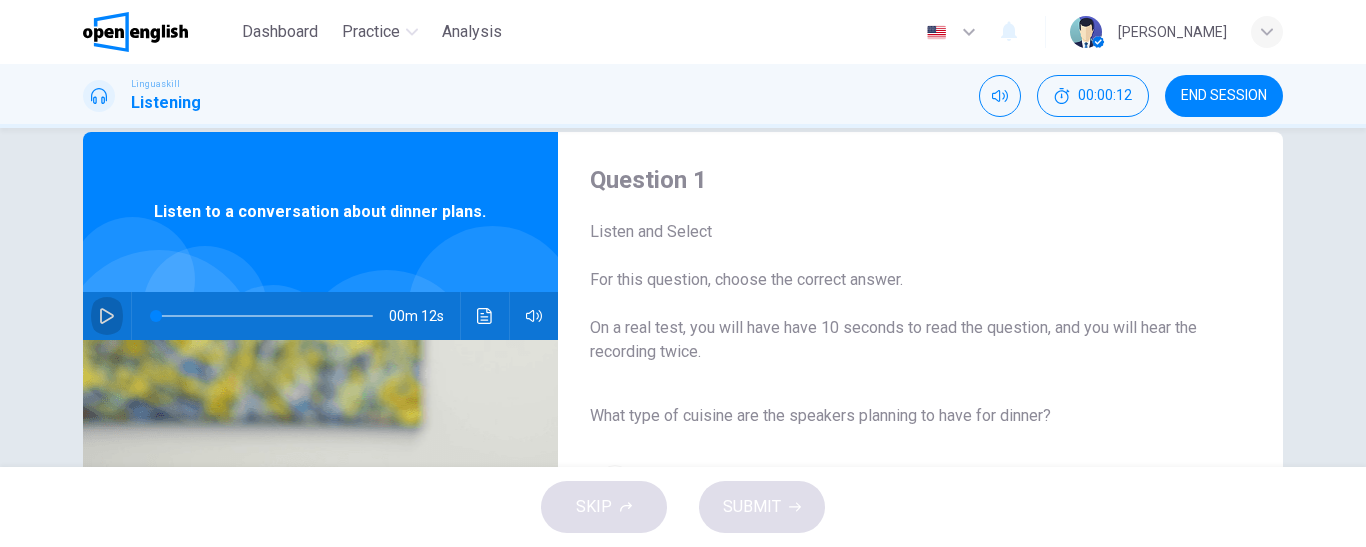click 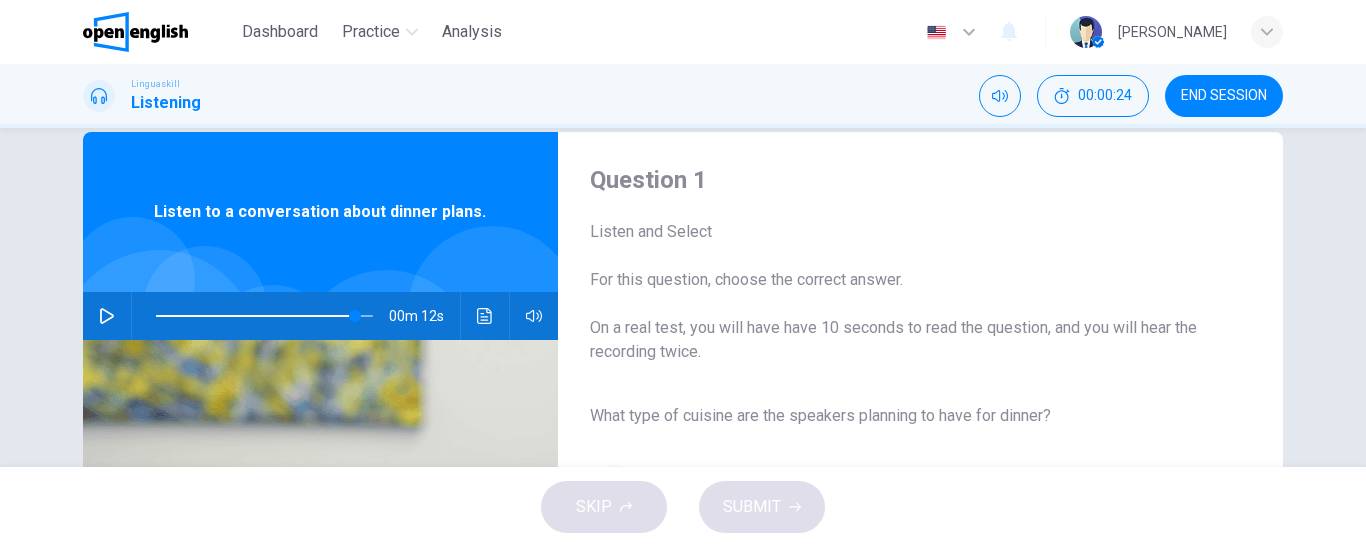 type on "*" 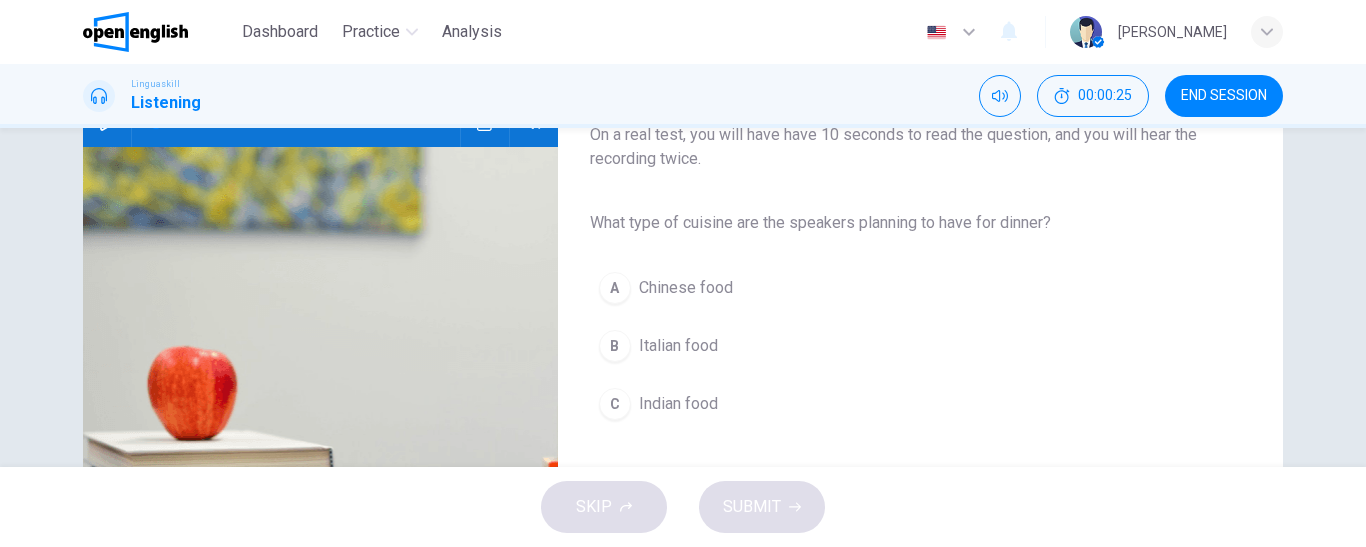 scroll, scrollTop: 236, scrollLeft: 0, axis: vertical 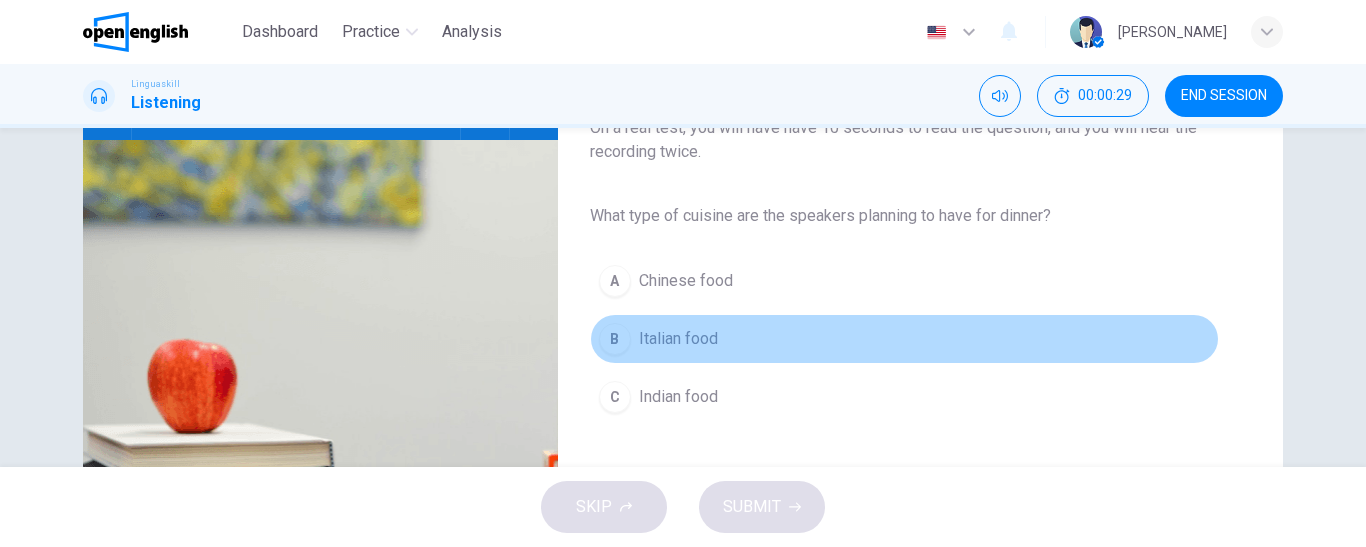 click on "Italian food" at bounding box center [678, 339] 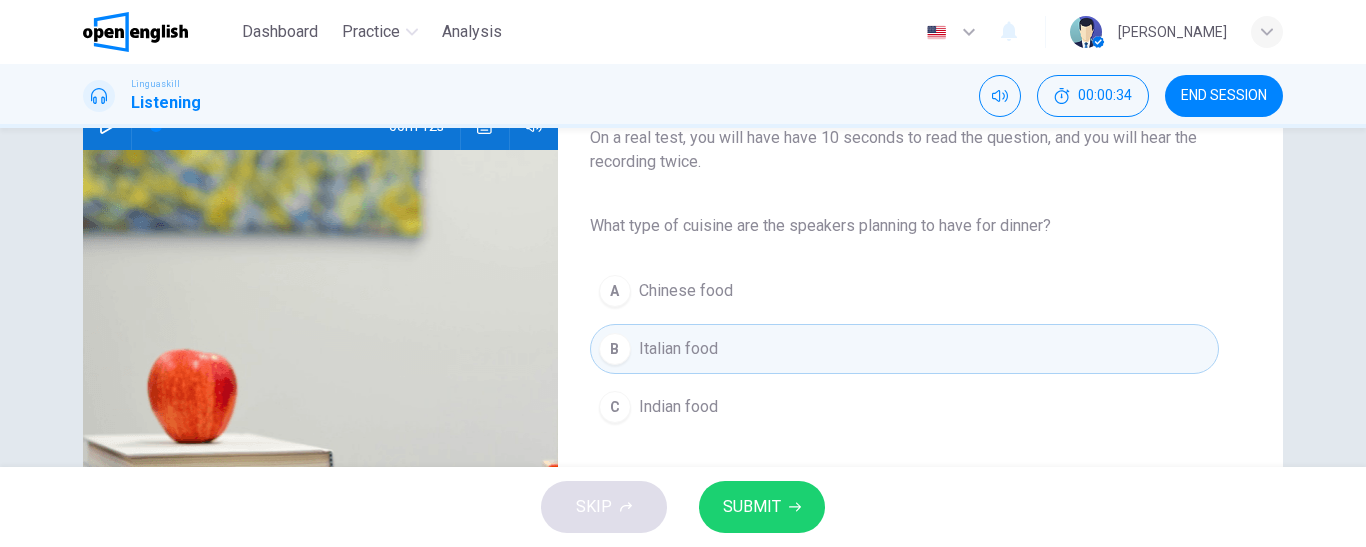 scroll, scrollTop: 136, scrollLeft: 0, axis: vertical 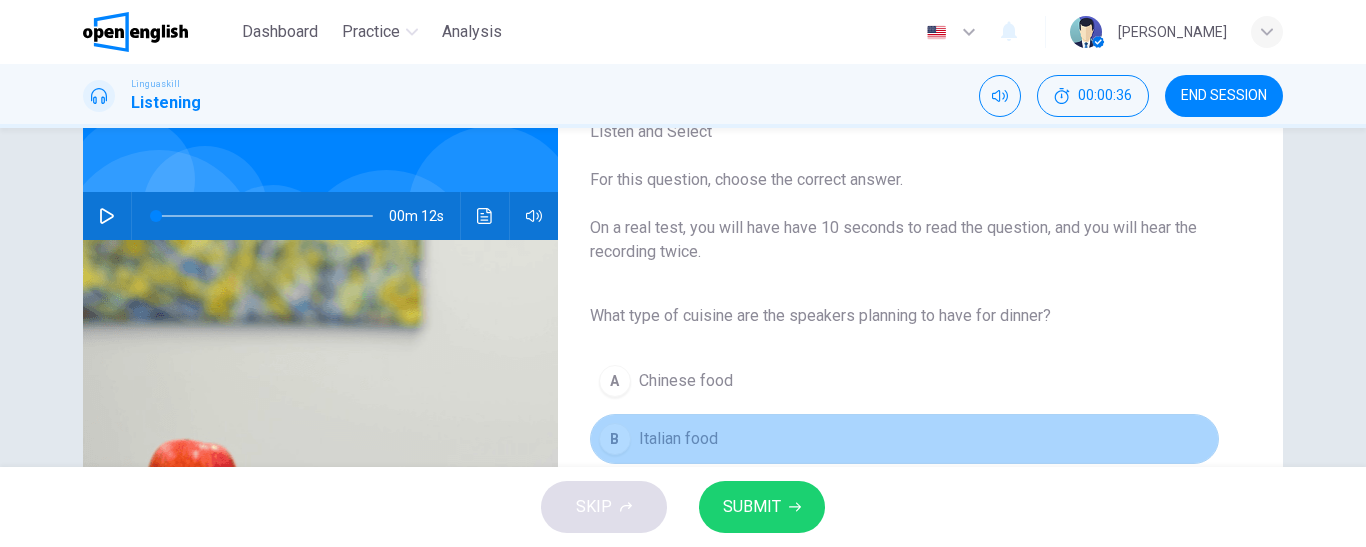 click on "Italian food" at bounding box center (678, 439) 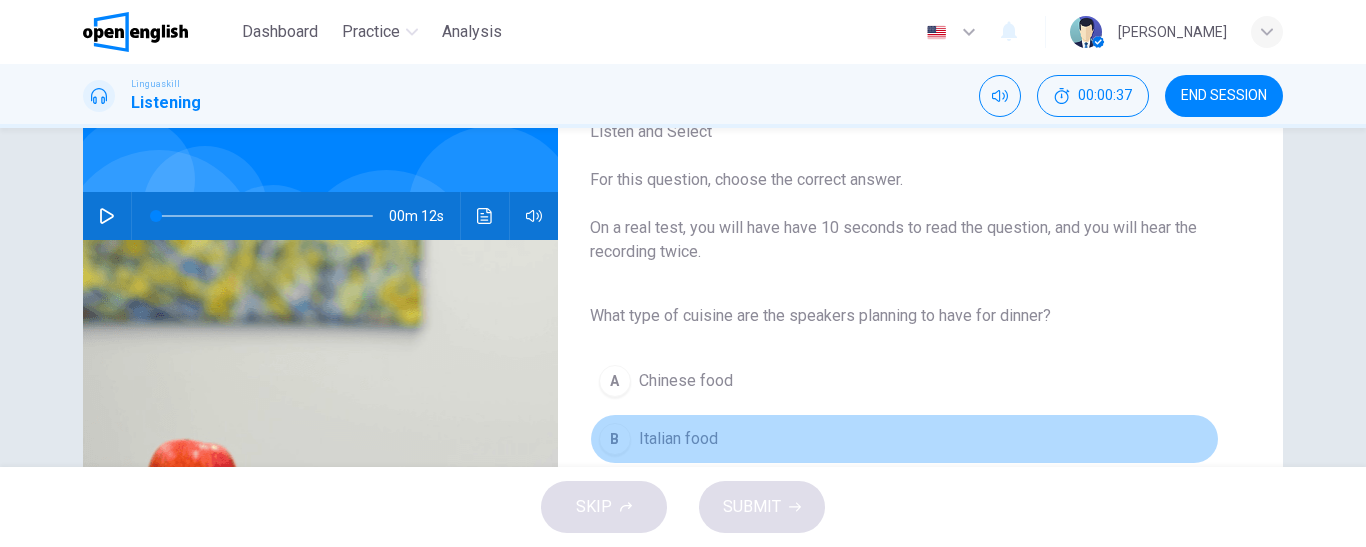 click on "Italian food" at bounding box center [678, 439] 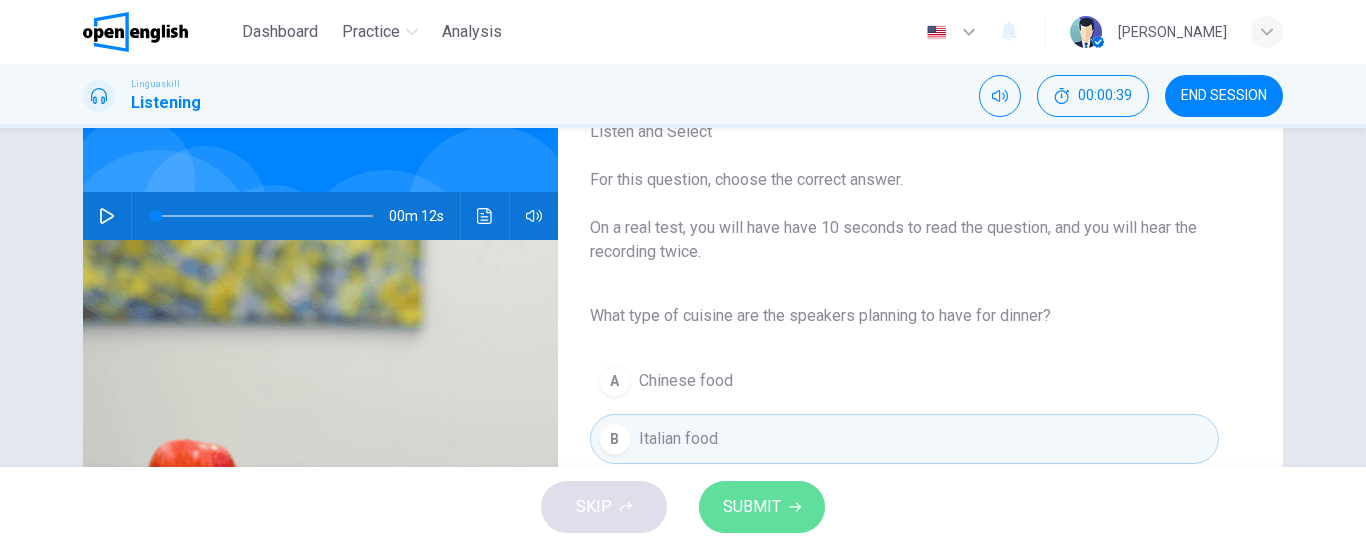 click on "SUBMIT" at bounding box center [762, 507] 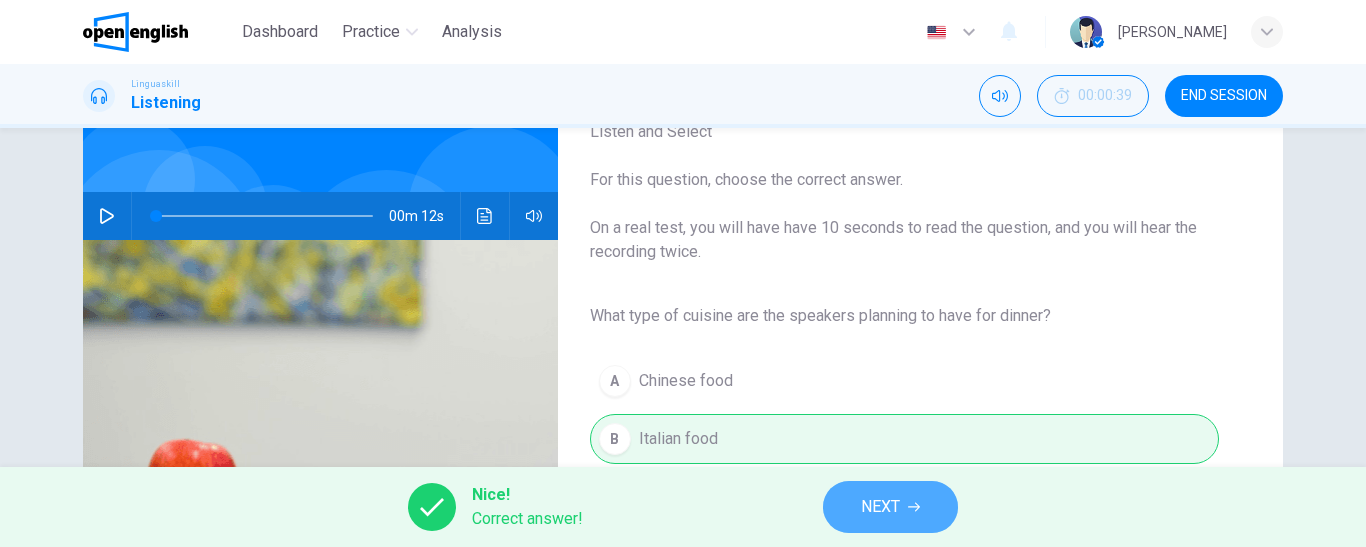 click on "NEXT" at bounding box center (890, 507) 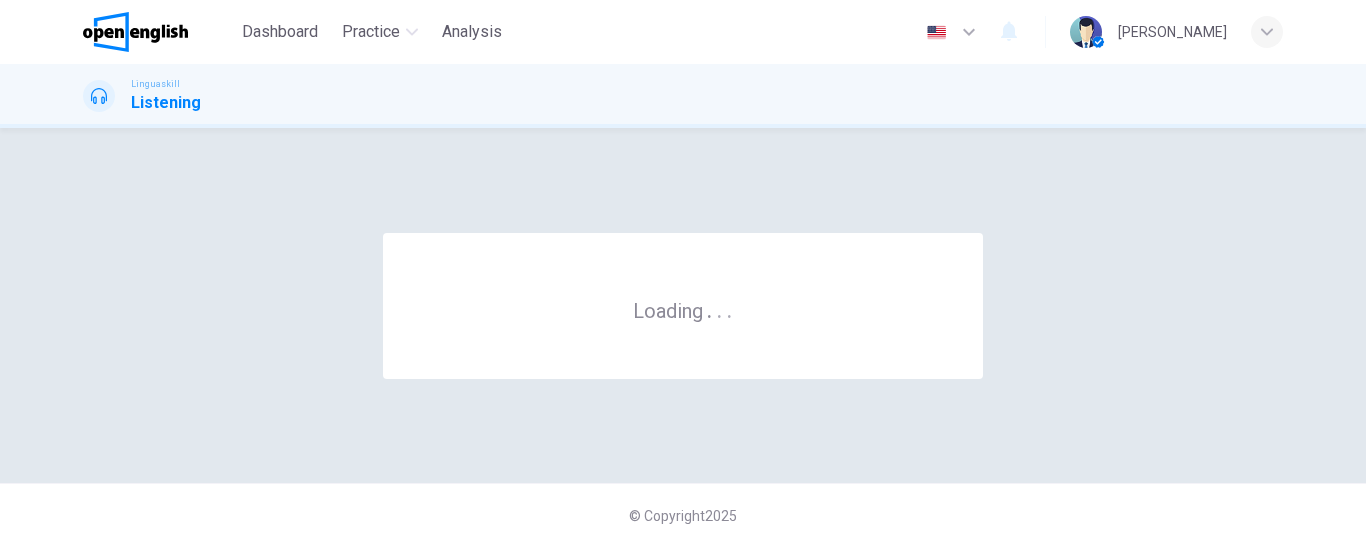 scroll, scrollTop: 0, scrollLeft: 0, axis: both 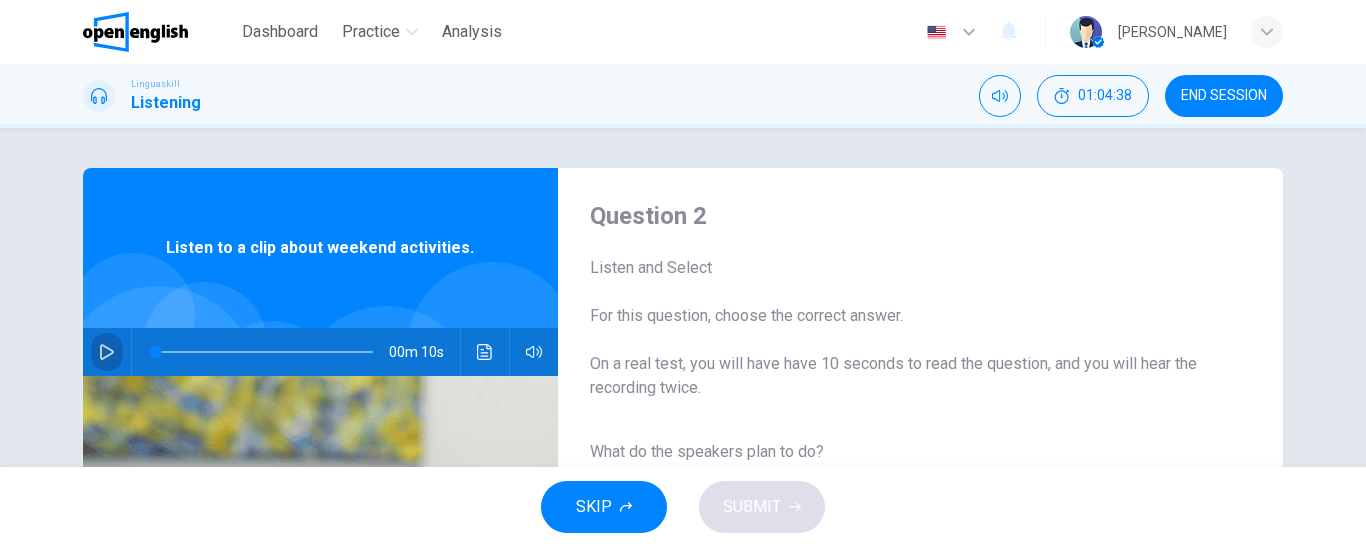 click 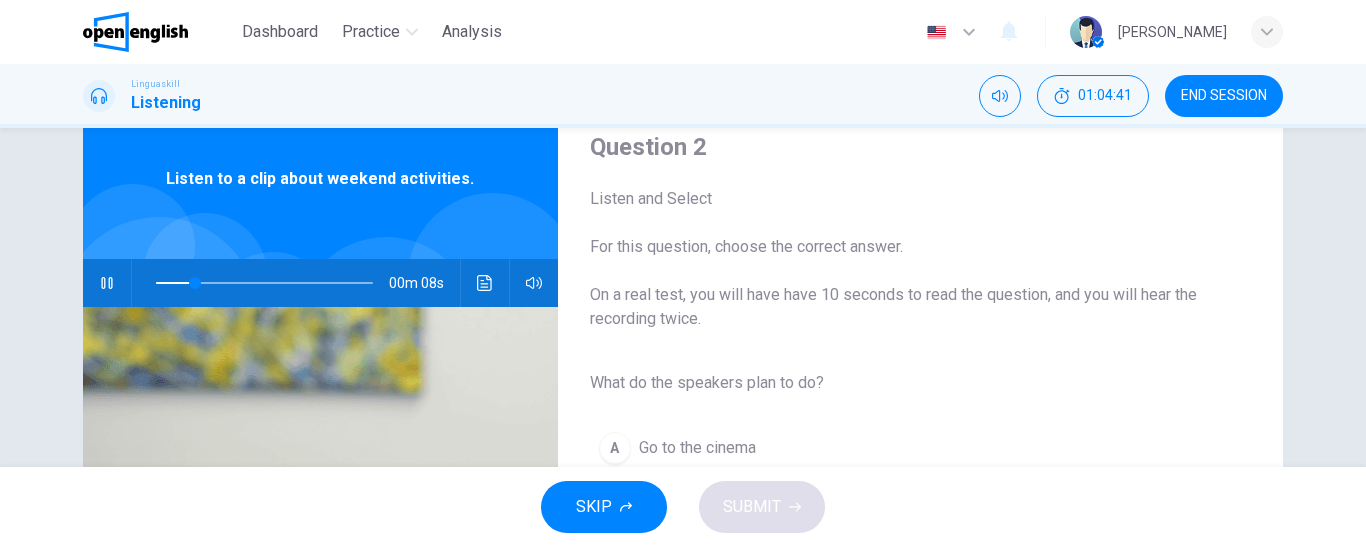 scroll, scrollTop: 0, scrollLeft: 0, axis: both 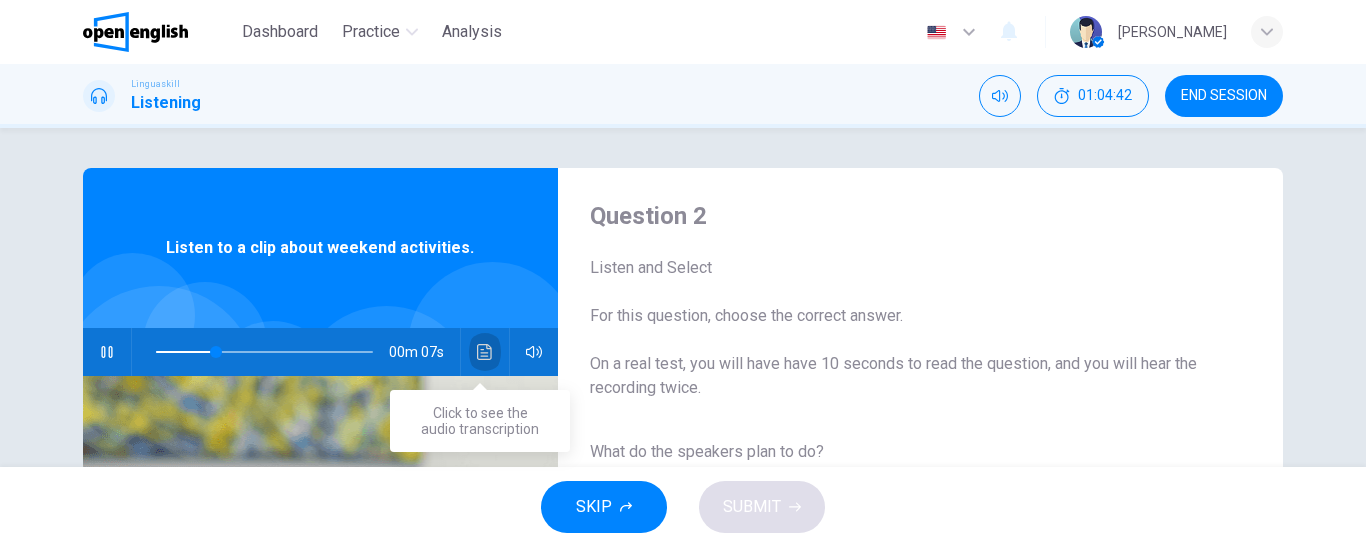 click 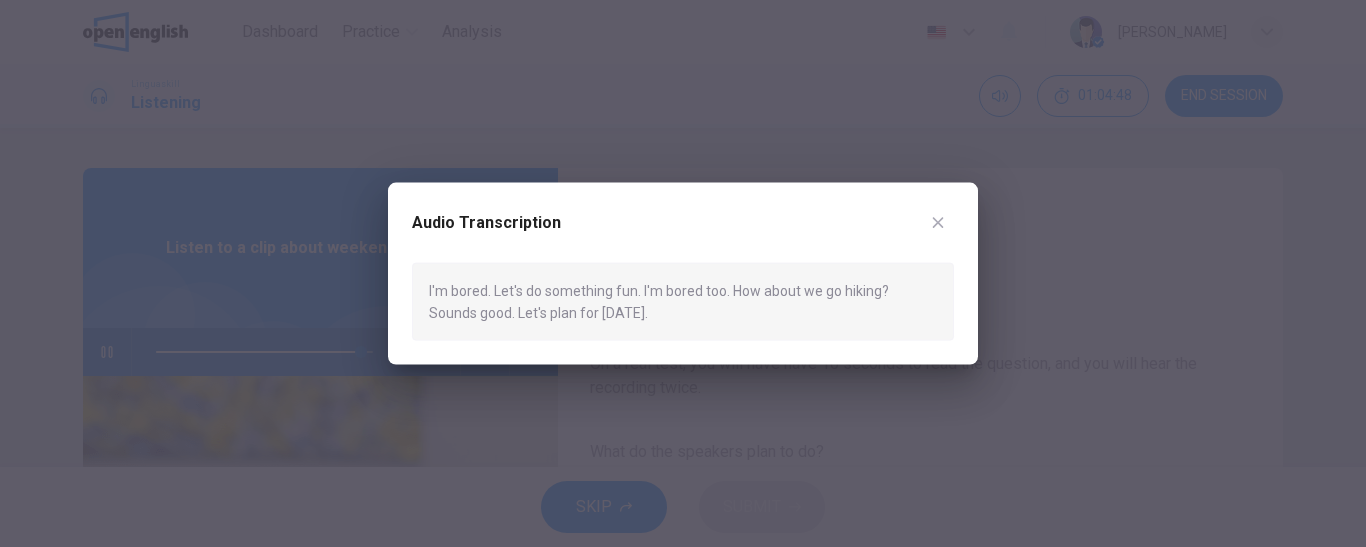 type on "*" 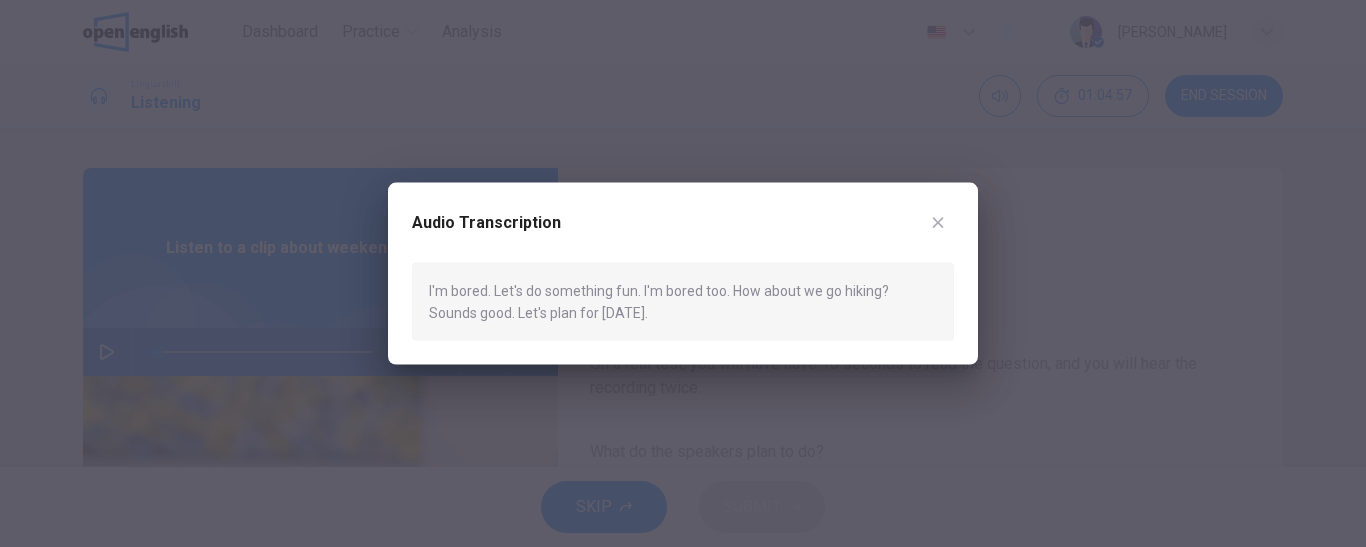 click on "Audio Transcription" at bounding box center (683, 234) 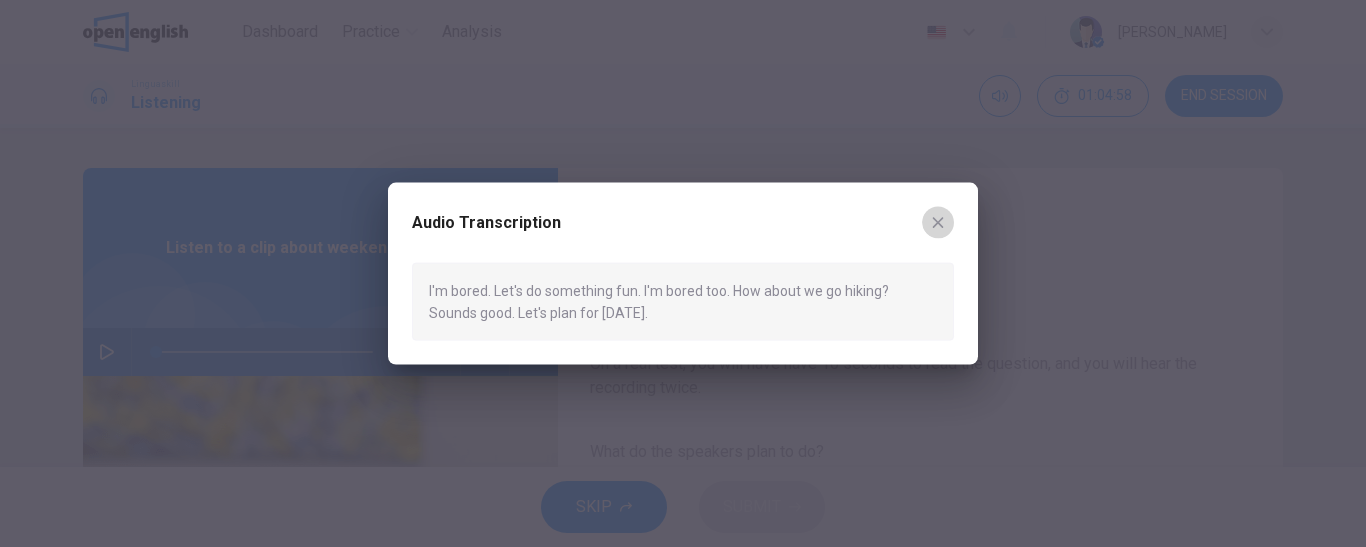 click 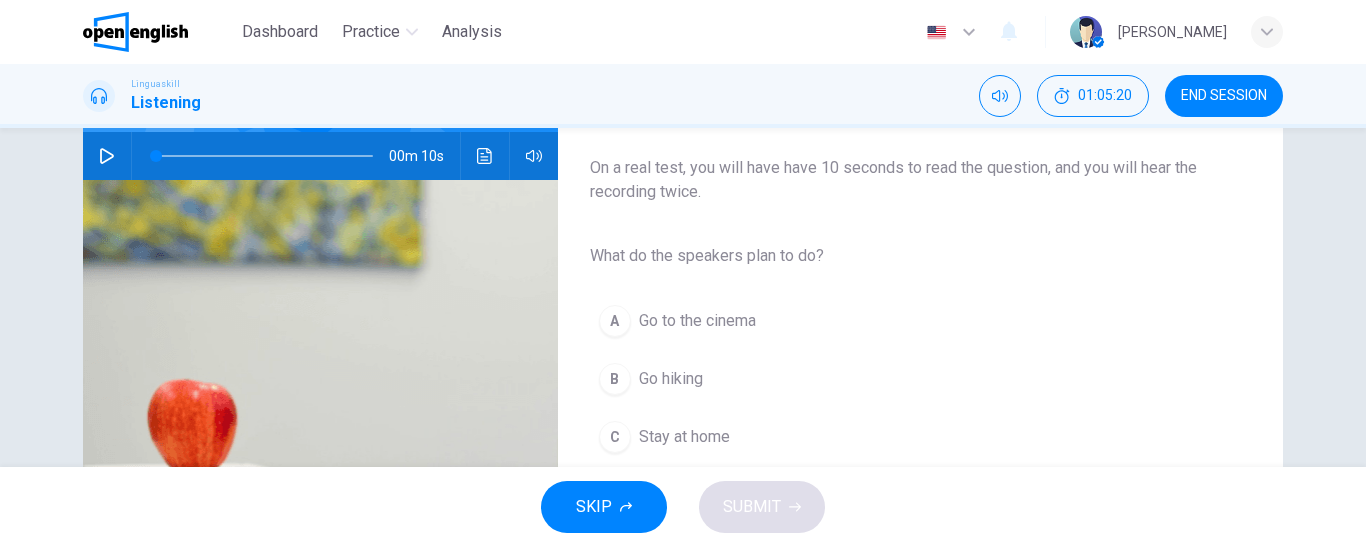 scroll, scrollTop: 200, scrollLeft: 0, axis: vertical 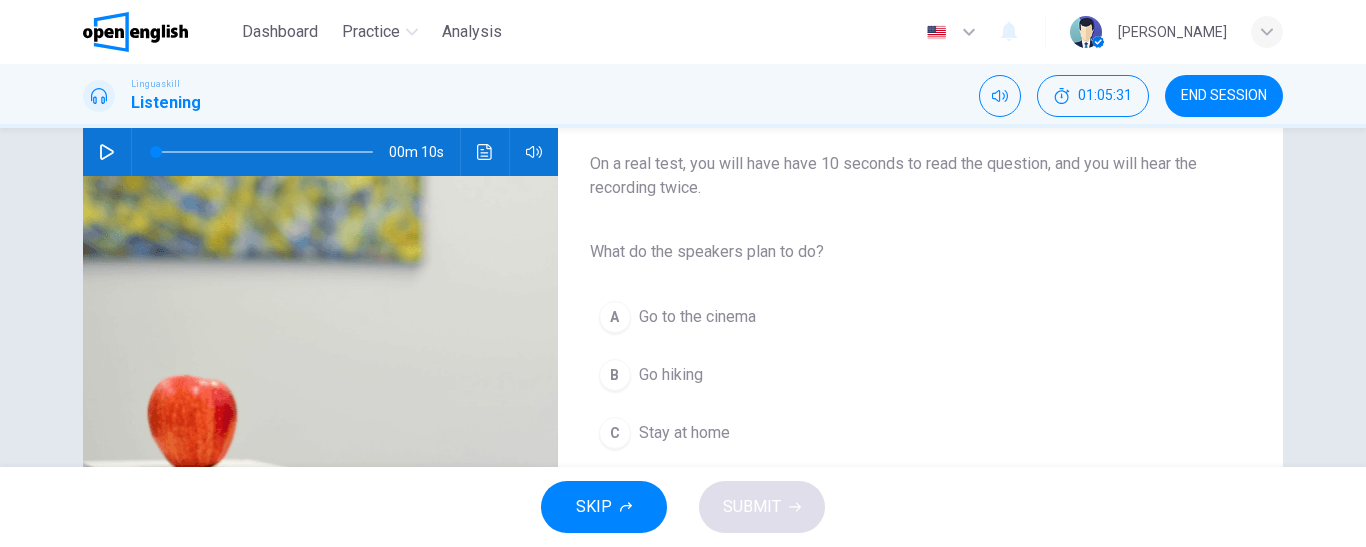 click on "Go hiking" at bounding box center (671, 375) 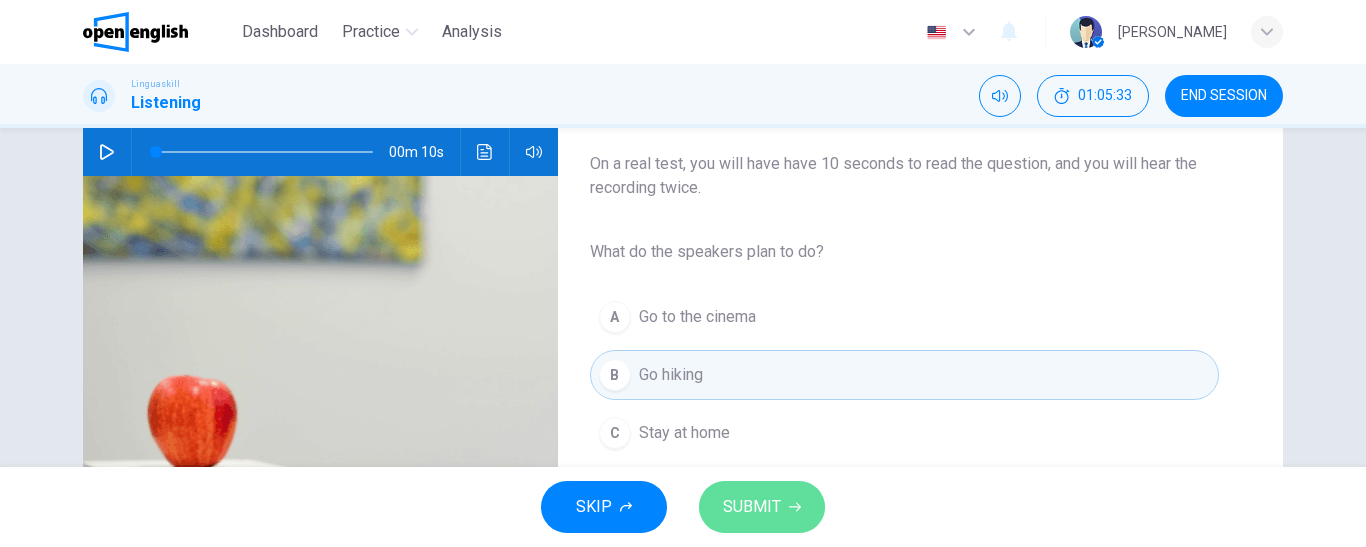click on "SUBMIT" at bounding box center [752, 507] 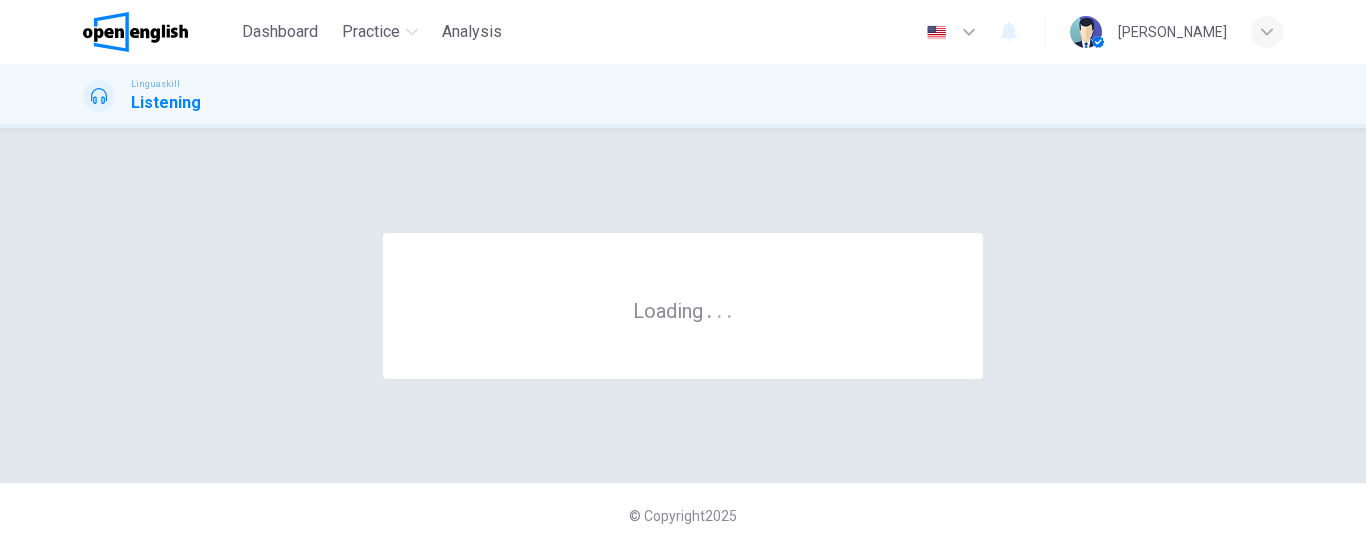 scroll, scrollTop: 0, scrollLeft: 0, axis: both 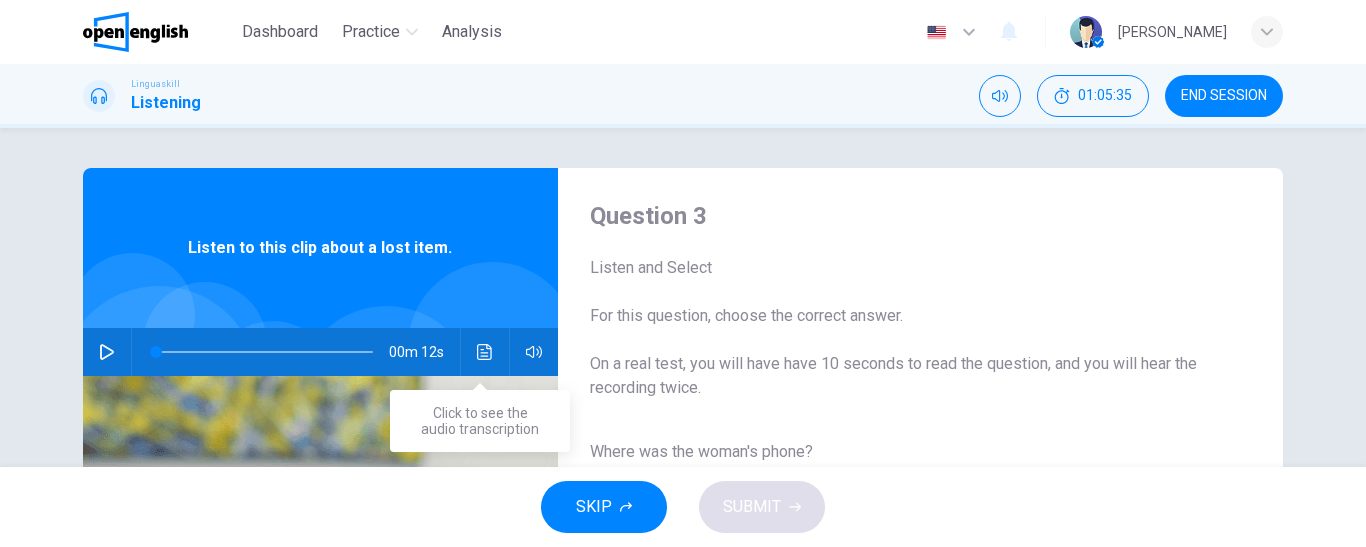 click 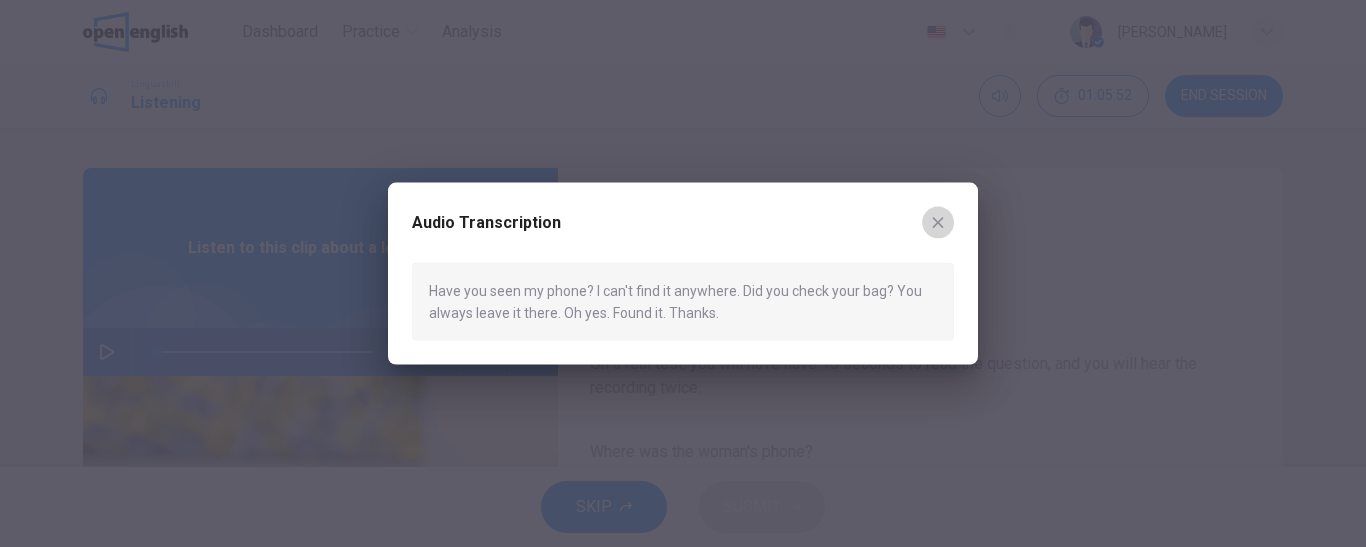 click 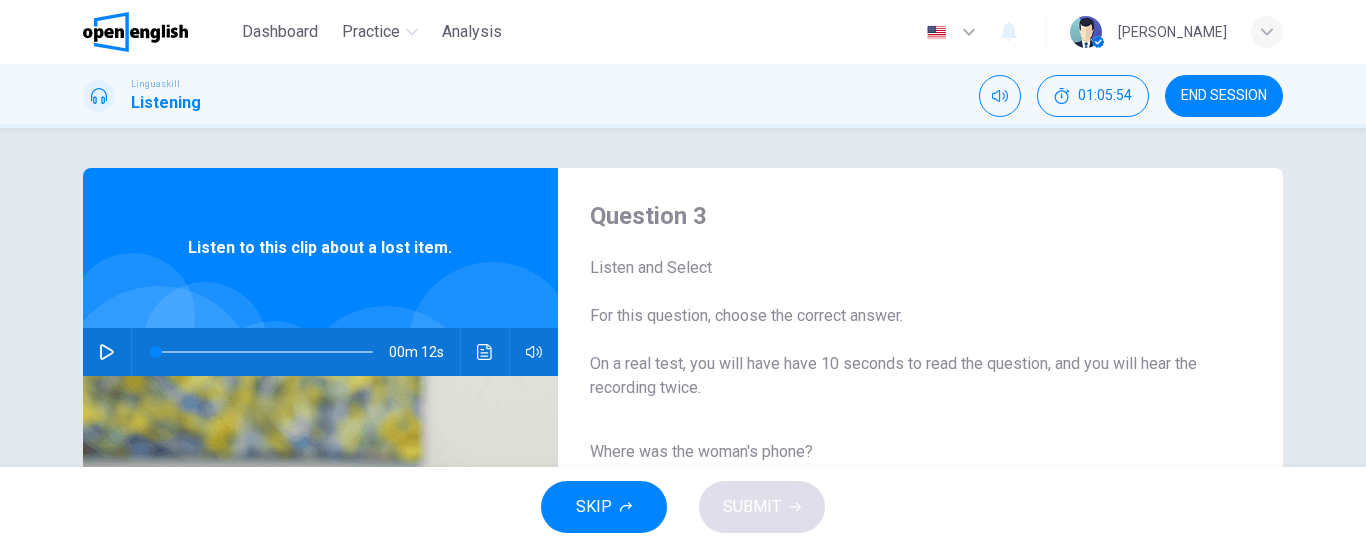 click 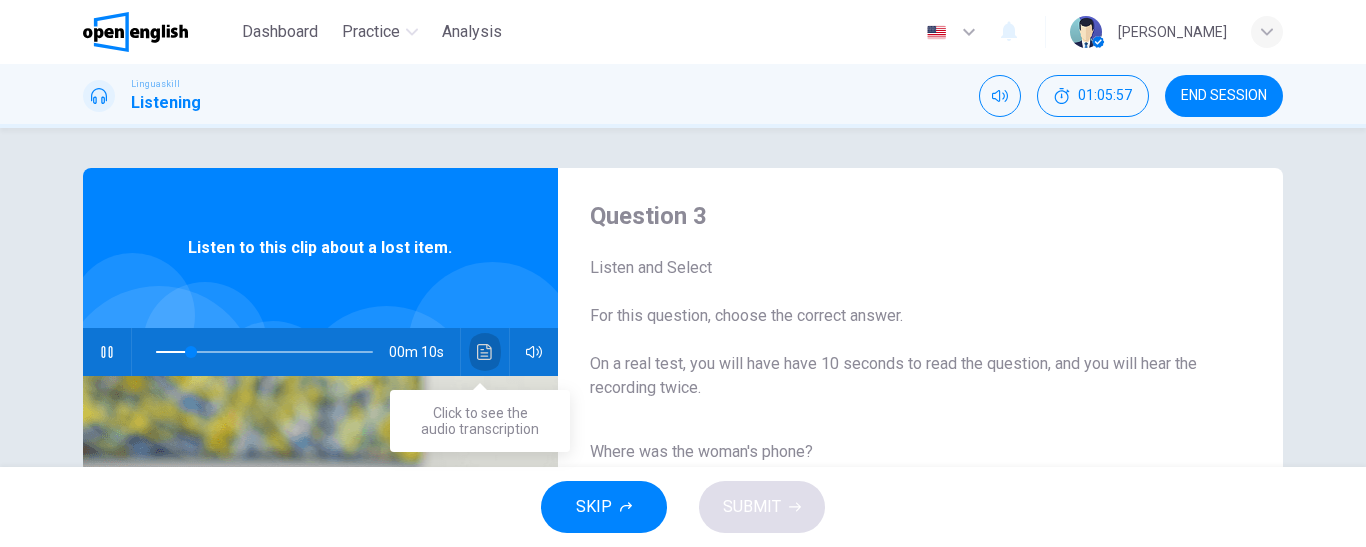 click 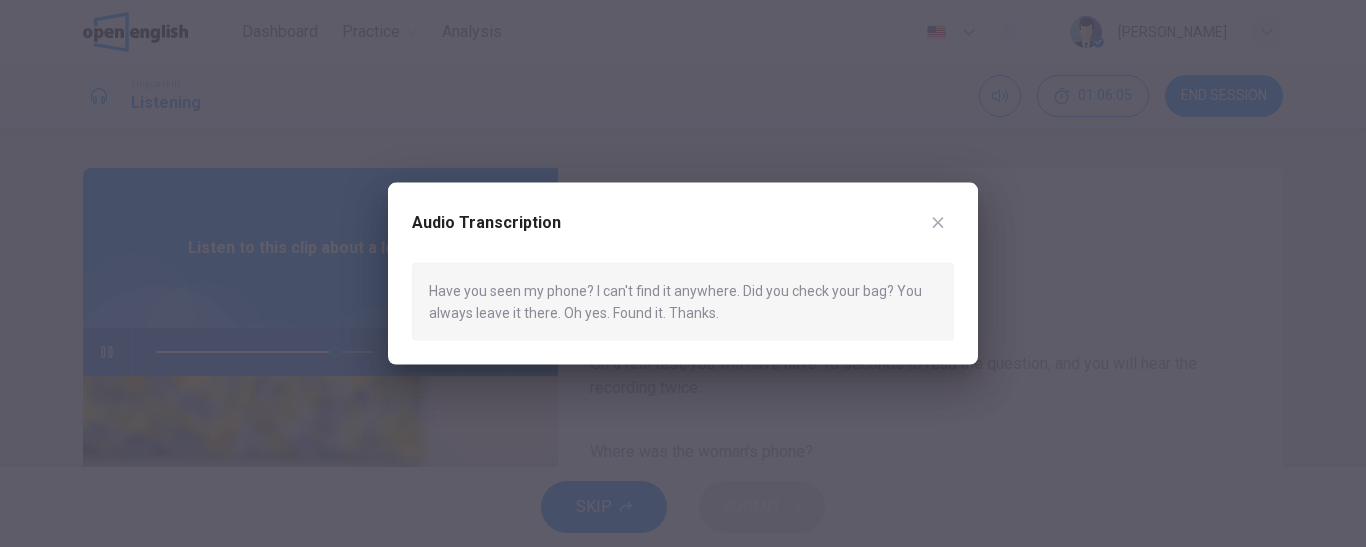 click 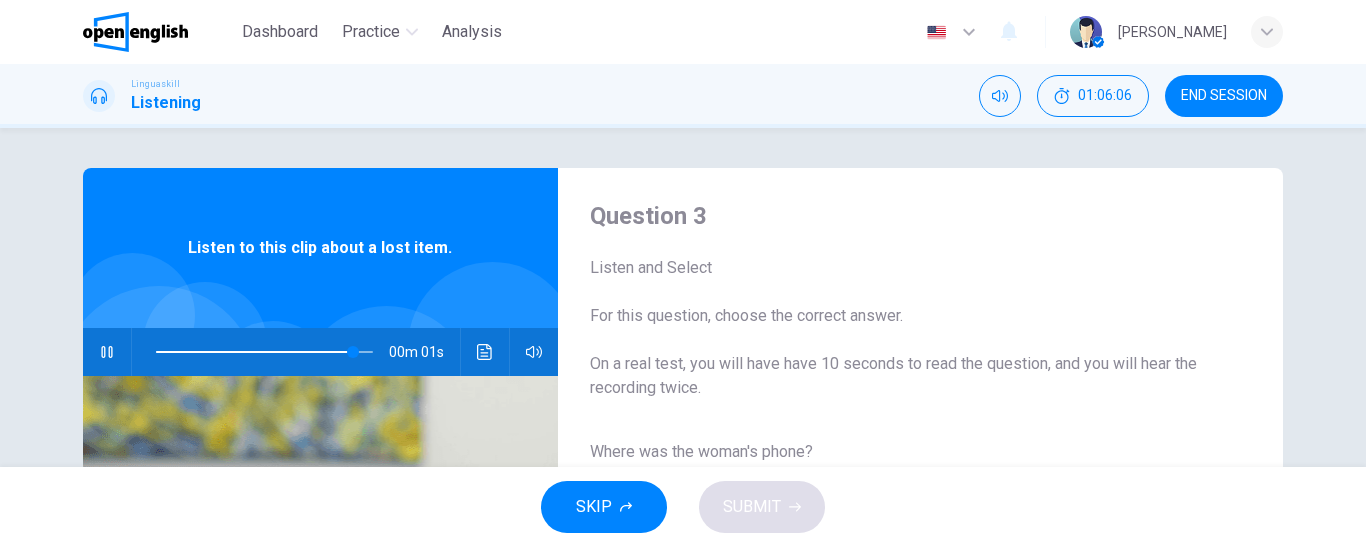 type on "*" 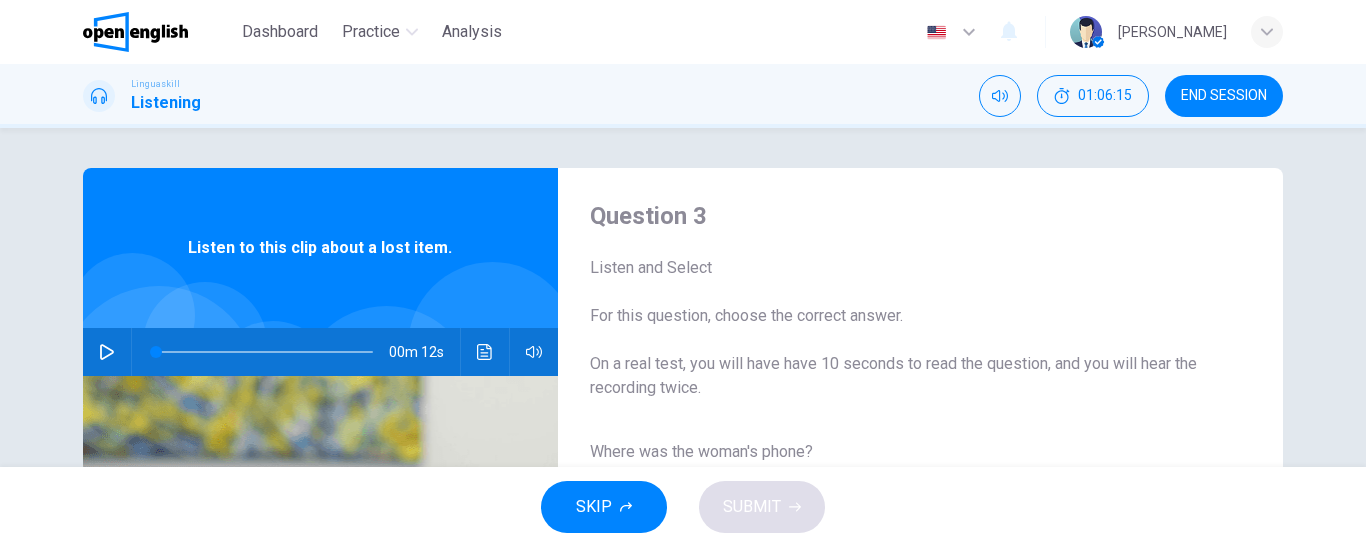 click on "Where was the woman's phone?" at bounding box center (904, 452) 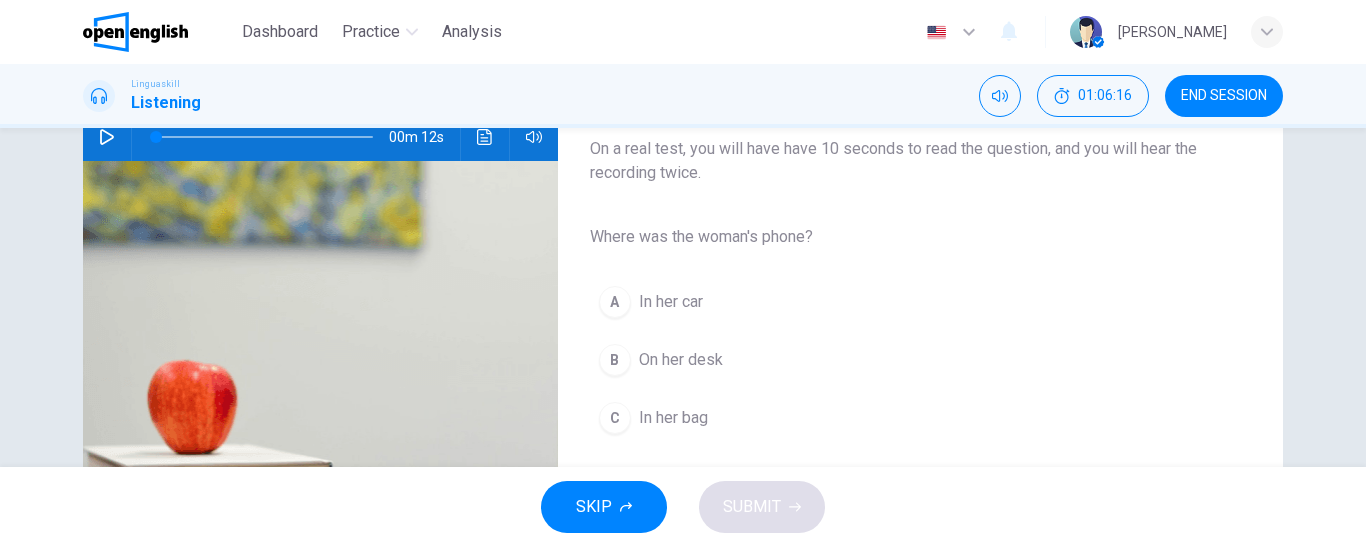 scroll, scrollTop: 300, scrollLeft: 0, axis: vertical 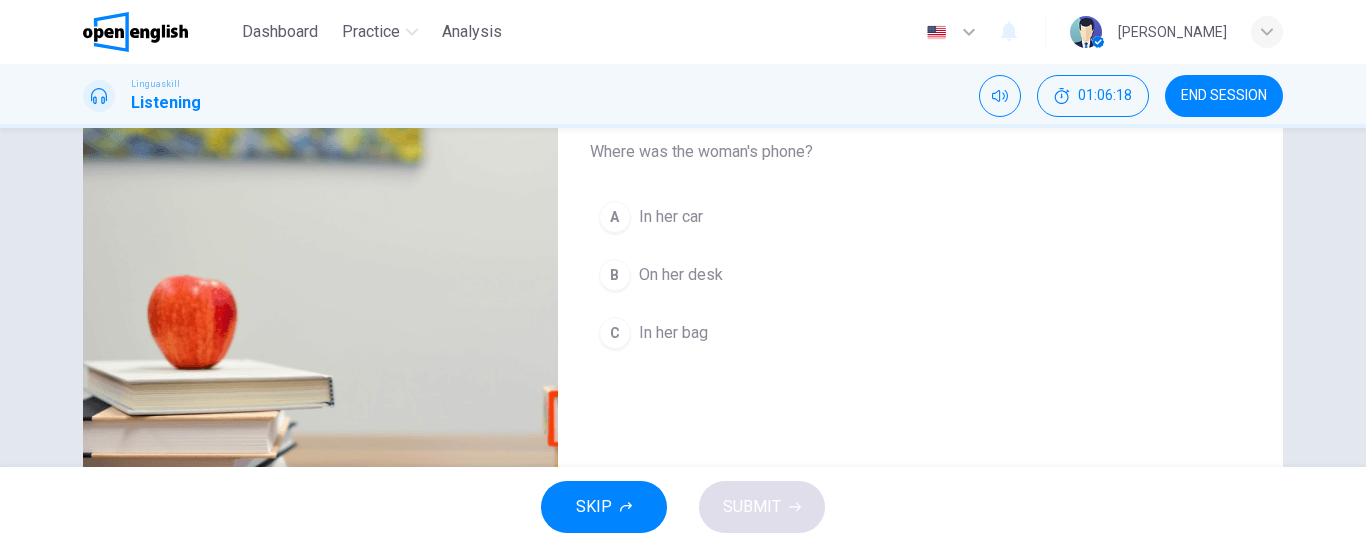 click on "In her bag" at bounding box center [673, 333] 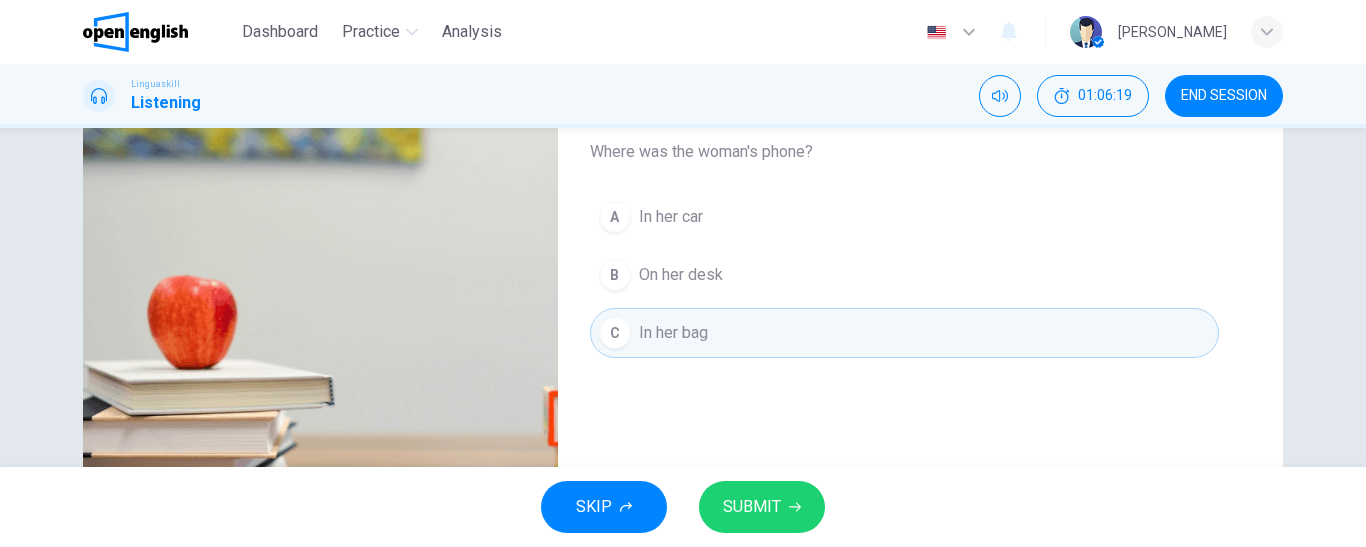 click on "SUBMIT" at bounding box center (752, 507) 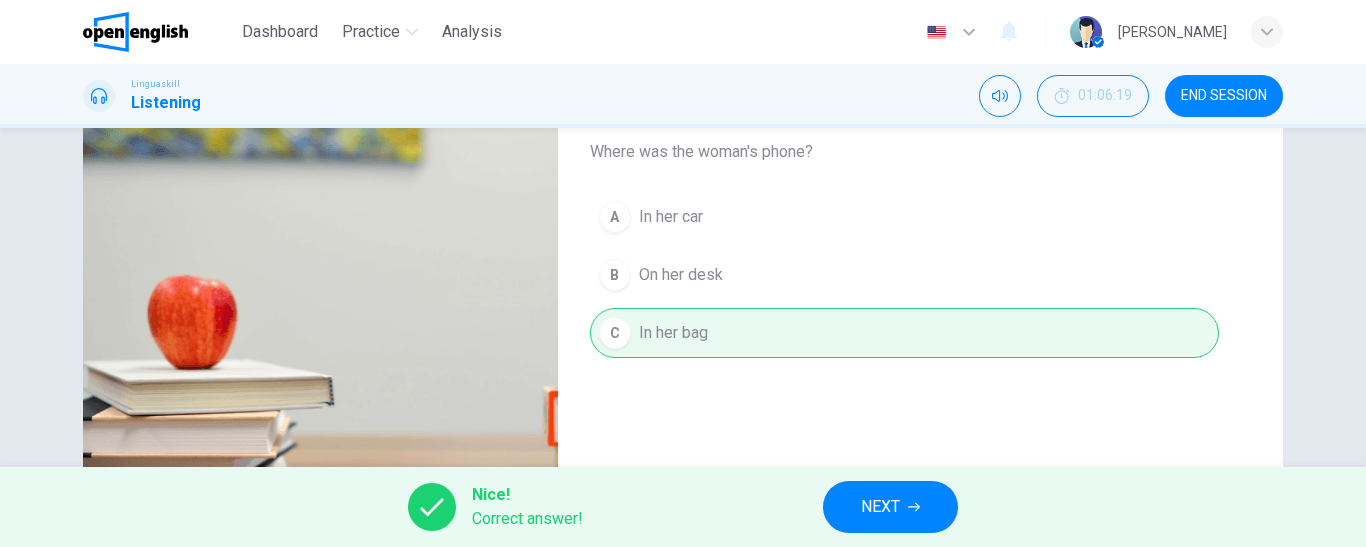 click on "NEXT" at bounding box center (880, 507) 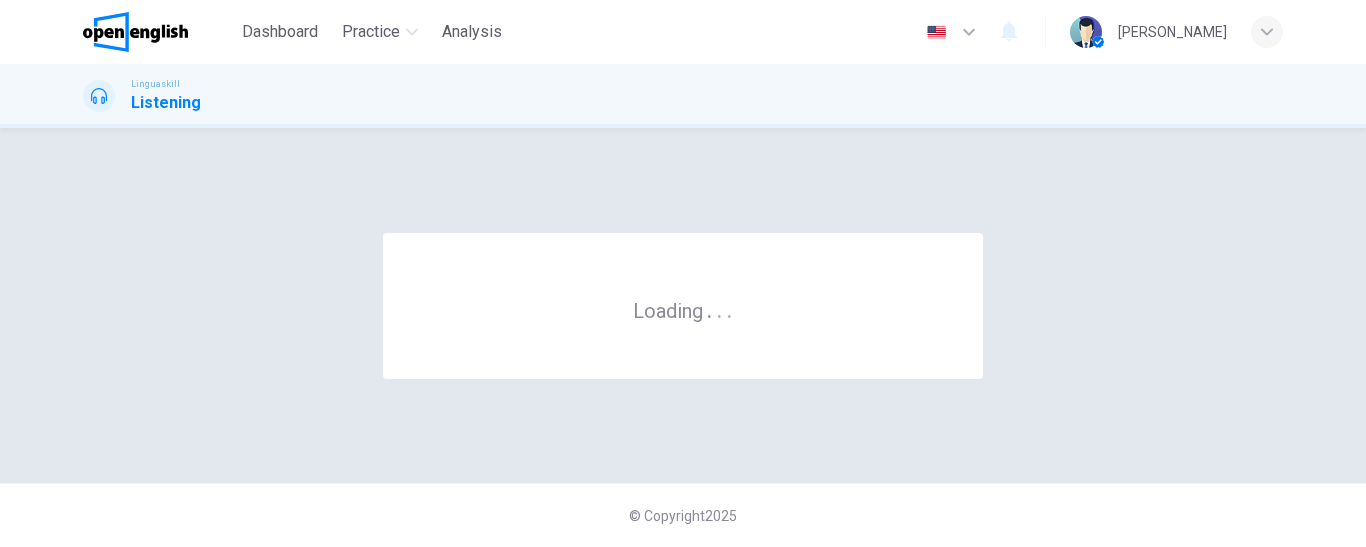 scroll, scrollTop: 0, scrollLeft: 0, axis: both 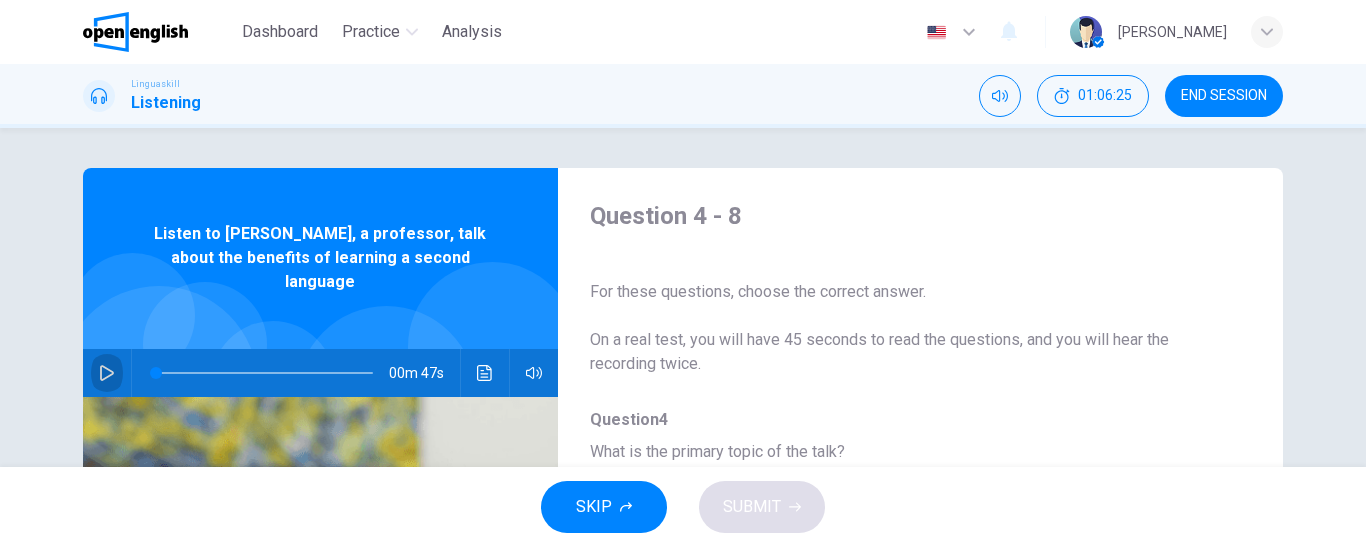 click 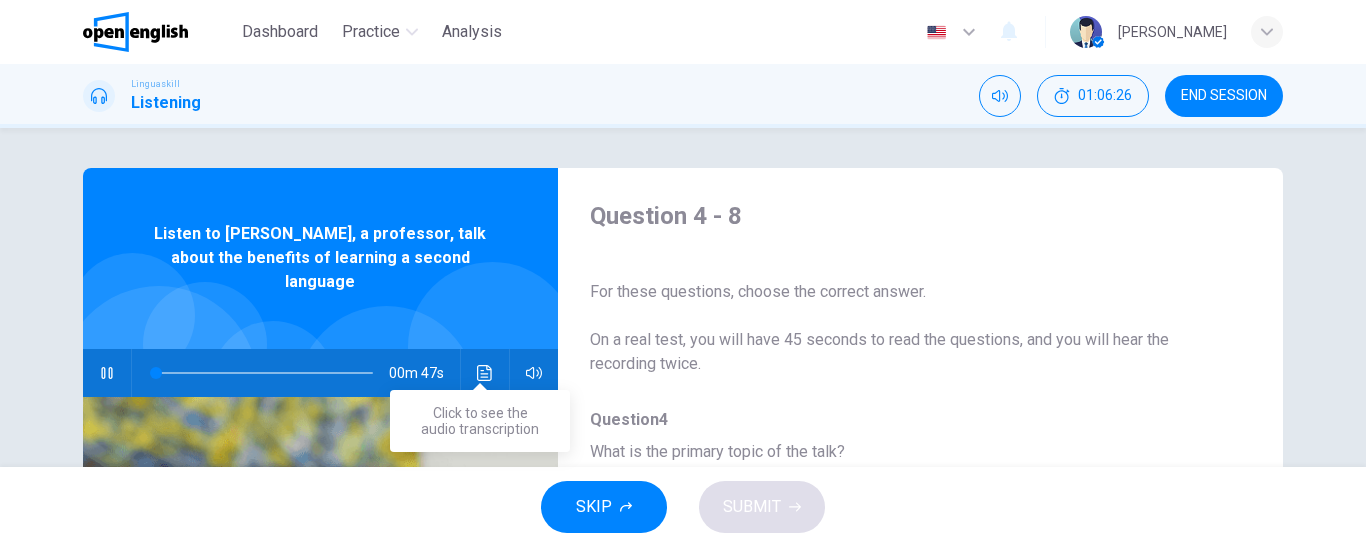 click at bounding box center [485, 373] 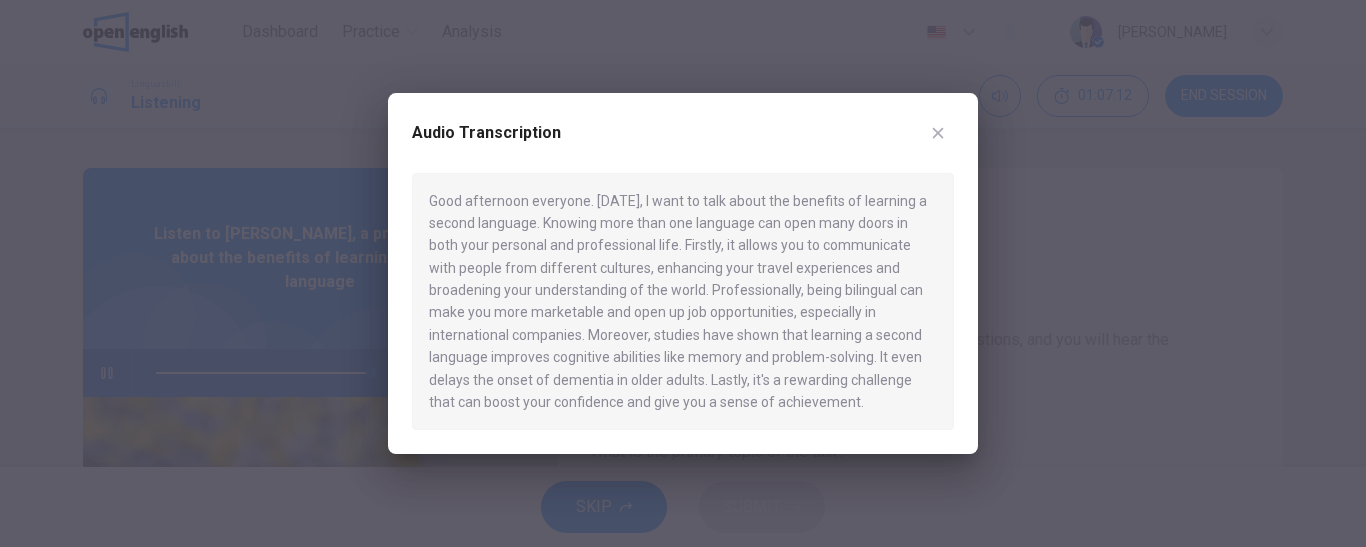 type on "*" 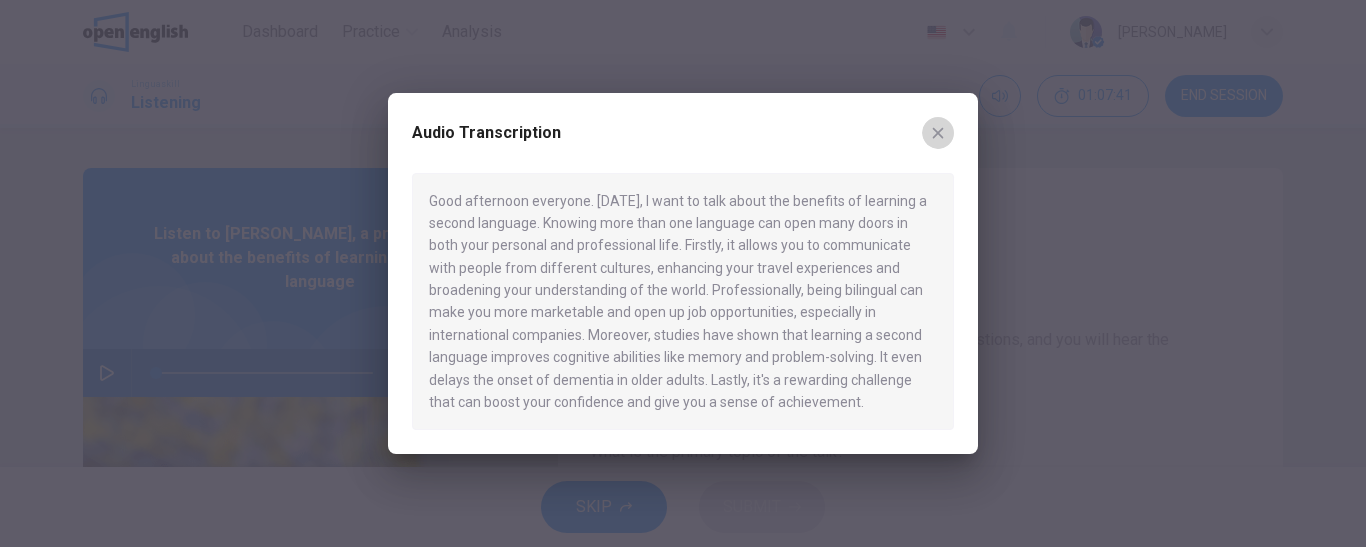 click 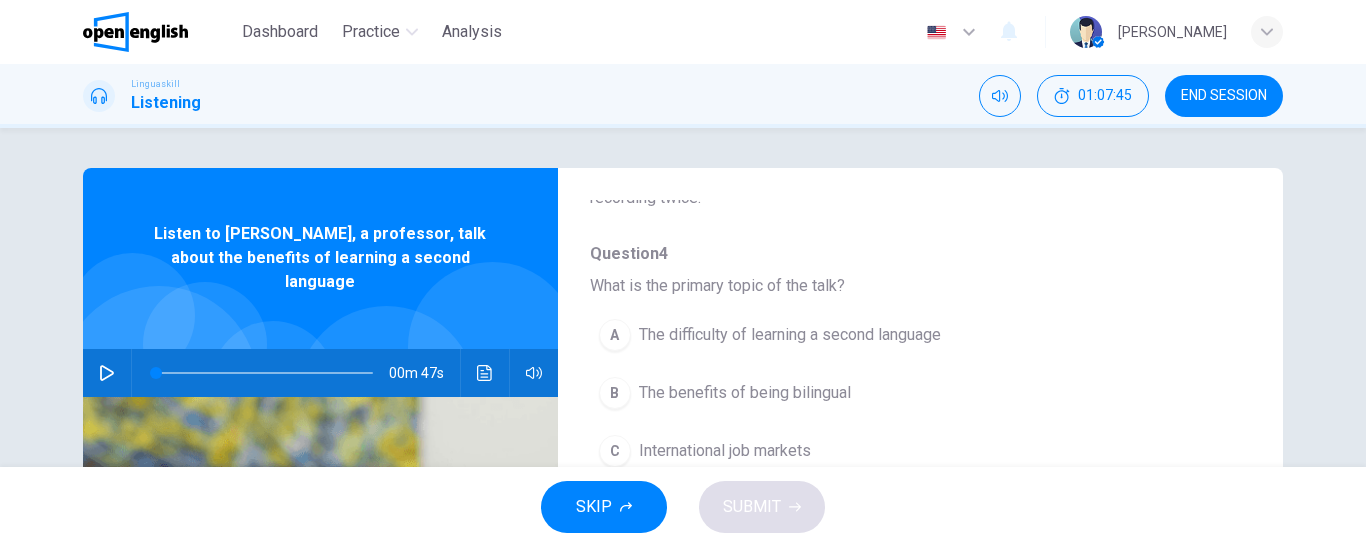 scroll, scrollTop: 200, scrollLeft: 0, axis: vertical 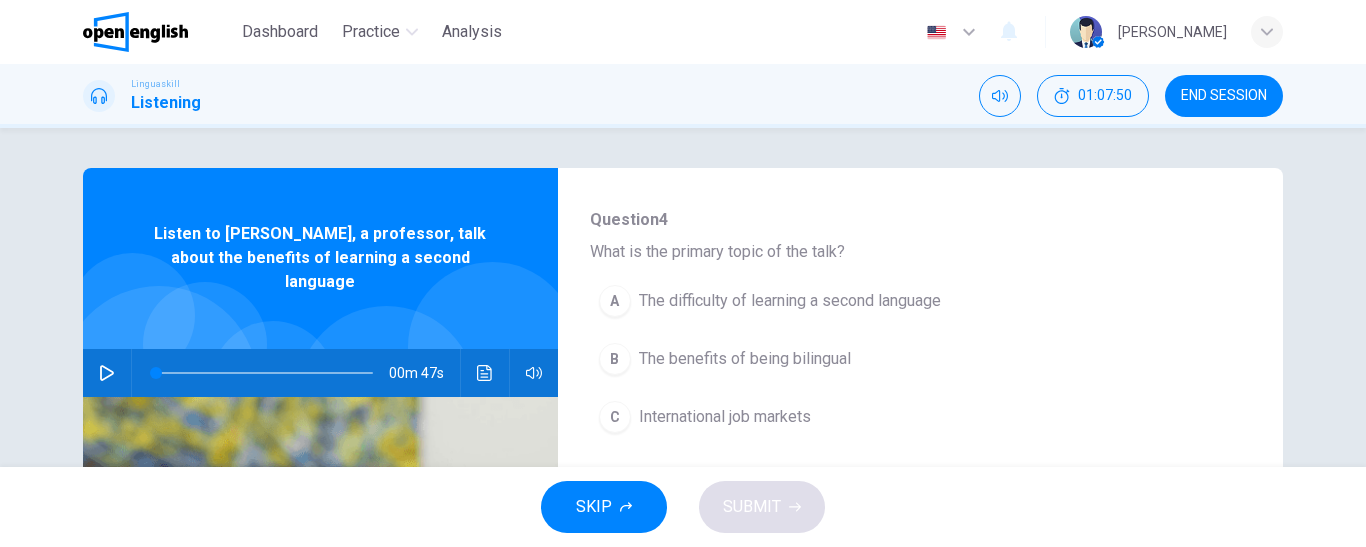 click on "B" at bounding box center [615, 359] 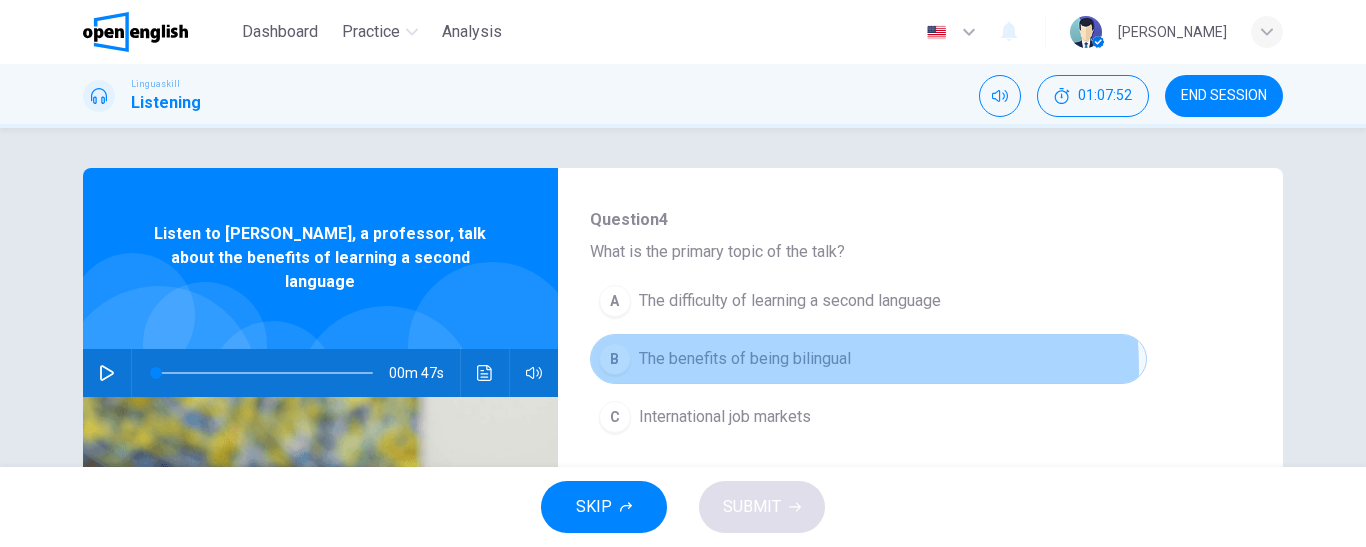 click on "The benefits of being bilingual" at bounding box center (745, 359) 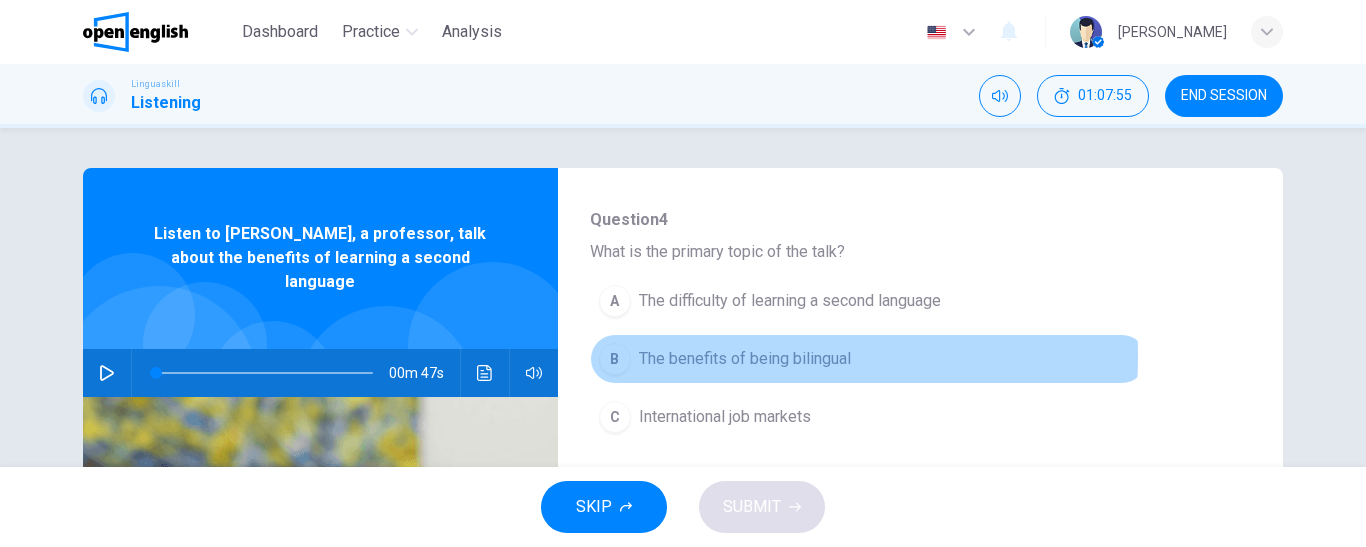 click on "B" at bounding box center [615, 359] 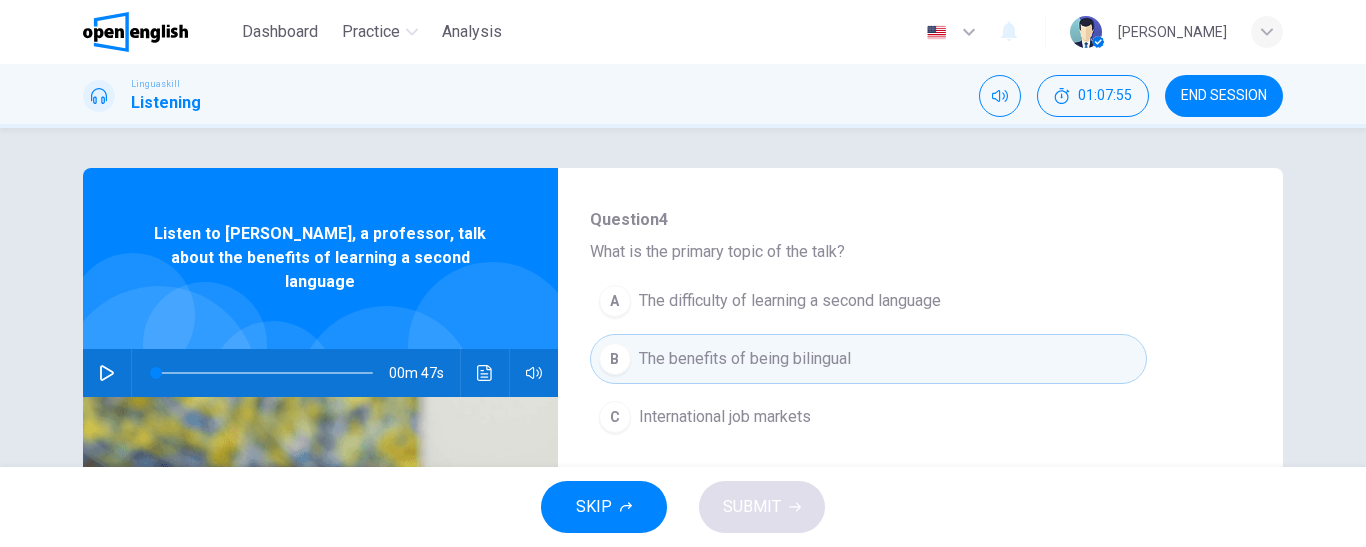 click on "B The benefits of being bilingual" at bounding box center [868, 359] 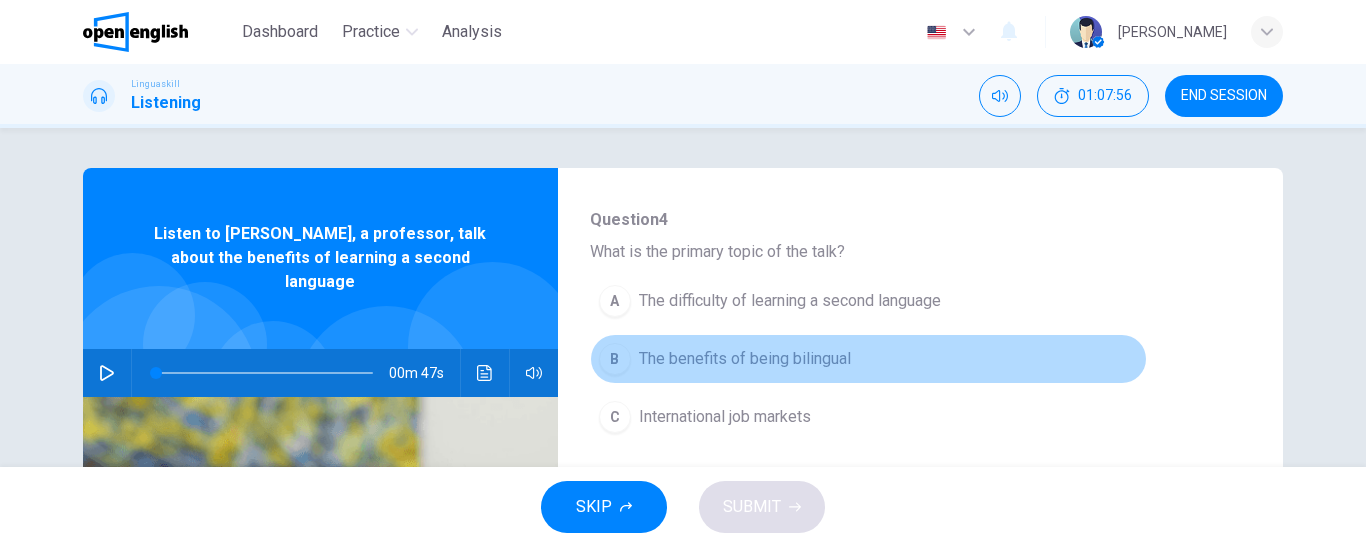 click on "B The benefits of being bilingual" at bounding box center (868, 359) 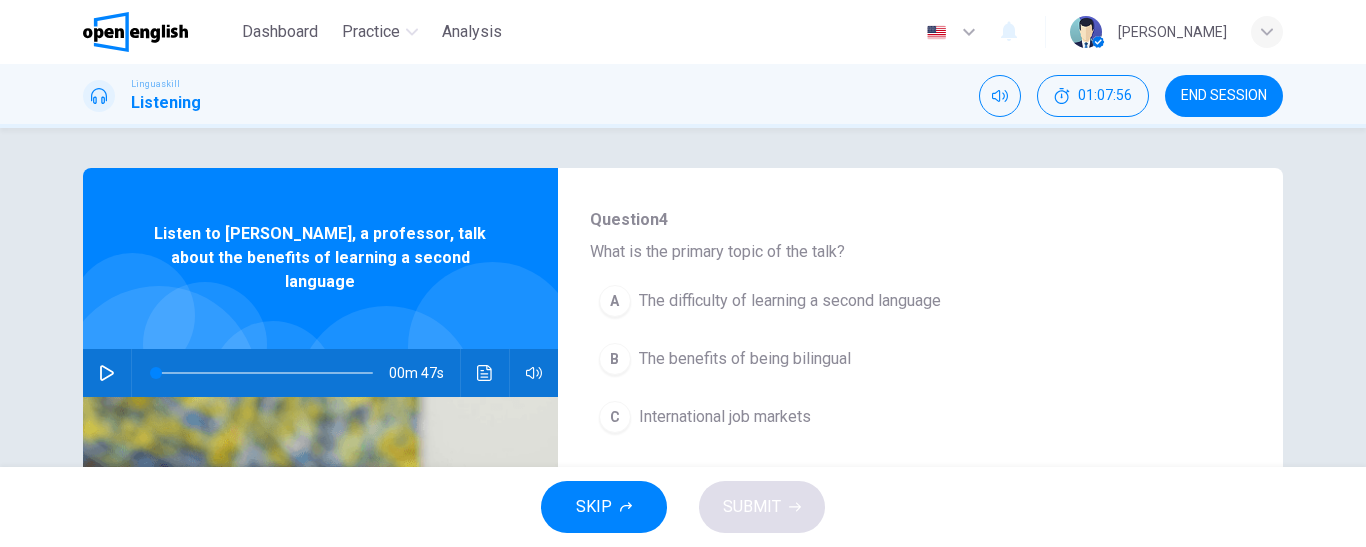 click on "B The benefits of being bilingual" at bounding box center [868, 359] 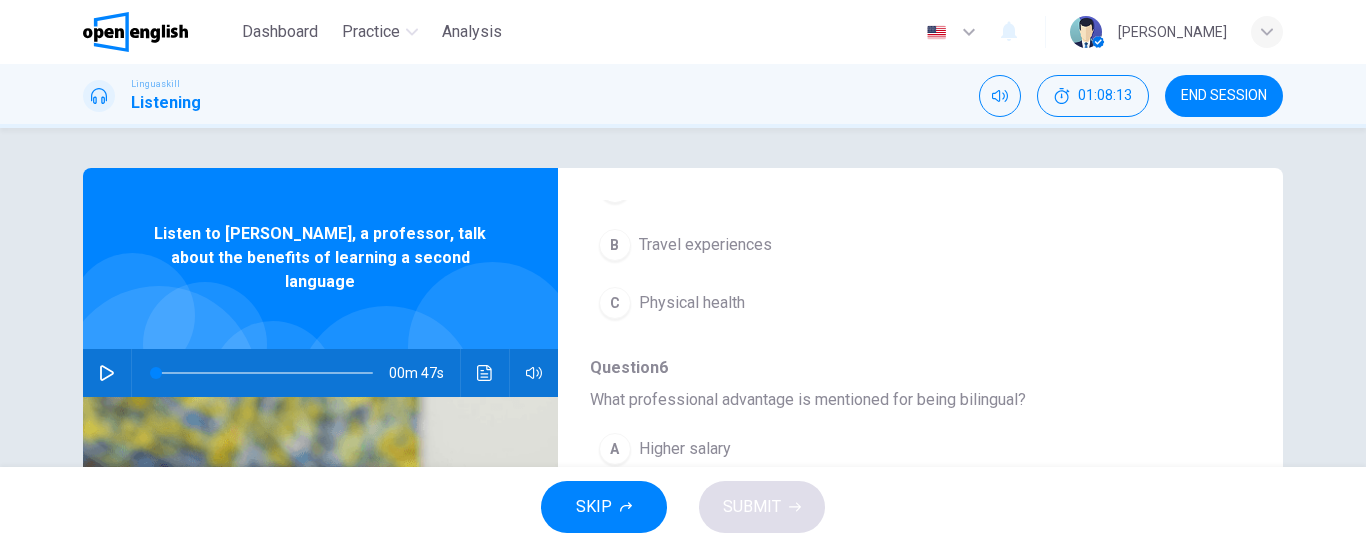 scroll, scrollTop: 500, scrollLeft: 0, axis: vertical 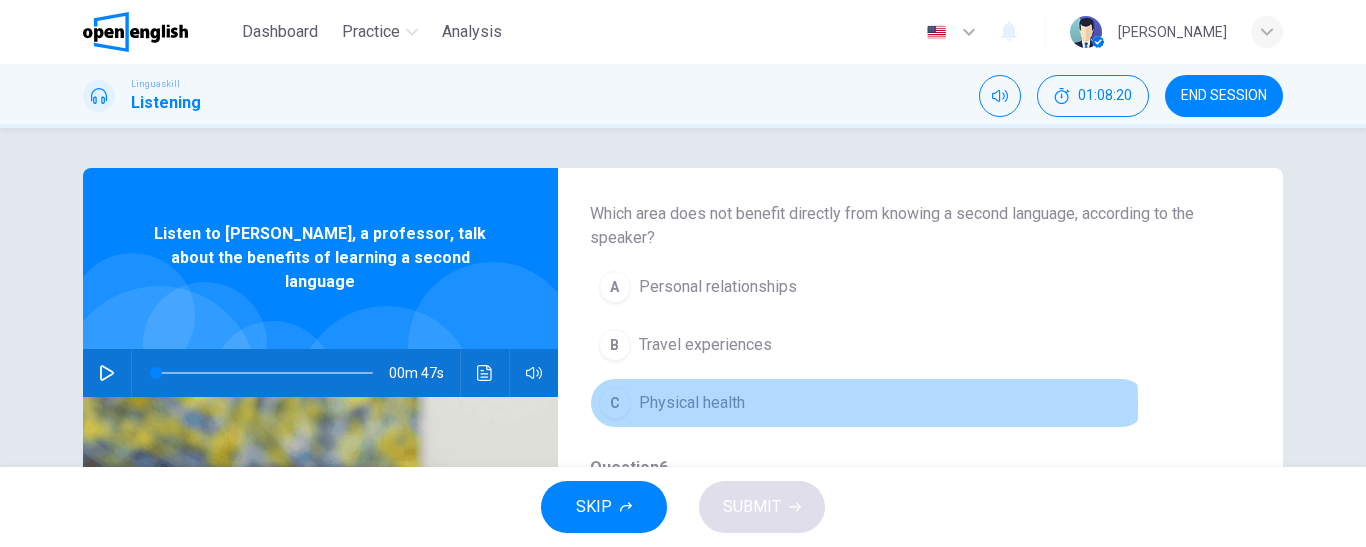 click on "Physical health" at bounding box center (692, 403) 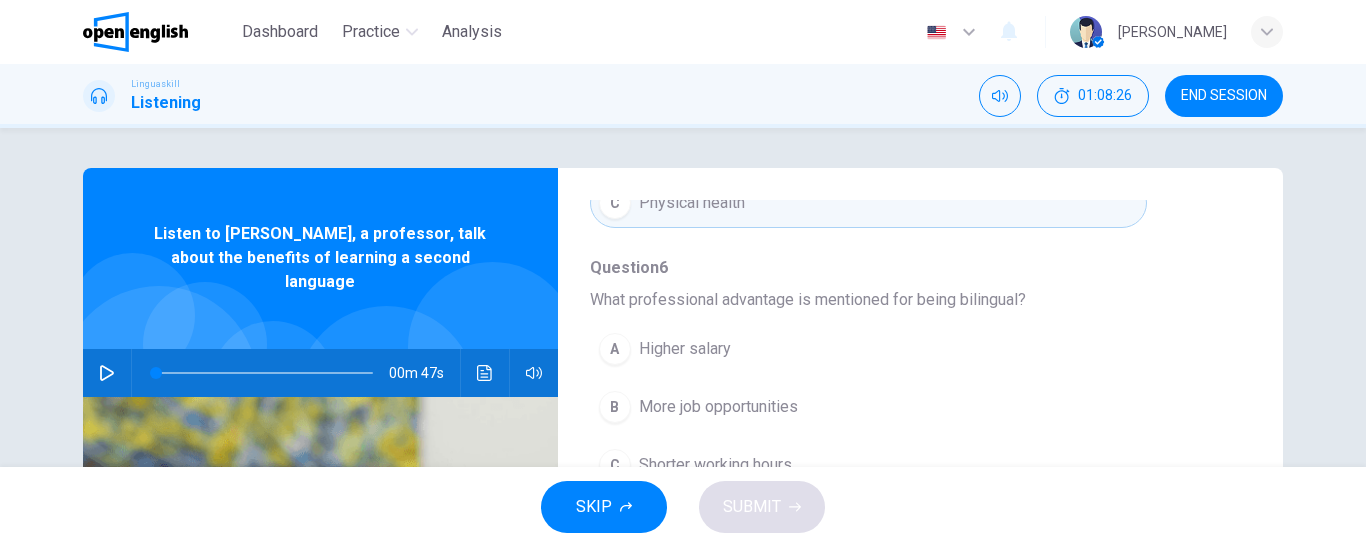 scroll, scrollTop: 800, scrollLeft: 0, axis: vertical 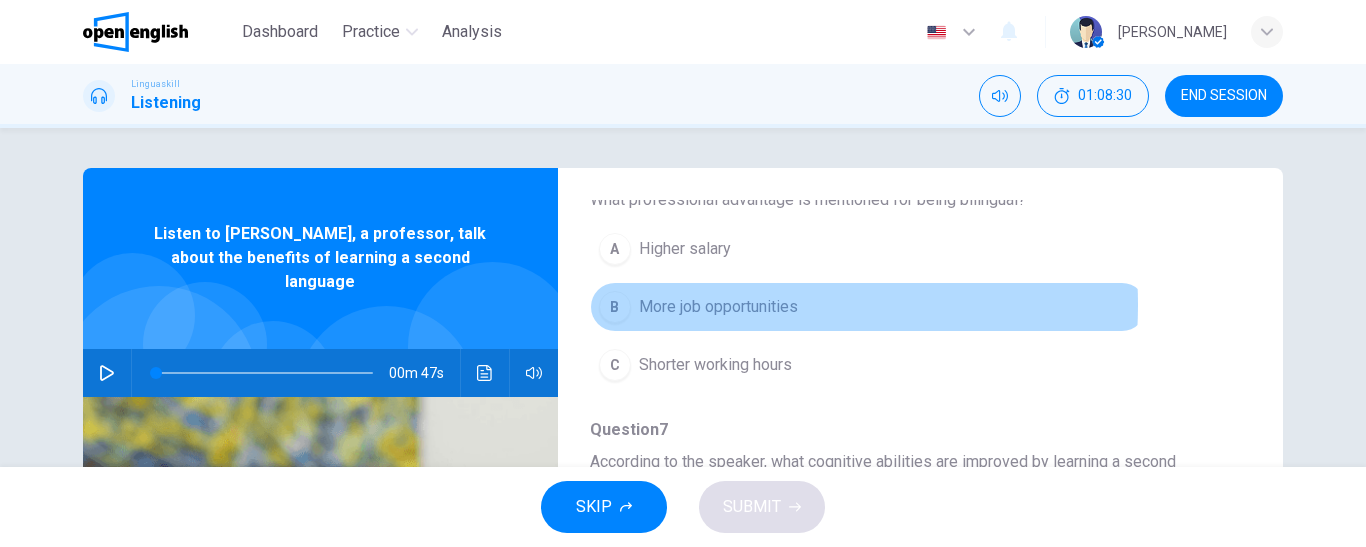 click on "More job opportunities" at bounding box center (718, 307) 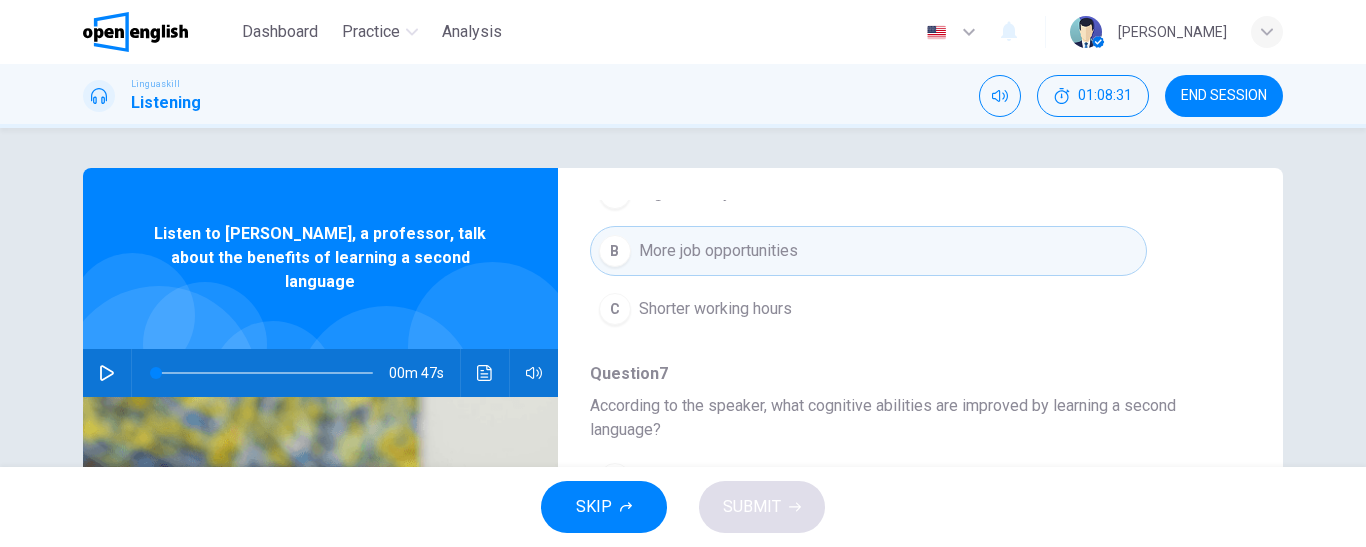 scroll, scrollTop: 911, scrollLeft: 0, axis: vertical 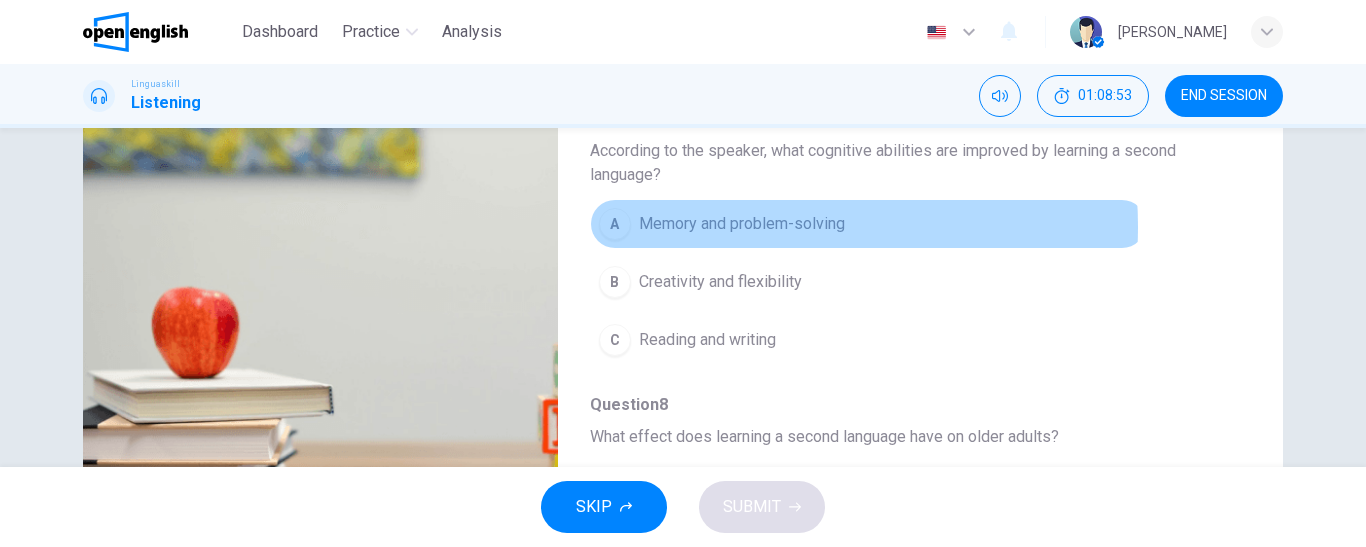 click on "Memory and problem-solving" at bounding box center (742, 224) 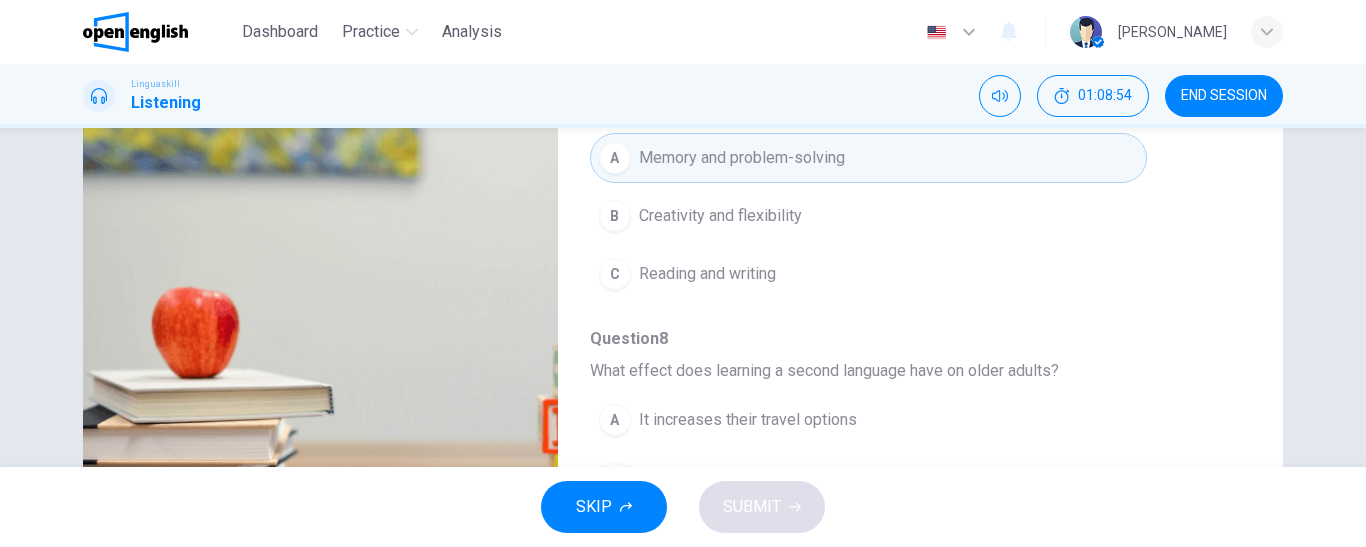 scroll, scrollTop: 911, scrollLeft: 0, axis: vertical 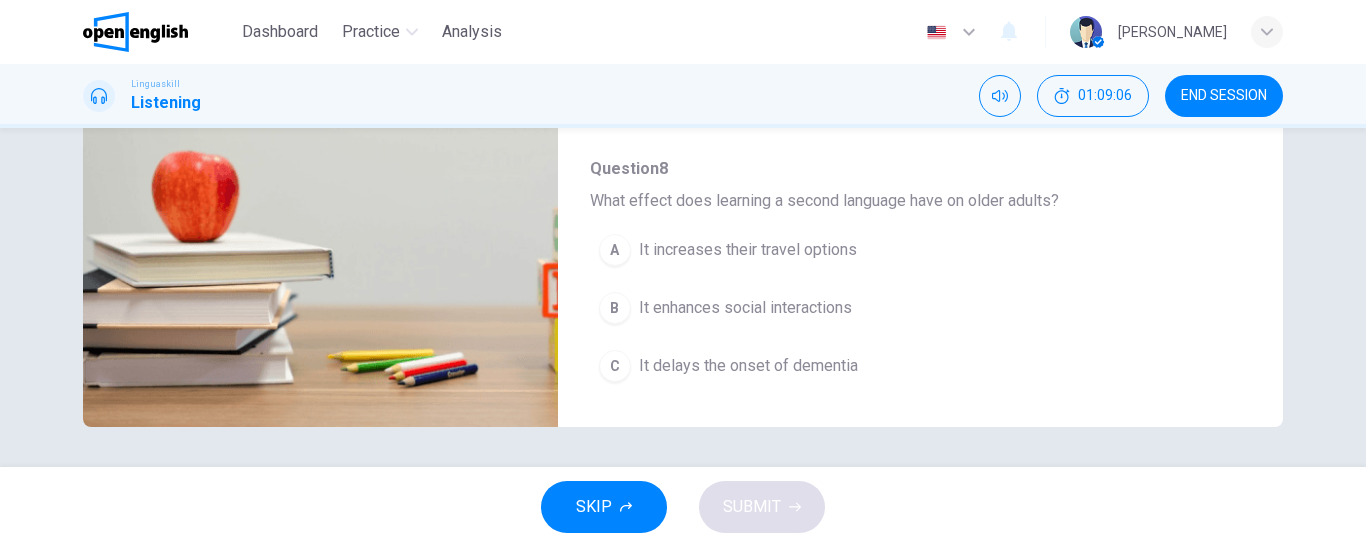 click on "It delays the onset of dementia" at bounding box center [748, 366] 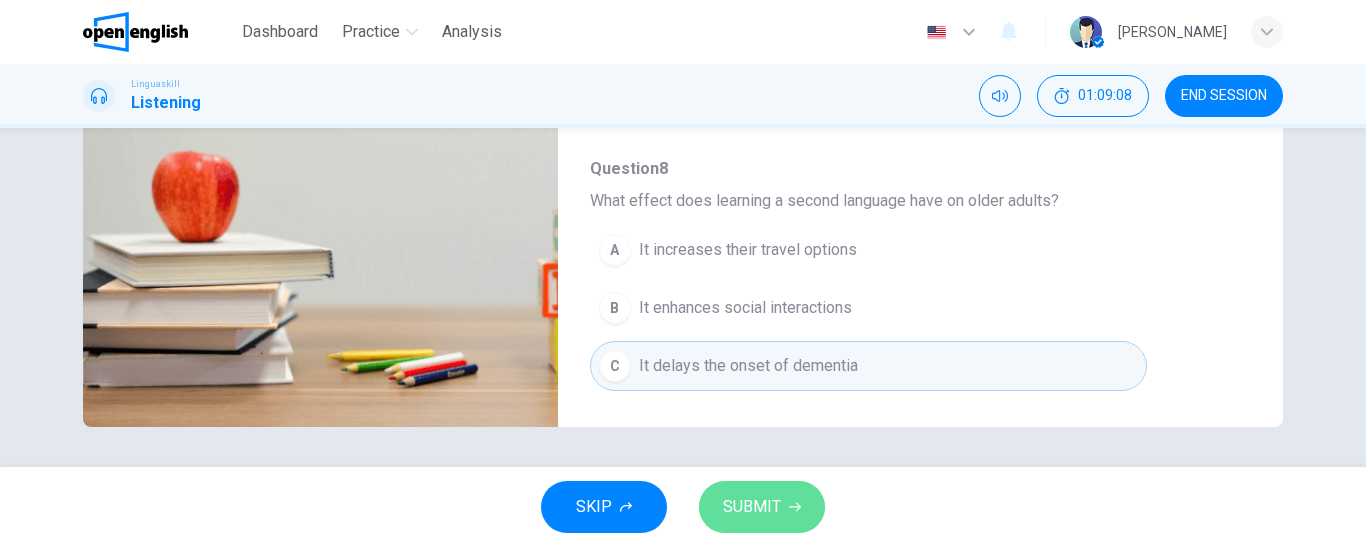 click on "SUBMIT" at bounding box center [762, 507] 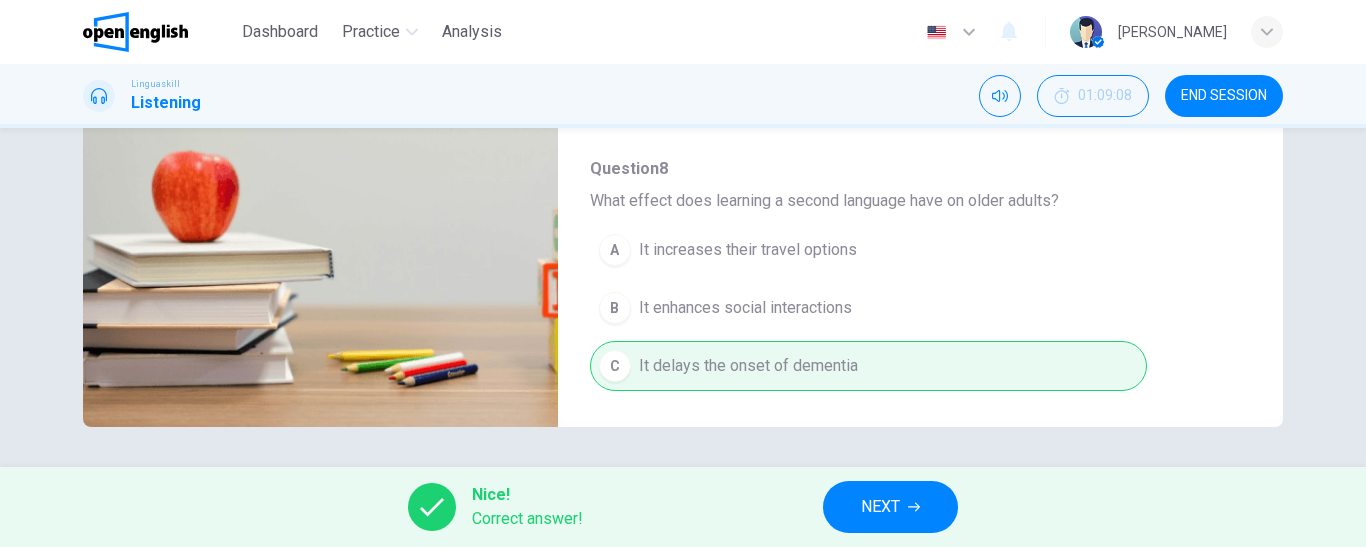 click on "NEXT" at bounding box center (880, 507) 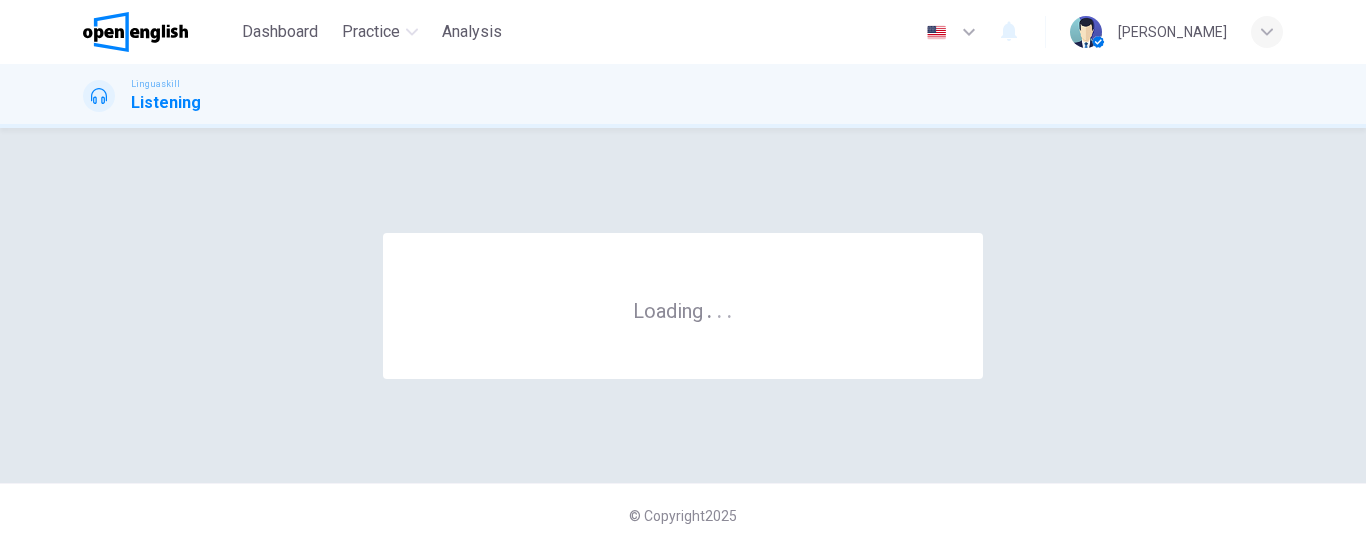 scroll, scrollTop: 0, scrollLeft: 0, axis: both 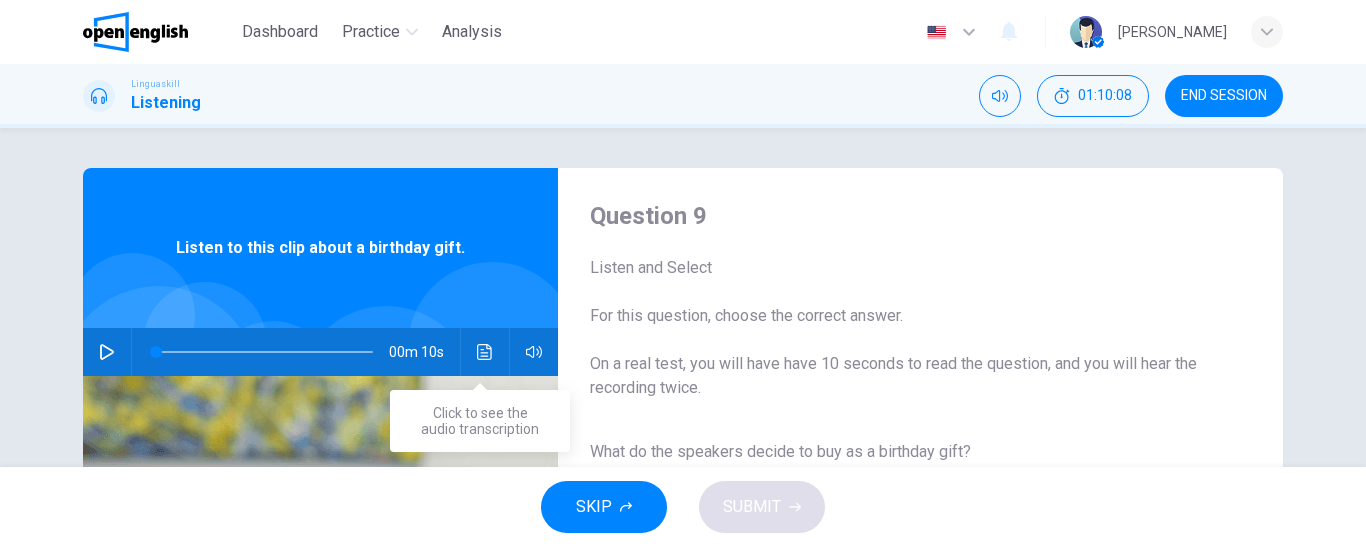 click 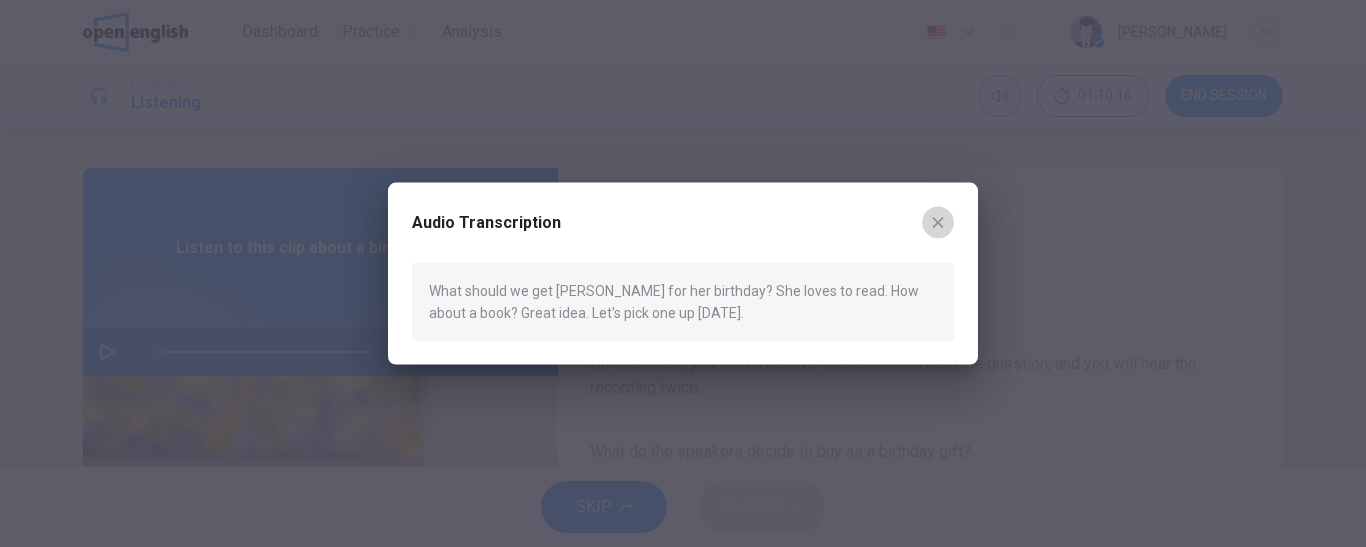 click at bounding box center [938, 222] 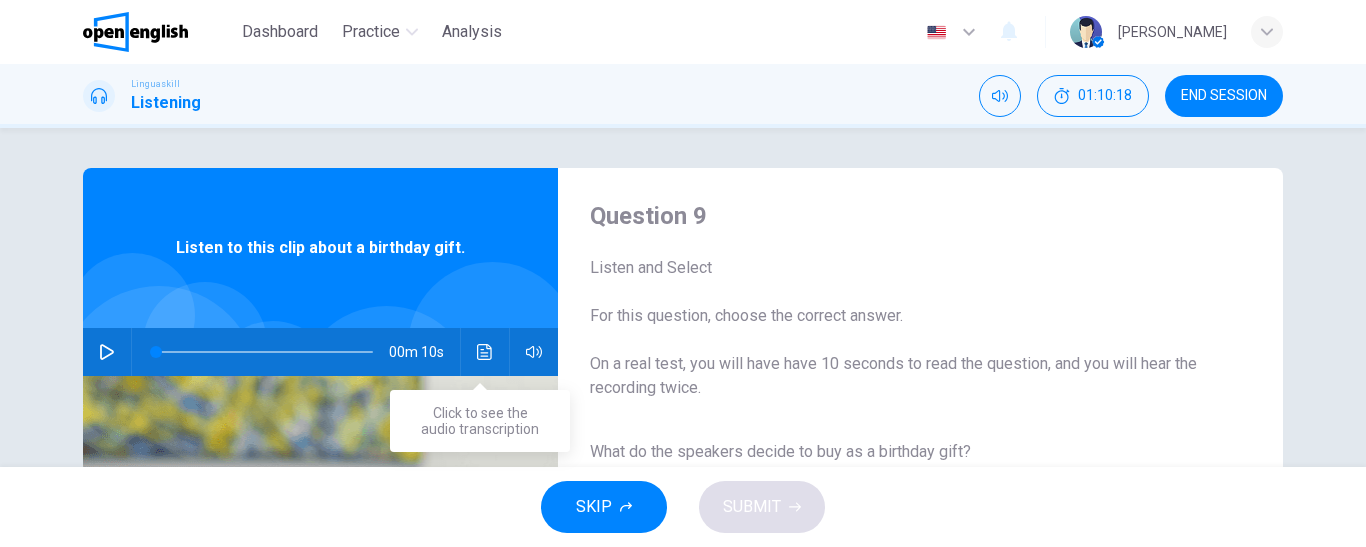 click 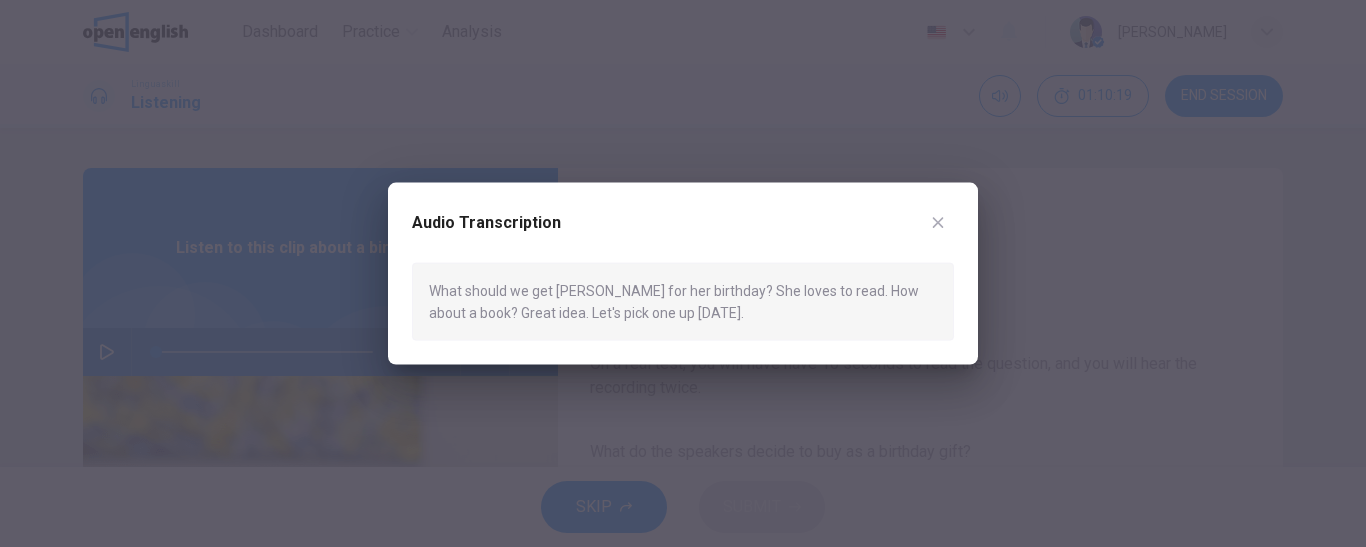 click at bounding box center (683, 273) 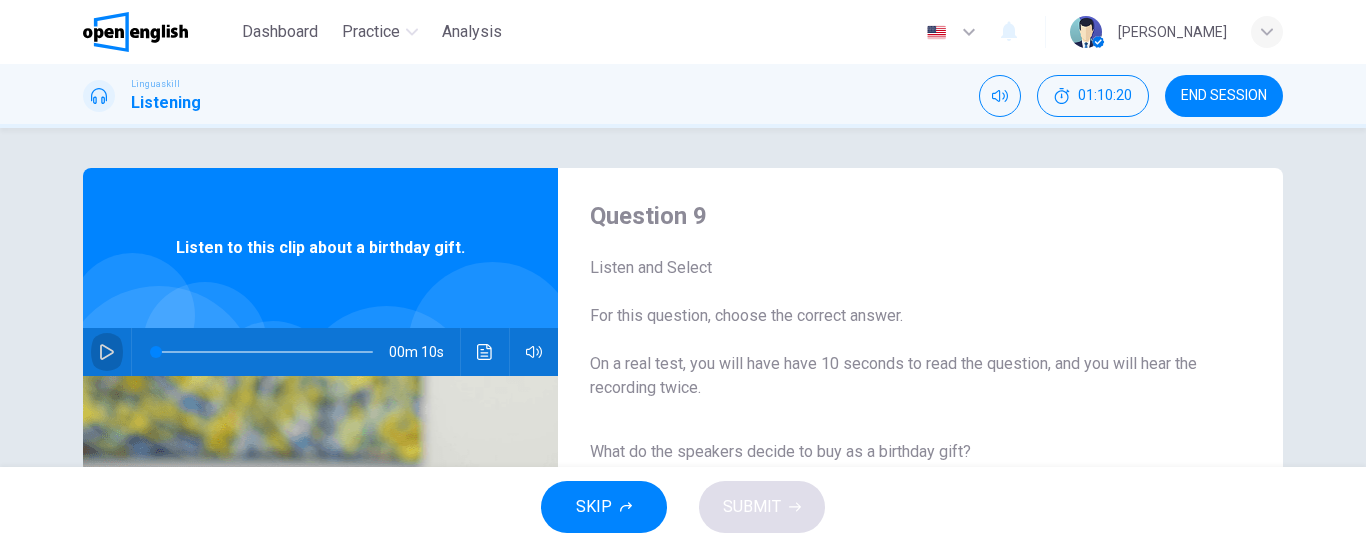 click 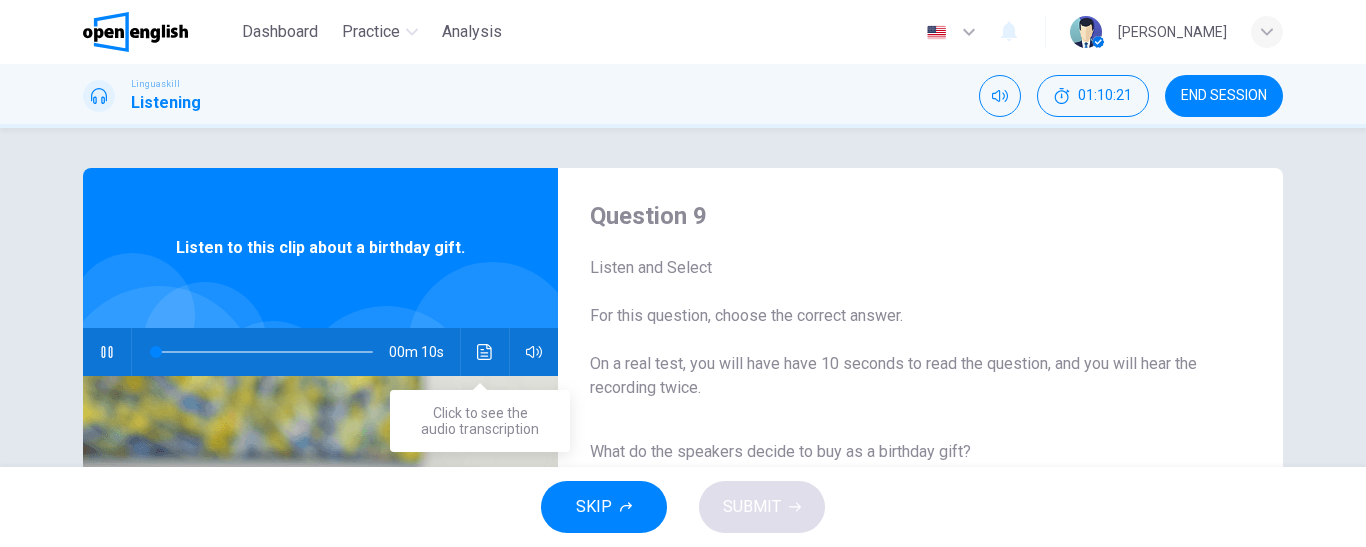 click 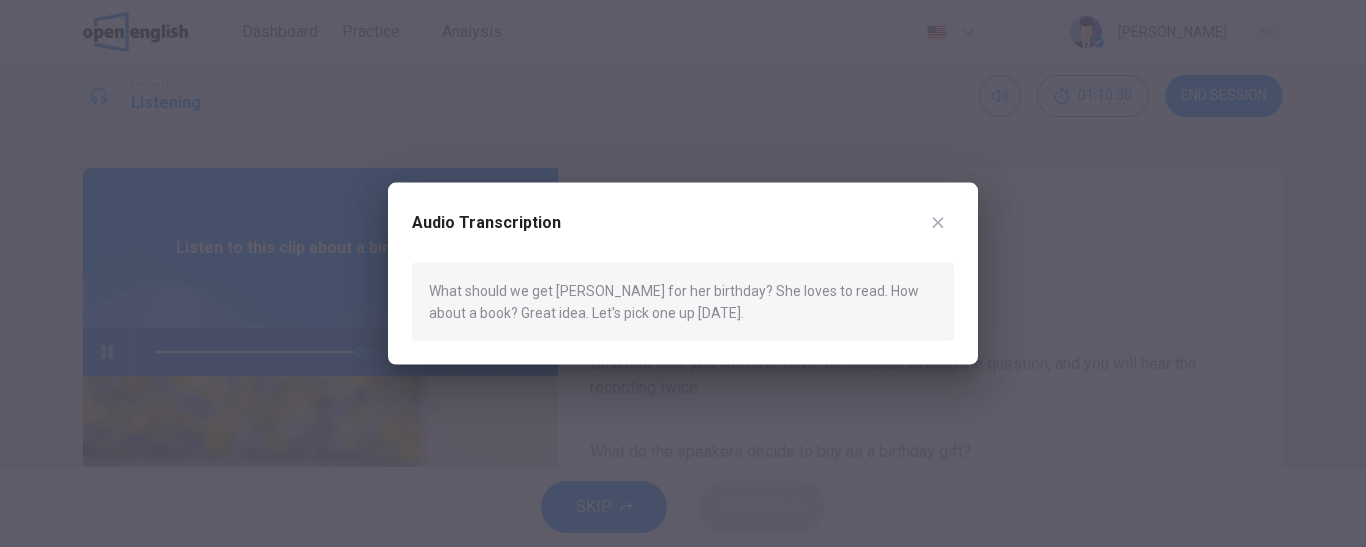type on "*" 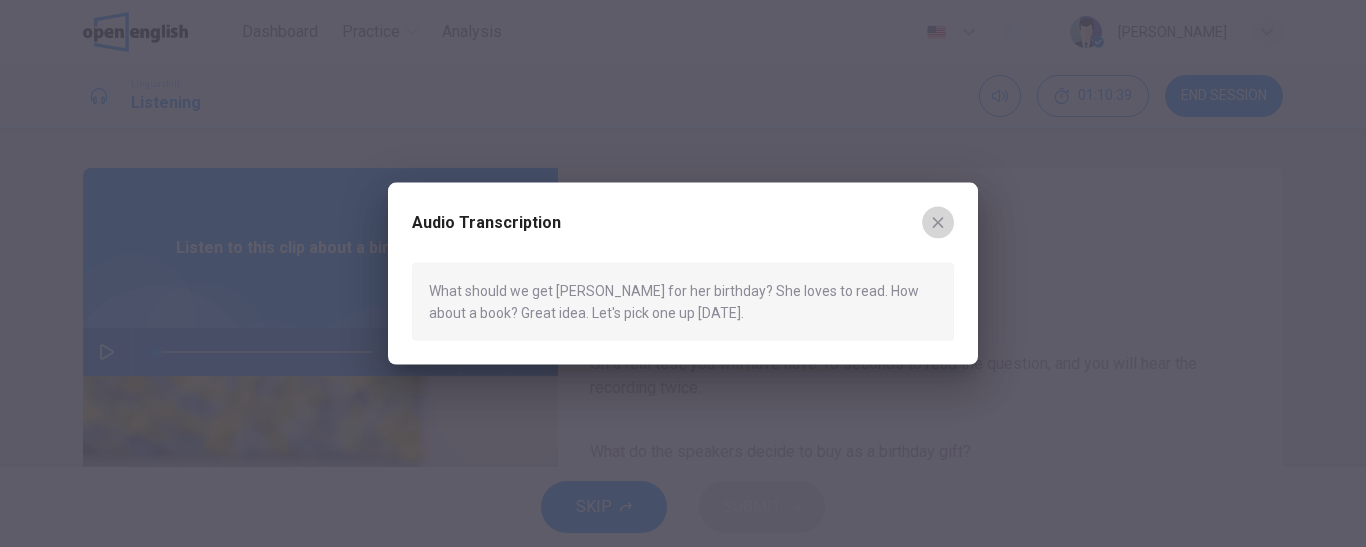 click 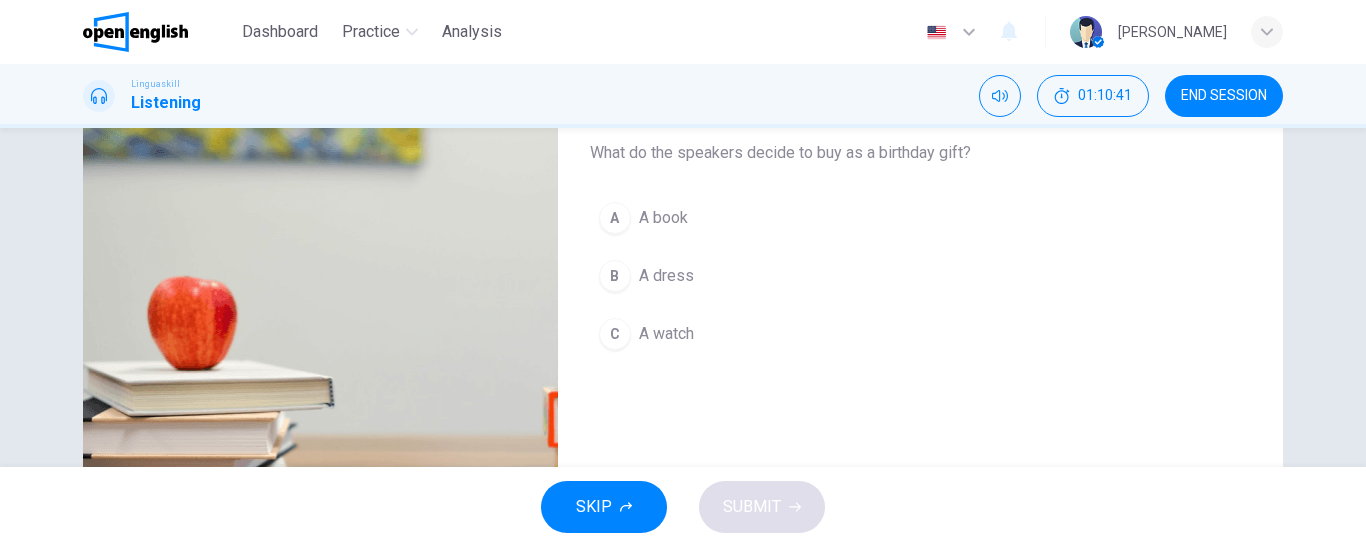 scroll, scrollTop: 300, scrollLeft: 0, axis: vertical 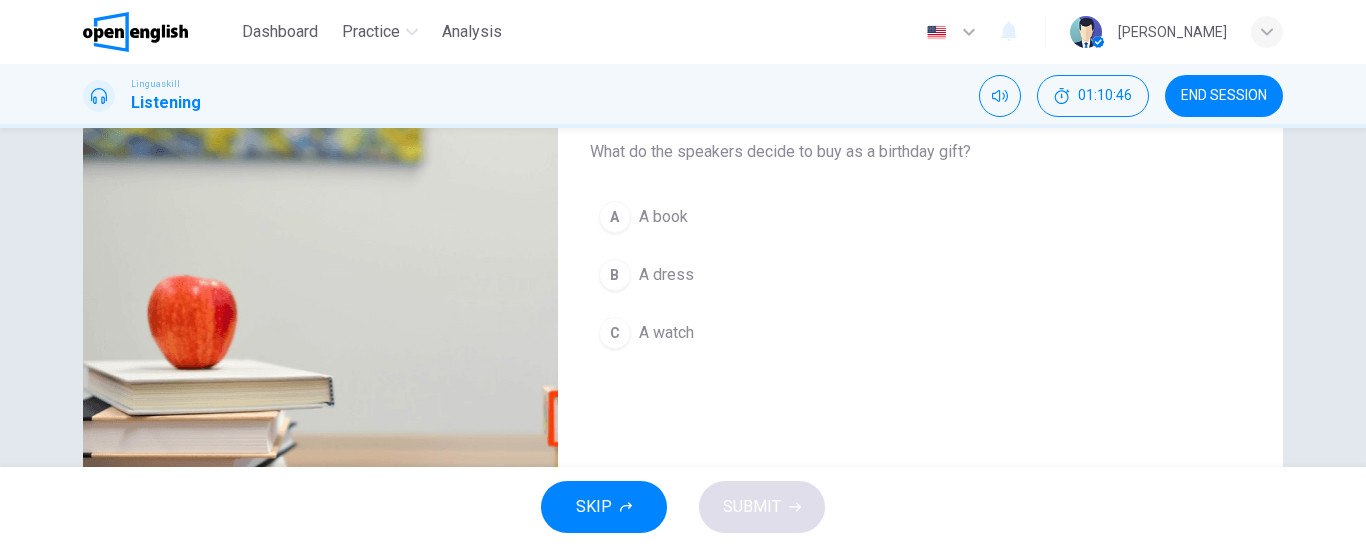 click on "A book" at bounding box center [663, 217] 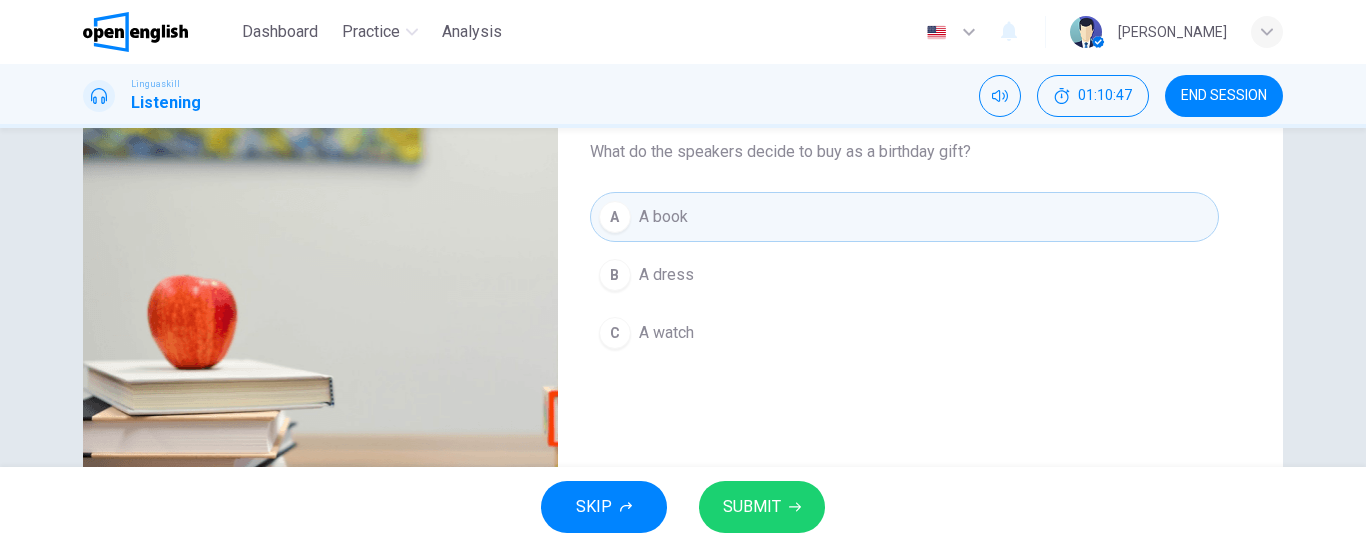 click on "SUBMIT" at bounding box center [752, 507] 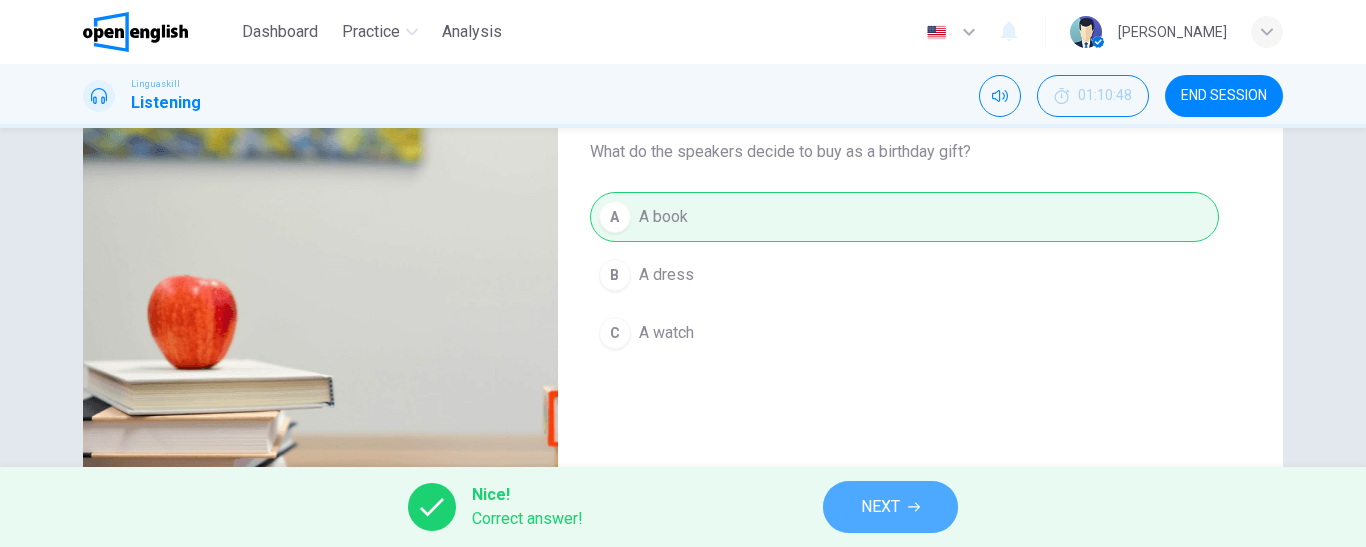 click on "NEXT" at bounding box center (880, 507) 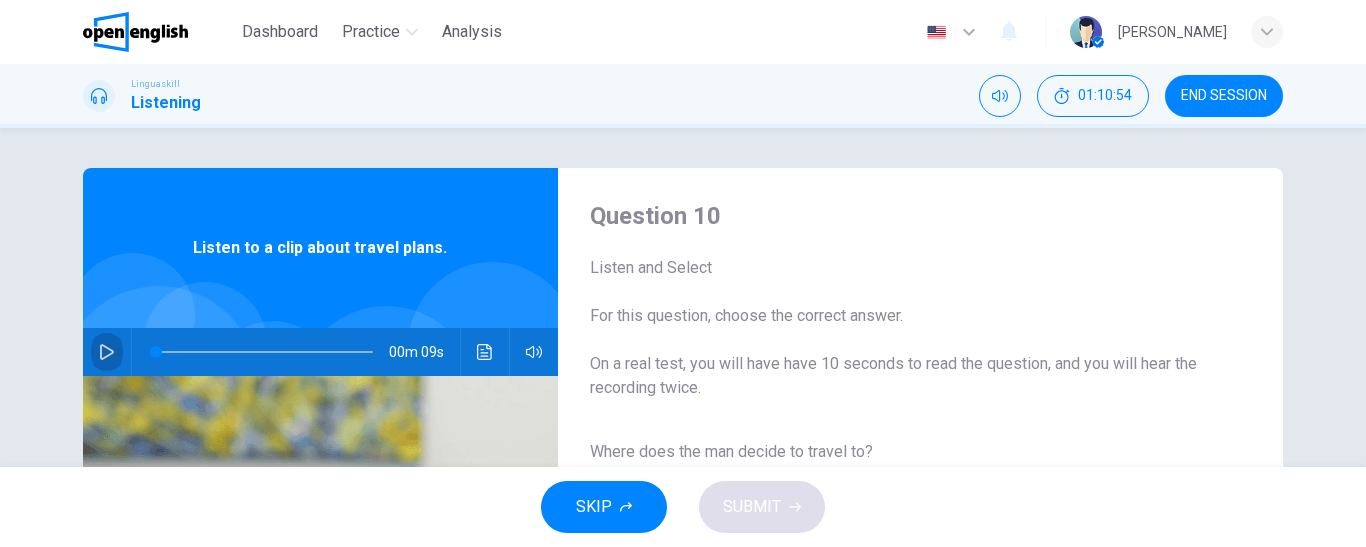 click at bounding box center (107, 352) 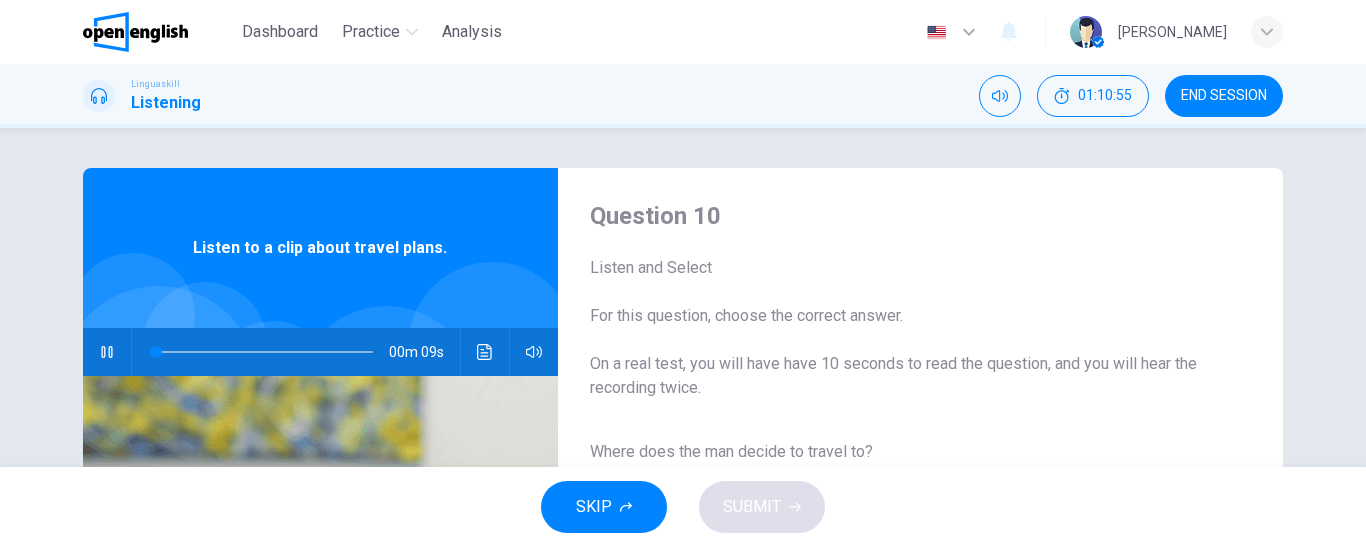 click 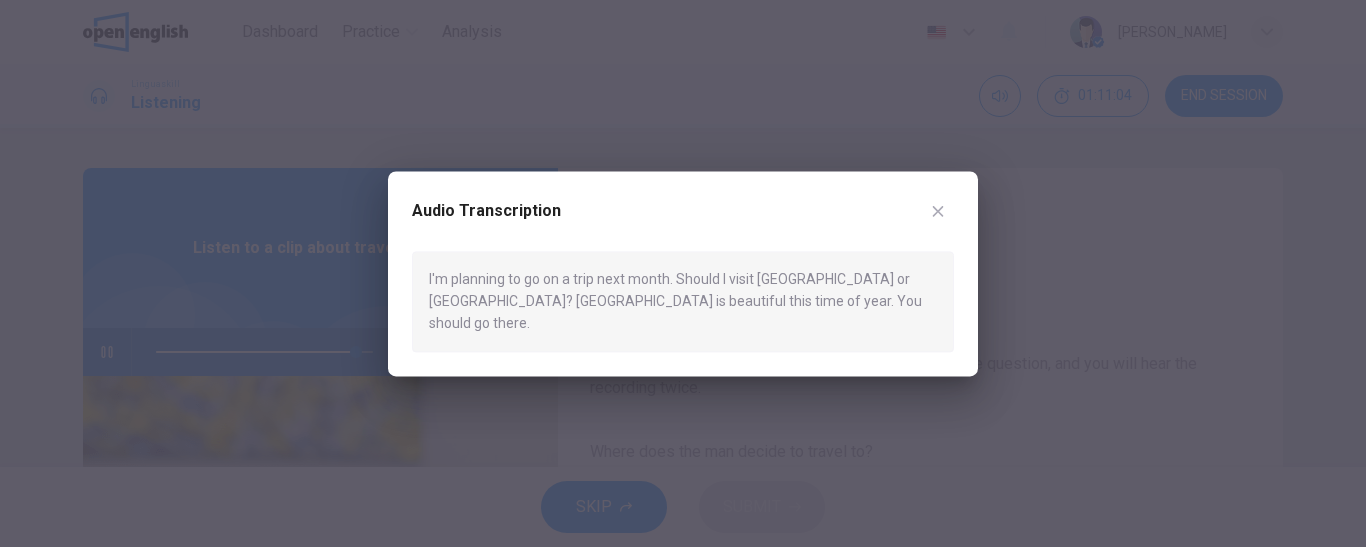 type on "*" 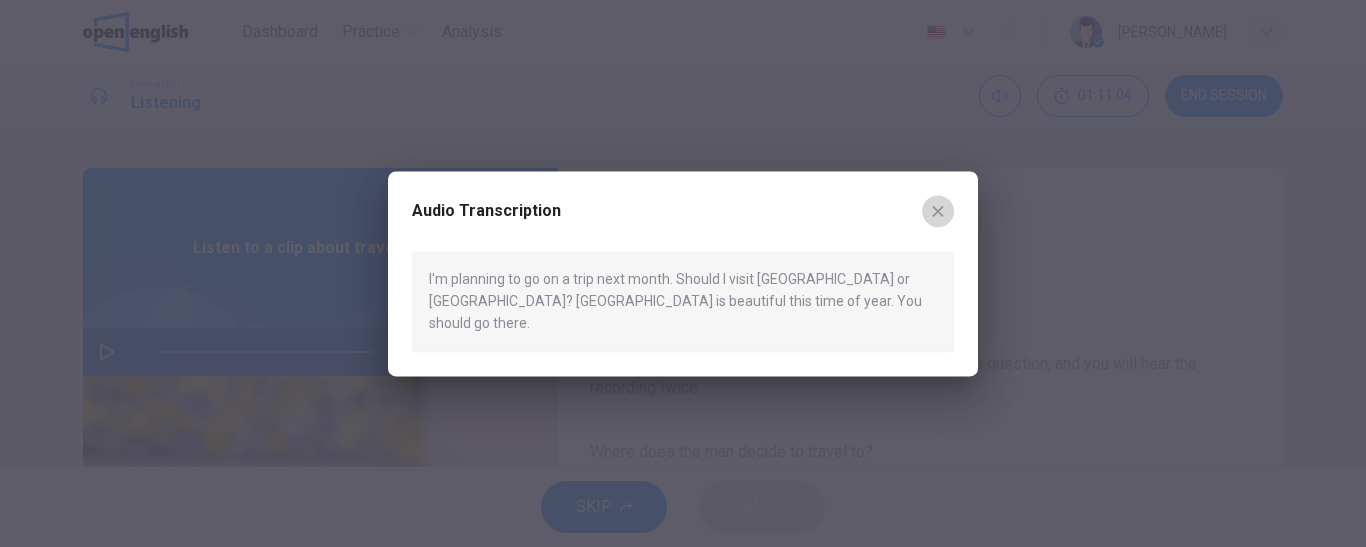 click 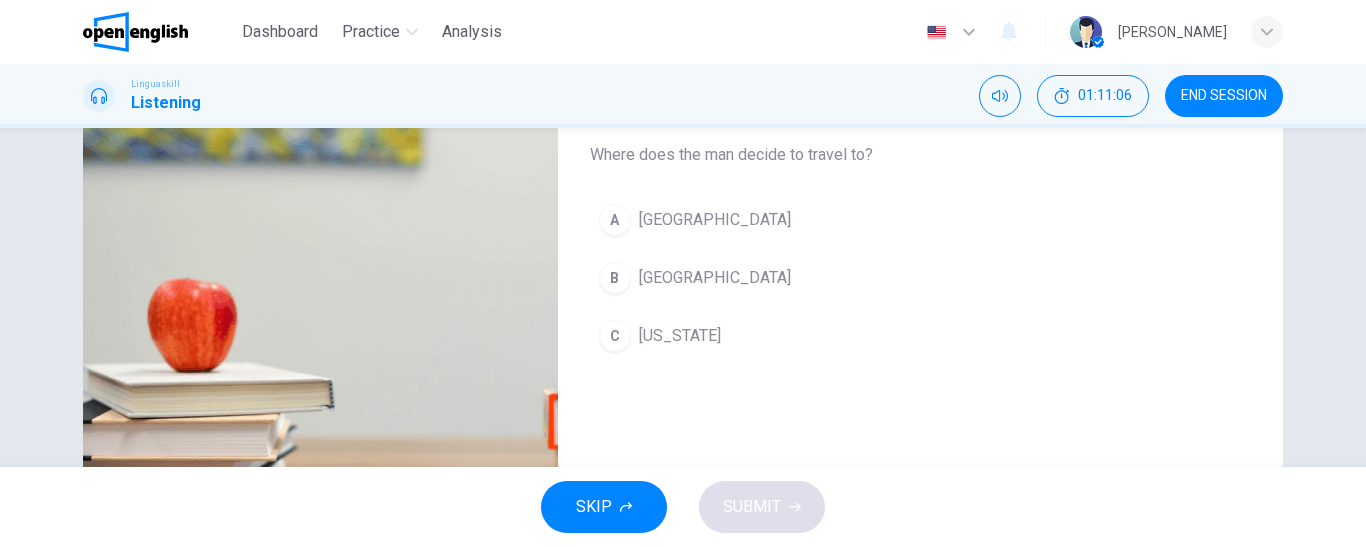 scroll, scrollTop: 300, scrollLeft: 0, axis: vertical 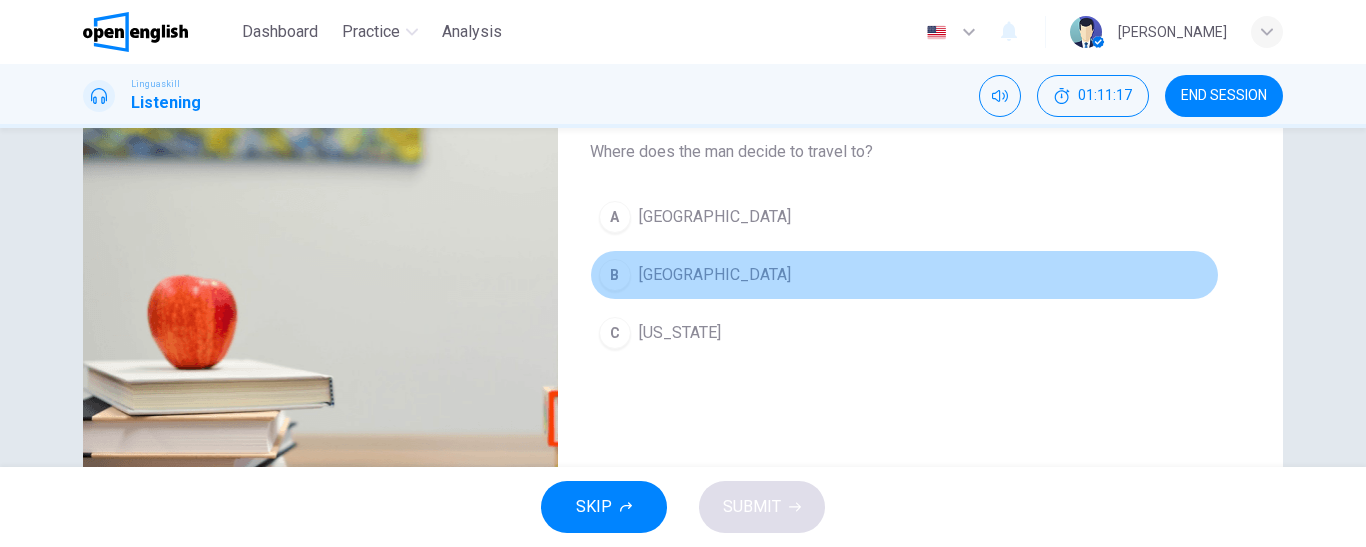 click on "[GEOGRAPHIC_DATA]" at bounding box center [715, 275] 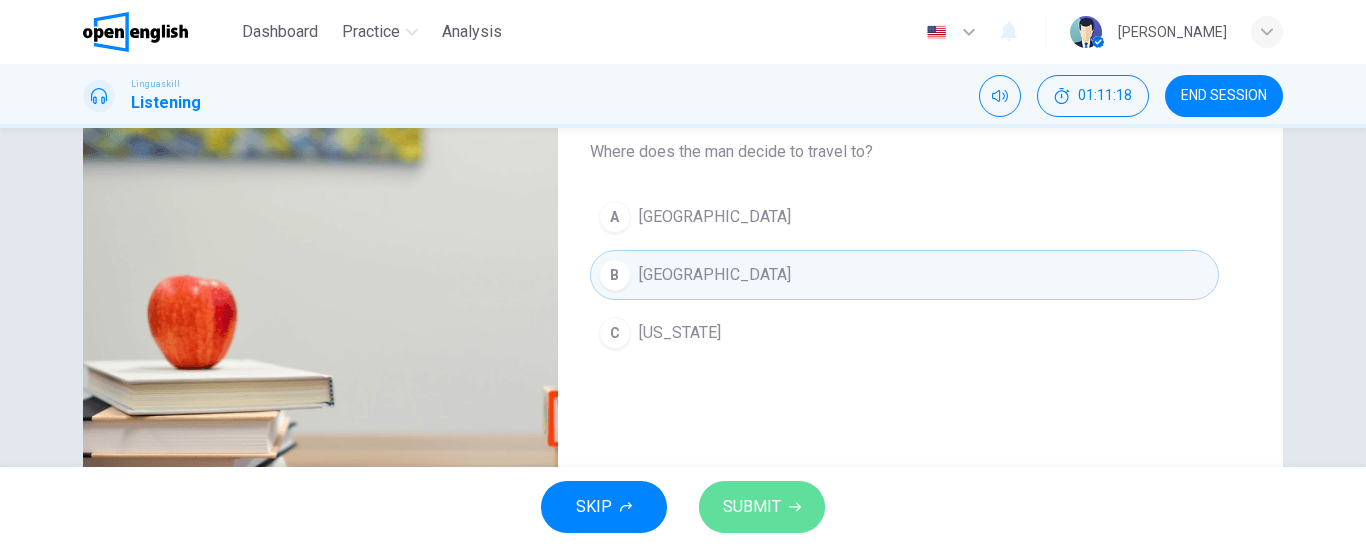 click on "SUBMIT" at bounding box center [752, 507] 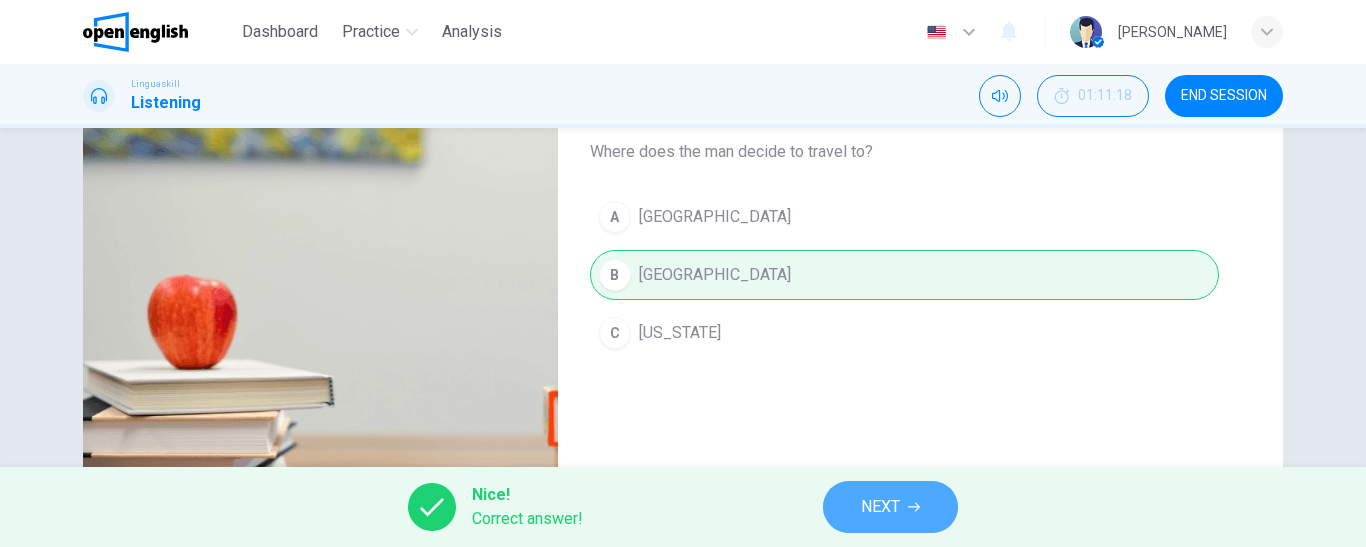 click on "NEXT" at bounding box center [880, 507] 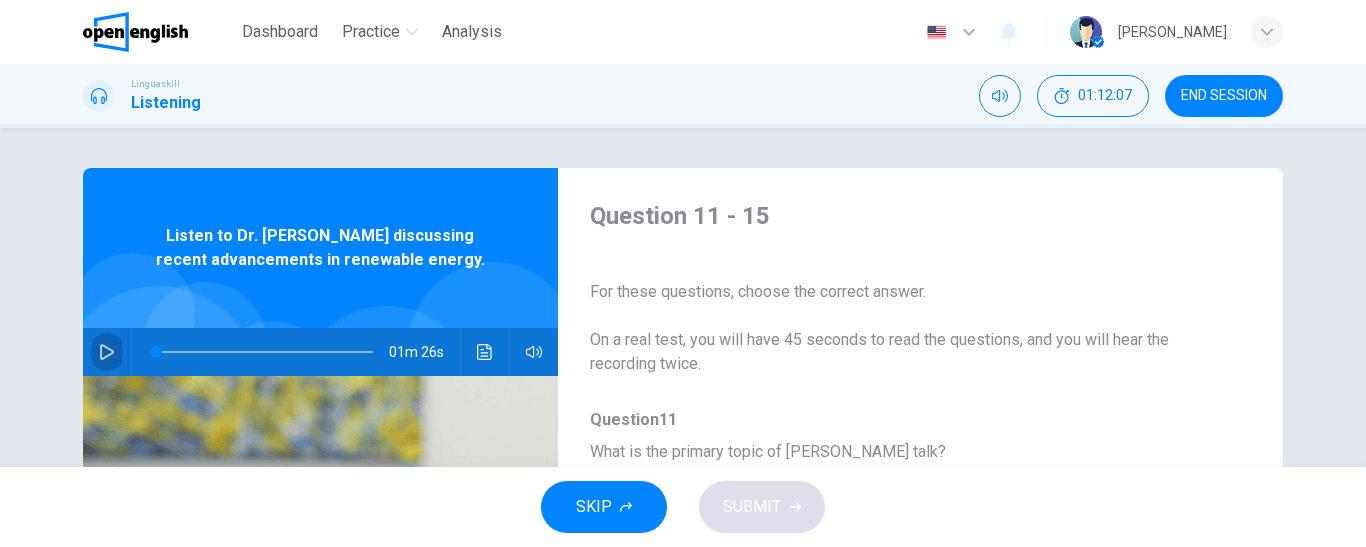 click 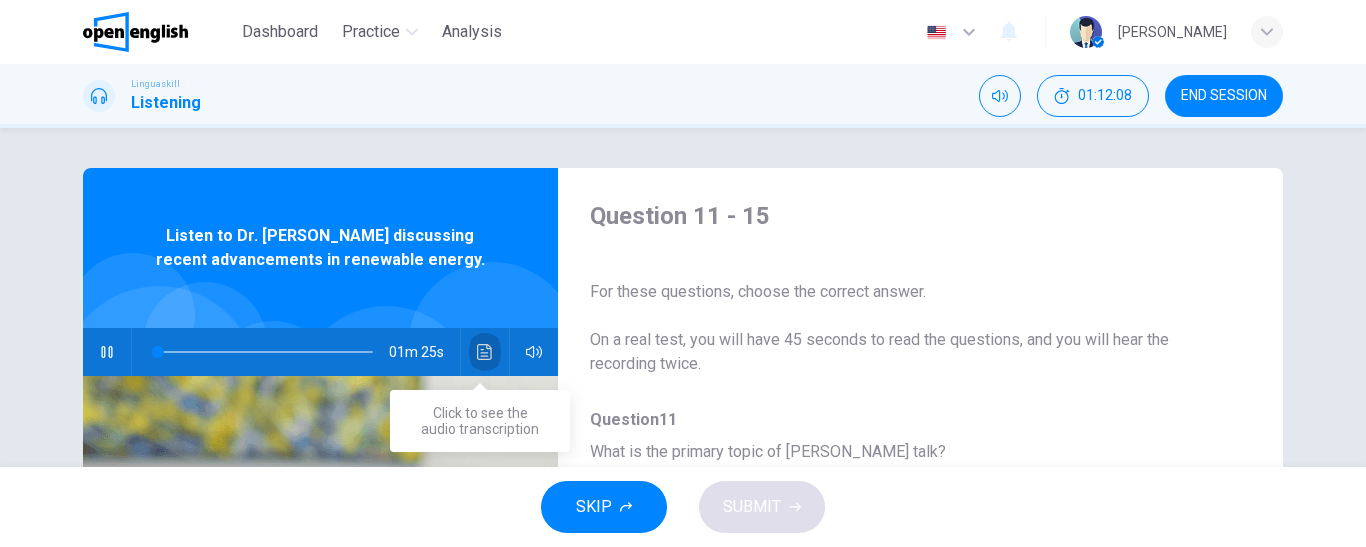 click 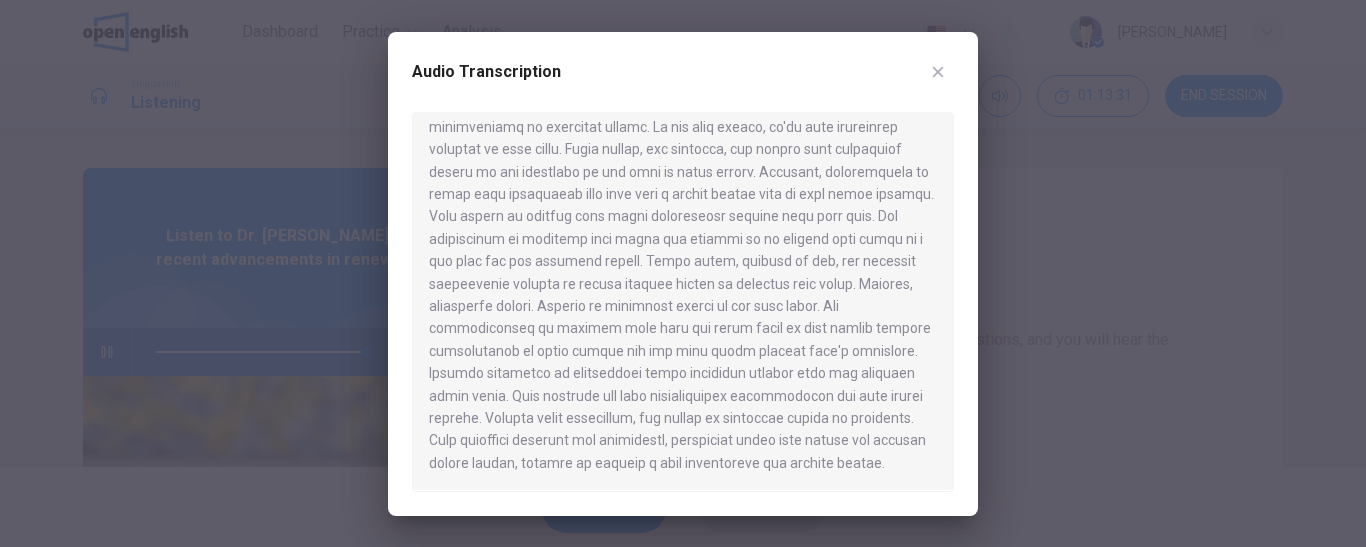 scroll, scrollTop: 57, scrollLeft: 0, axis: vertical 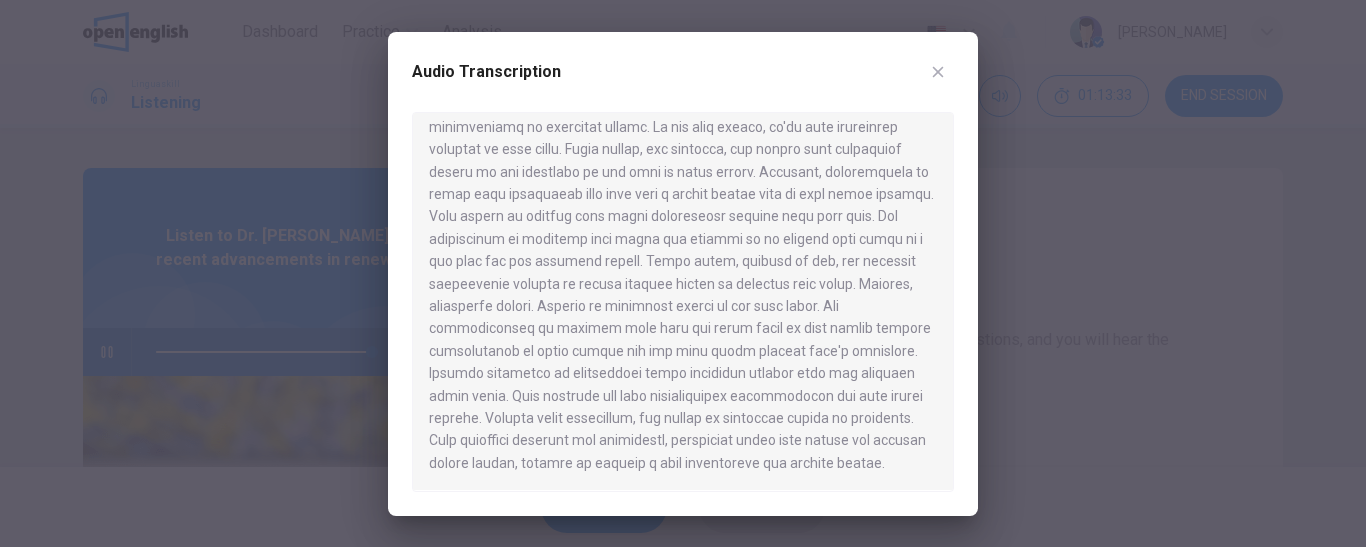 type on "*" 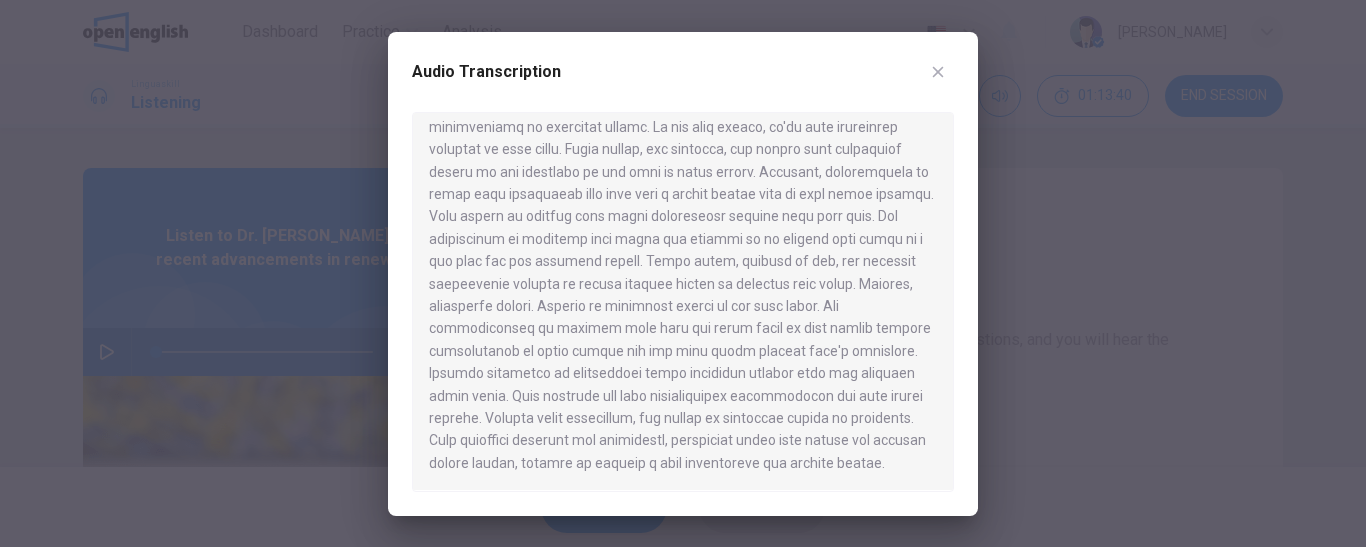 scroll, scrollTop: 0, scrollLeft: 0, axis: both 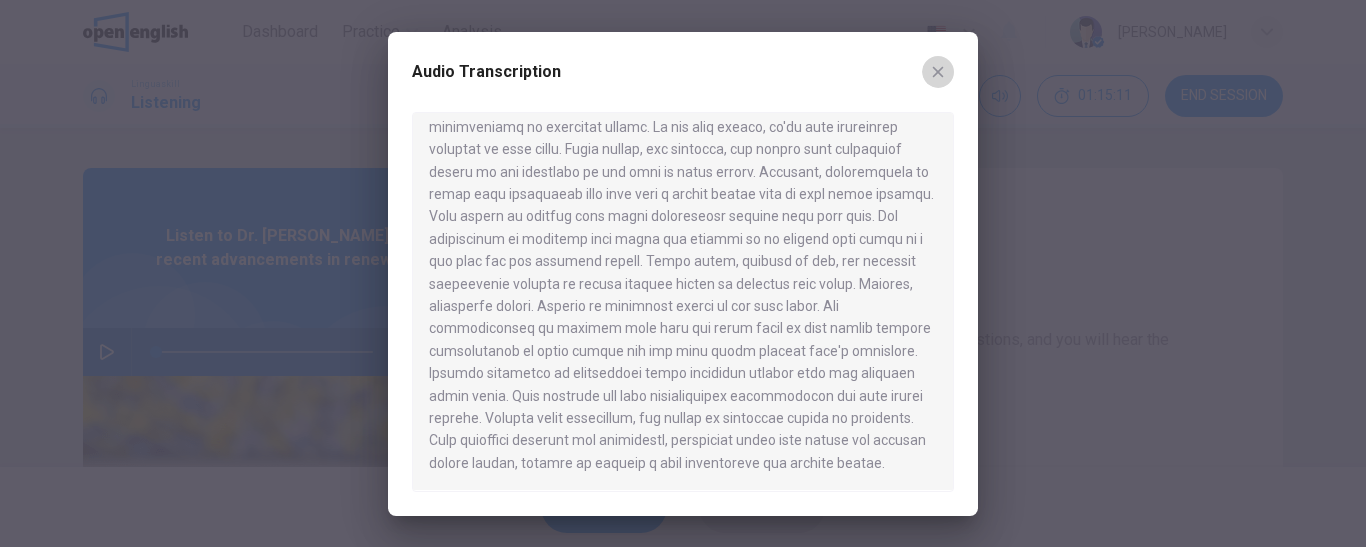 click 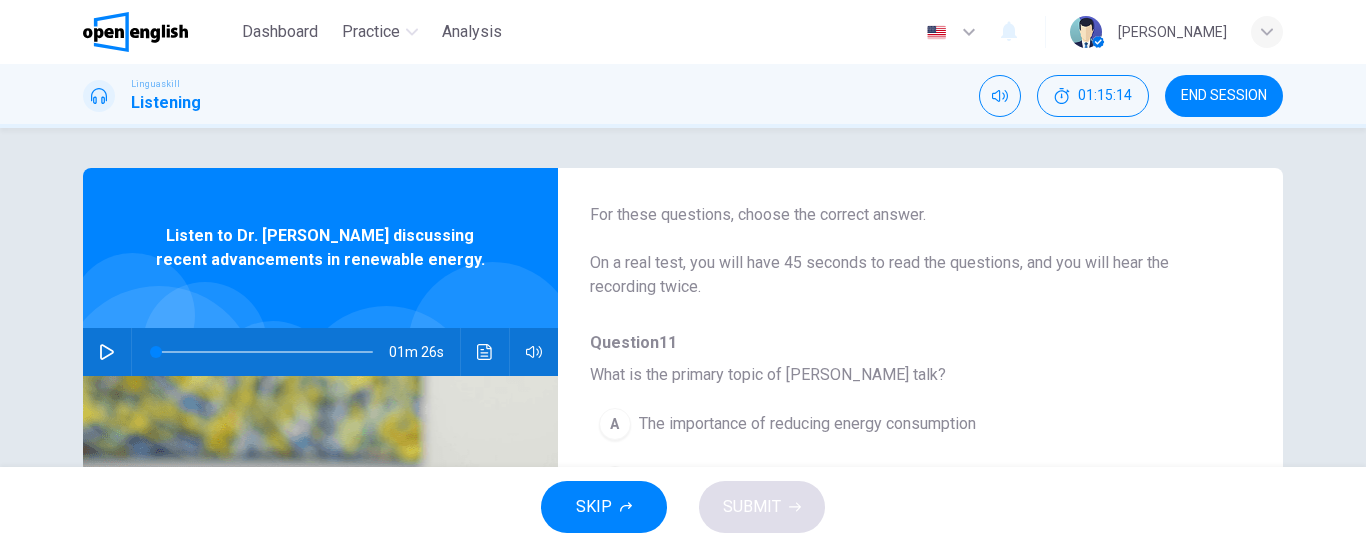 scroll, scrollTop: 200, scrollLeft: 0, axis: vertical 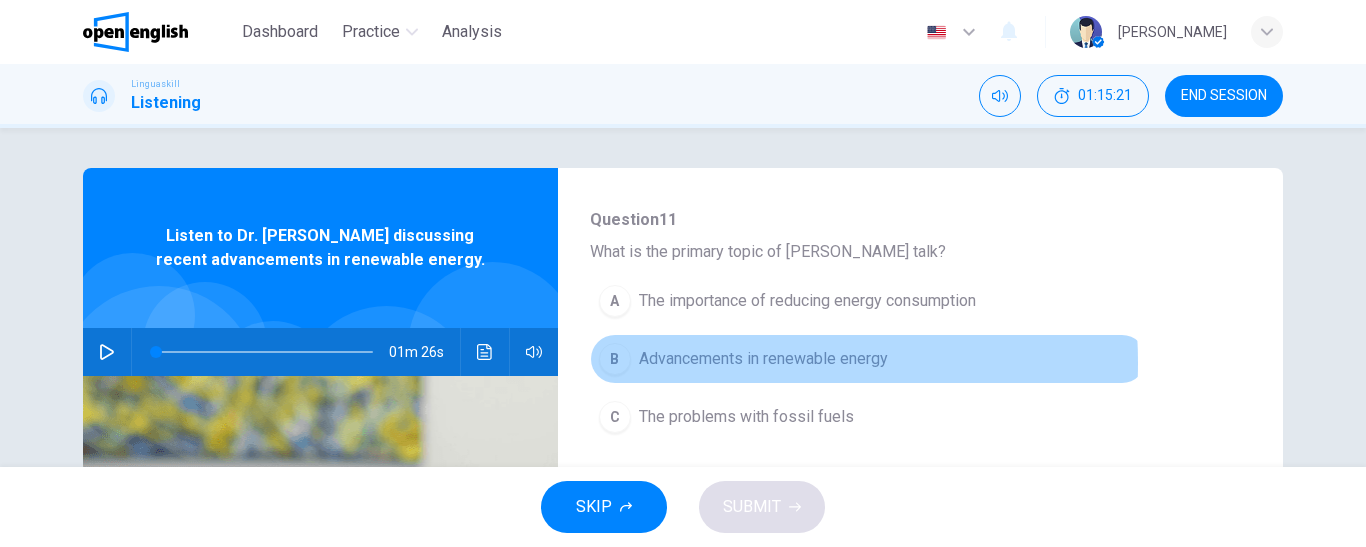 click on "Advancements in renewable energy" at bounding box center [763, 359] 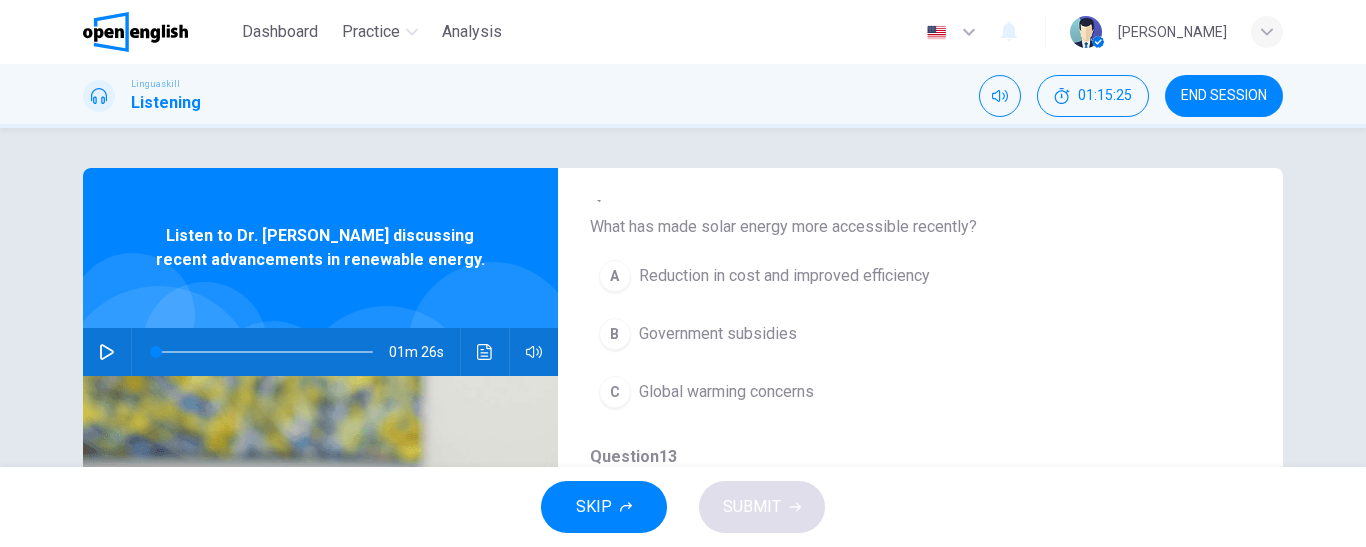 scroll, scrollTop: 500, scrollLeft: 0, axis: vertical 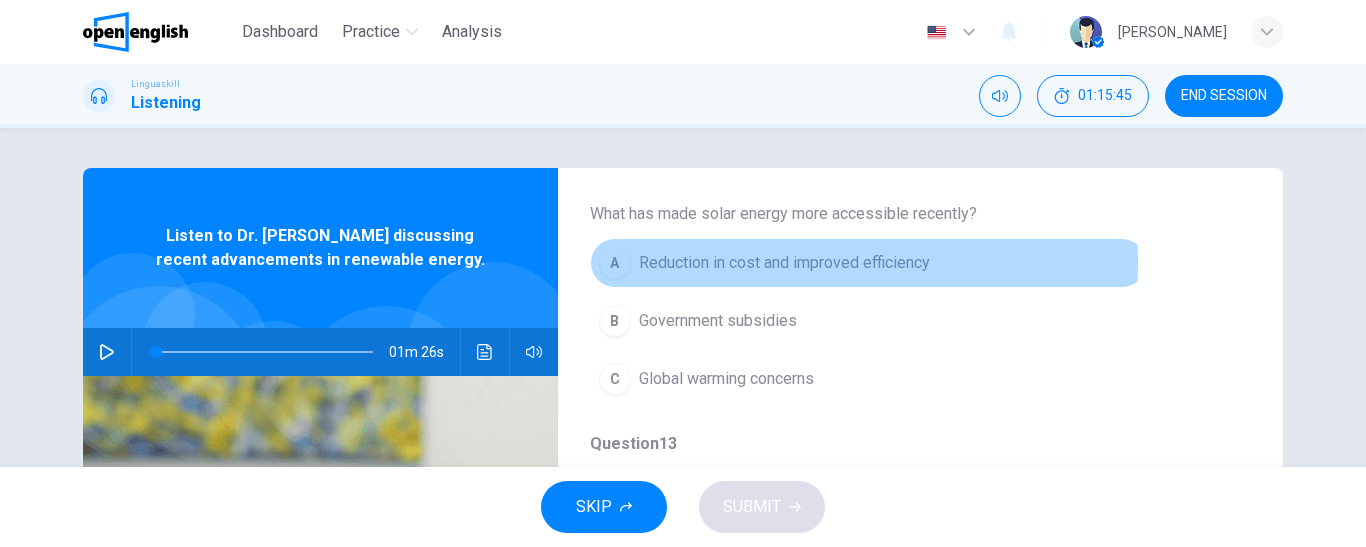 click on "Reduction in cost and improved efficiency" at bounding box center [784, 263] 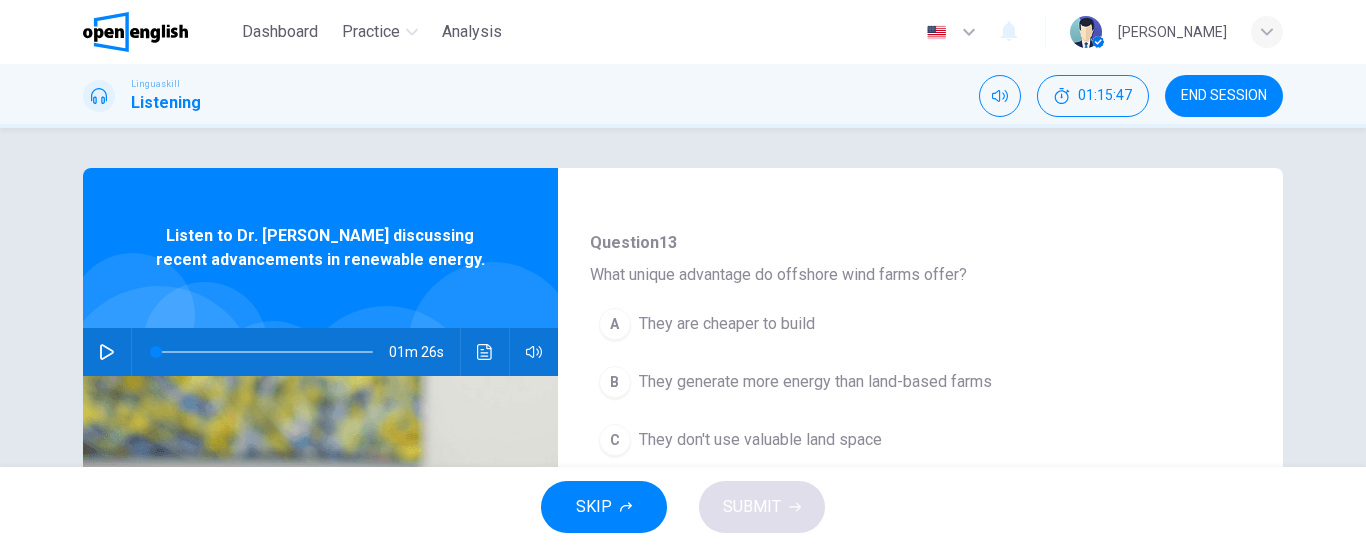 scroll, scrollTop: 700, scrollLeft: 0, axis: vertical 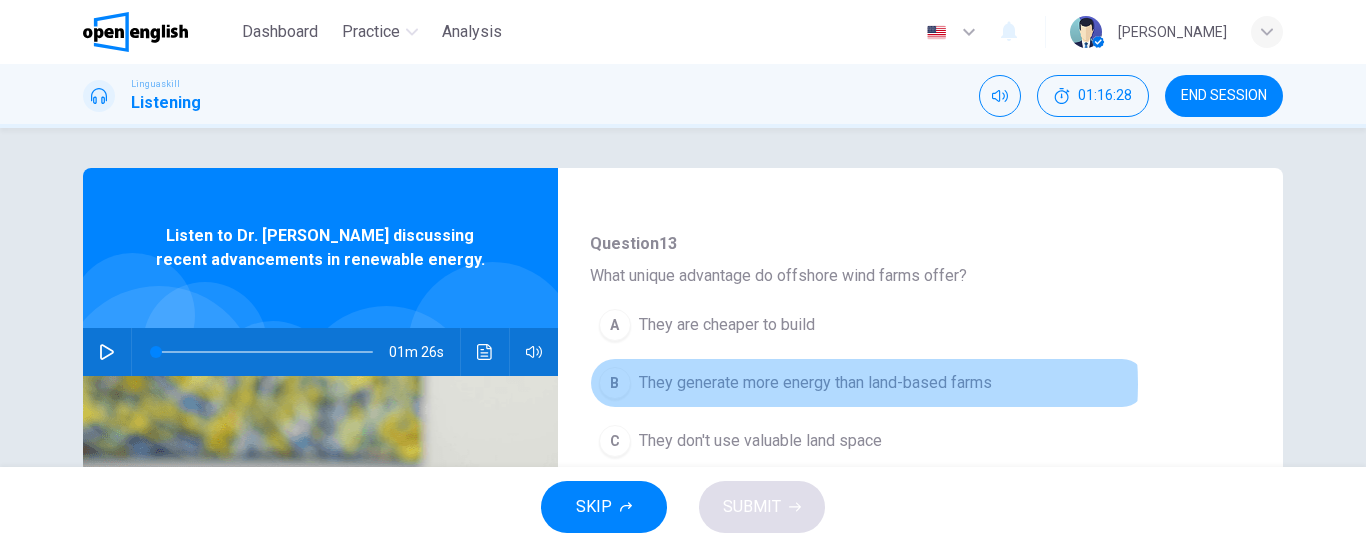 click on "They generate more energy than land-based farms" at bounding box center (815, 383) 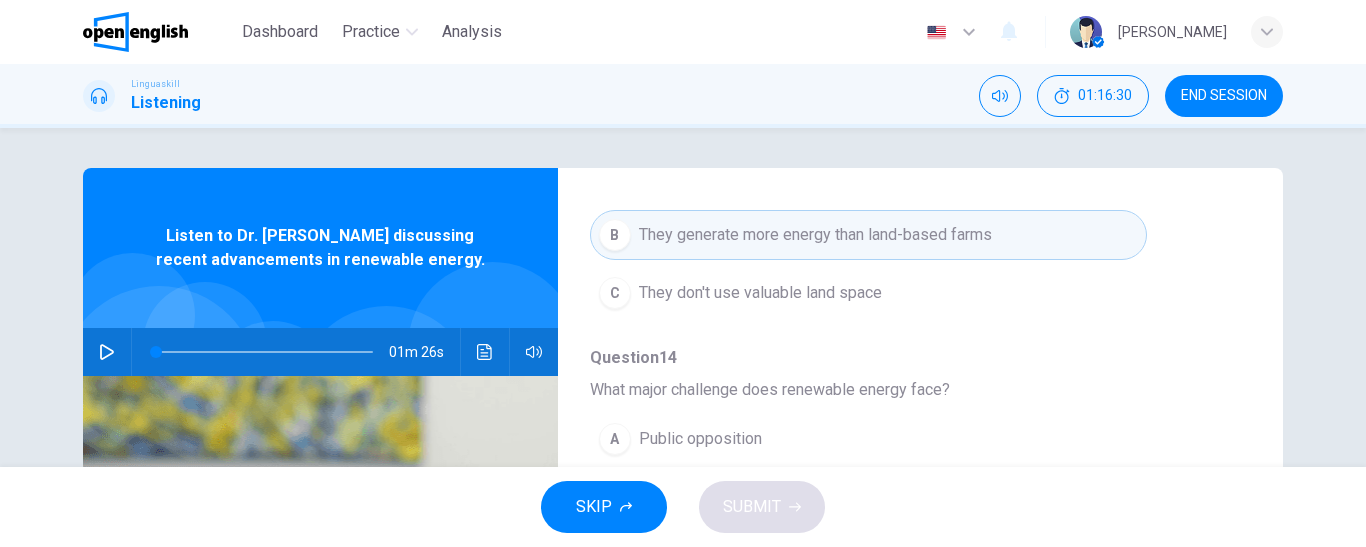 scroll, scrollTop: 887, scrollLeft: 0, axis: vertical 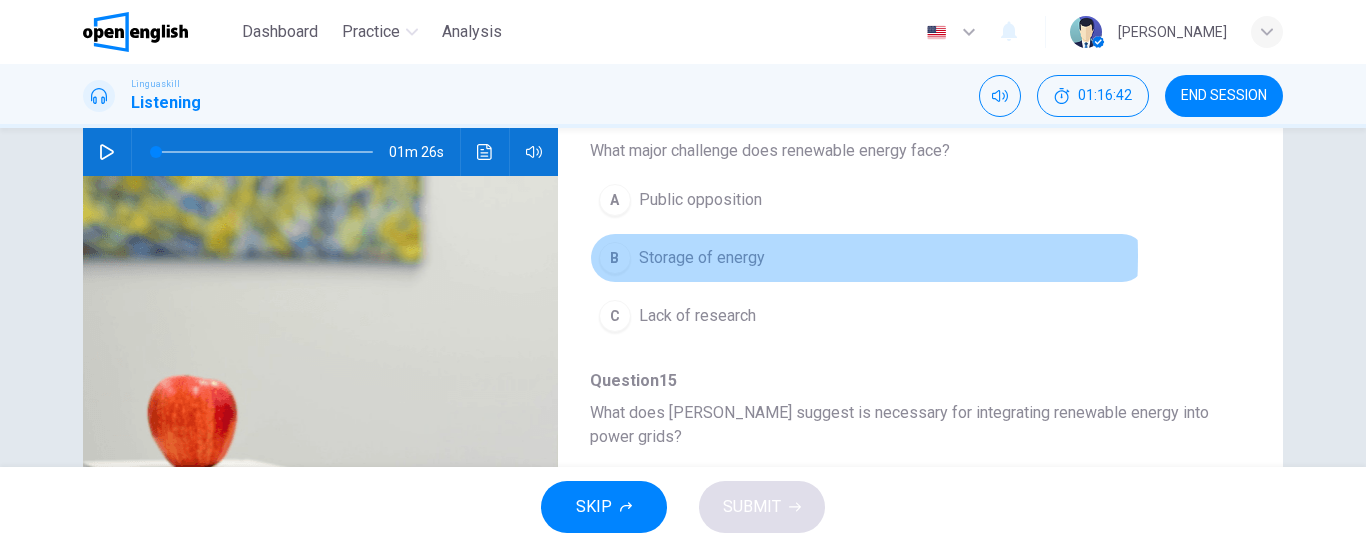 click on "Storage of energy" at bounding box center [702, 258] 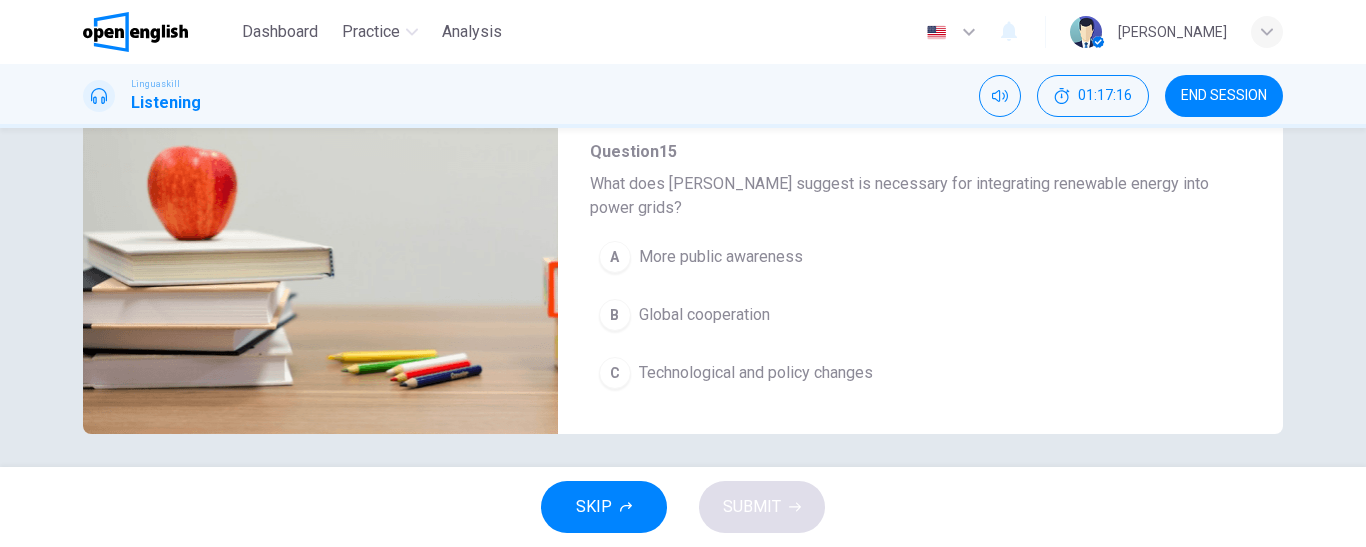 scroll, scrollTop: 436, scrollLeft: 0, axis: vertical 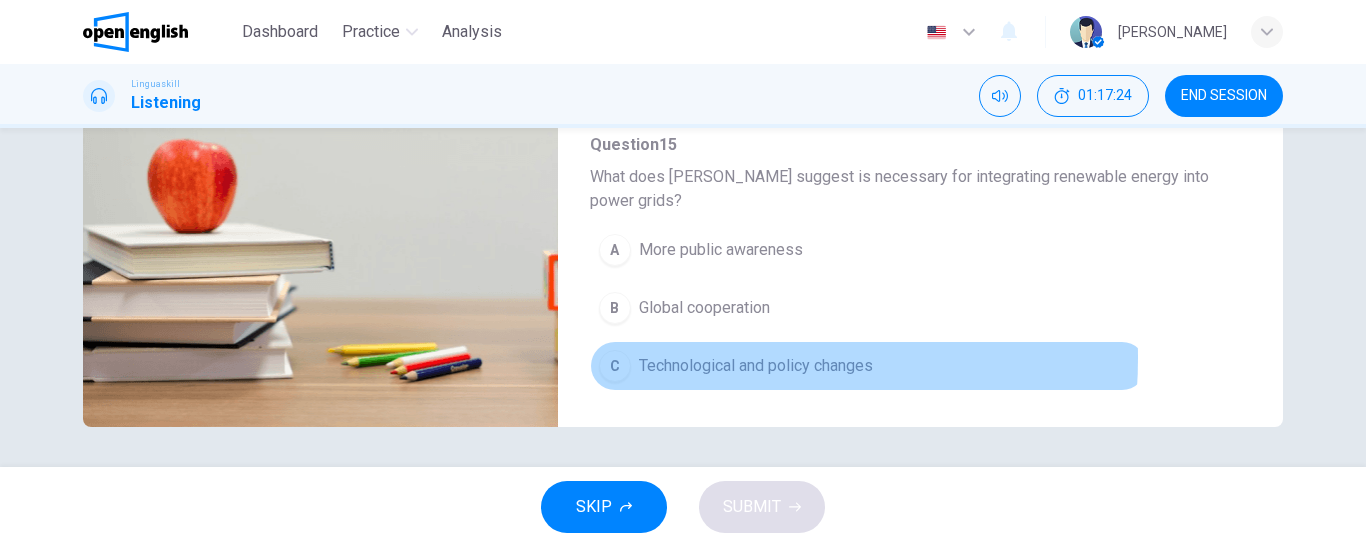 click on "Technological and policy changes" at bounding box center (756, 366) 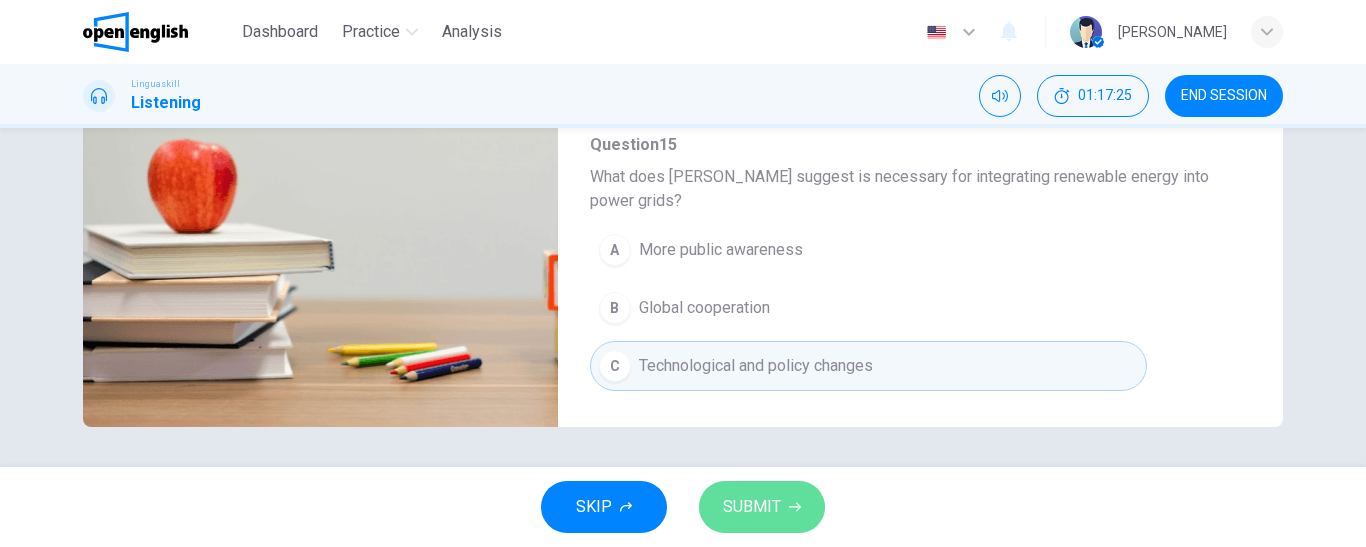 click 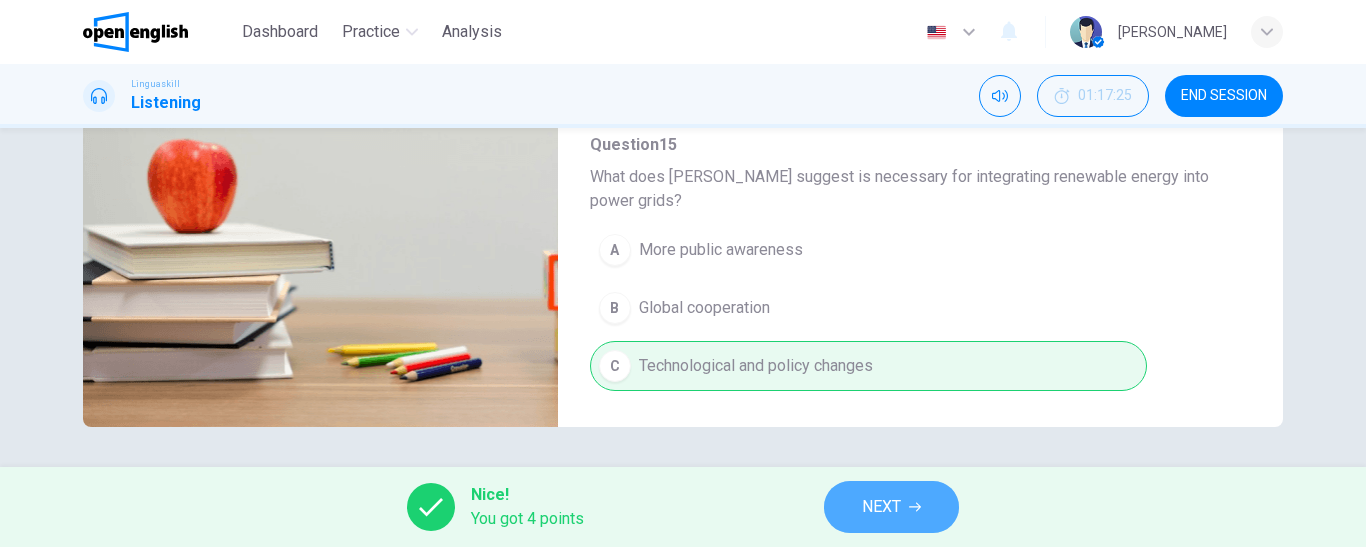 click on "NEXT" at bounding box center (891, 507) 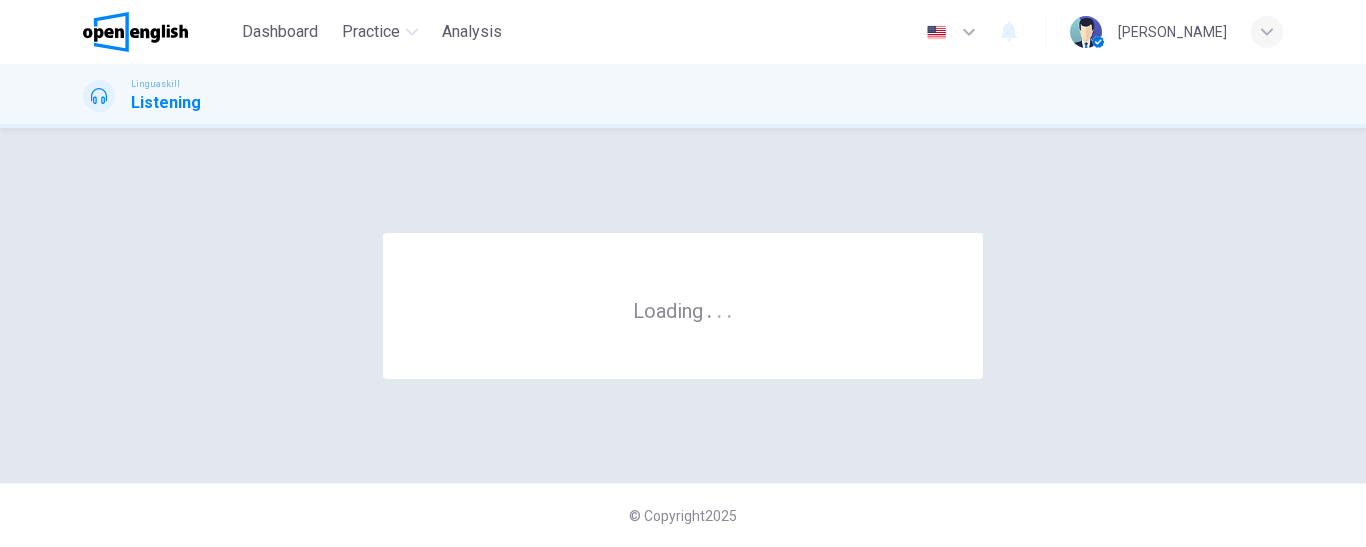scroll, scrollTop: 0, scrollLeft: 0, axis: both 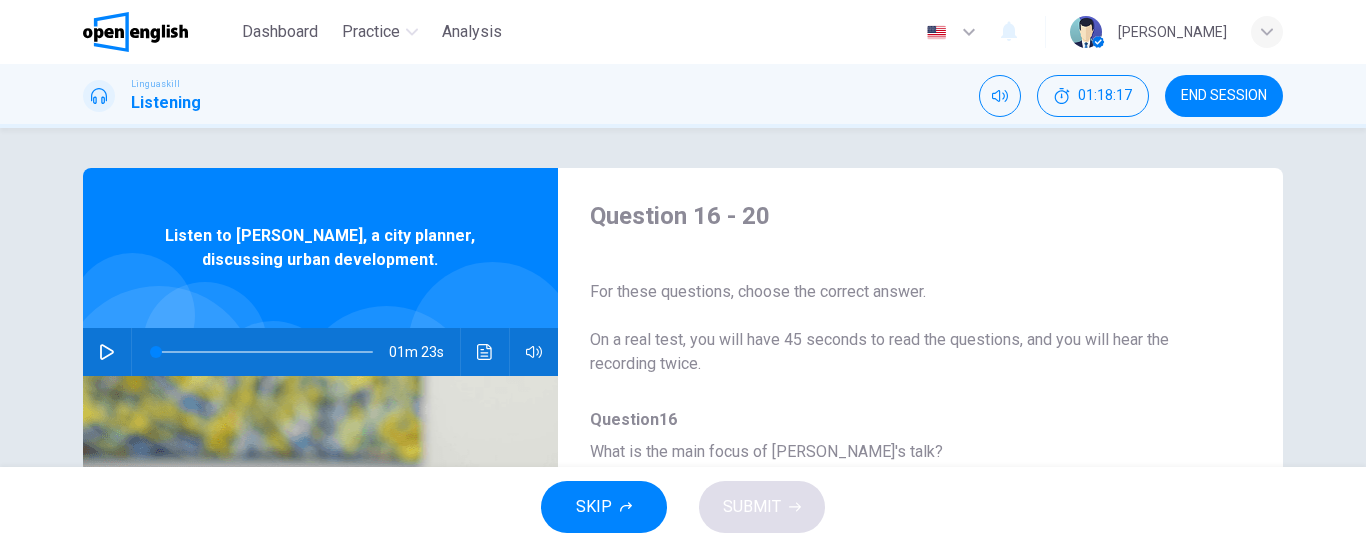 click 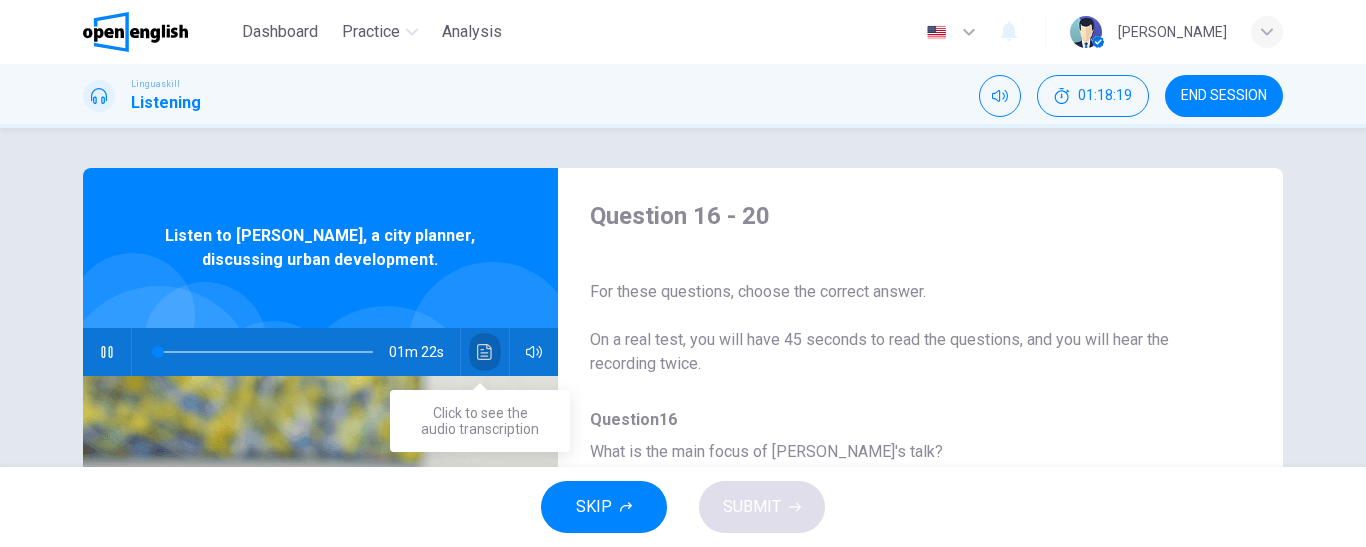 click at bounding box center [485, 352] 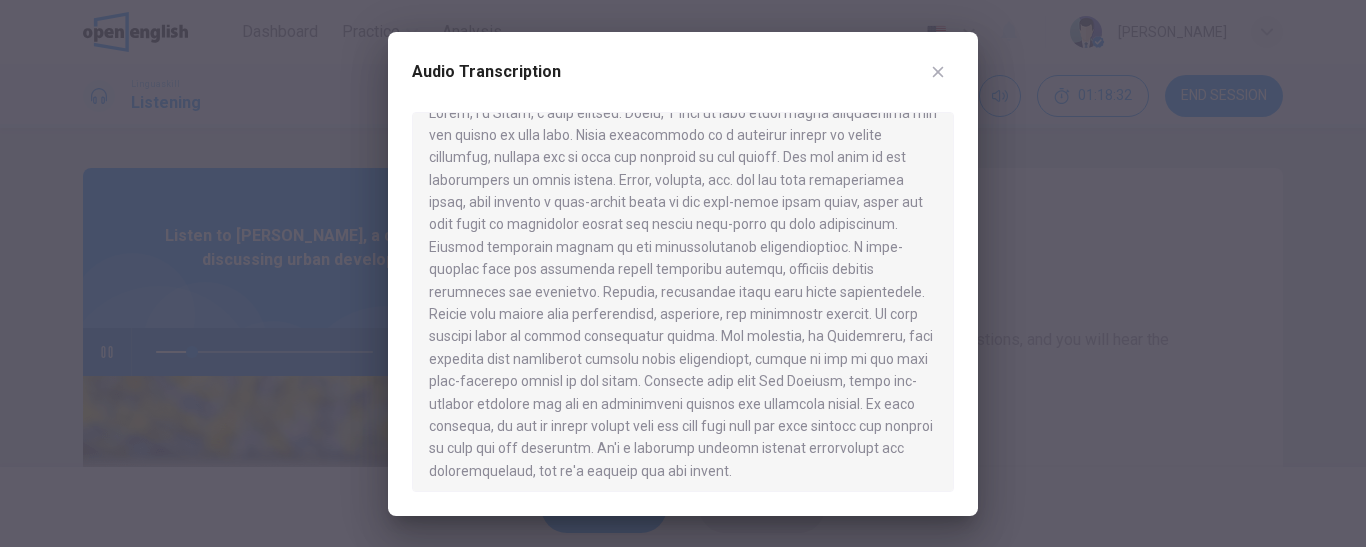 scroll, scrollTop: 34, scrollLeft: 0, axis: vertical 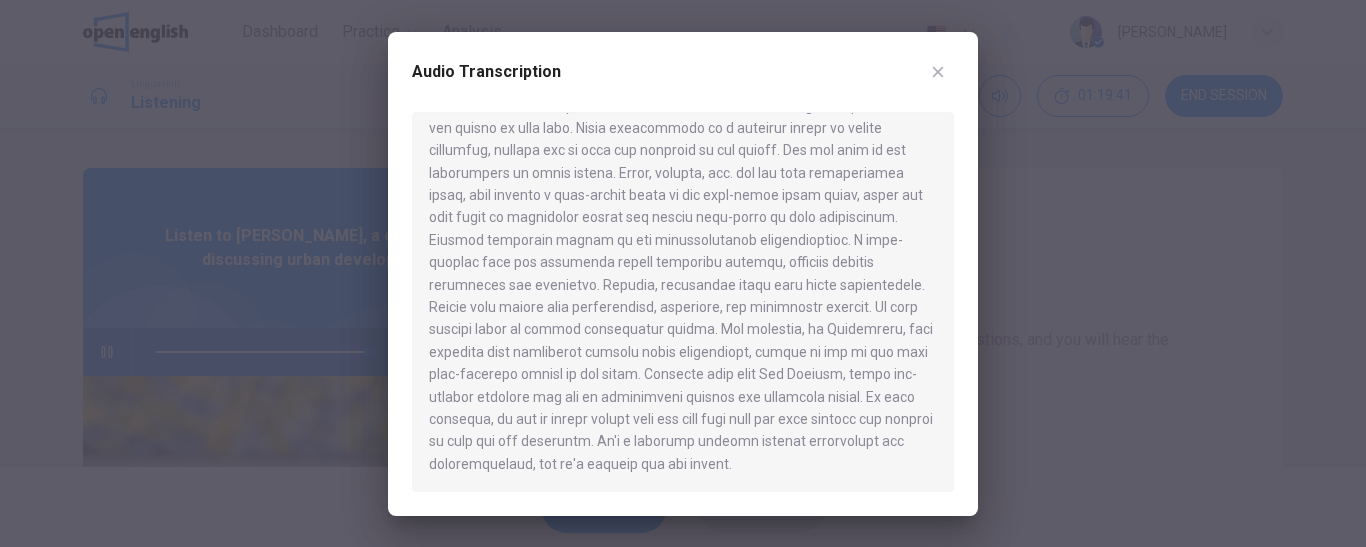 type on "*" 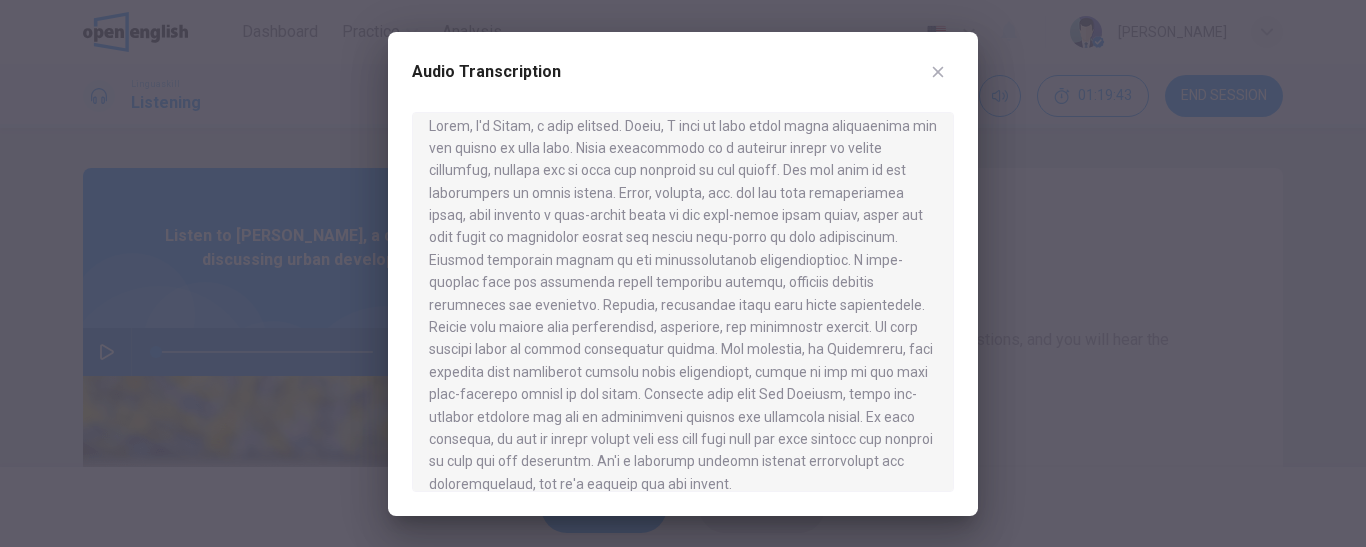 scroll, scrollTop: 0, scrollLeft: 0, axis: both 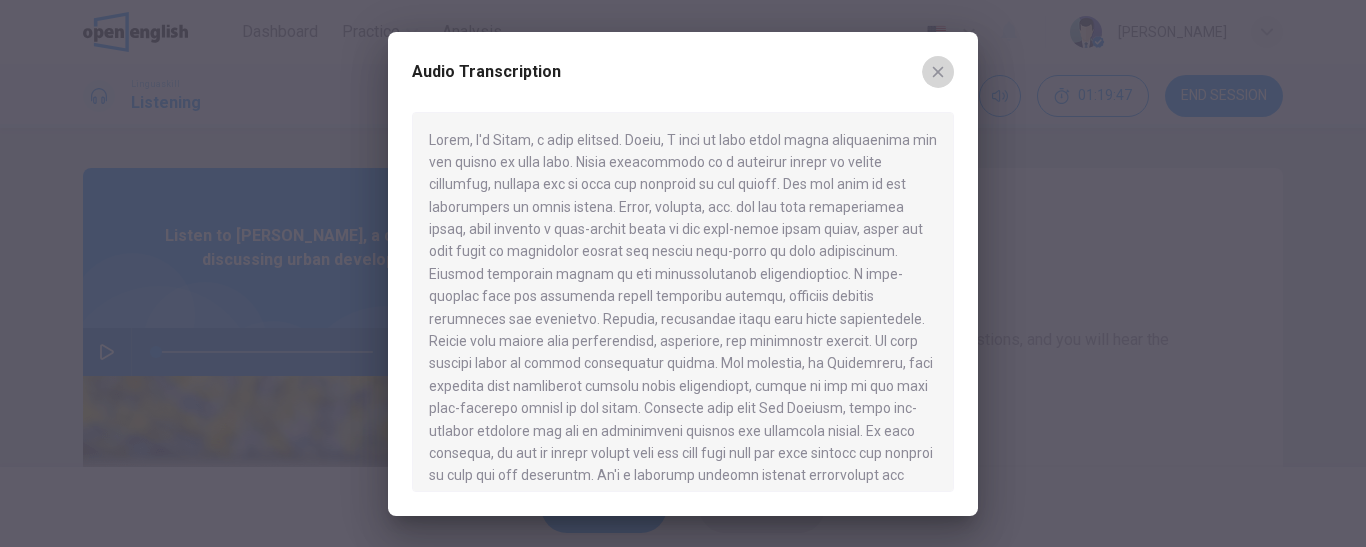 click 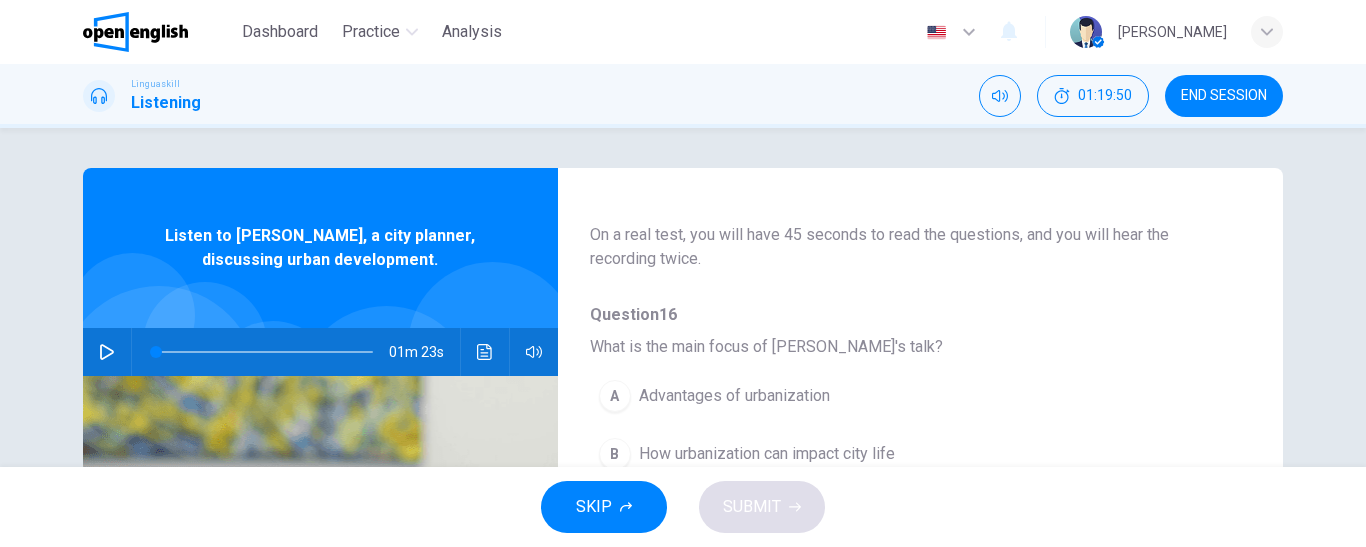 scroll, scrollTop: 200, scrollLeft: 0, axis: vertical 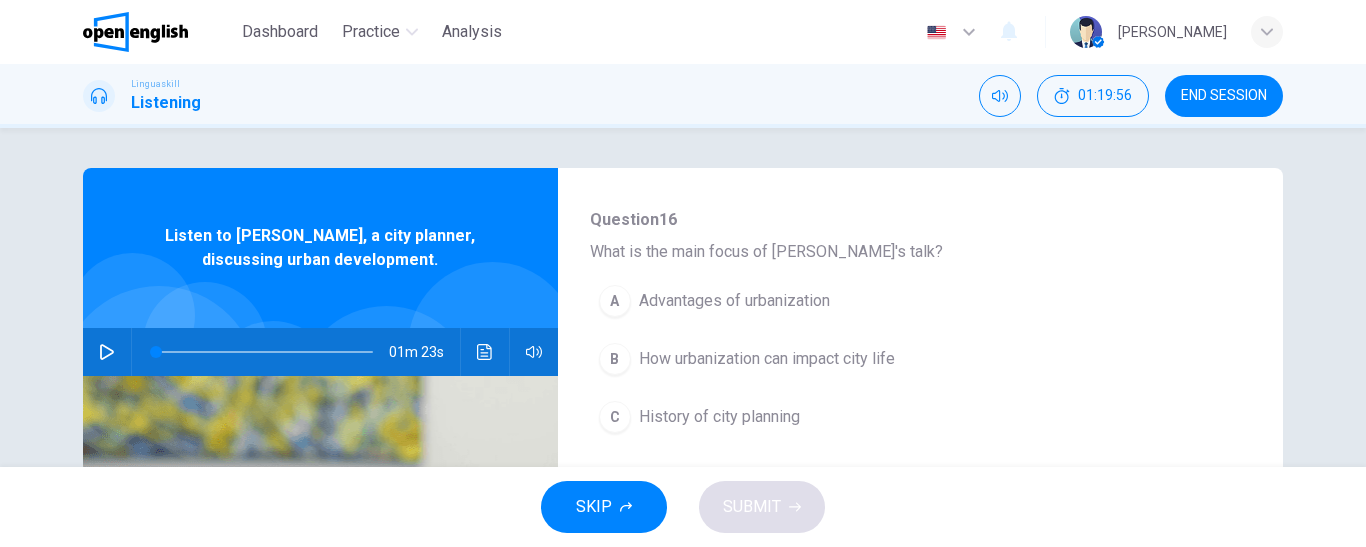 click on "How urbanization can impact city life" at bounding box center (767, 359) 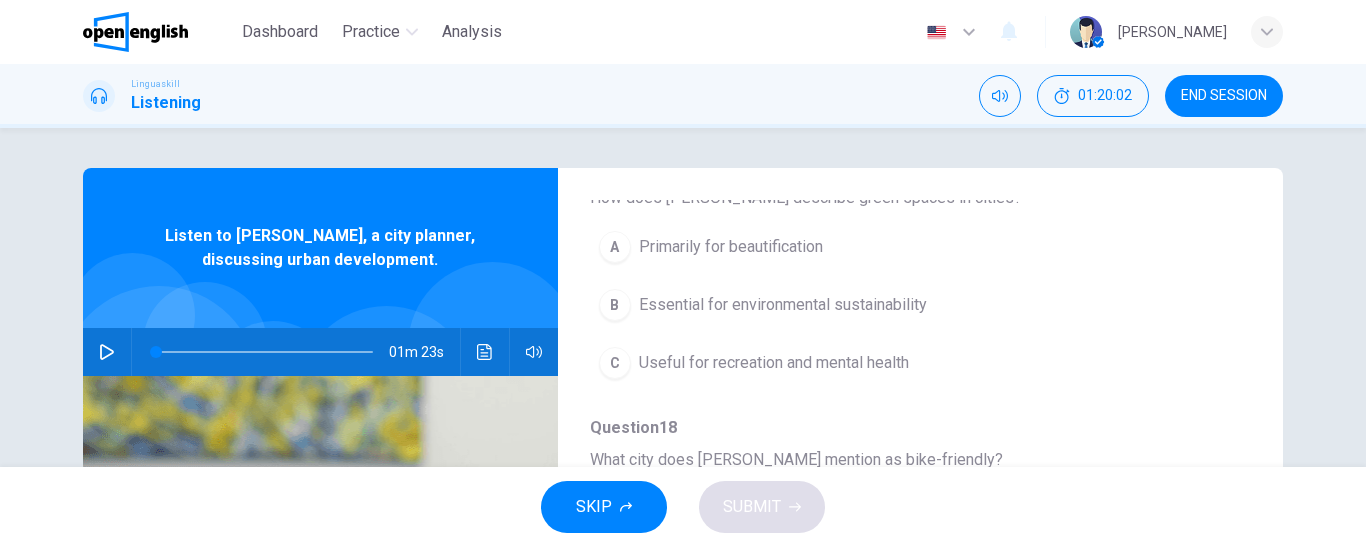 scroll, scrollTop: 500, scrollLeft: 0, axis: vertical 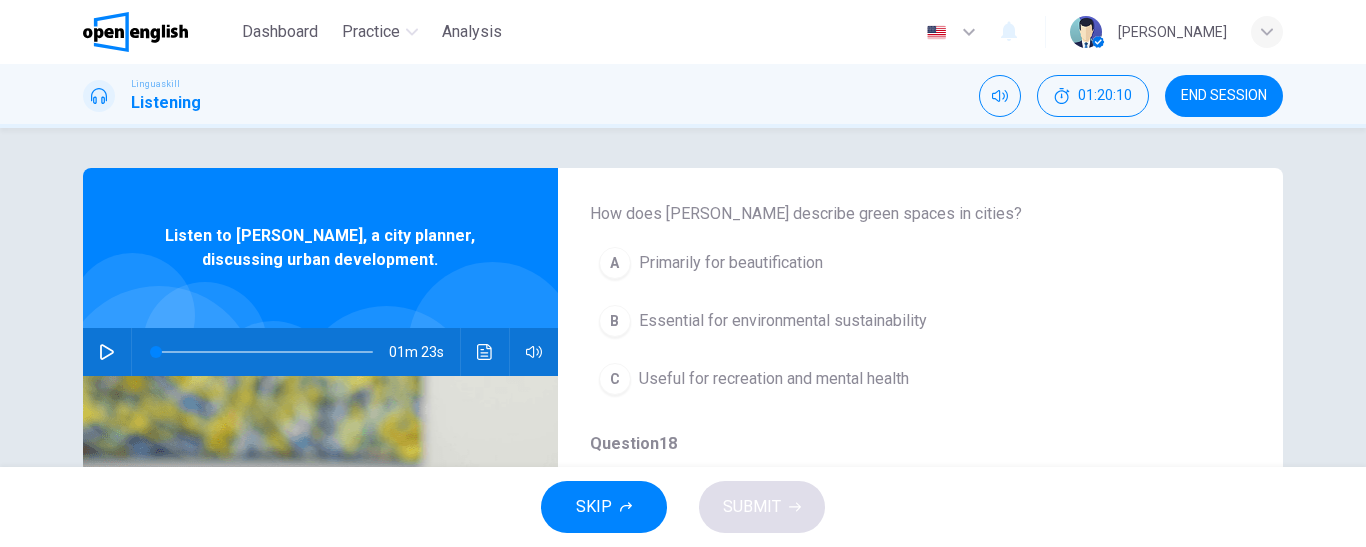 click on "Essential for environmental sustainability" at bounding box center (783, 321) 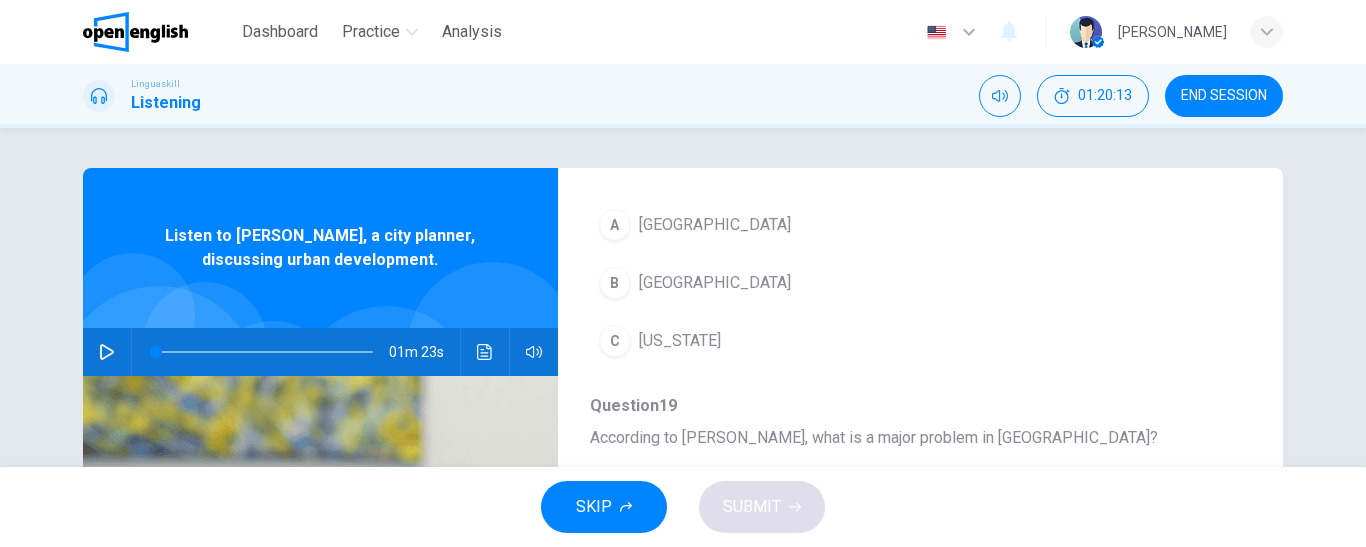 scroll, scrollTop: 700, scrollLeft: 0, axis: vertical 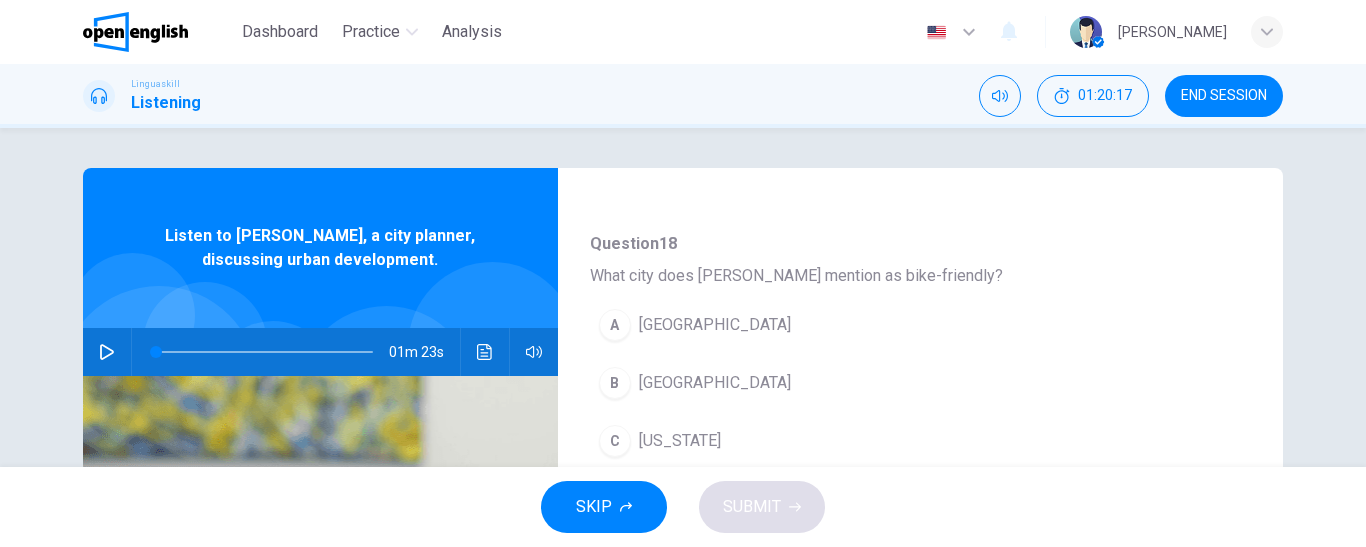 click on "[GEOGRAPHIC_DATA]" at bounding box center [715, 383] 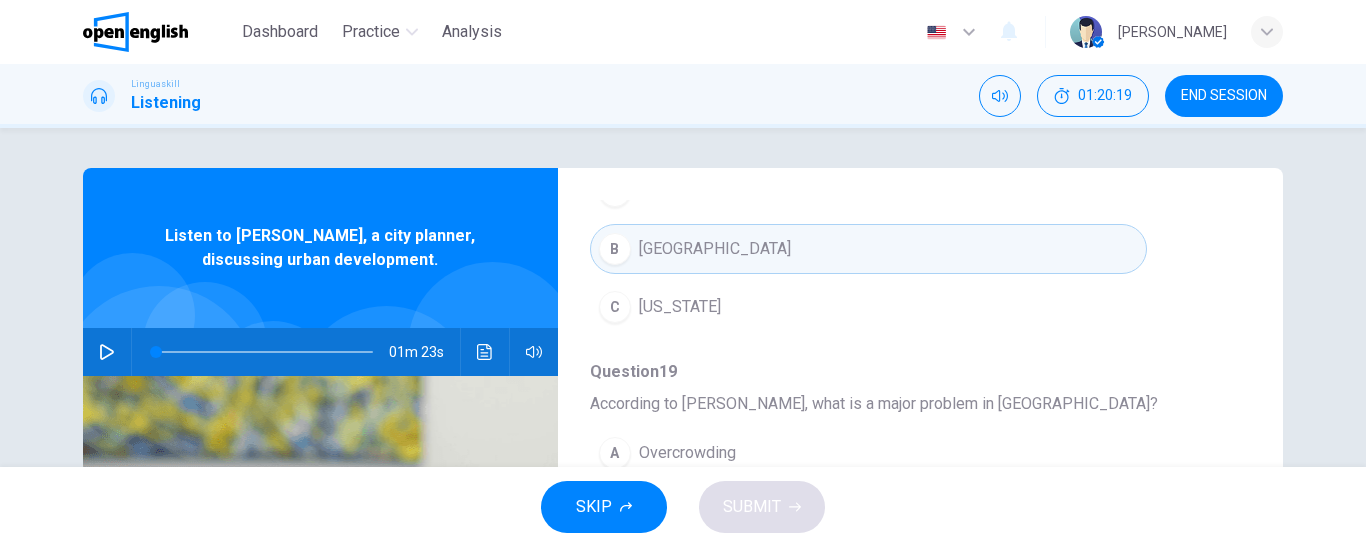 scroll, scrollTop: 863, scrollLeft: 0, axis: vertical 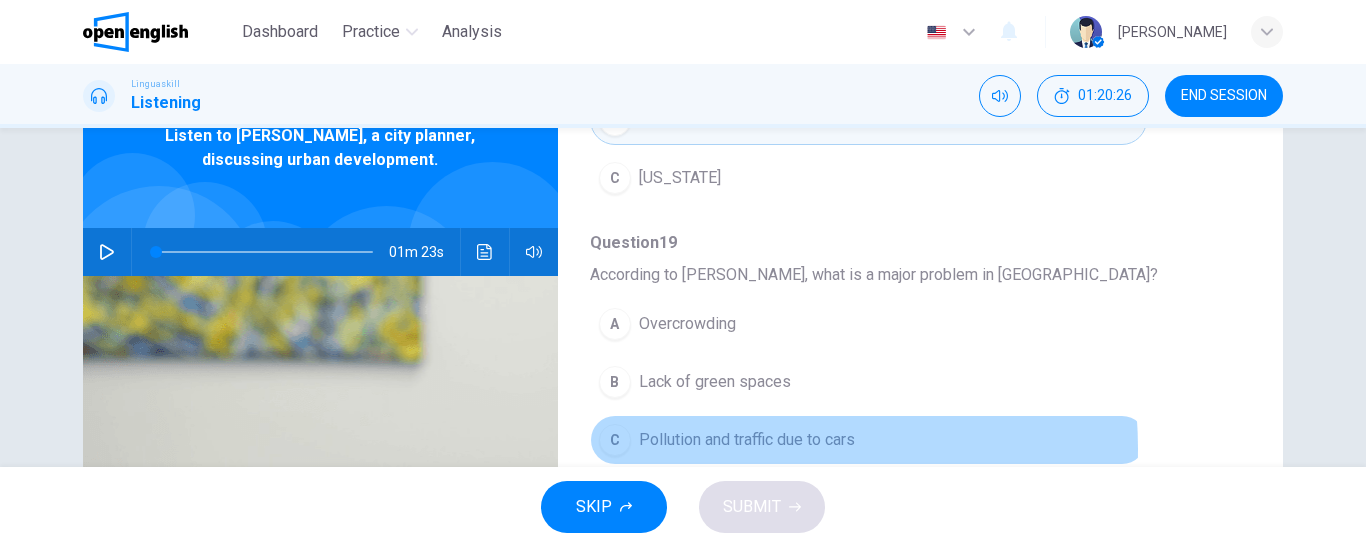 click on "Pollution and traffic due to cars" at bounding box center [747, 440] 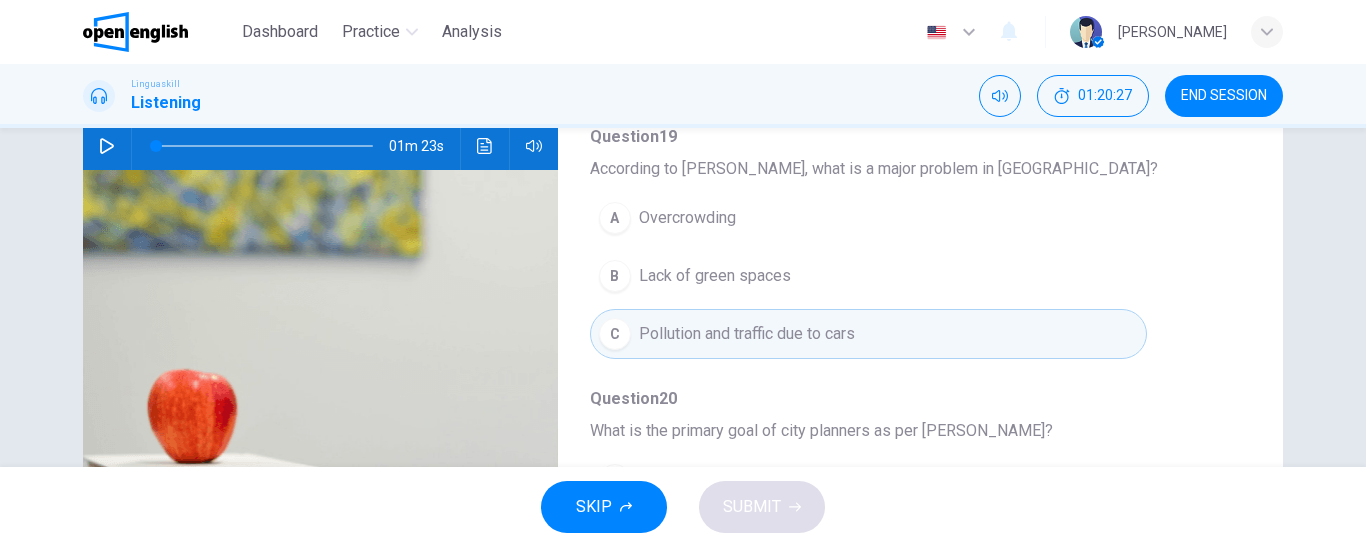 scroll, scrollTop: 400, scrollLeft: 0, axis: vertical 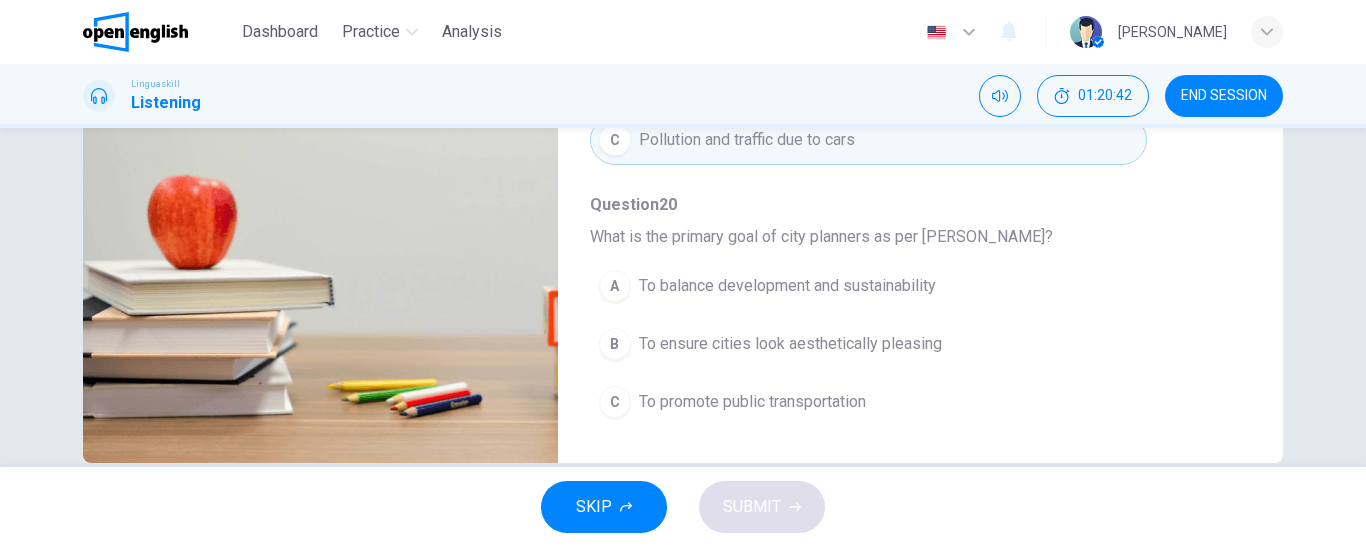 click on "To balance development and sustainability" at bounding box center (787, 286) 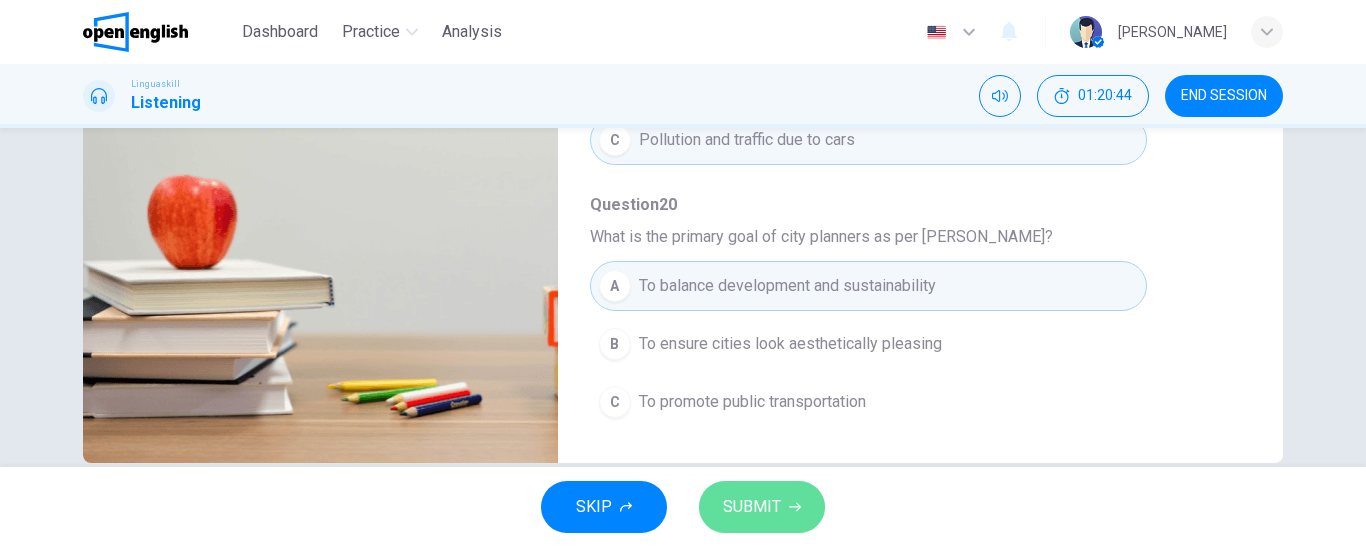 click on "SUBMIT" at bounding box center [752, 507] 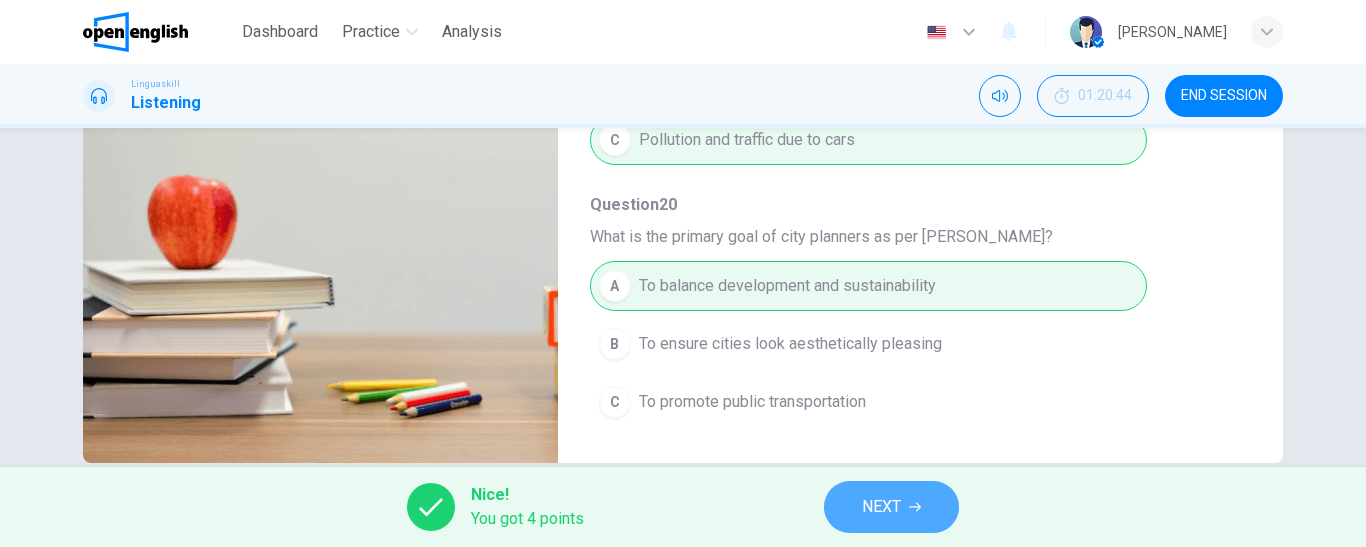 click on "NEXT" at bounding box center (881, 507) 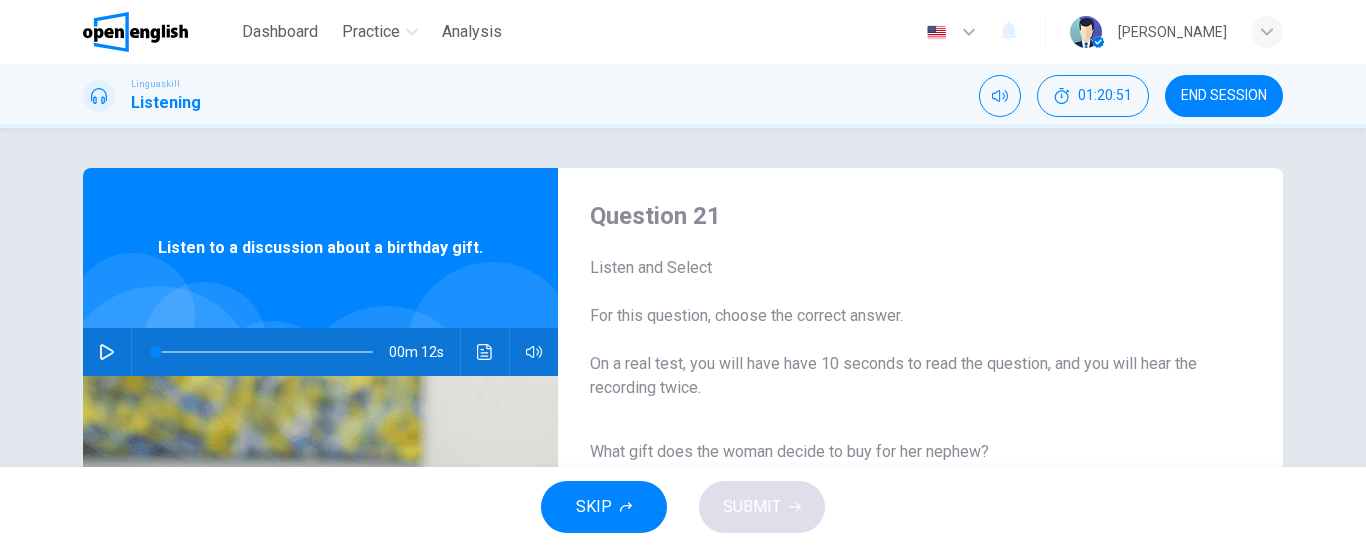 scroll, scrollTop: 100, scrollLeft: 0, axis: vertical 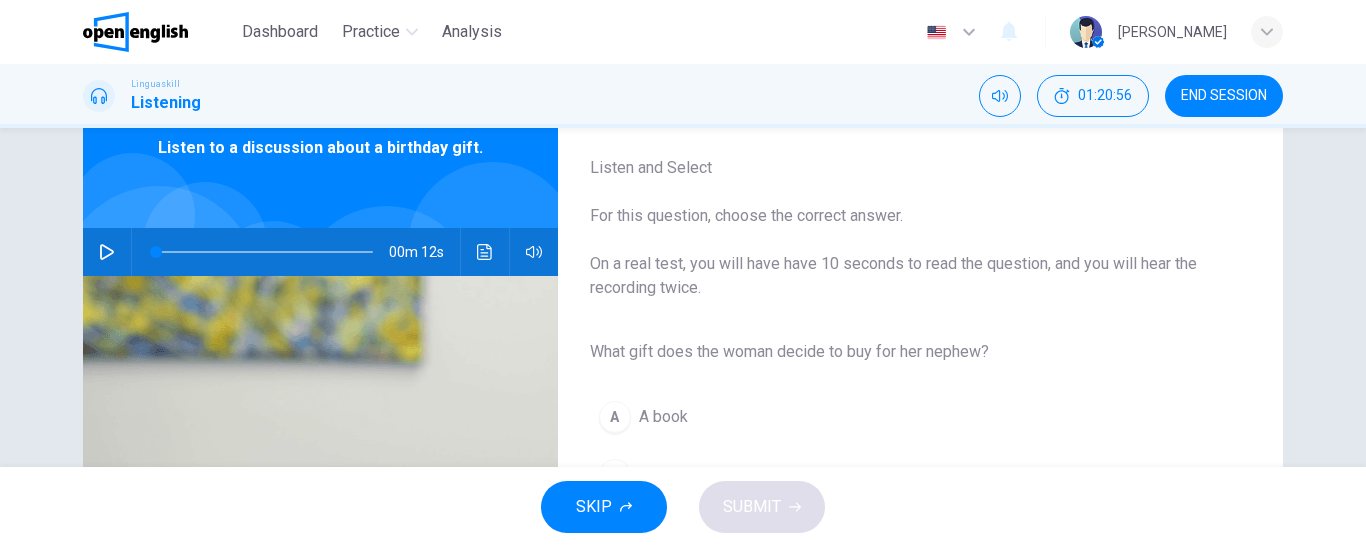 click at bounding box center [107, 252] 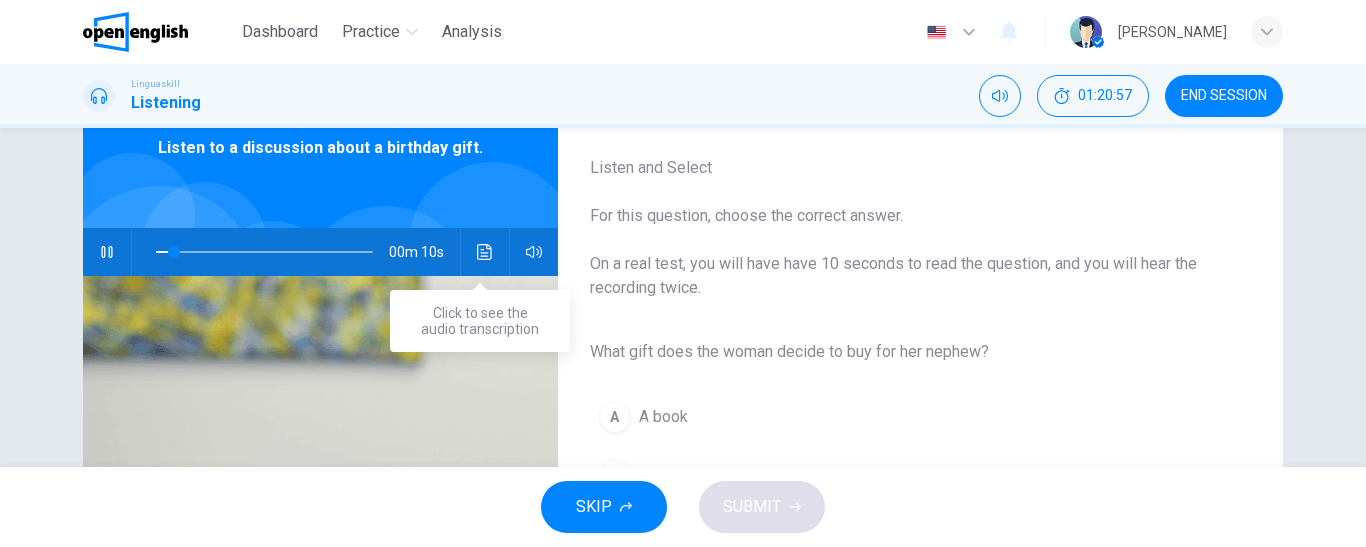 click at bounding box center (485, 252) 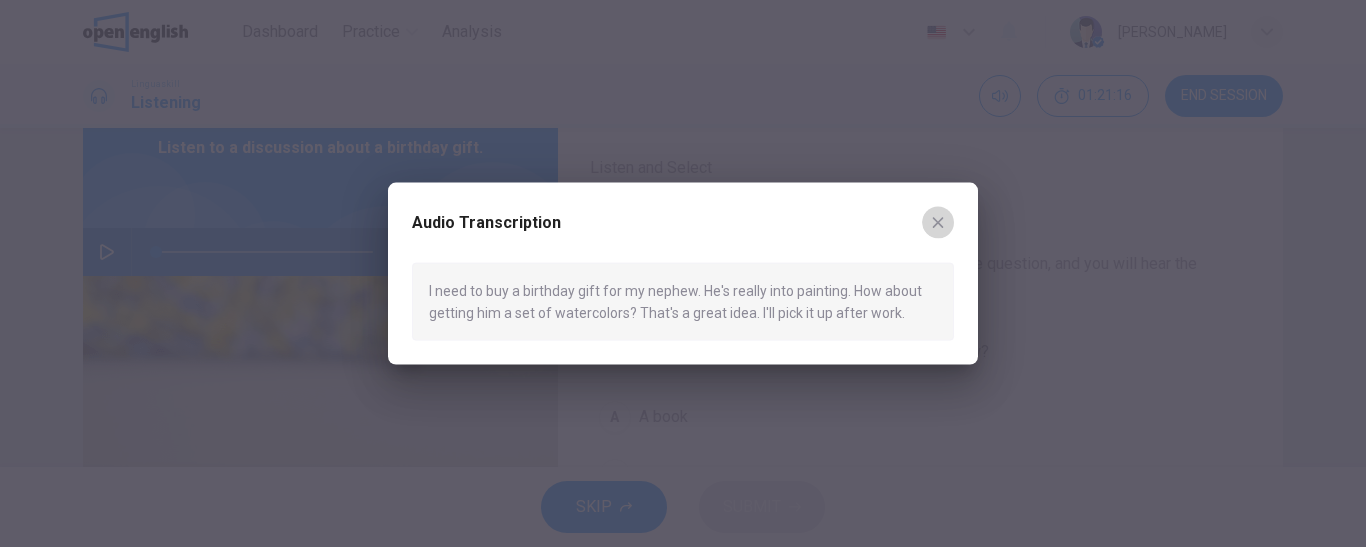 click 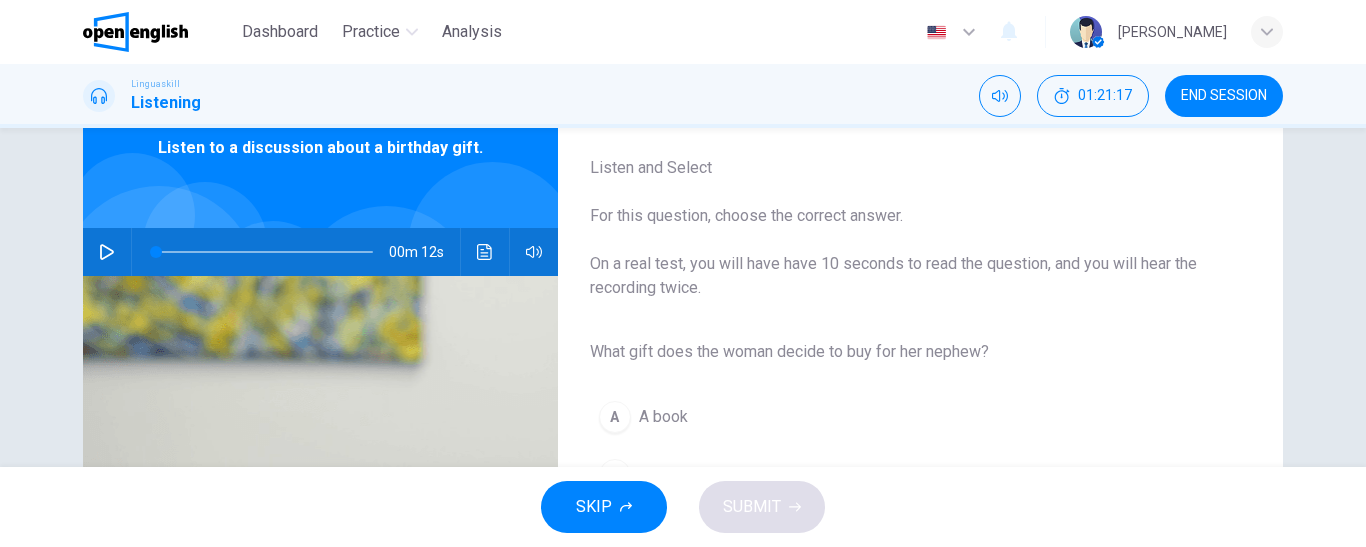 click at bounding box center [107, 252] 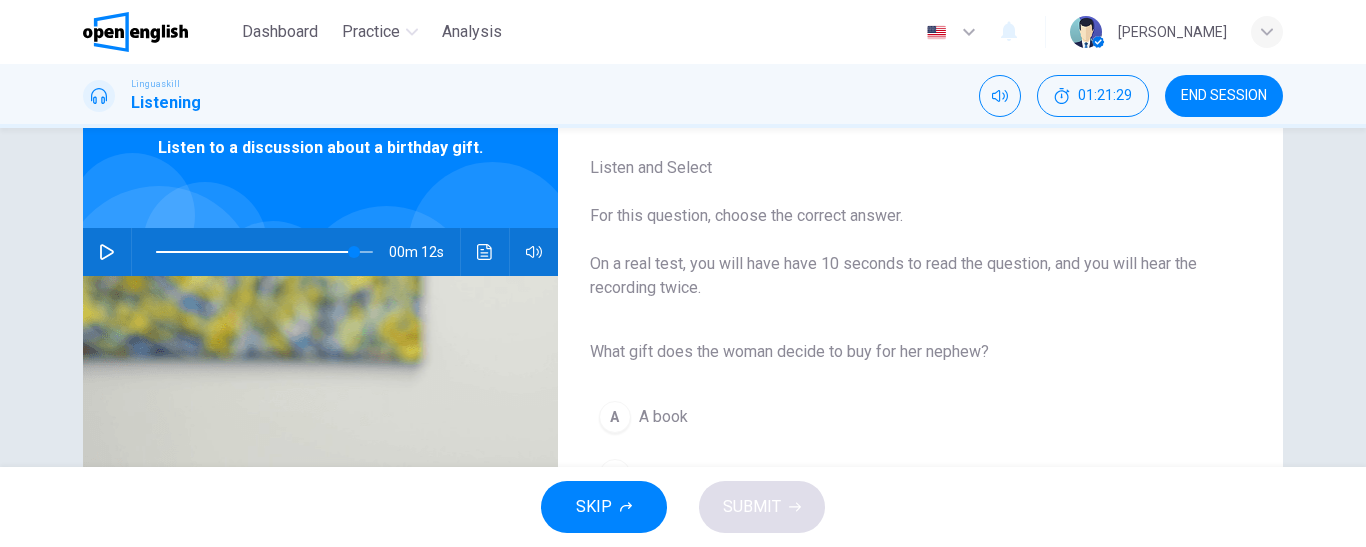 type on "*" 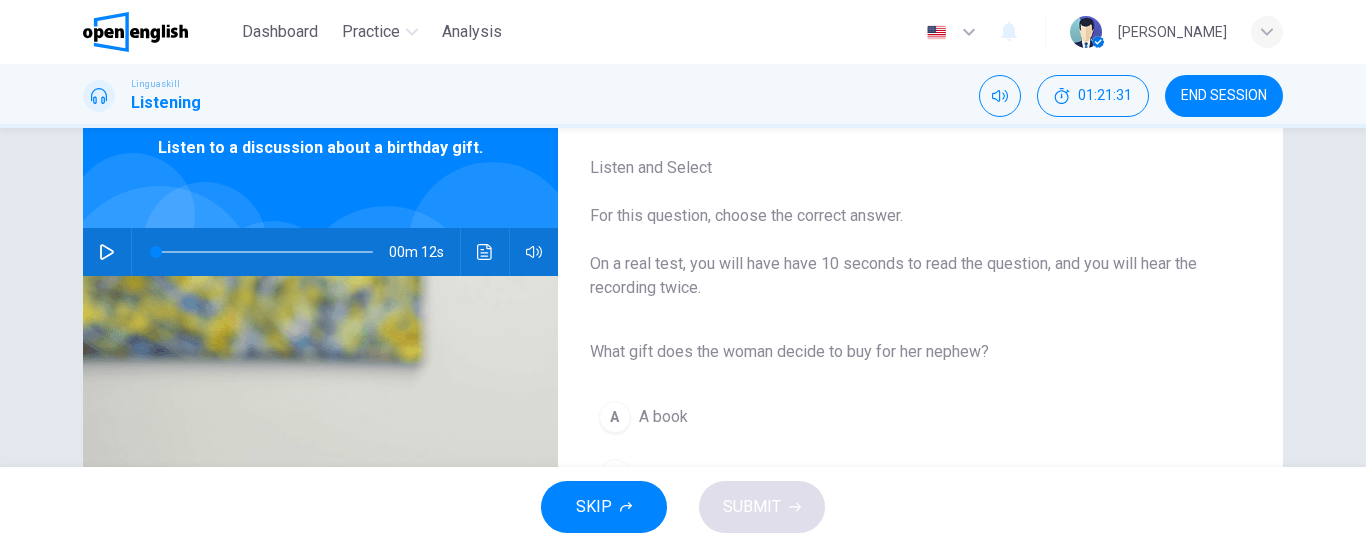 scroll, scrollTop: 300, scrollLeft: 0, axis: vertical 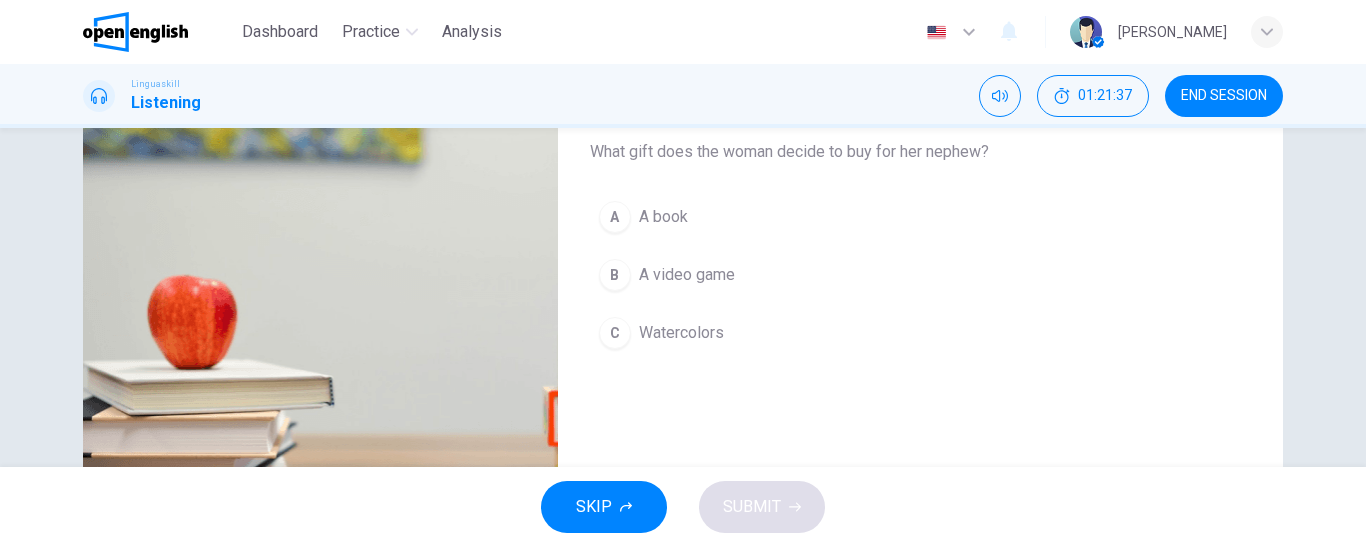 click on "Watercolors" at bounding box center [681, 333] 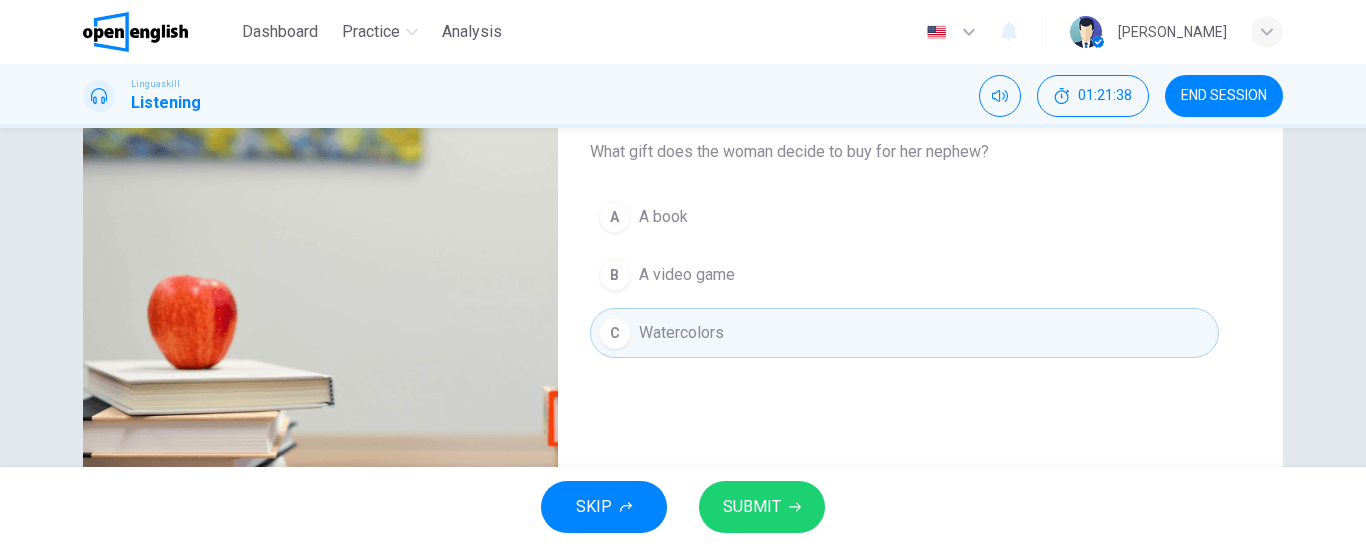 click on "SUBMIT" at bounding box center [752, 507] 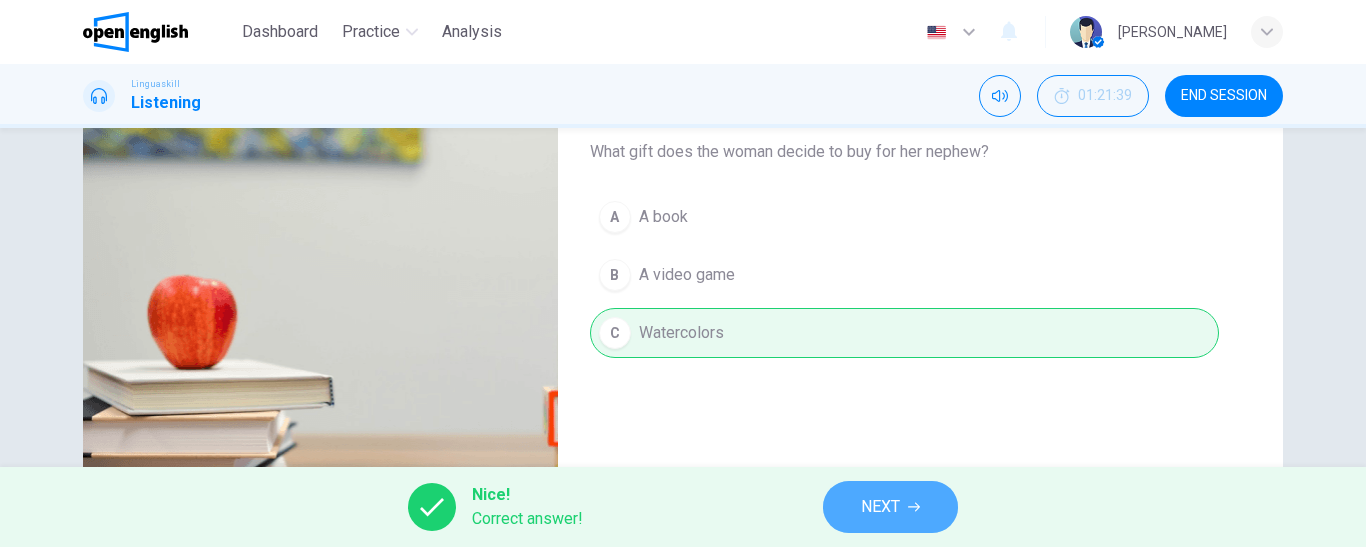 click on "NEXT" at bounding box center [880, 507] 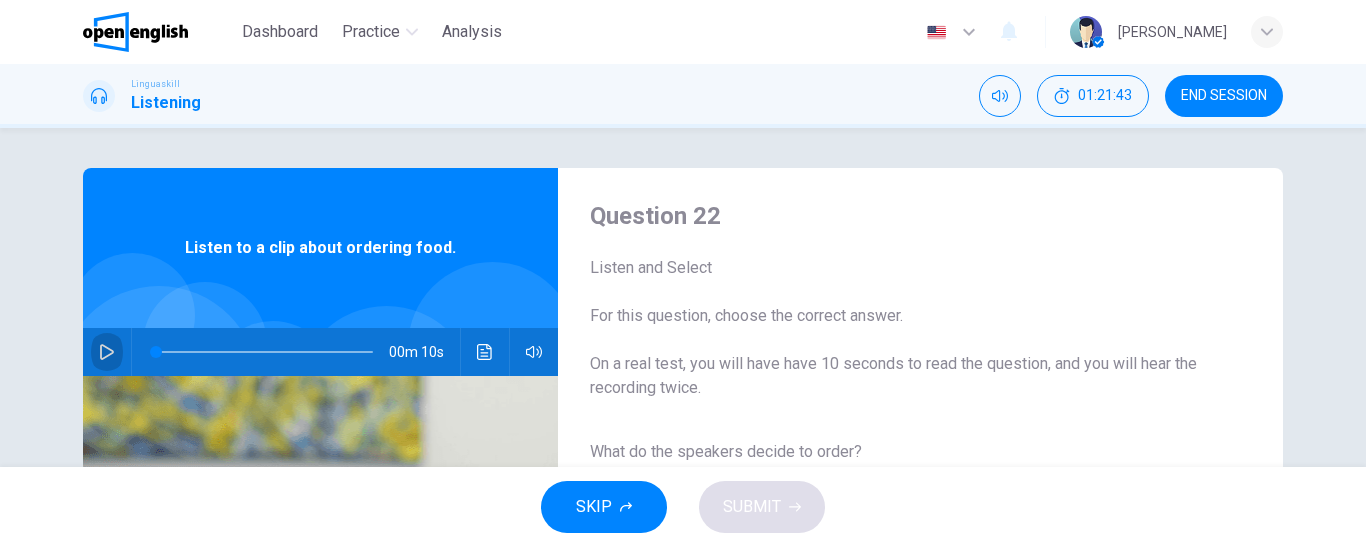 click at bounding box center [107, 352] 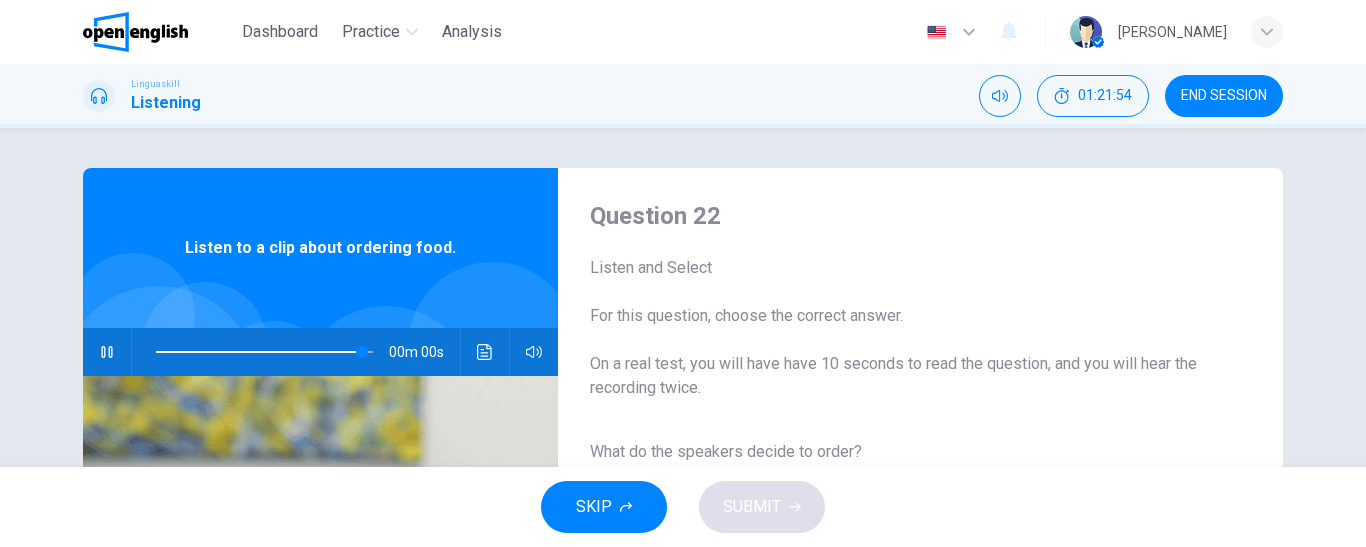 type on "*" 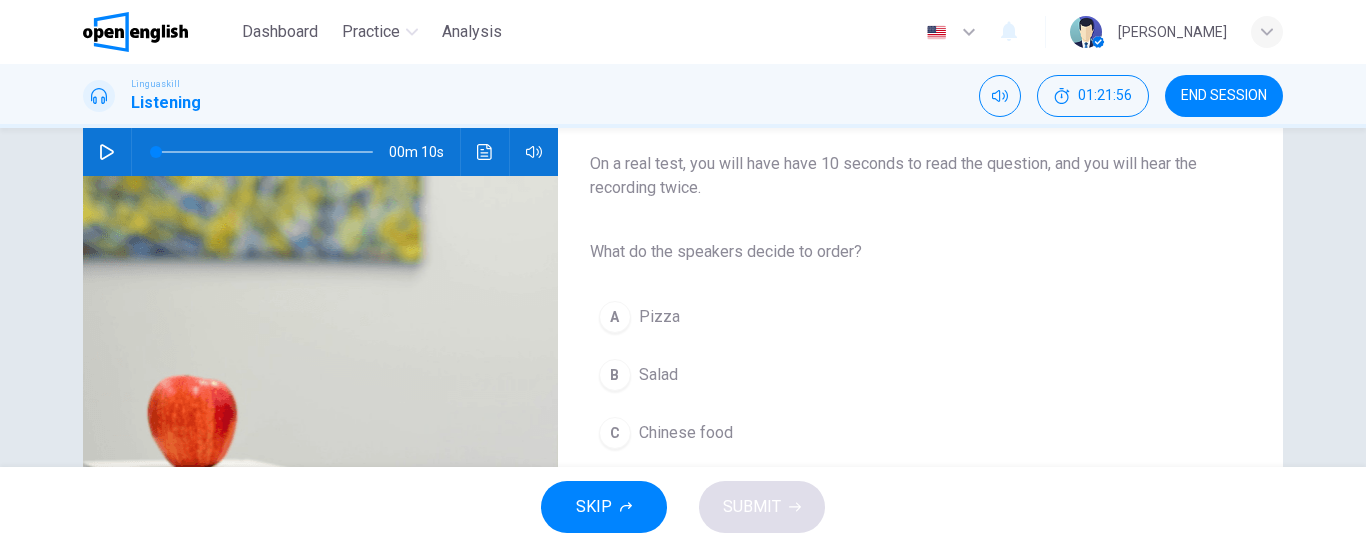 scroll, scrollTop: 300, scrollLeft: 0, axis: vertical 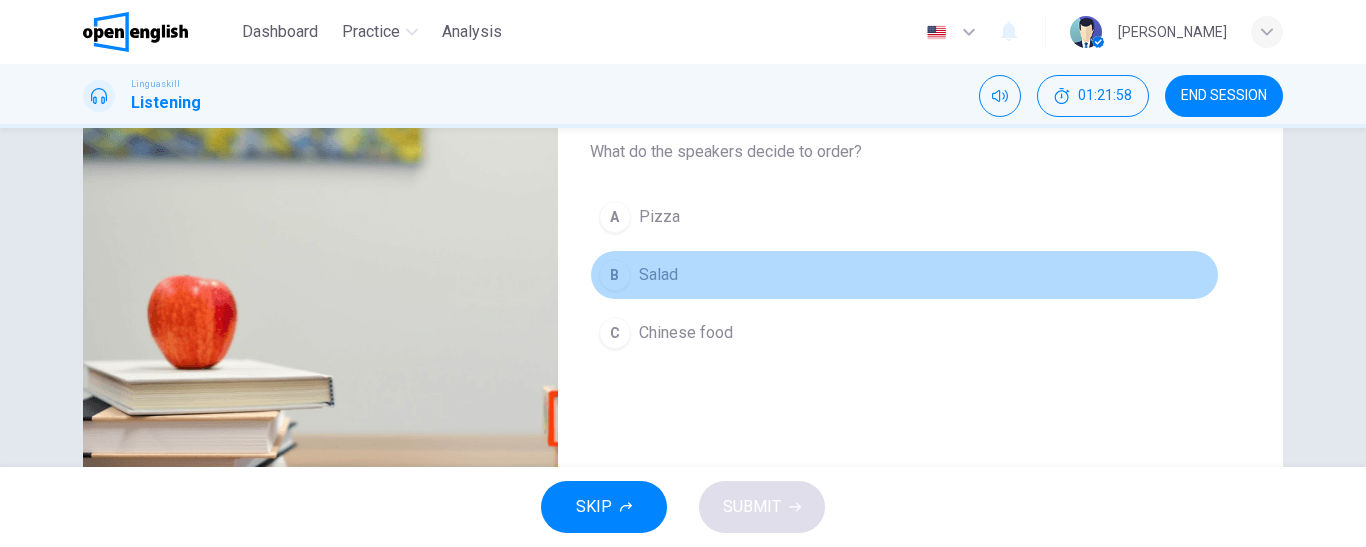 click on "Salad" at bounding box center (658, 275) 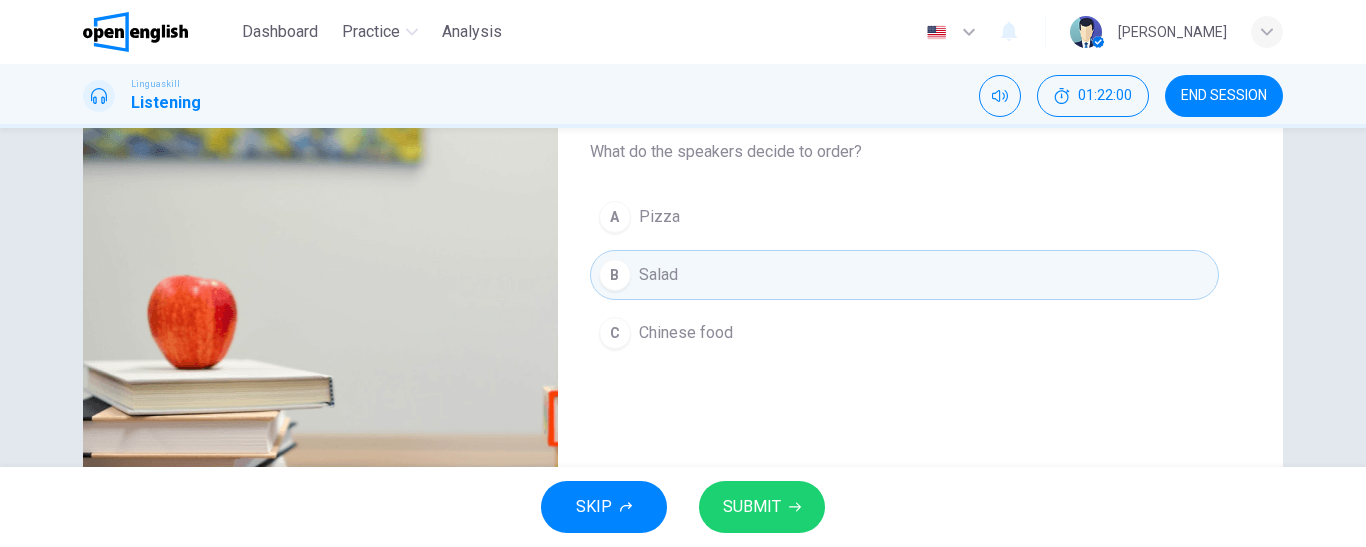 click on "SUBMIT" at bounding box center [752, 507] 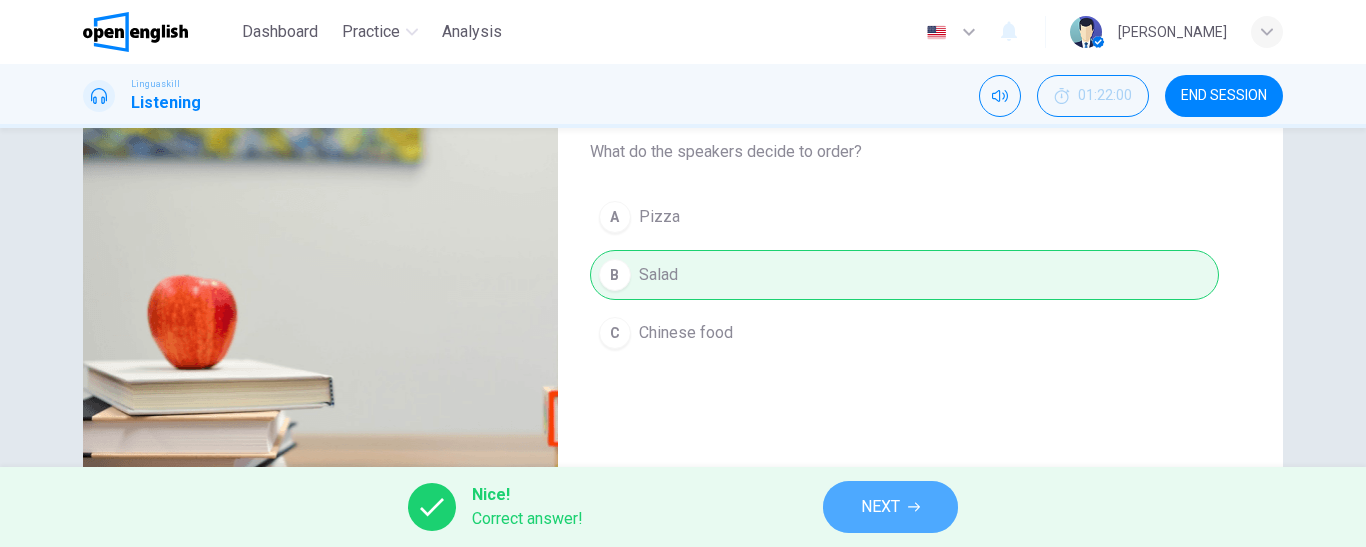 click on "NEXT" at bounding box center [880, 507] 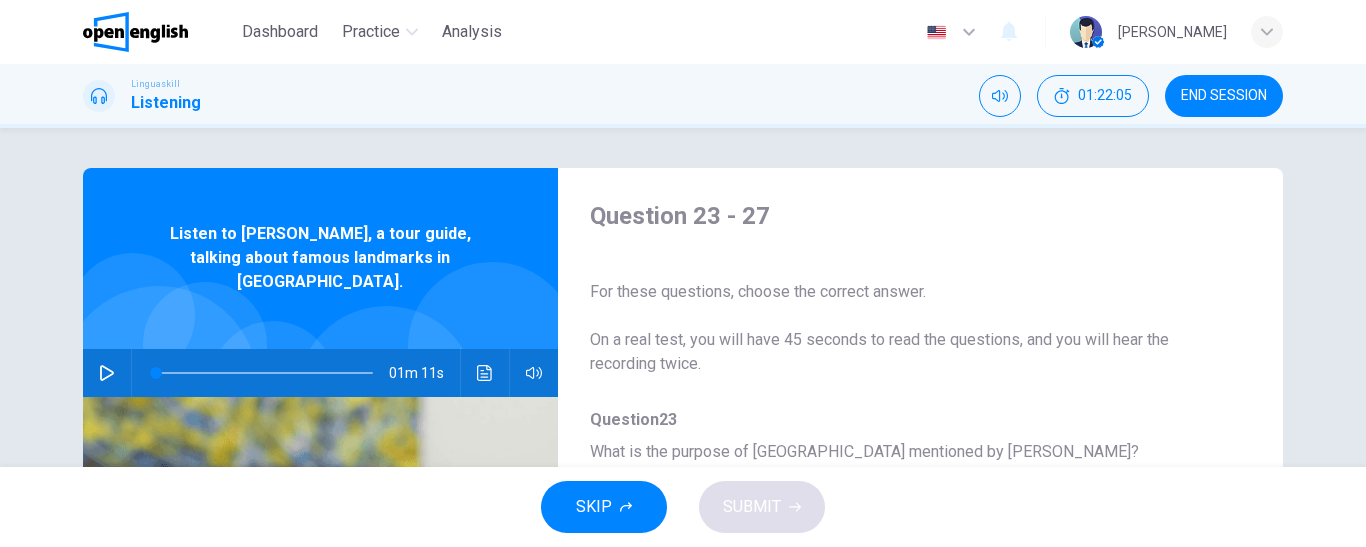 click 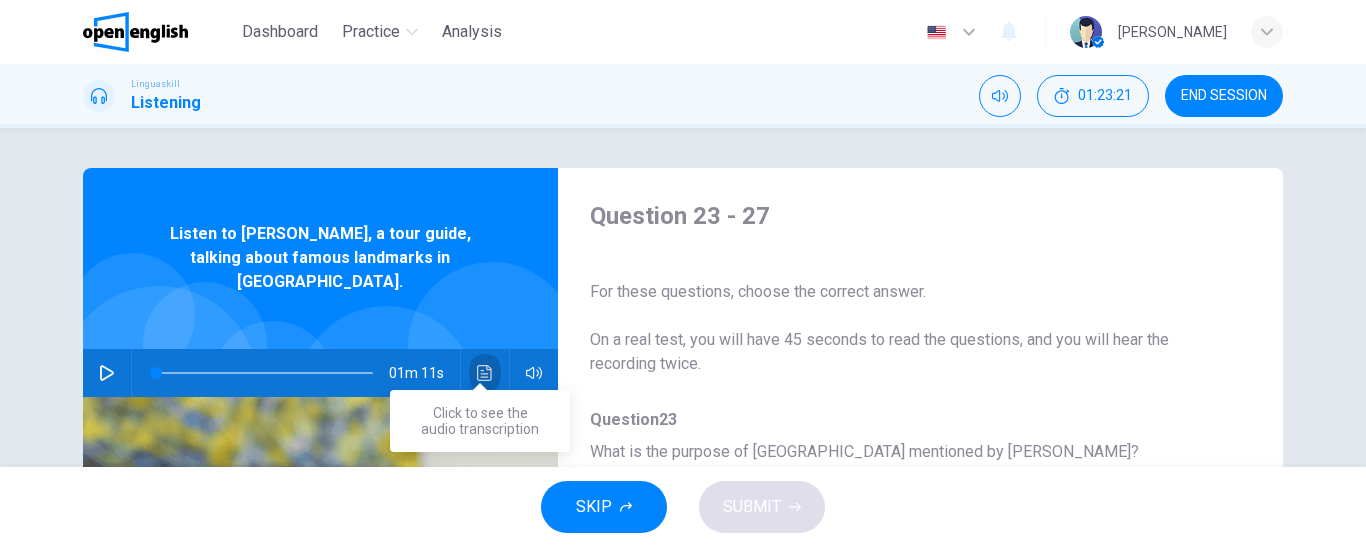 click 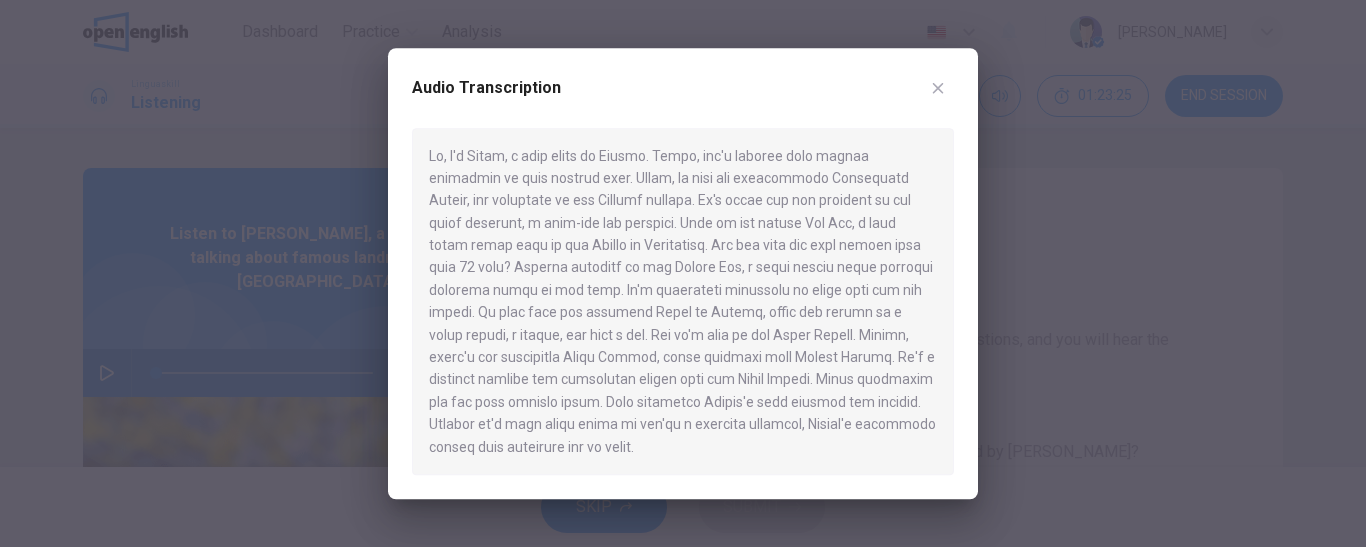 click at bounding box center [683, 273] 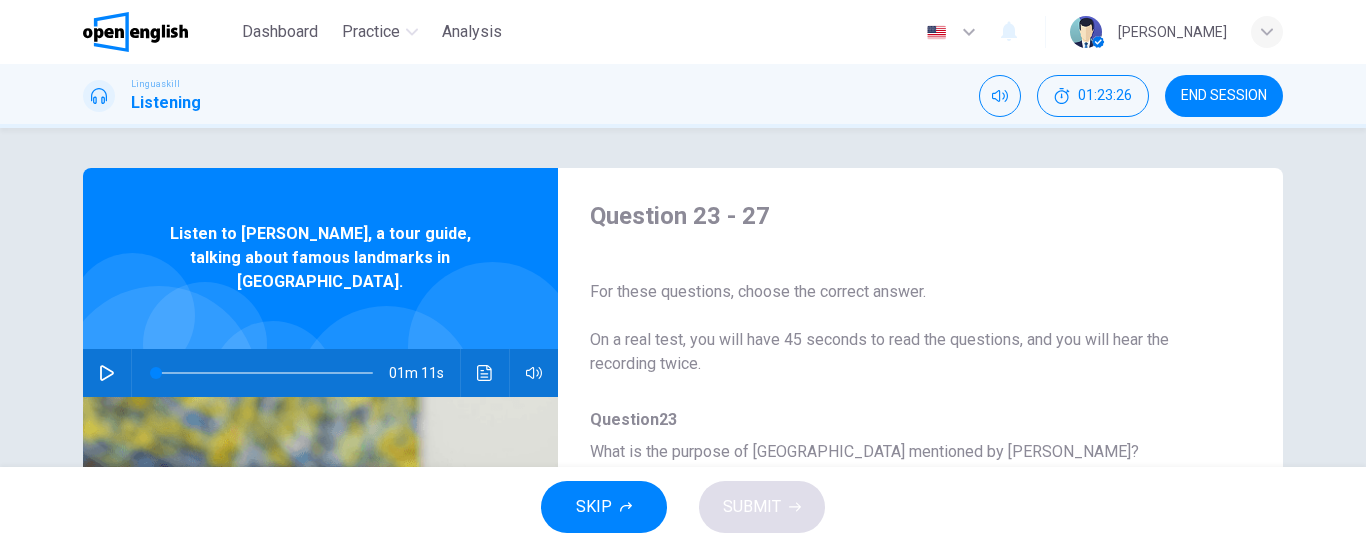 click at bounding box center [107, 373] 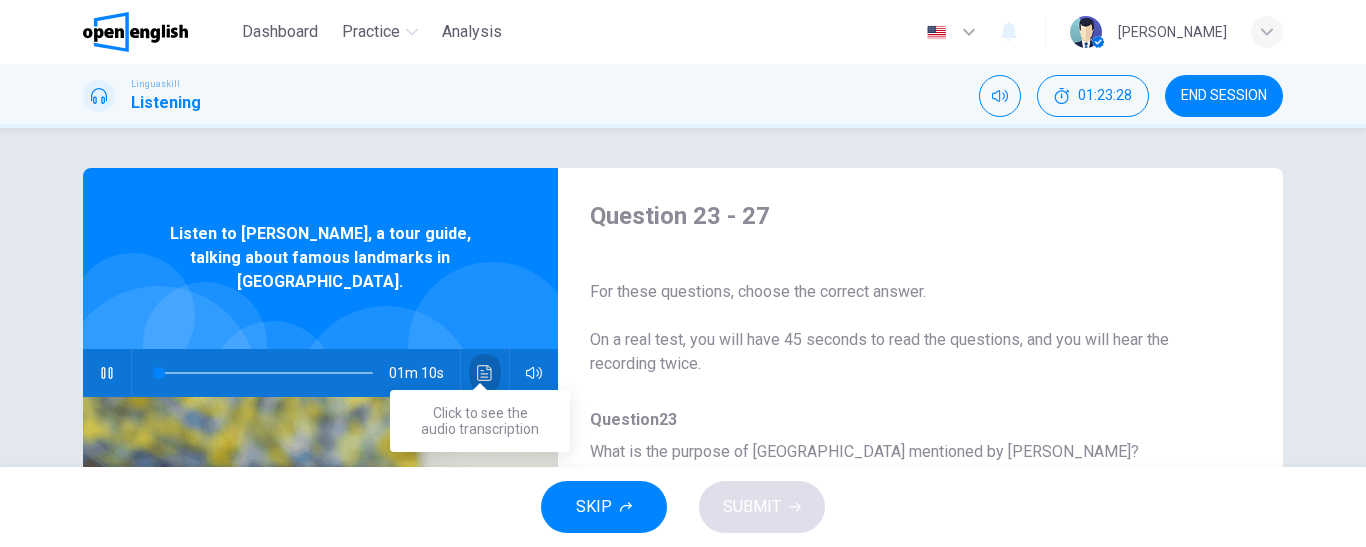 click at bounding box center [485, 373] 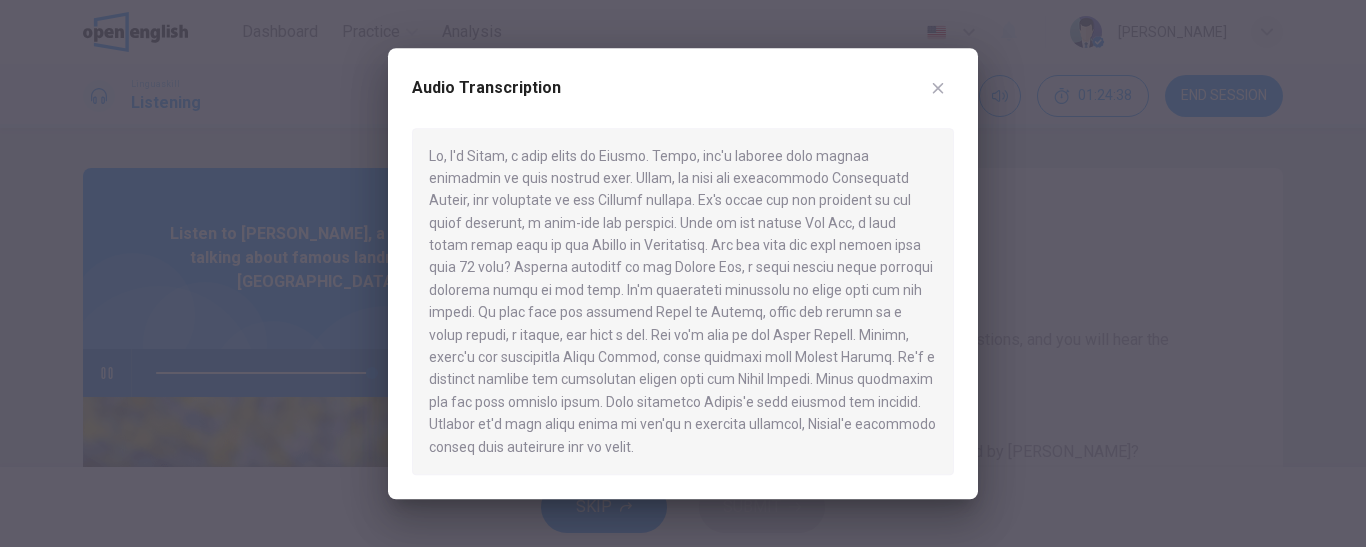 type on "*" 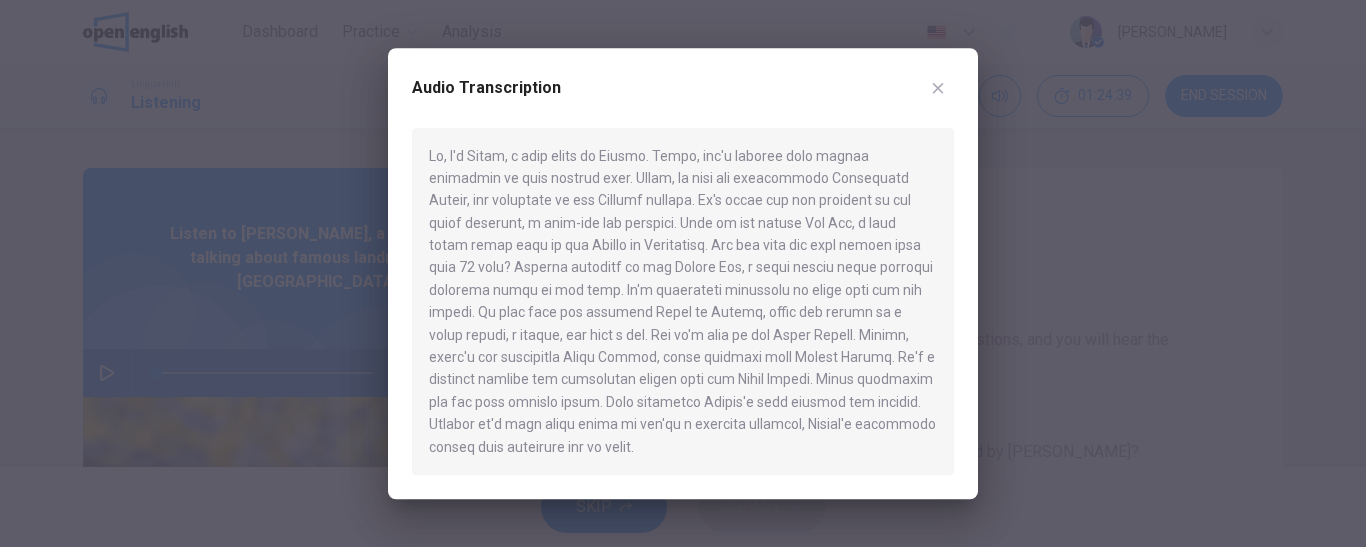 click 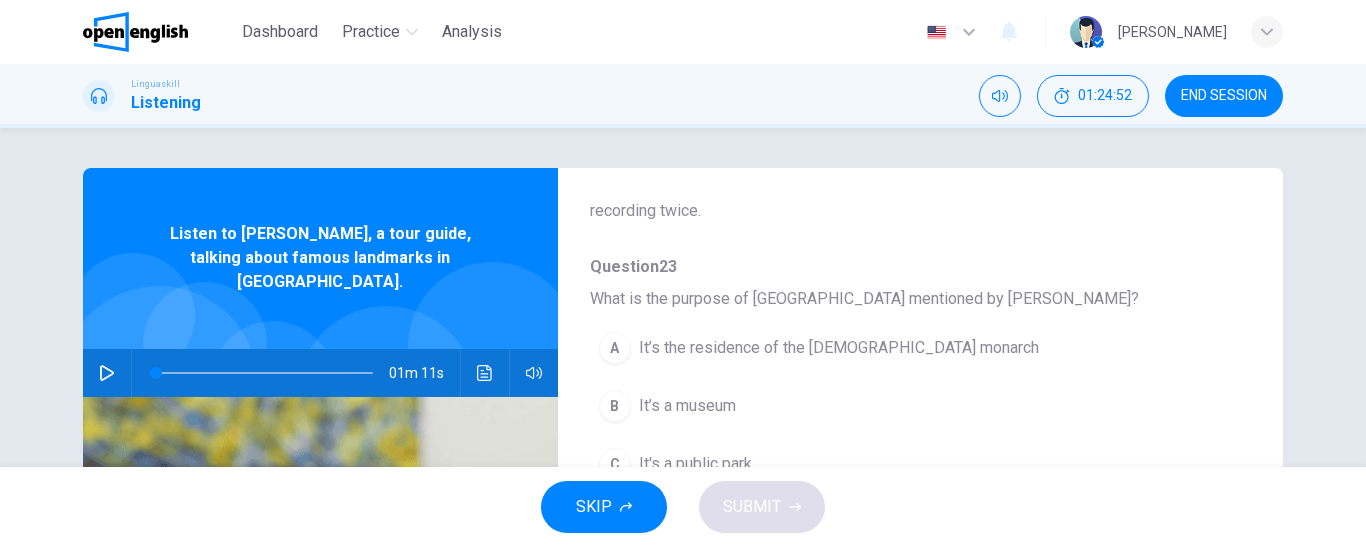 scroll, scrollTop: 200, scrollLeft: 0, axis: vertical 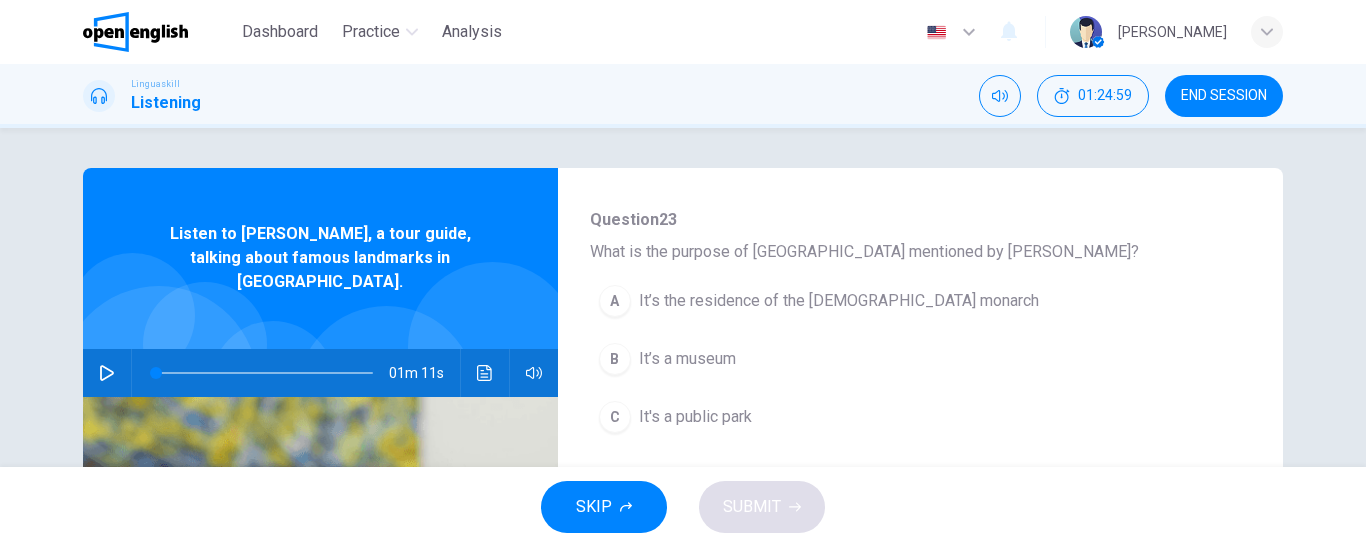 click on "It’s the residence of the [DEMOGRAPHIC_DATA] monarch" at bounding box center (839, 301) 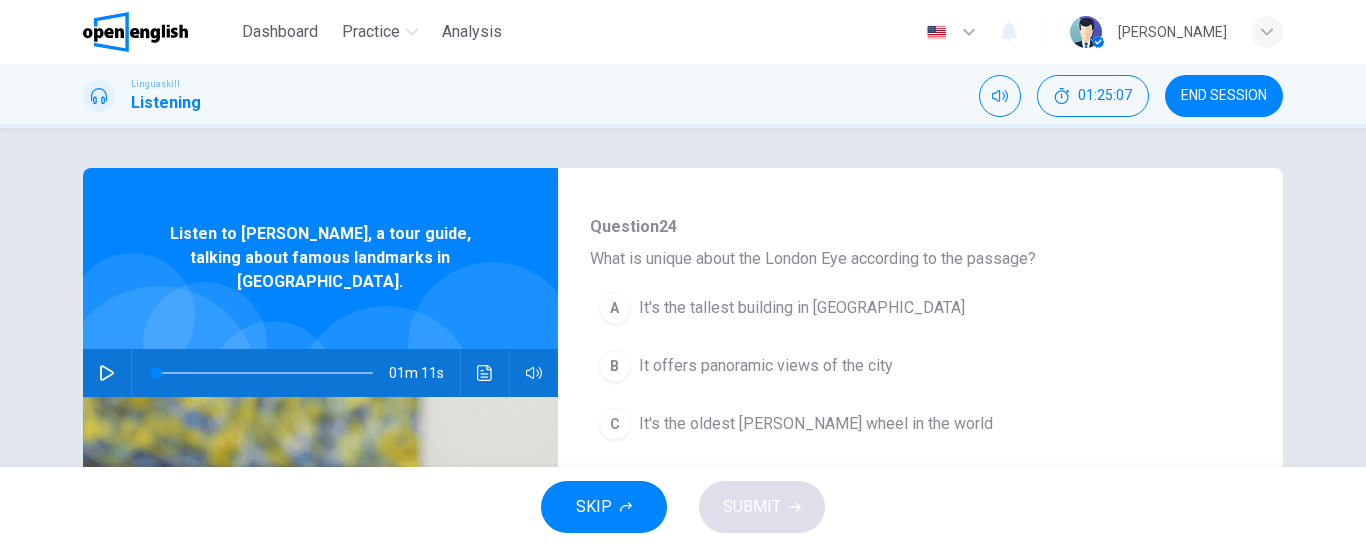 scroll, scrollTop: 500, scrollLeft: 0, axis: vertical 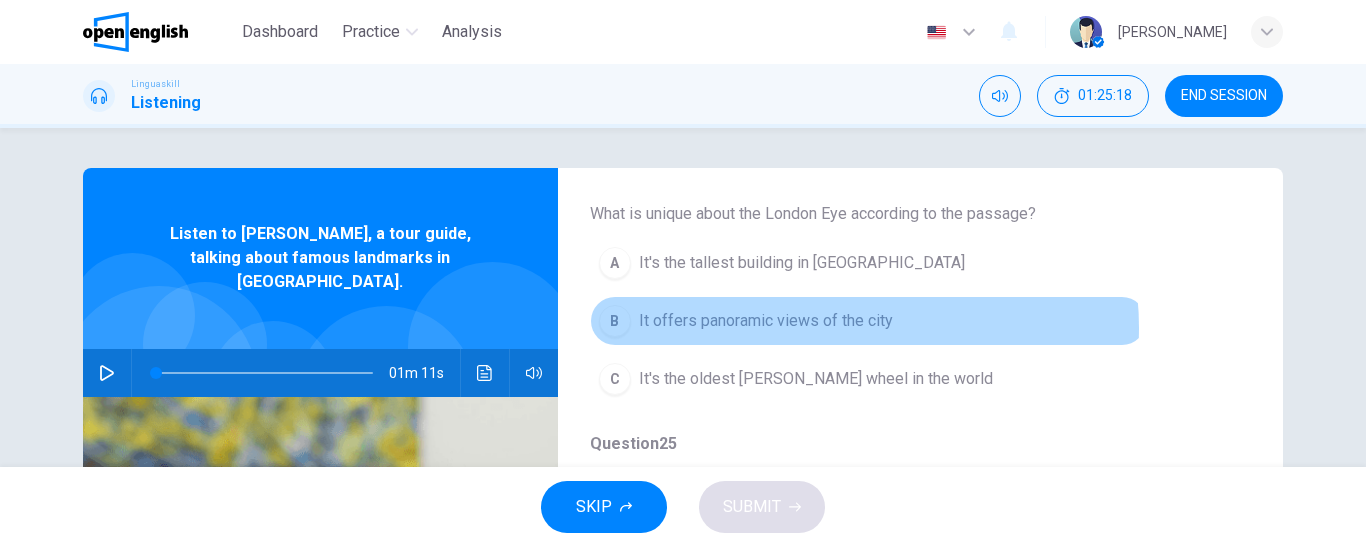 click on "It offers panoramic views of the city" at bounding box center [766, 321] 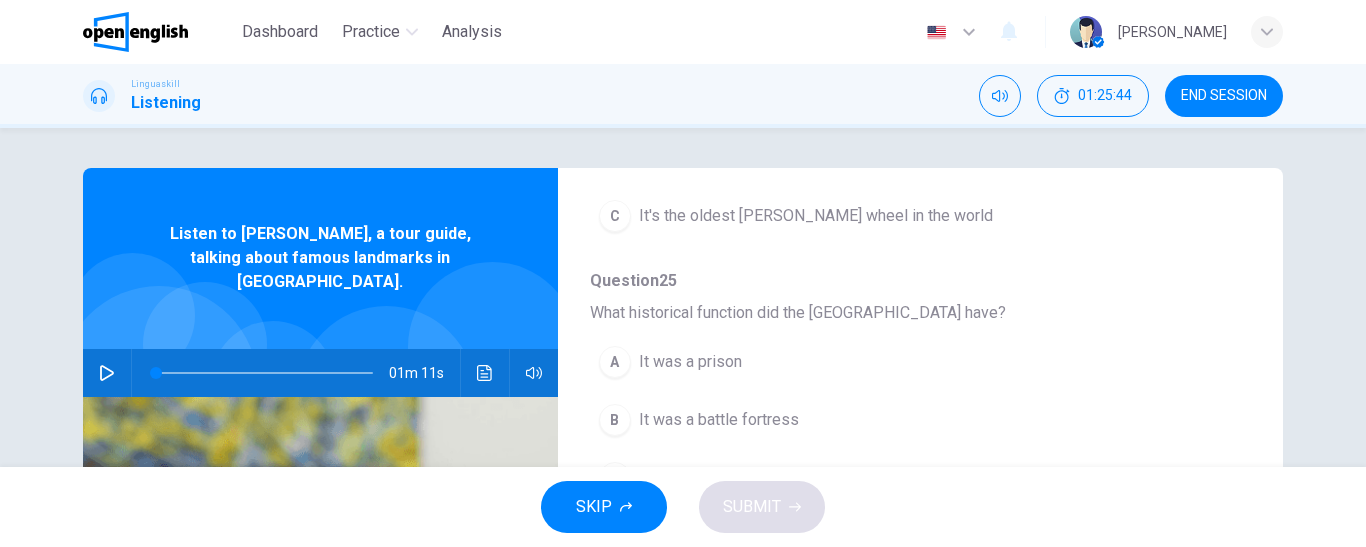 scroll, scrollTop: 763, scrollLeft: 0, axis: vertical 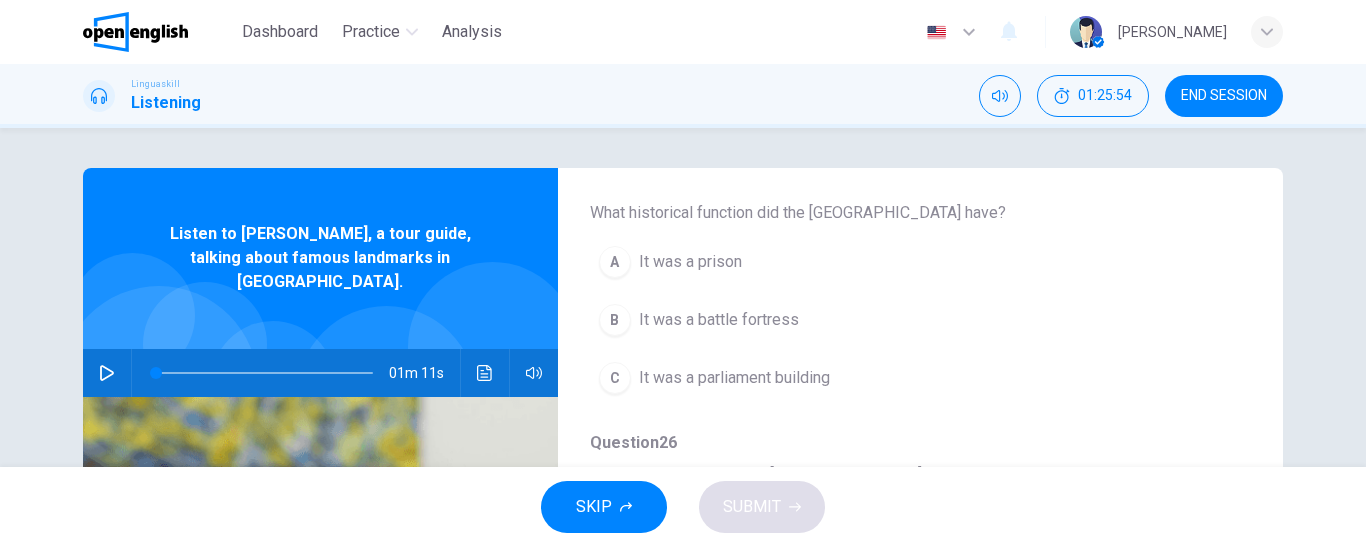 click on "A It was a prison" at bounding box center [868, 262] 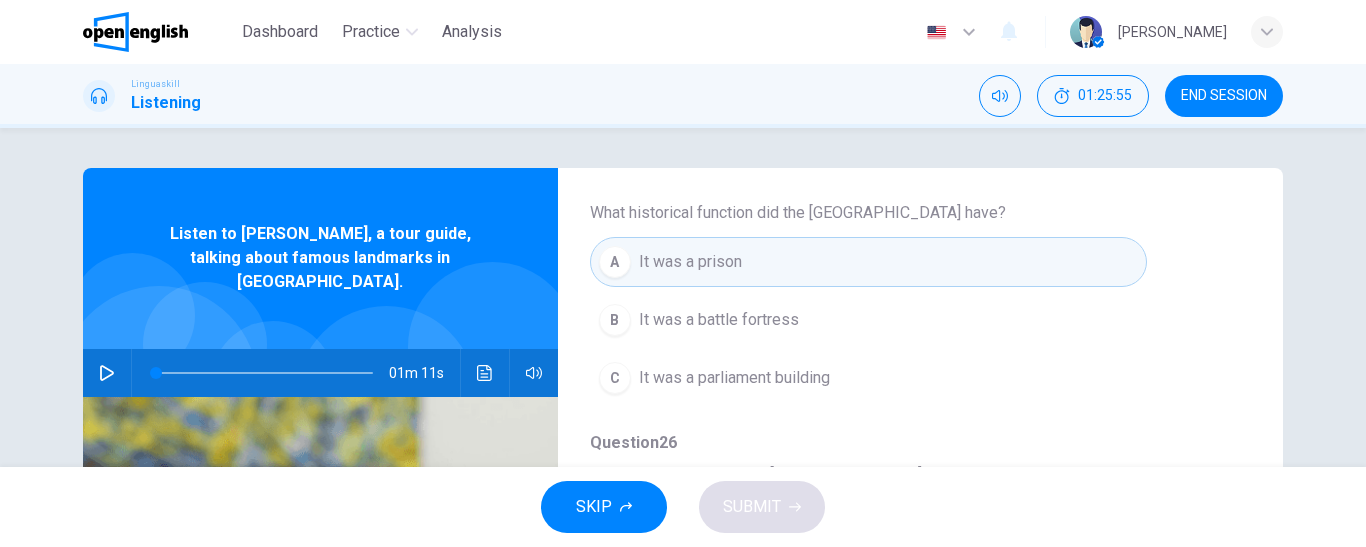 scroll, scrollTop: 863, scrollLeft: 0, axis: vertical 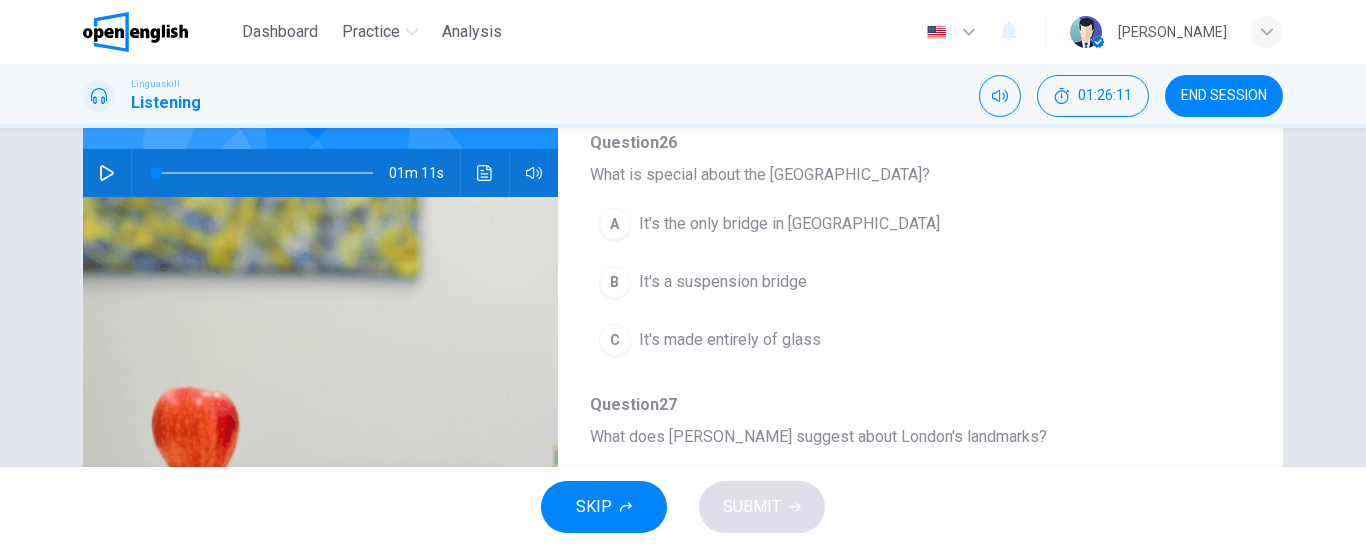 click on "It's a suspension bridge" at bounding box center (723, 282) 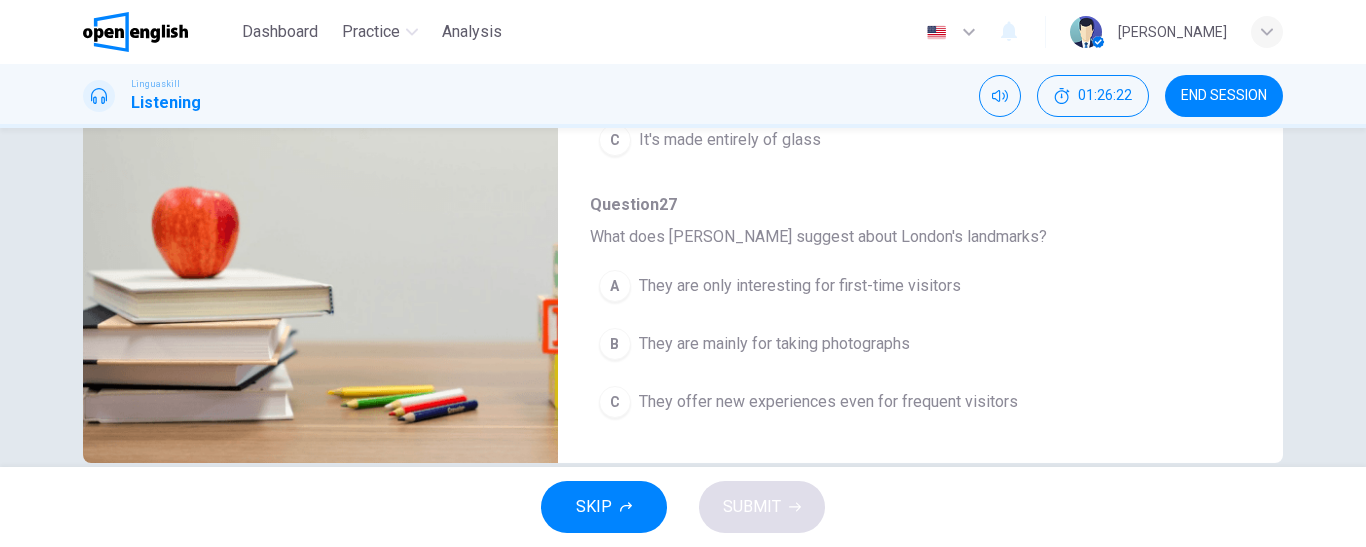 scroll, scrollTop: 436, scrollLeft: 0, axis: vertical 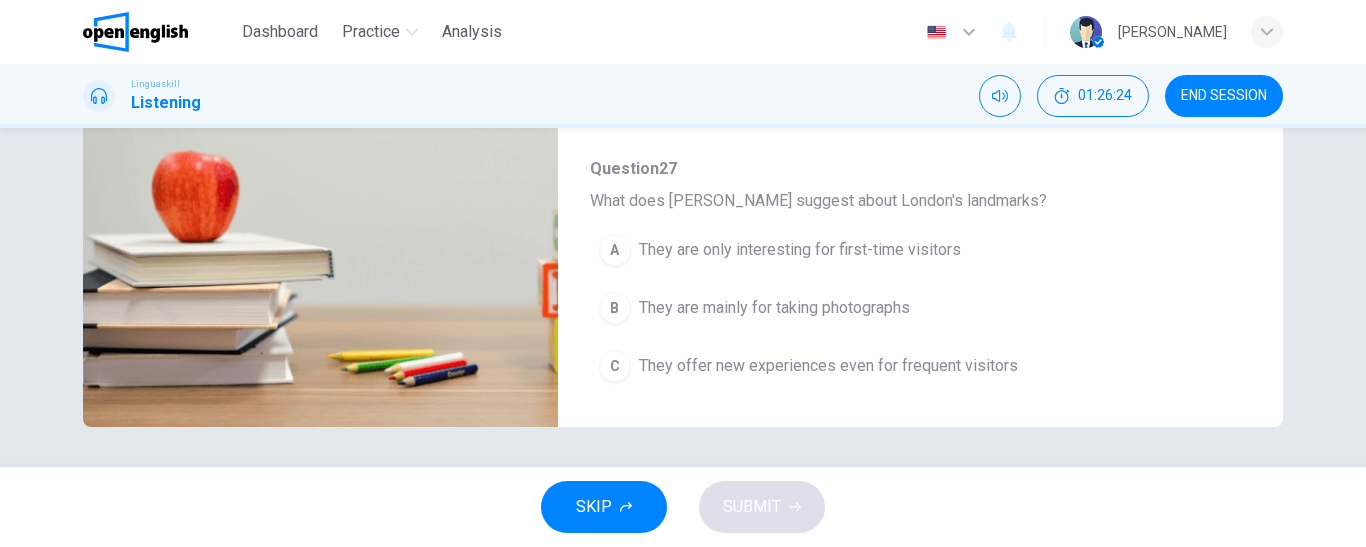 click on "They offer new experiences even for frequent visitors" at bounding box center [828, 366] 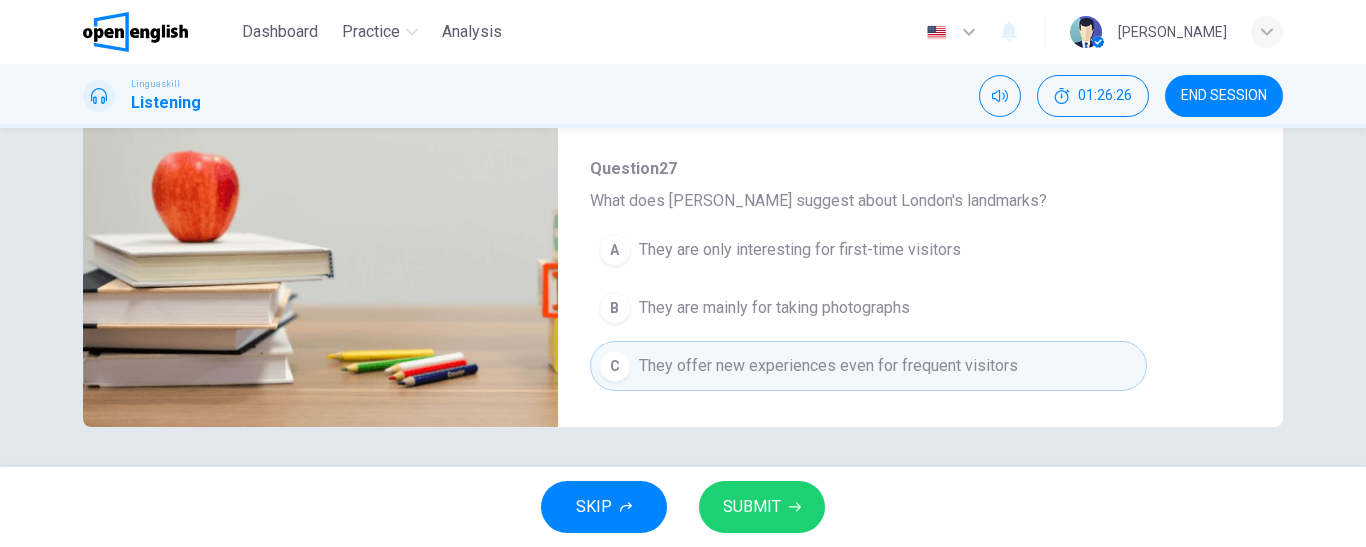click on "SUBMIT" at bounding box center (752, 507) 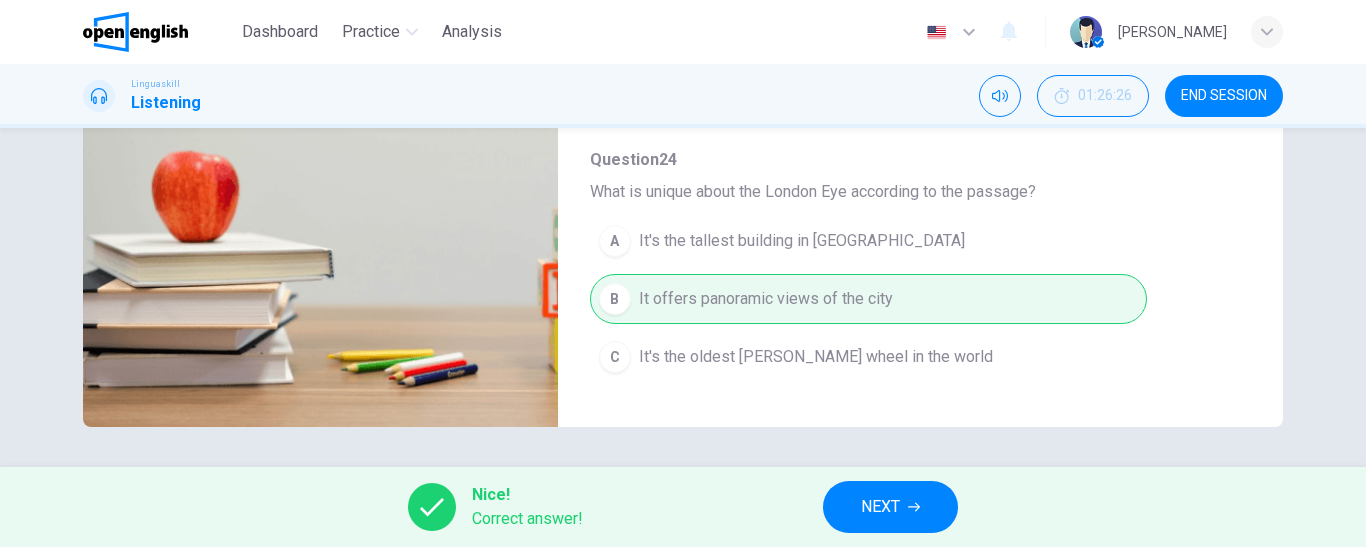 scroll, scrollTop: 0, scrollLeft: 0, axis: both 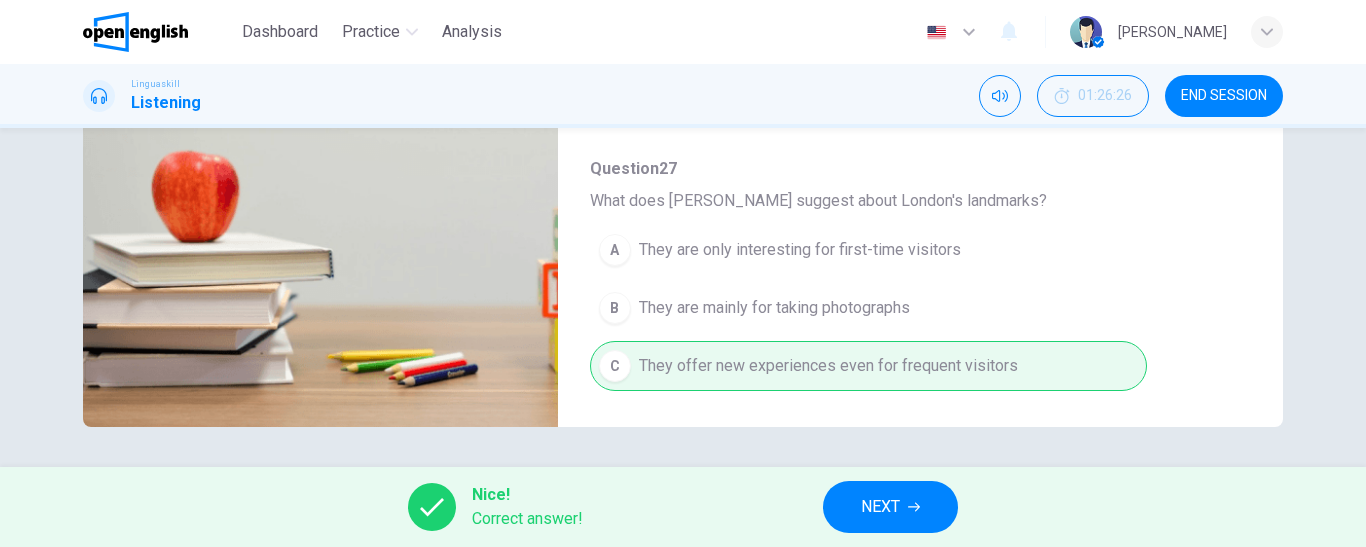 click on "NEXT" at bounding box center (880, 507) 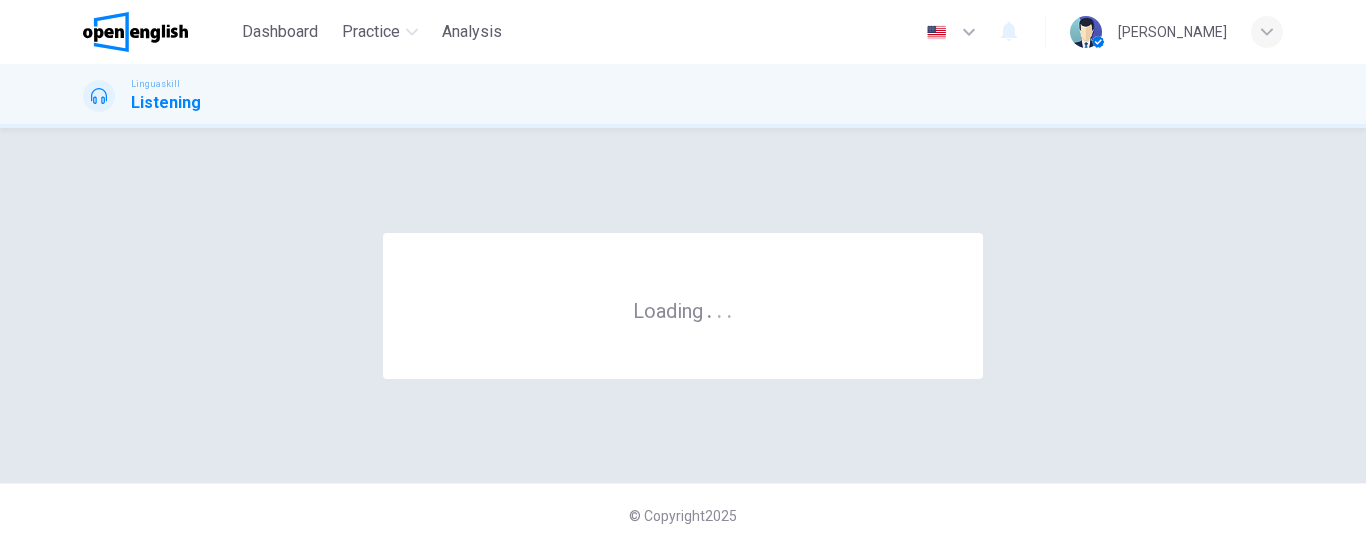 scroll, scrollTop: 0, scrollLeft: 0, axis: both 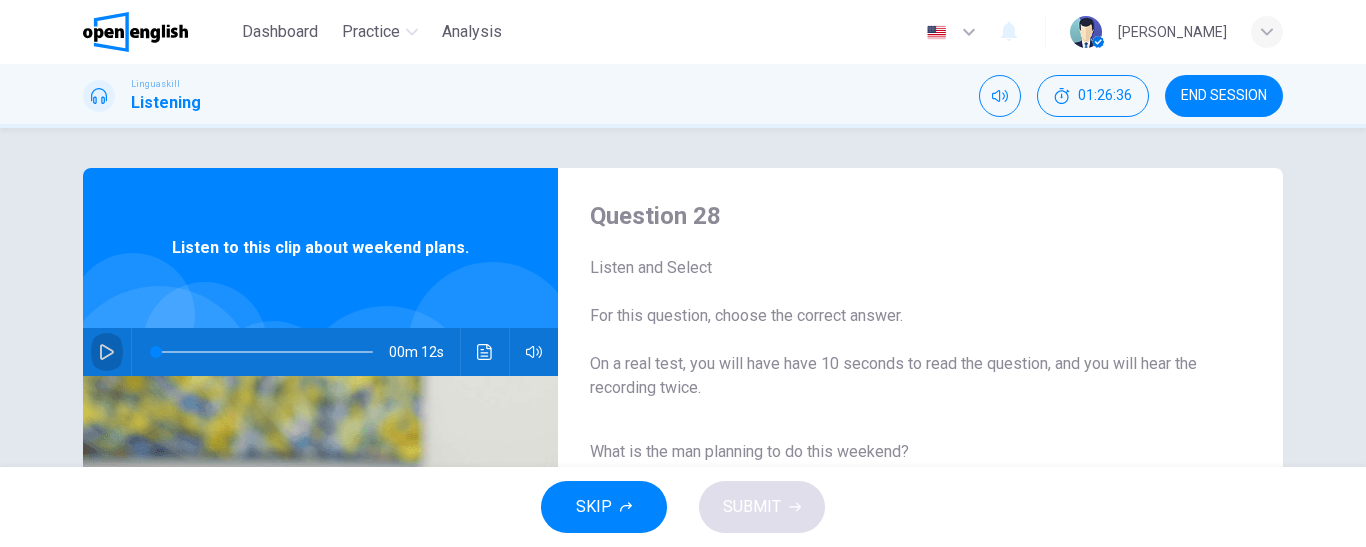click 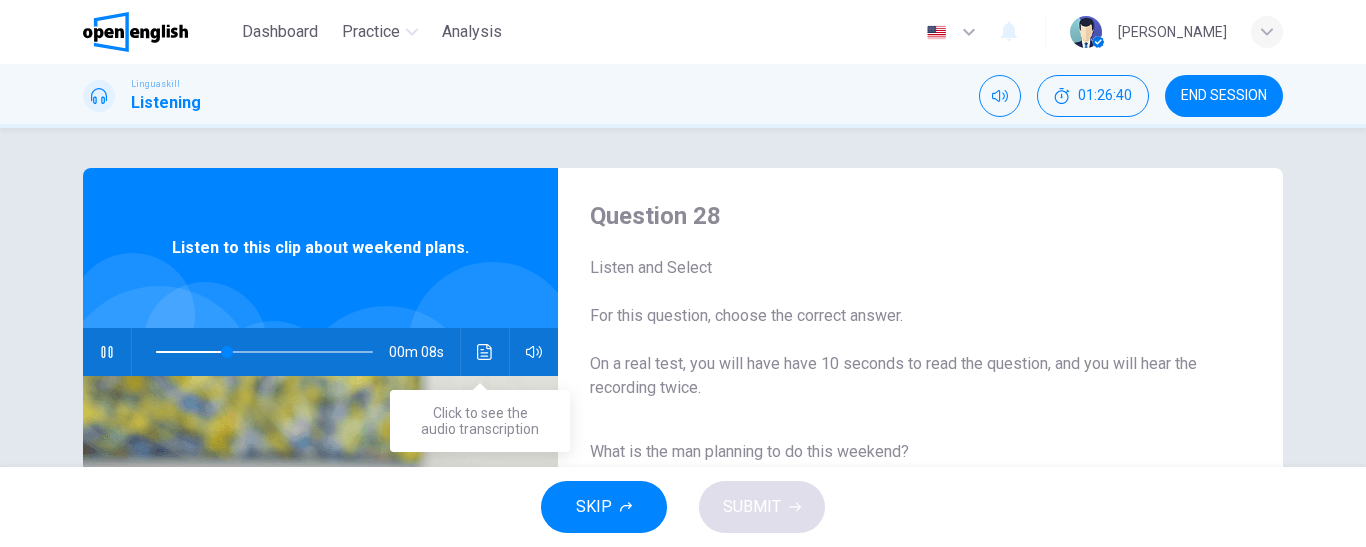 click 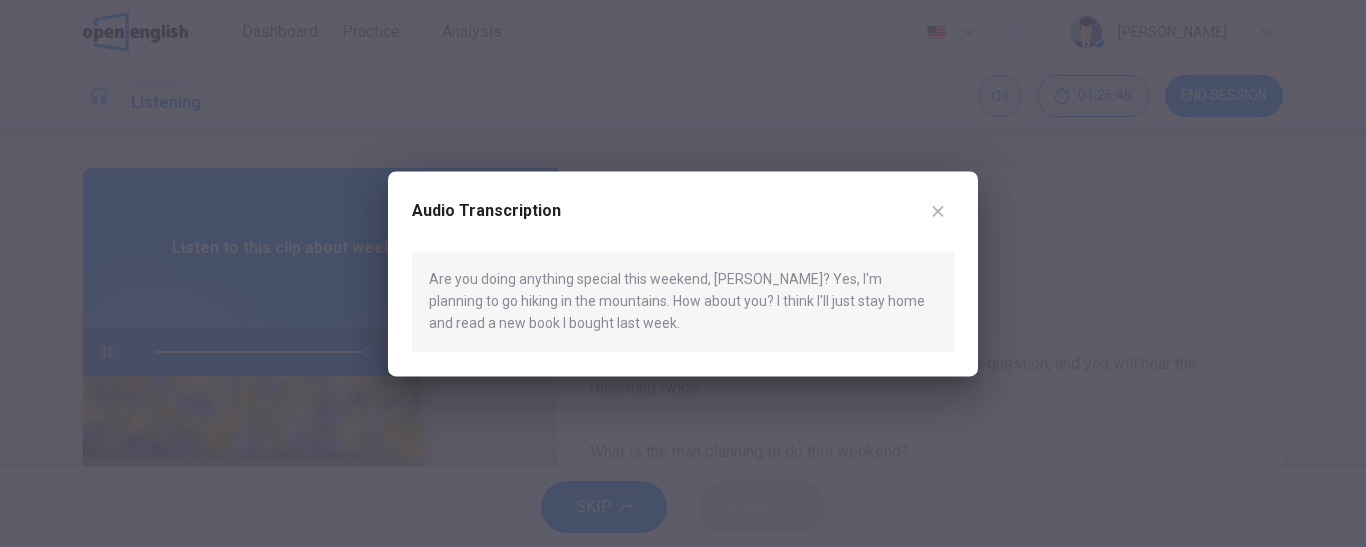 type on "*" 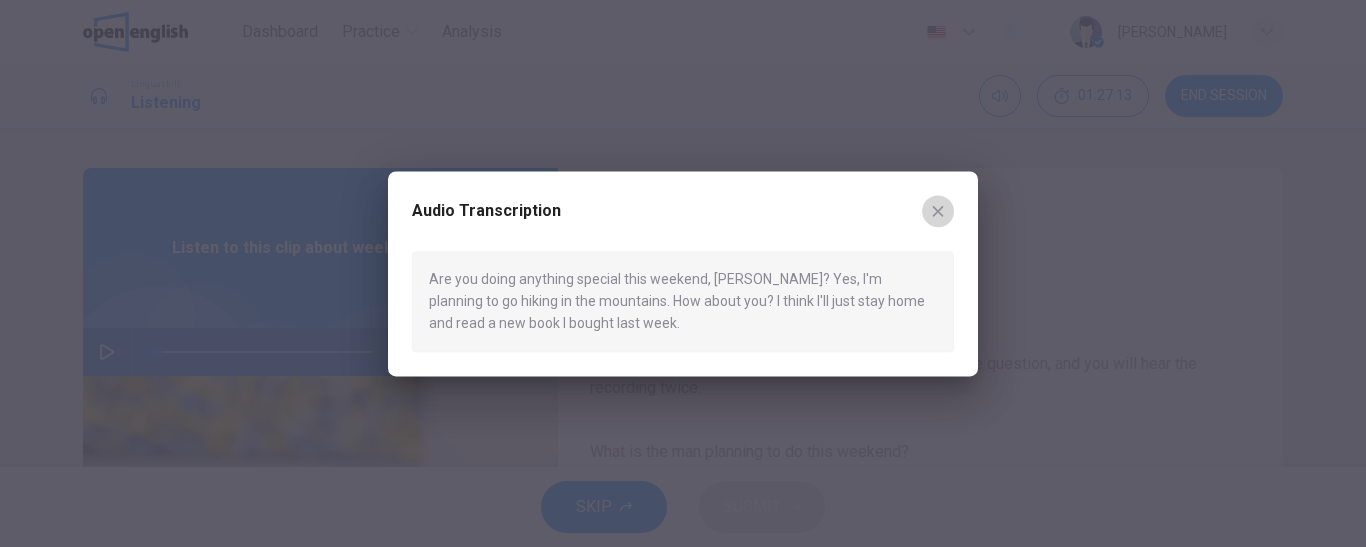click 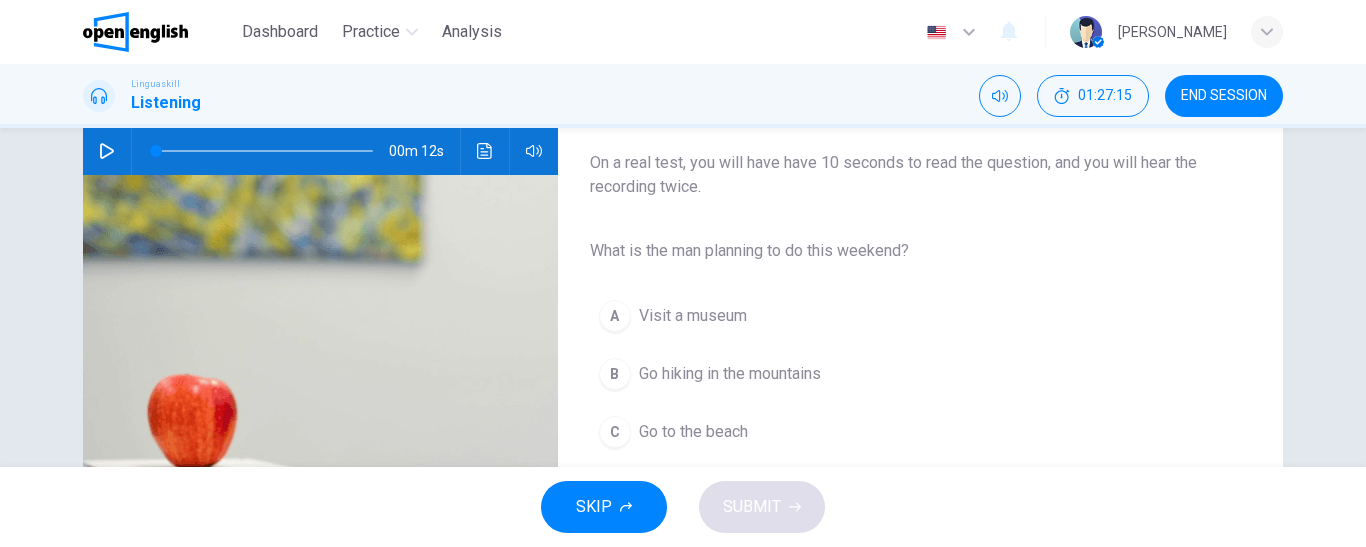 scroll, scrollTop: 200, scrollLeft: 0, axis: vertical 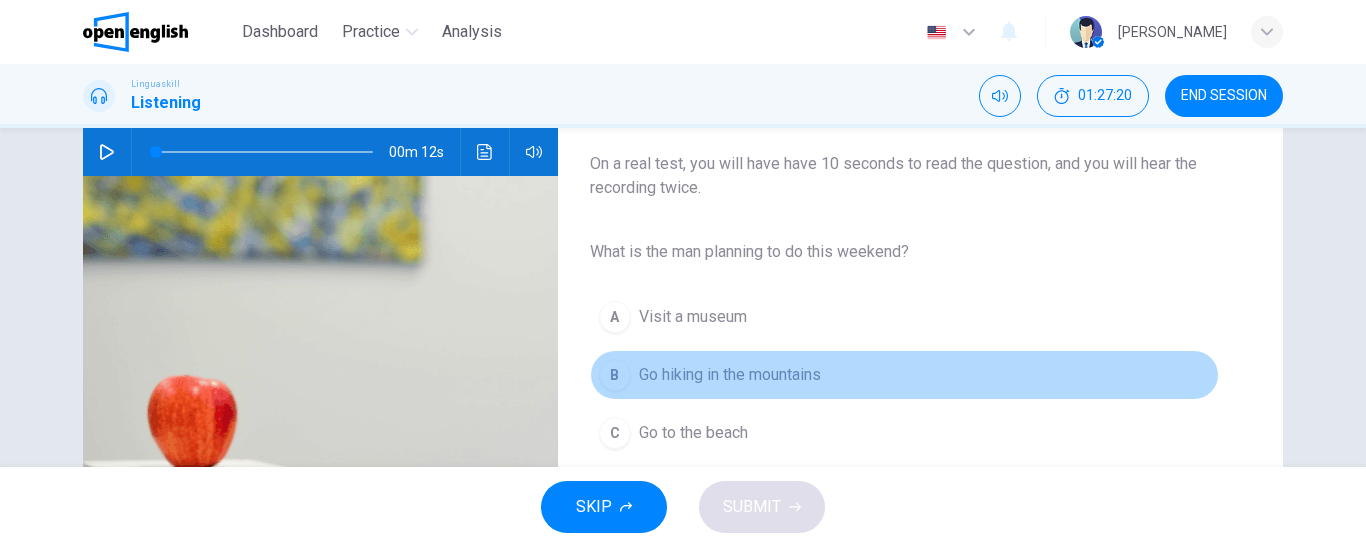 click on "Go hiking in the mountains" at bounding box center (730, 375) 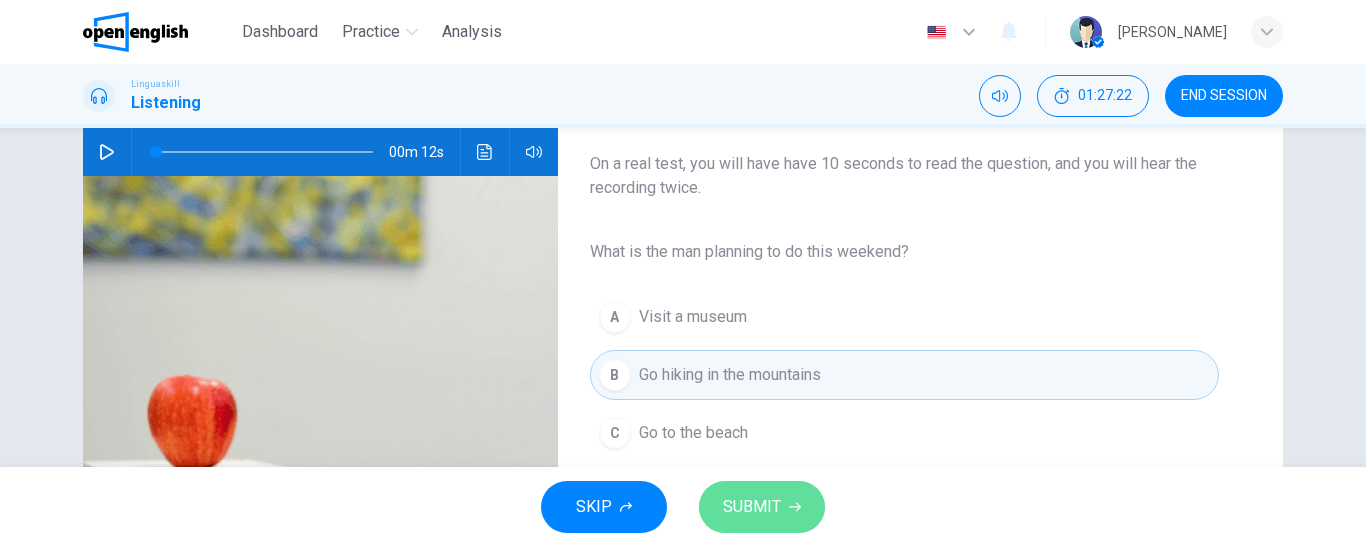 click on "SUBMIT" at bounding box center (752, 507) 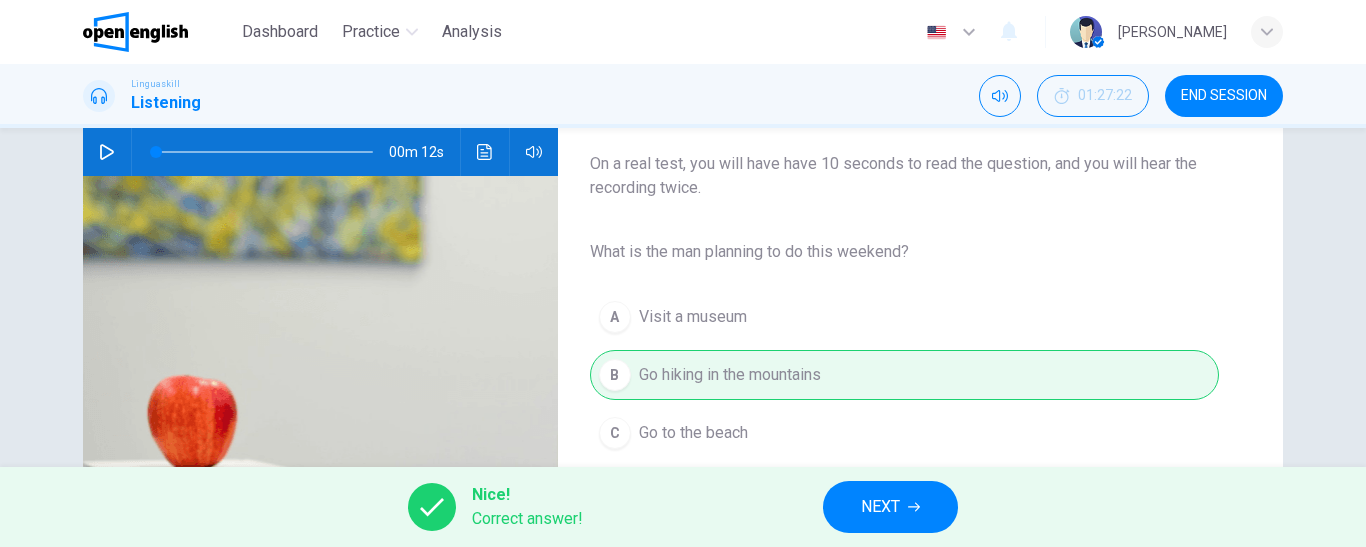 click on "NEXT" at bounding box center [880, 507] 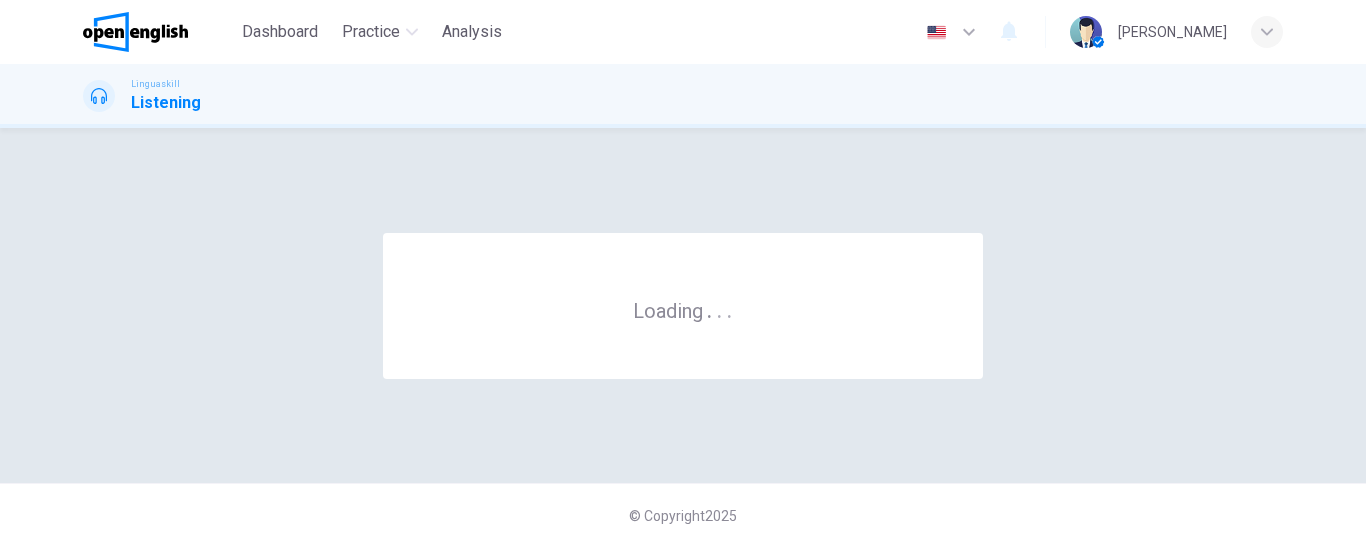 scroll, scrollTop: 0, scrollLeft: 0, axis: both 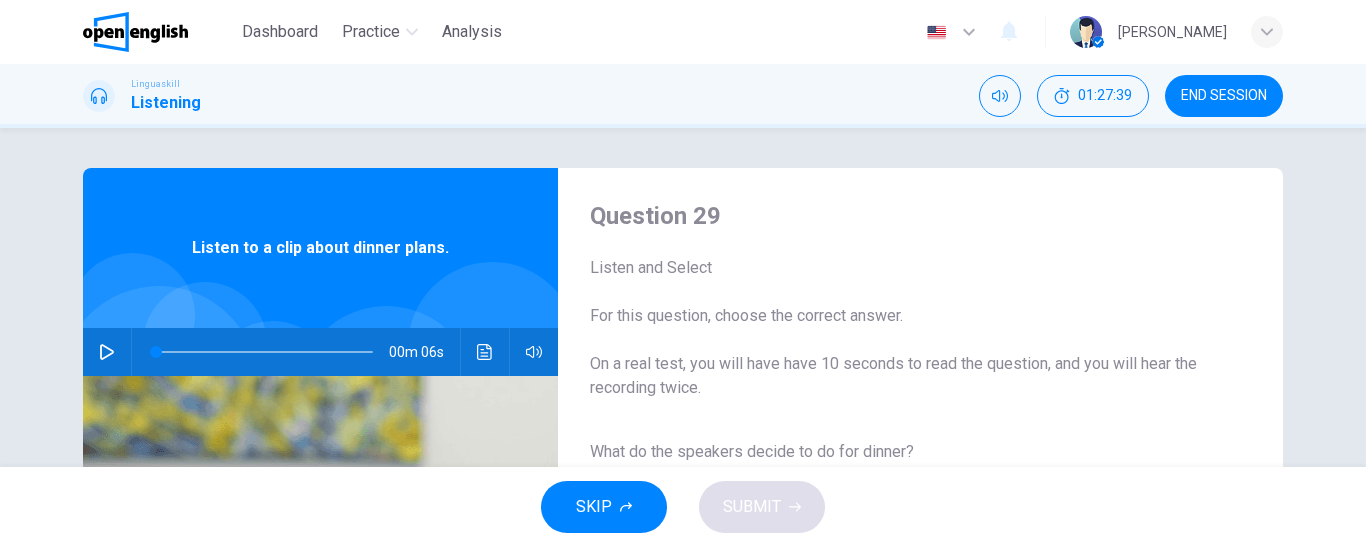 click 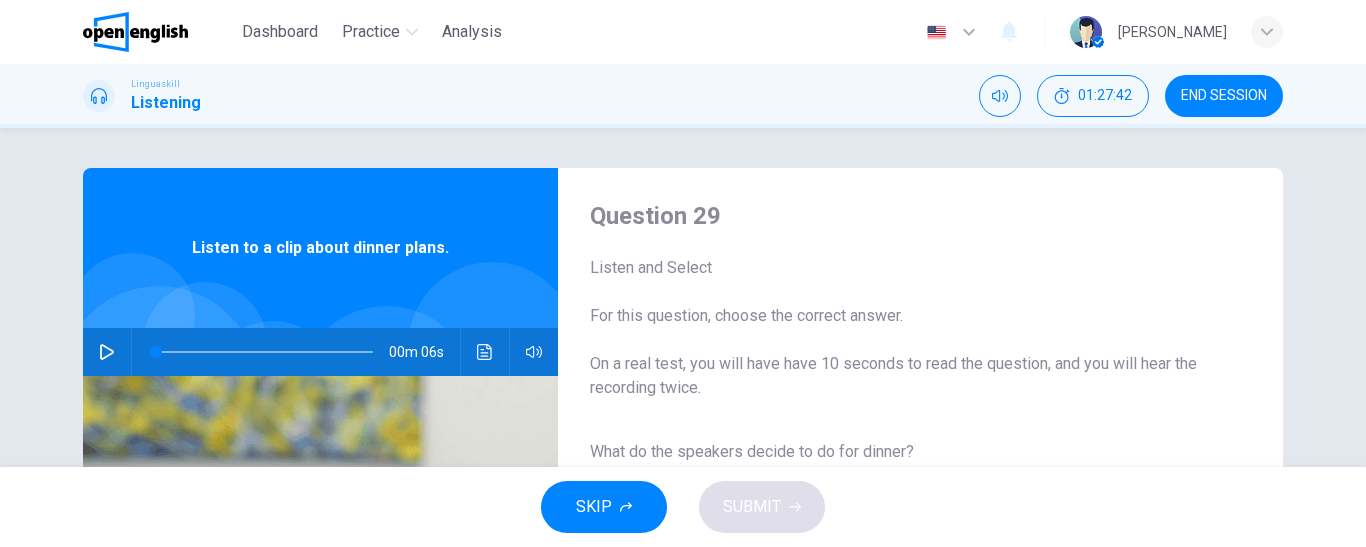 click 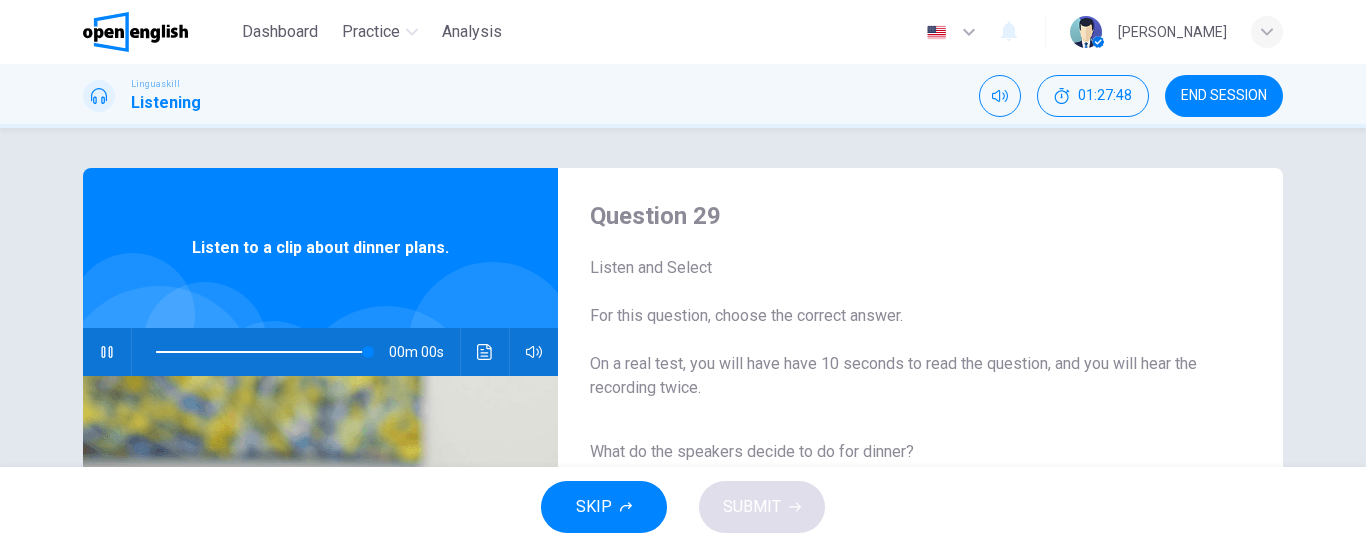 type on "*" 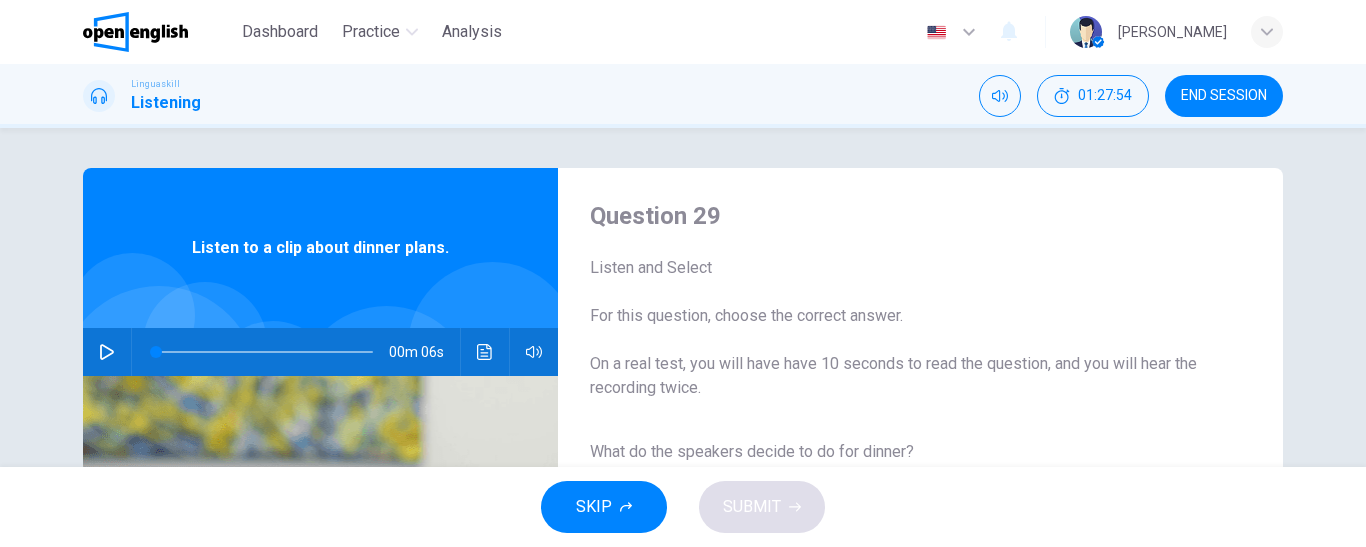 click on "Question 29 Listen and Select For this question, choose the correct answer.  On a real test, you will have have 10 seconds to read the question, and you will hear the recording twice. What do the speakers decide to do for dinner? A Eat out B Order takeout C Cook pasta" at bounding box center [904, 515] 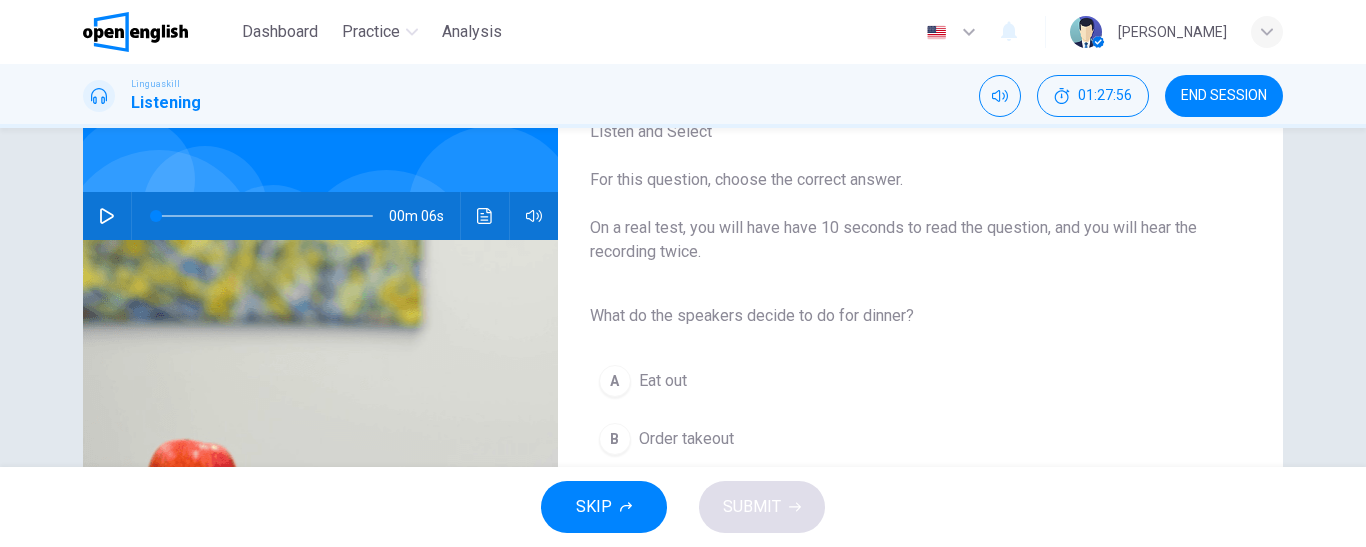 scroll, scrollTop: 236, scrollLeft: 0, axis: vertical 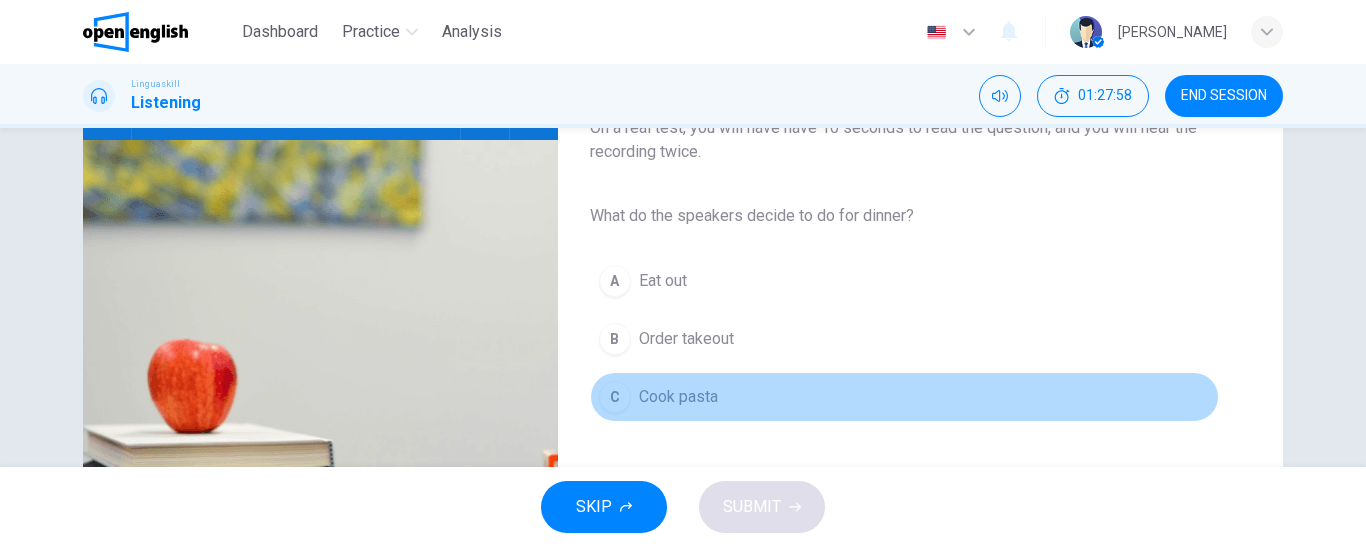 click on "Cook pasta" at bounding box center (678, 397) 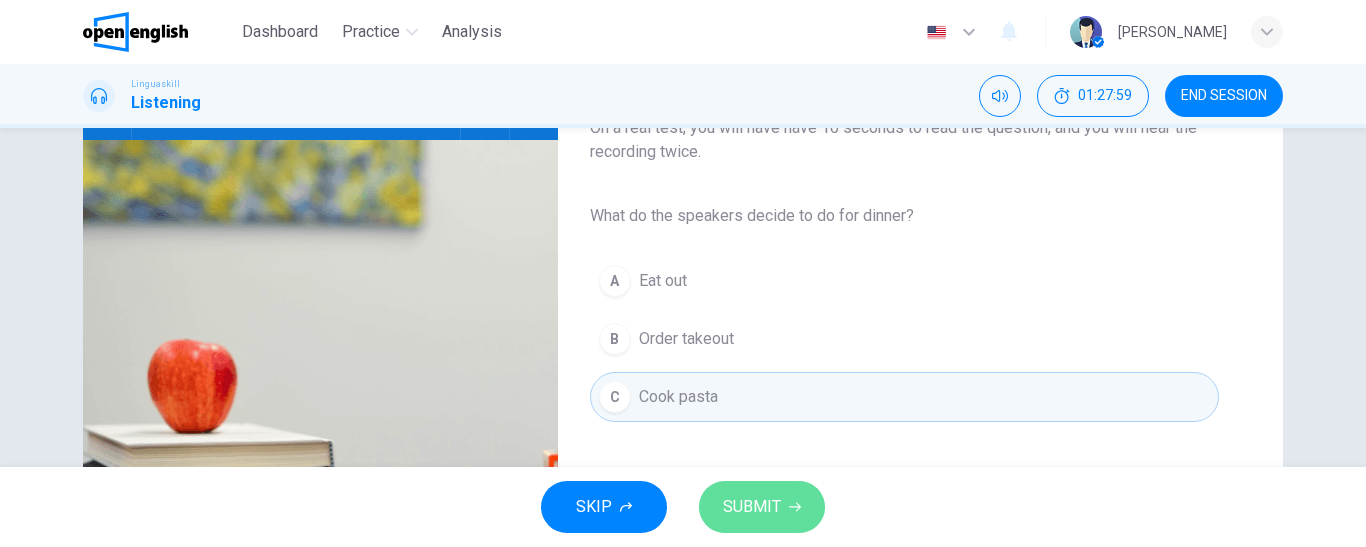 click on "SUBMIT" at bounding box center (752, 507) 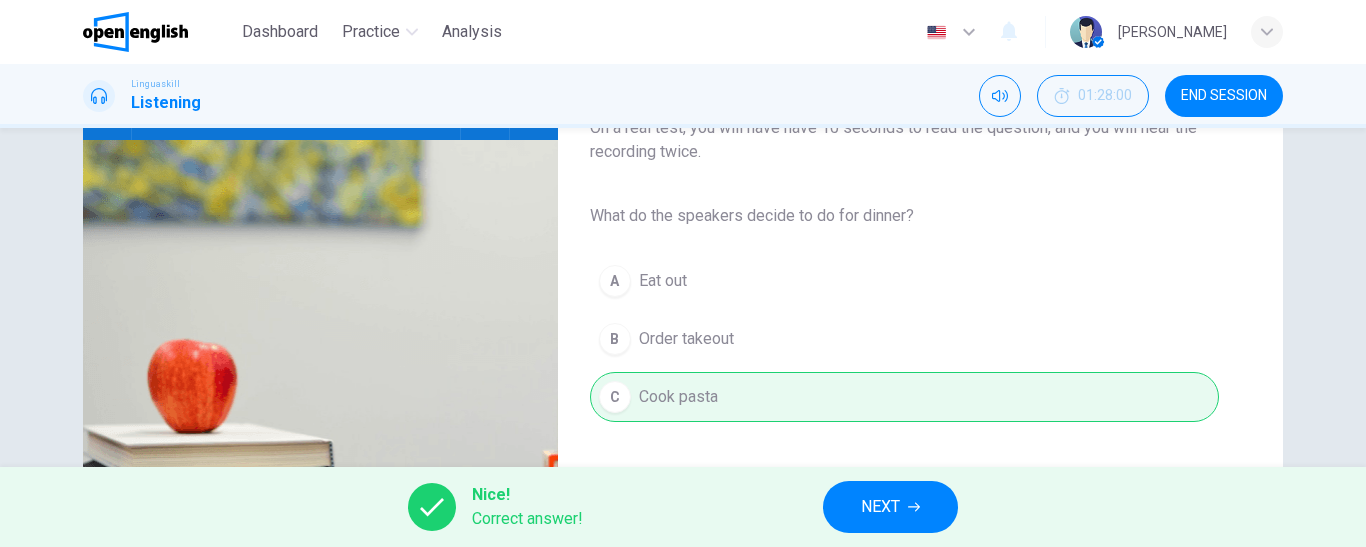 click on "NEXT" at bounding box center [880, 507] 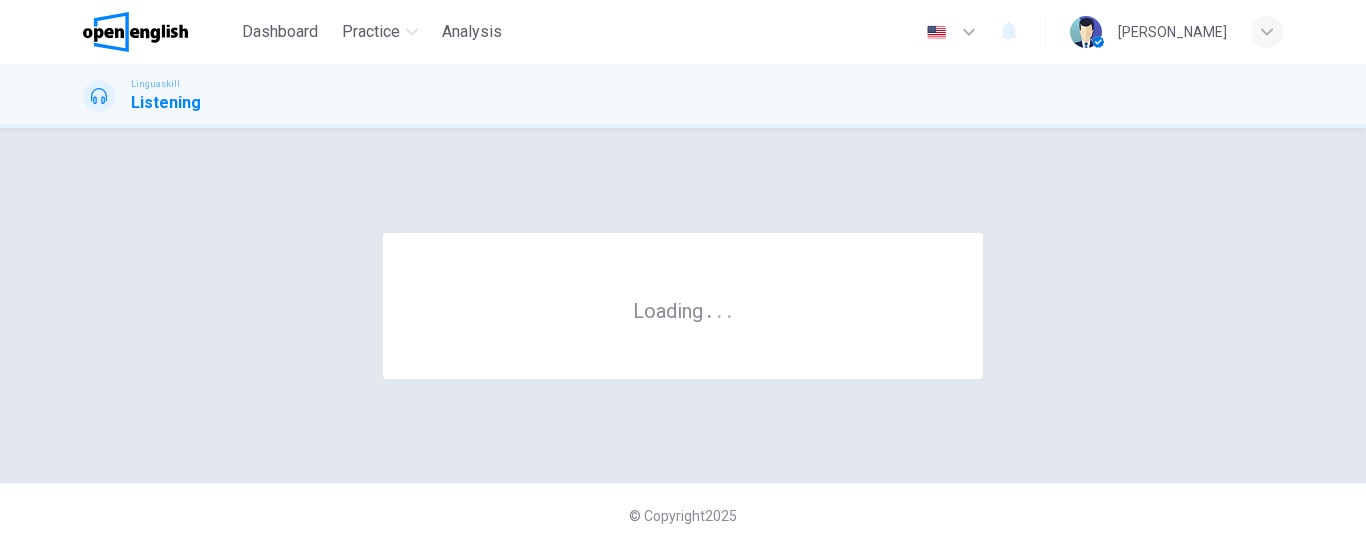 scroll, scrollTop: 0, scrollLeft: 0, axis: both 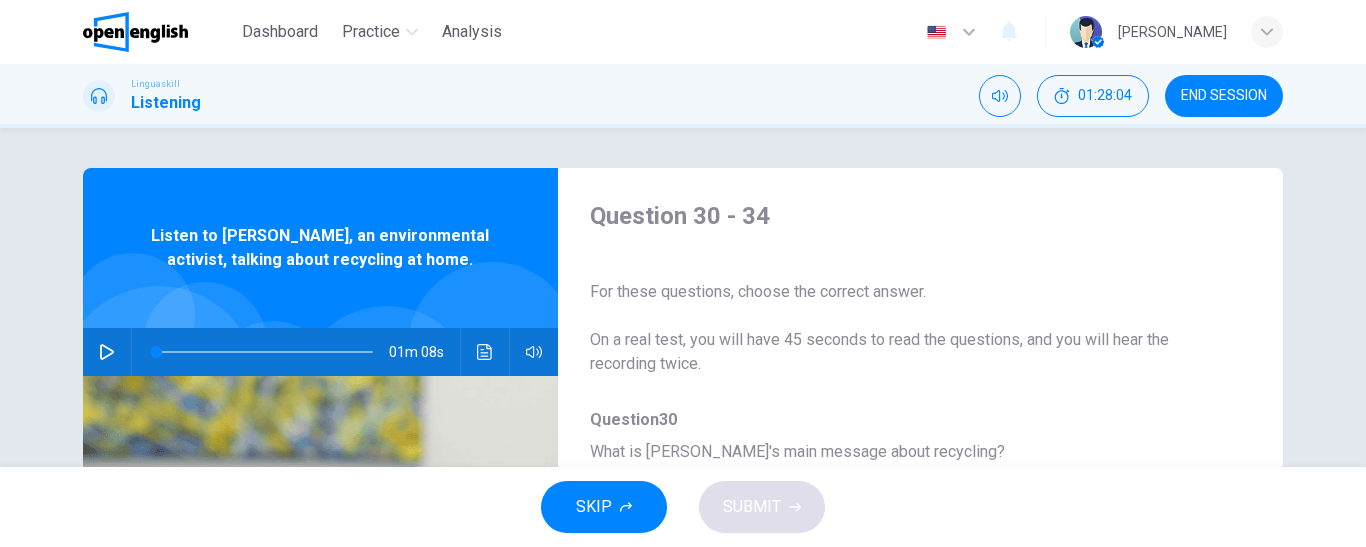 click 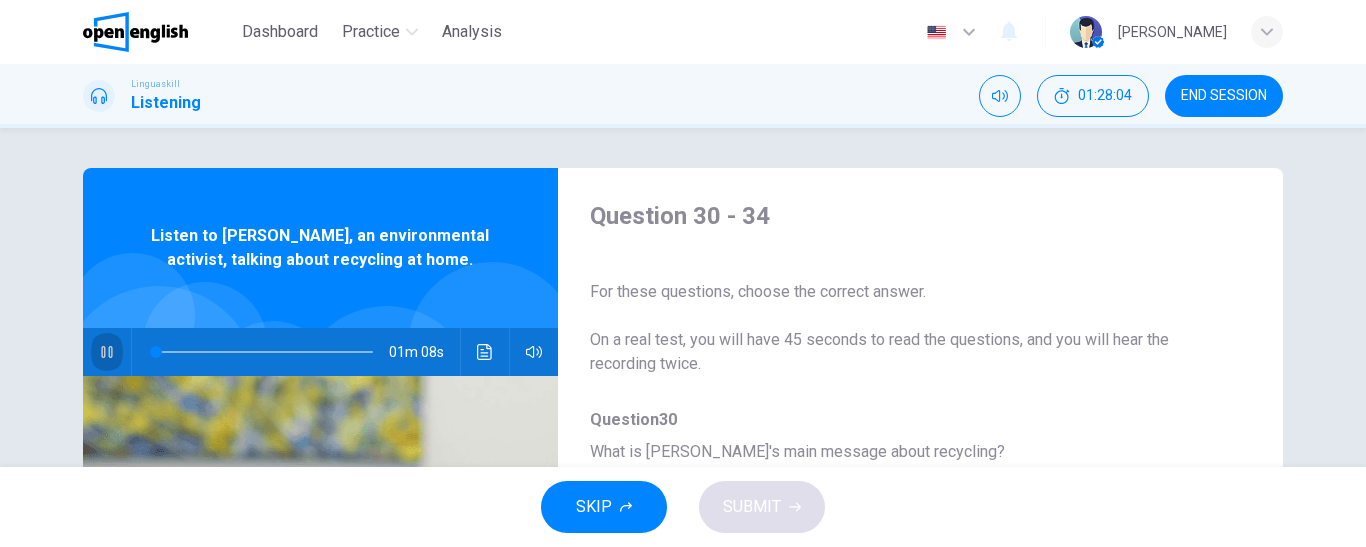 click 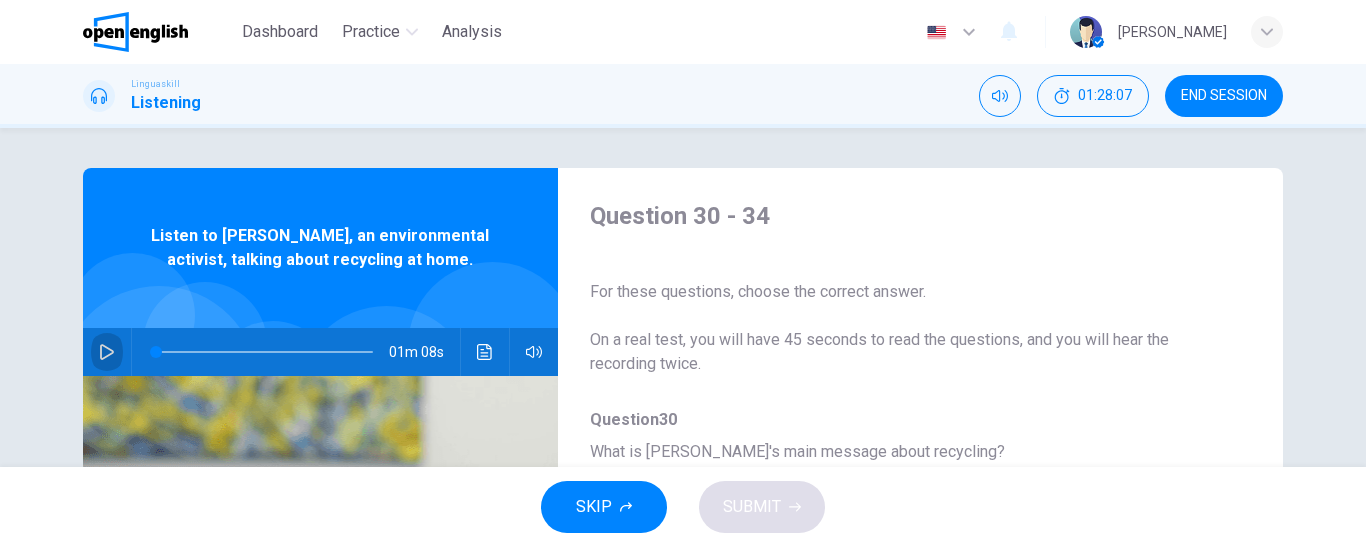 click 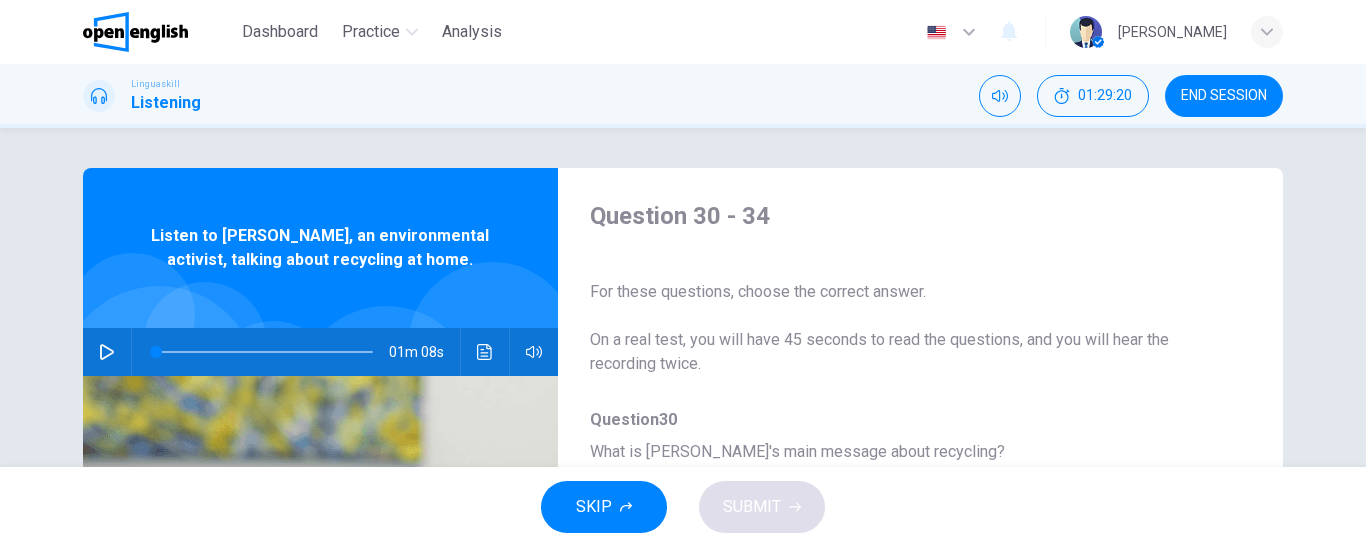click 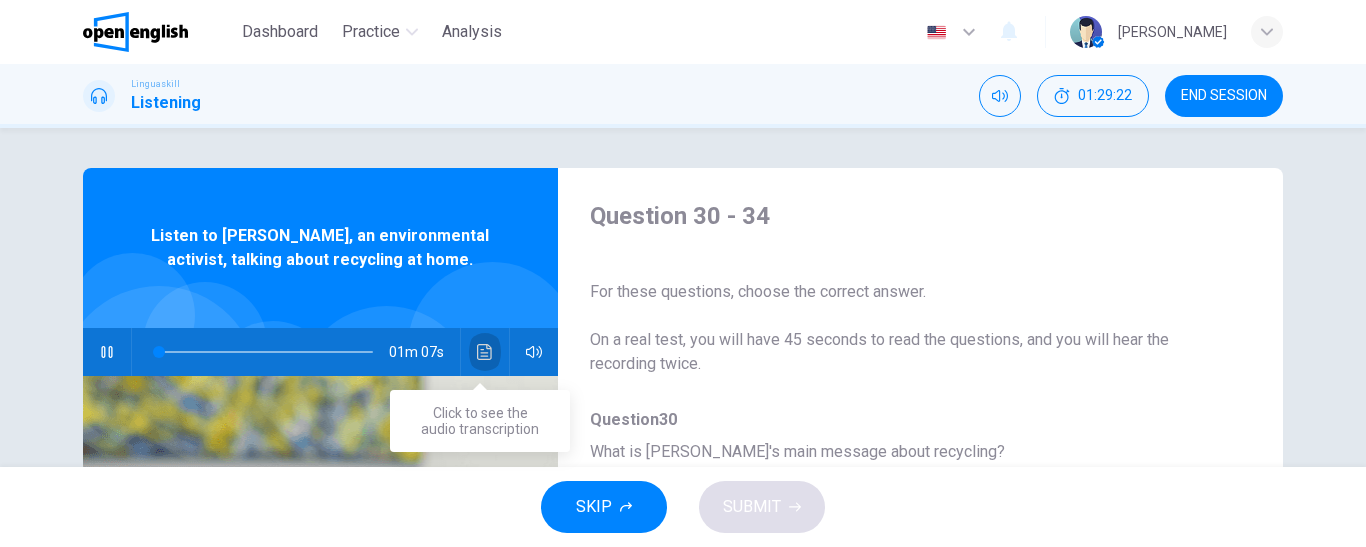 click 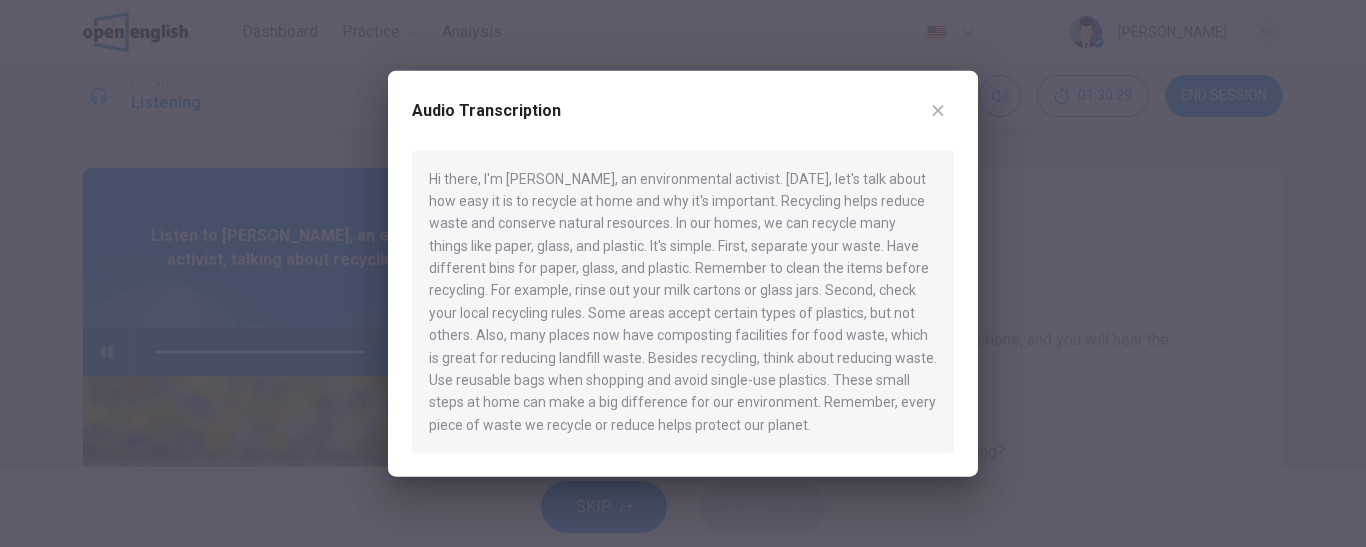 type on "*" 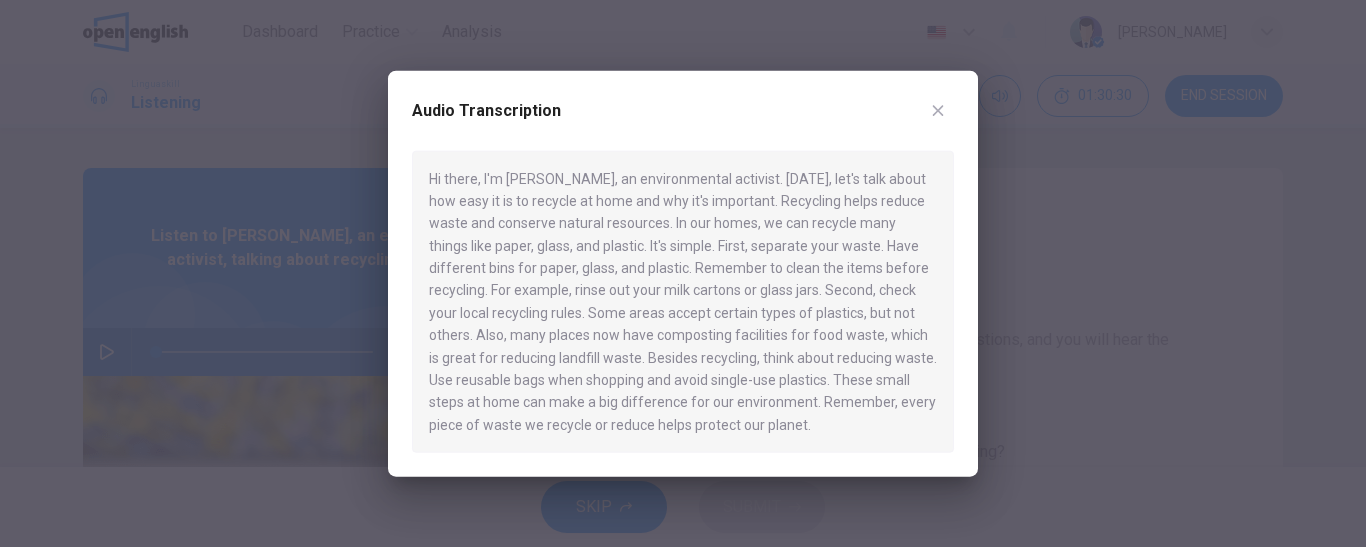 click 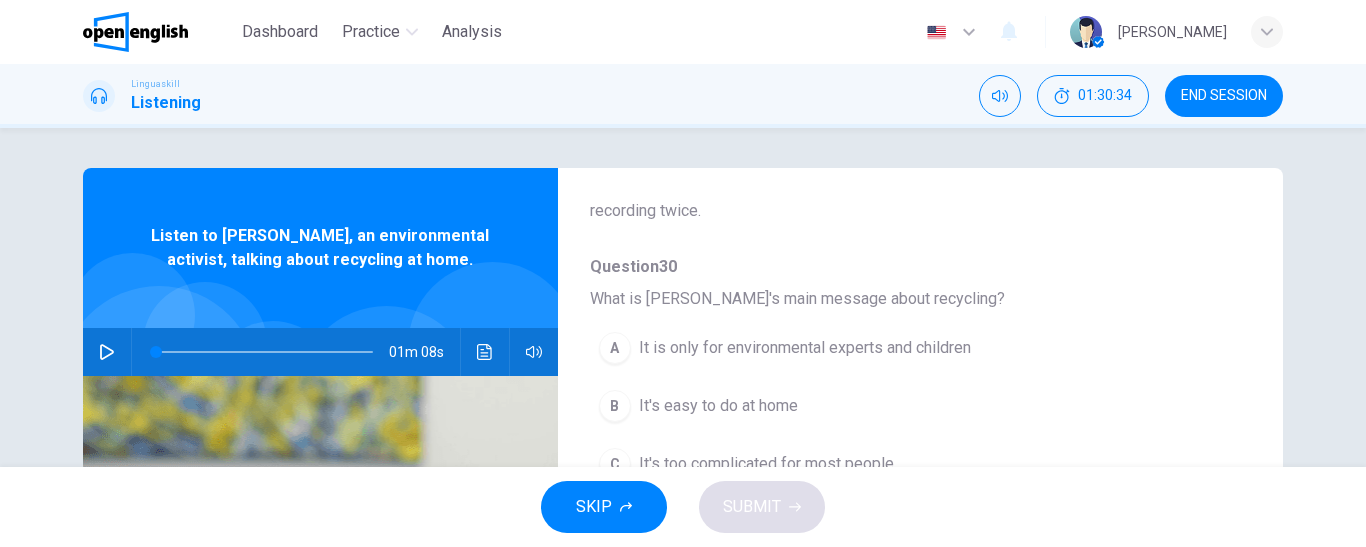 scroll, scrollTop: 200, scrollLeft: 0, axis: vertical 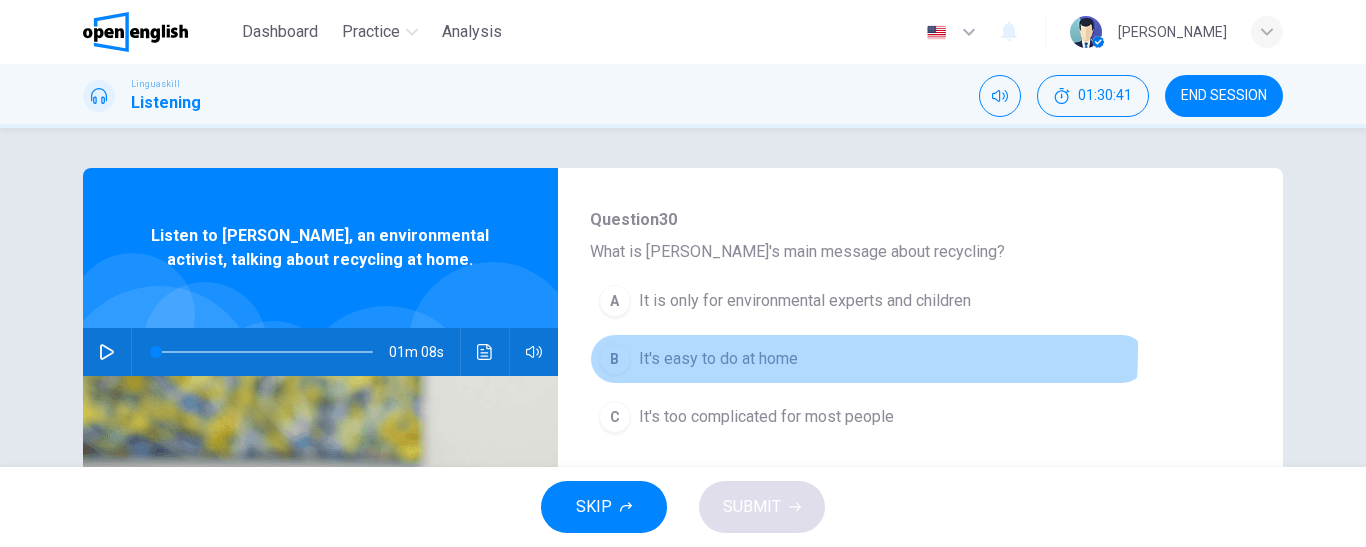 click on "It's easy to do at home" at bounding box center [718, 359] 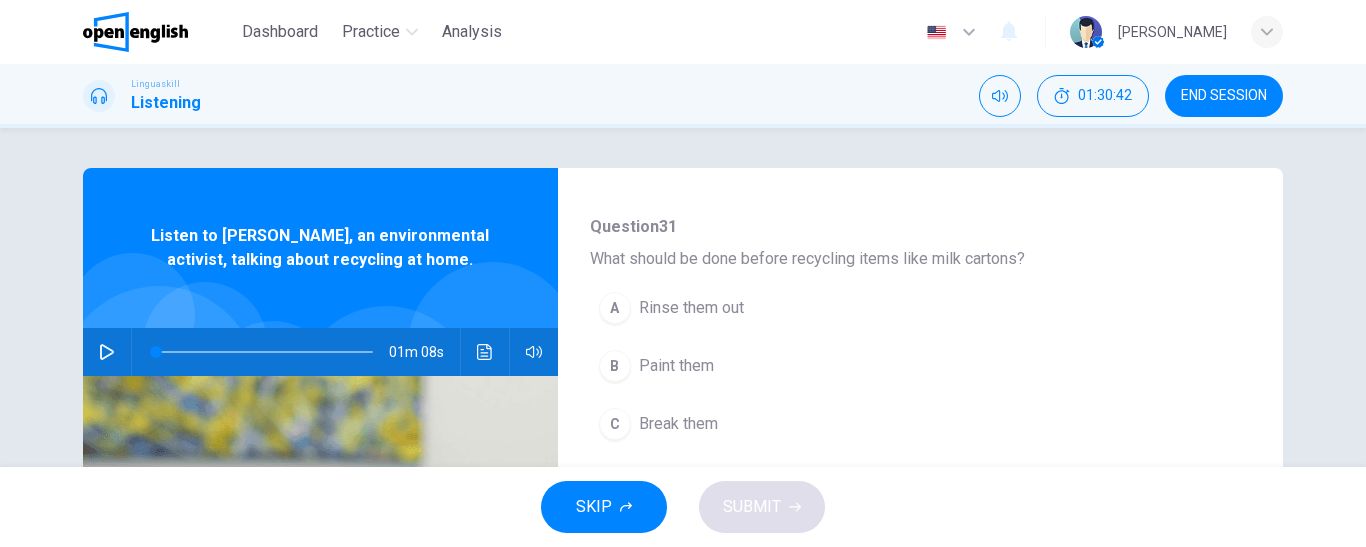 scroll, scrollTop: 500, scrollLeft: 0, axis: vertical 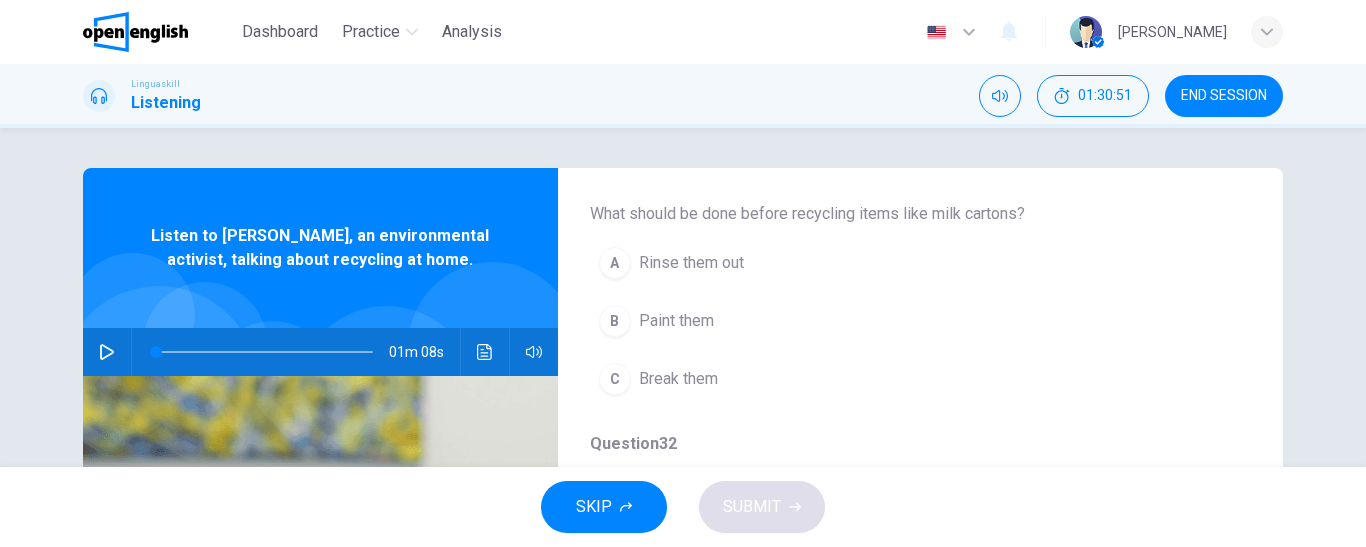 click on "Rinse them out" at bounding box center (691, 263) 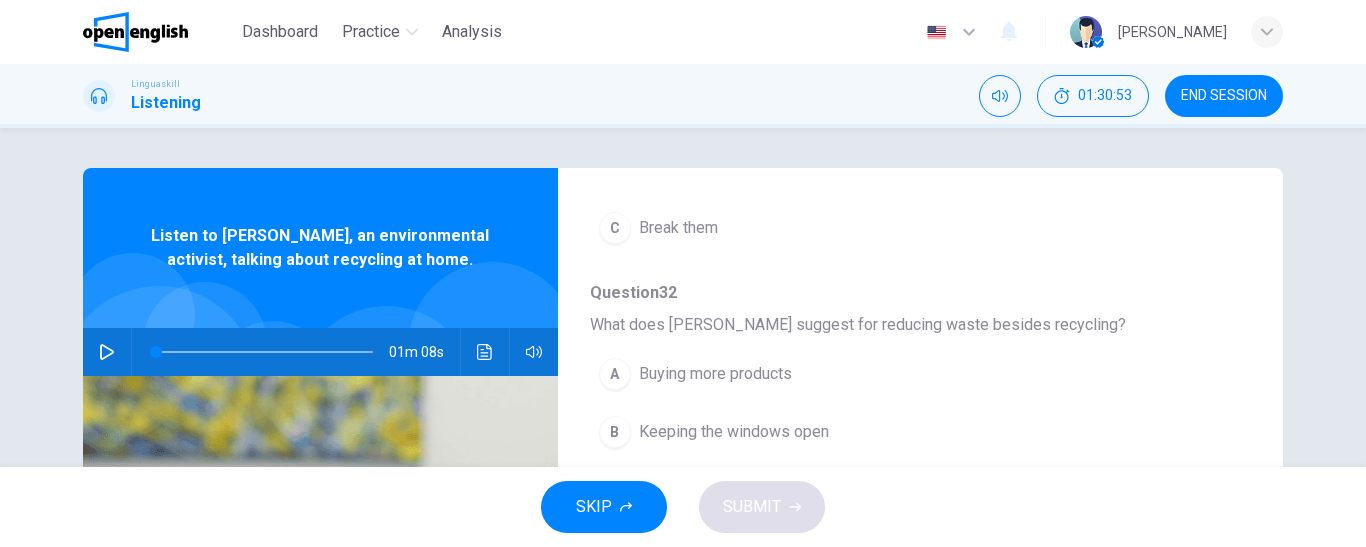 scroll, scrollTop: 700, scrollLeft: 0, axis: vertical 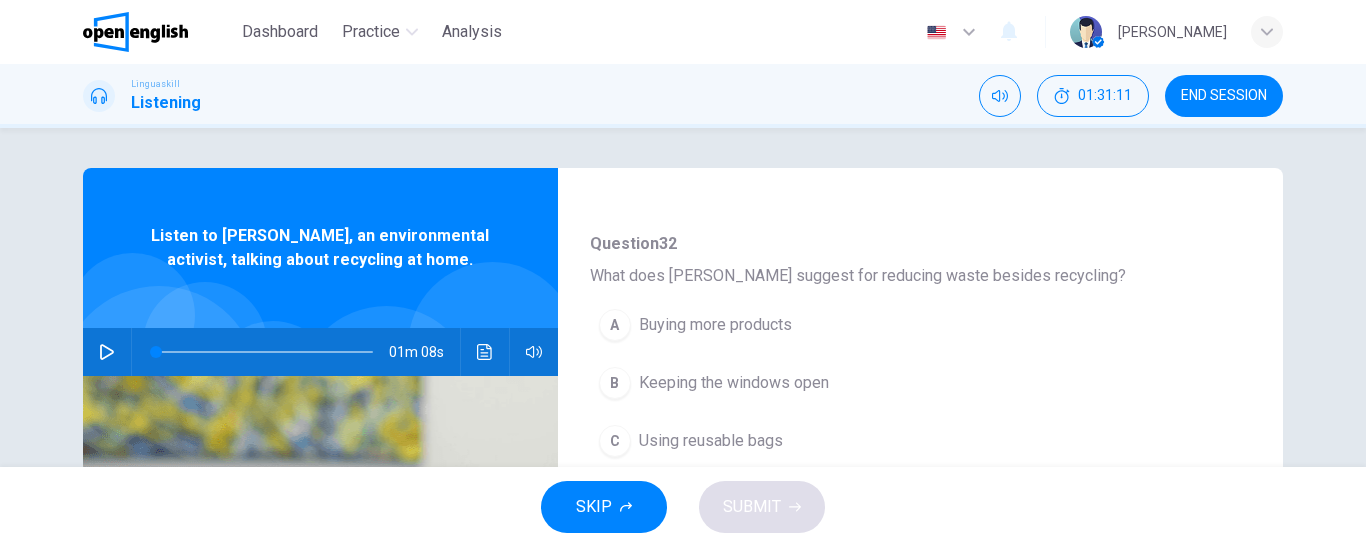 click on "Using reusable bags" at bounding box center [711, 441] 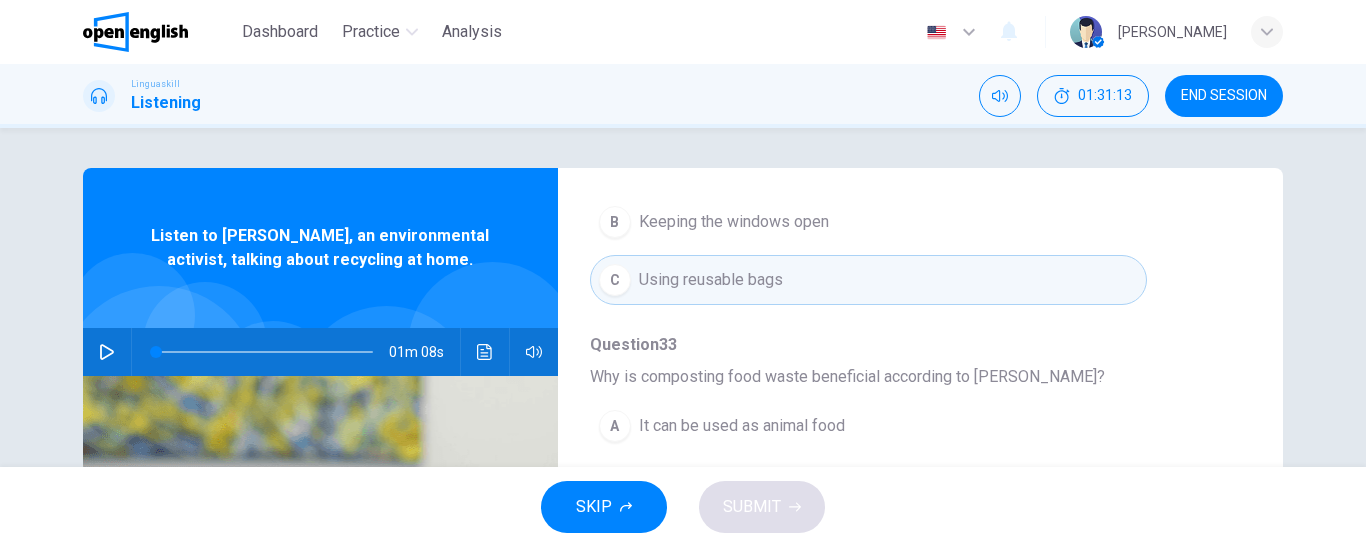 scroll, scrollTop: 863, scrollLeft: 0, axis: vertical 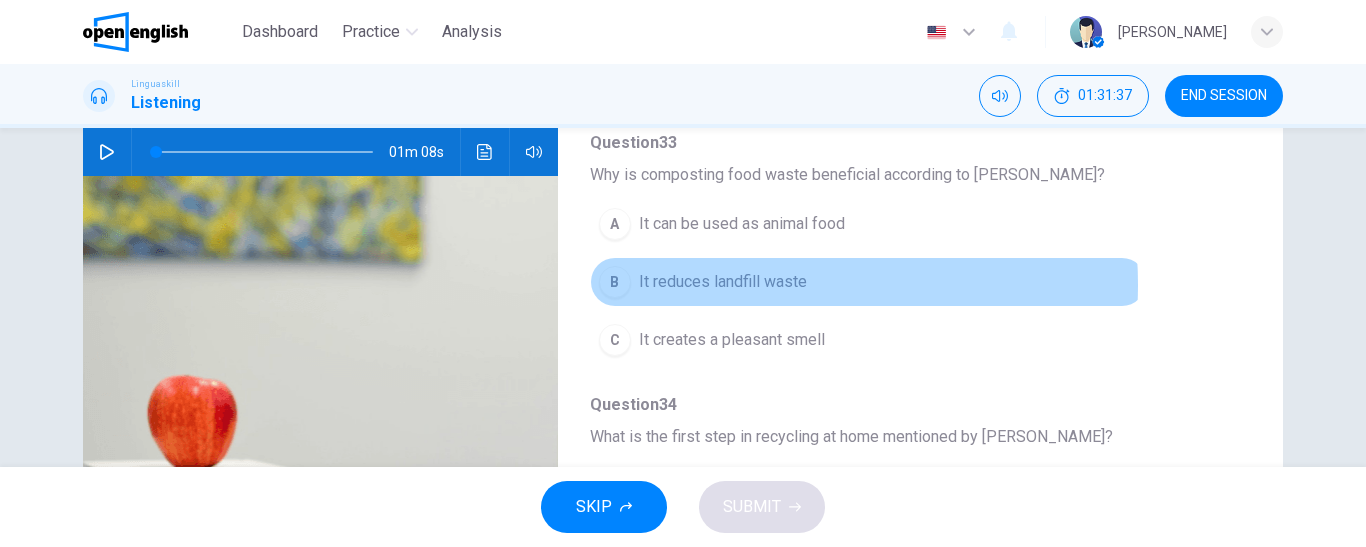 click on "It reduces landfill waste" at bounding box center (723, 282) 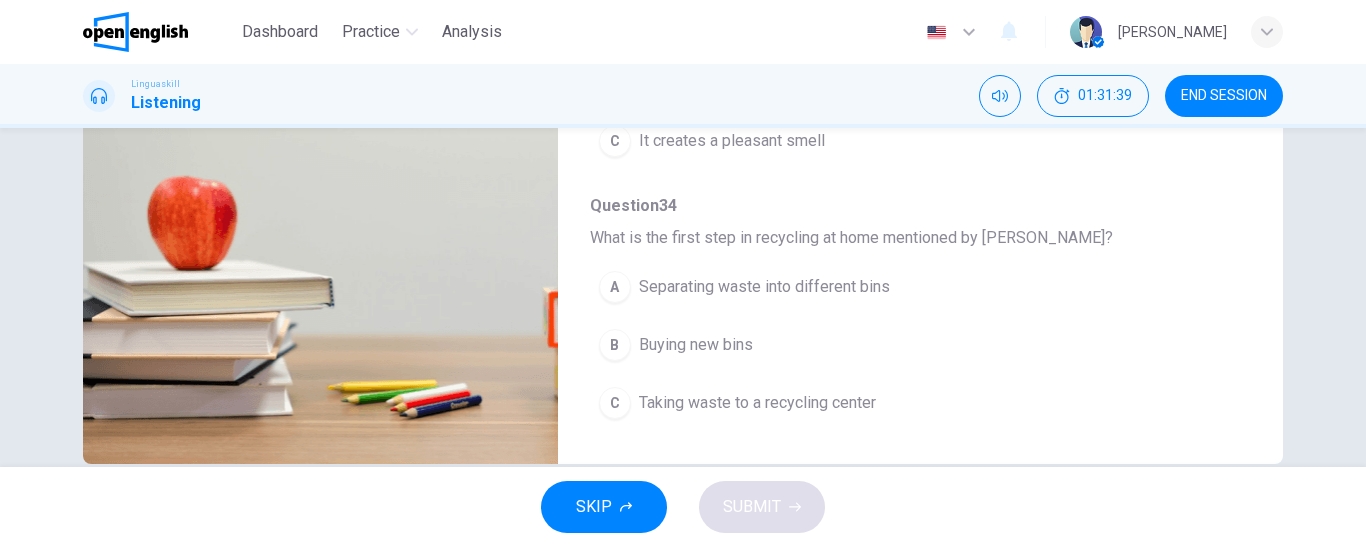 scroll, scrollTop: 400, scrollLeft: 0, axis: vertical 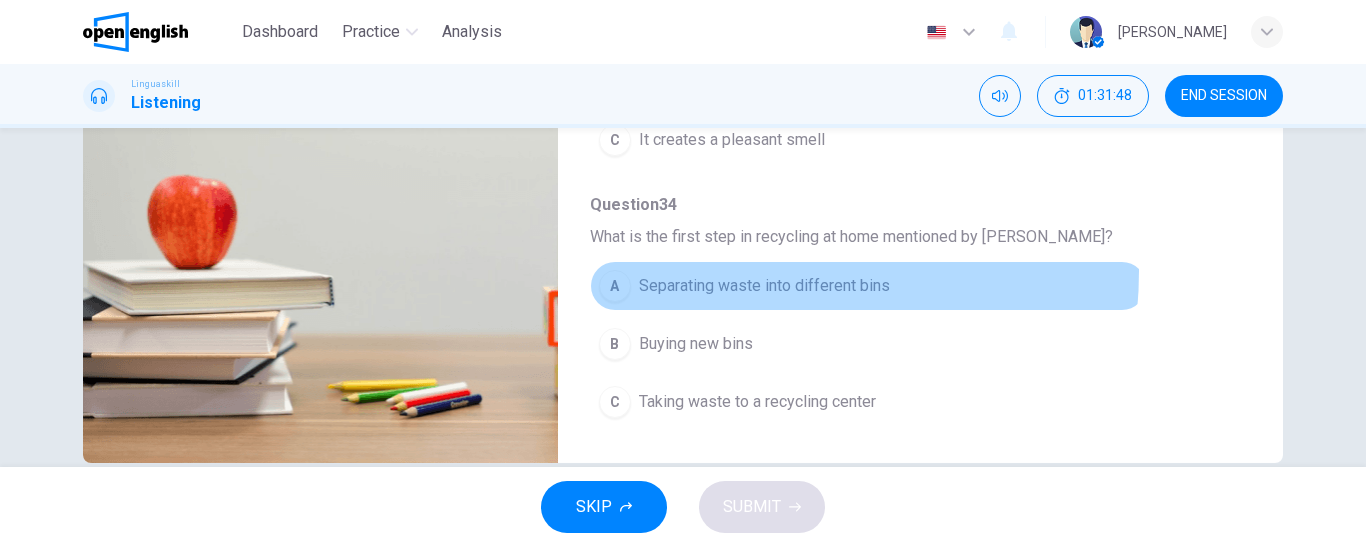 click on "A Separating waste into different bins" at bounding box center [868, 286] 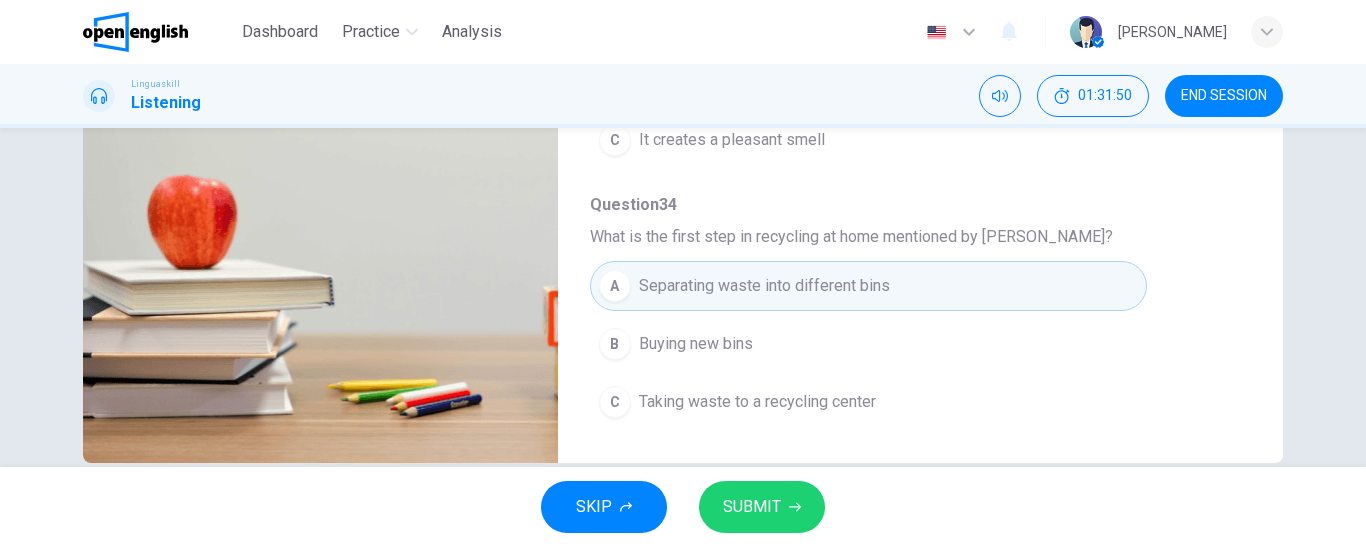 scroll, scrollTop: 436, scrollLeft: 0, axis: vertical 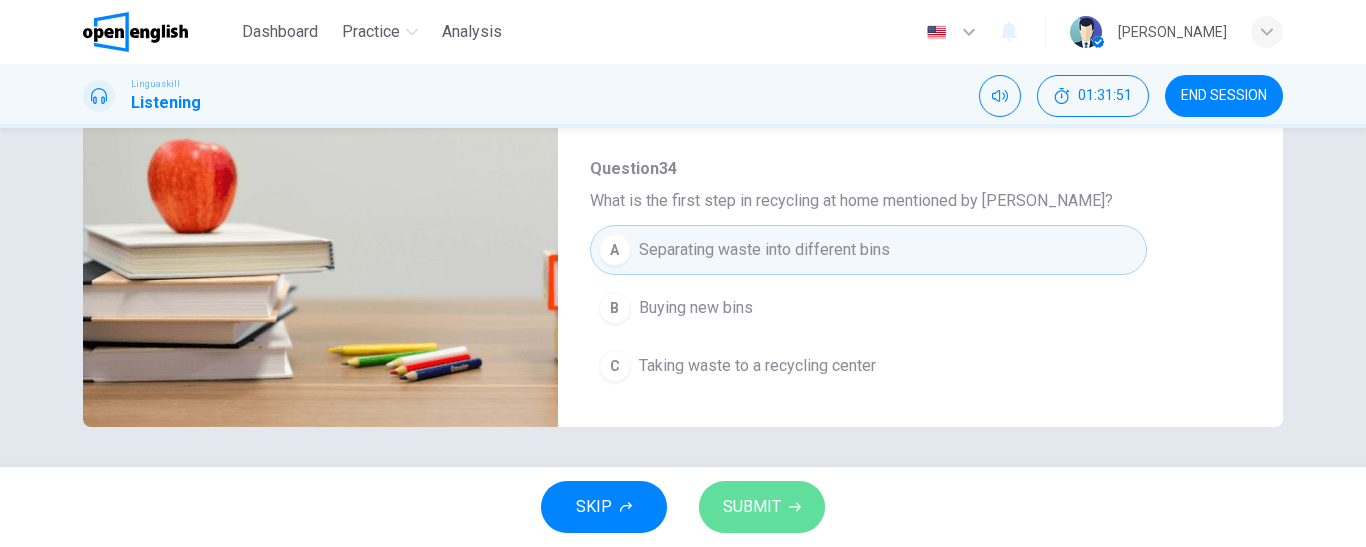 click on "SUBMIT" at bounding box center [762, 507] 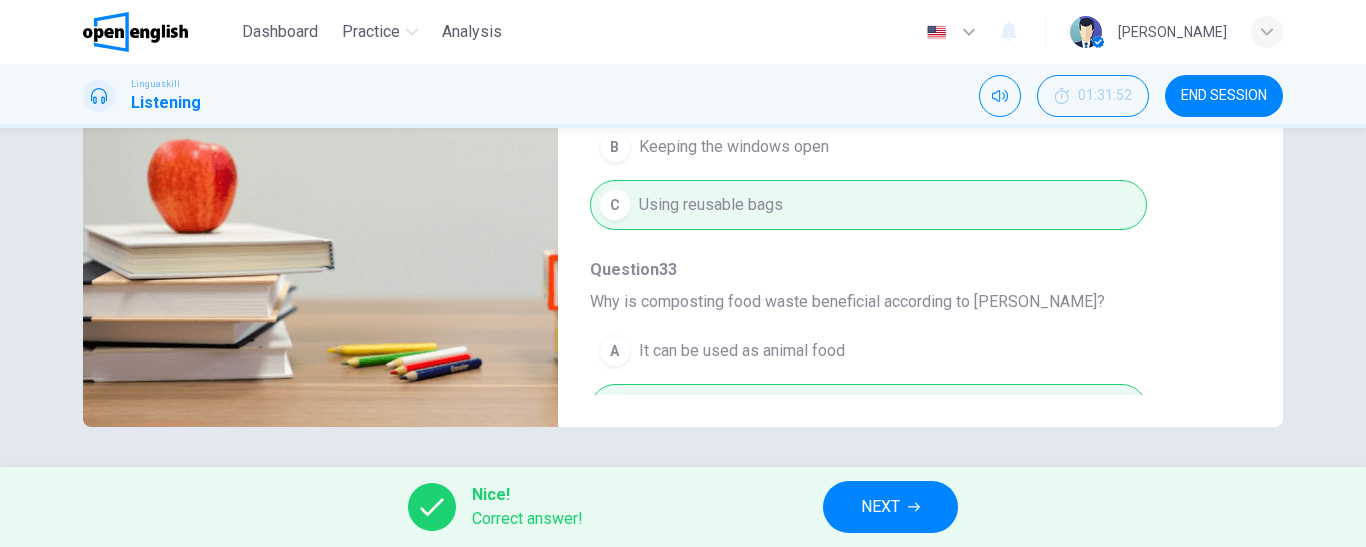 scroll, scrollTop: 863, scrollLeft: 0, axis: vertical 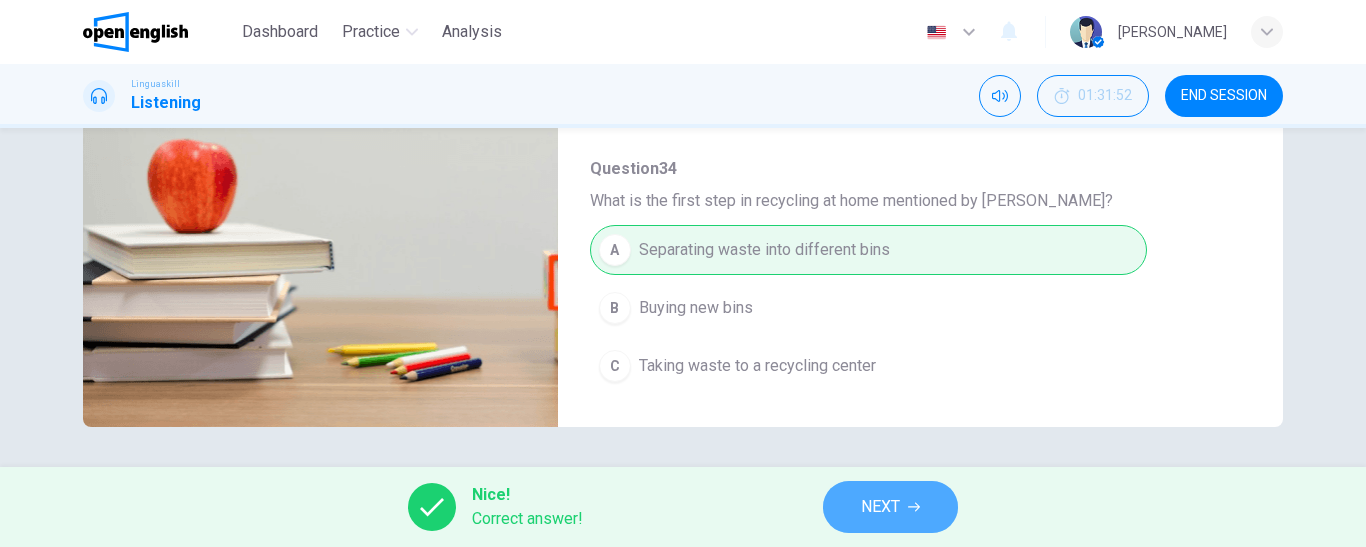 click on "NEXT" at bounding box center [890, 507] 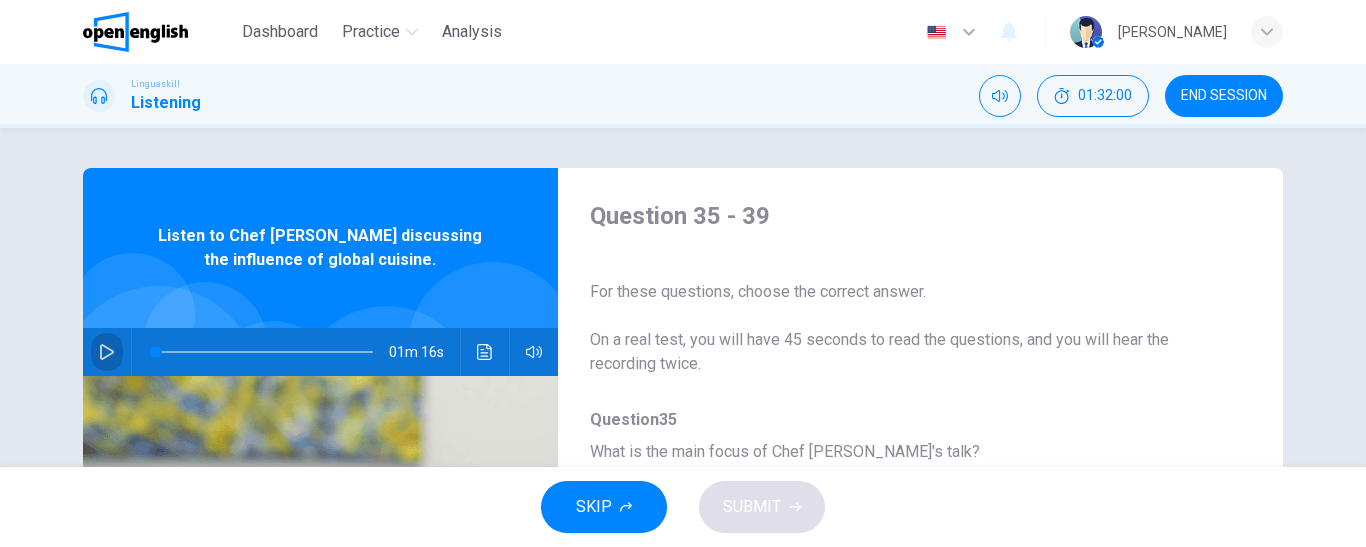 click 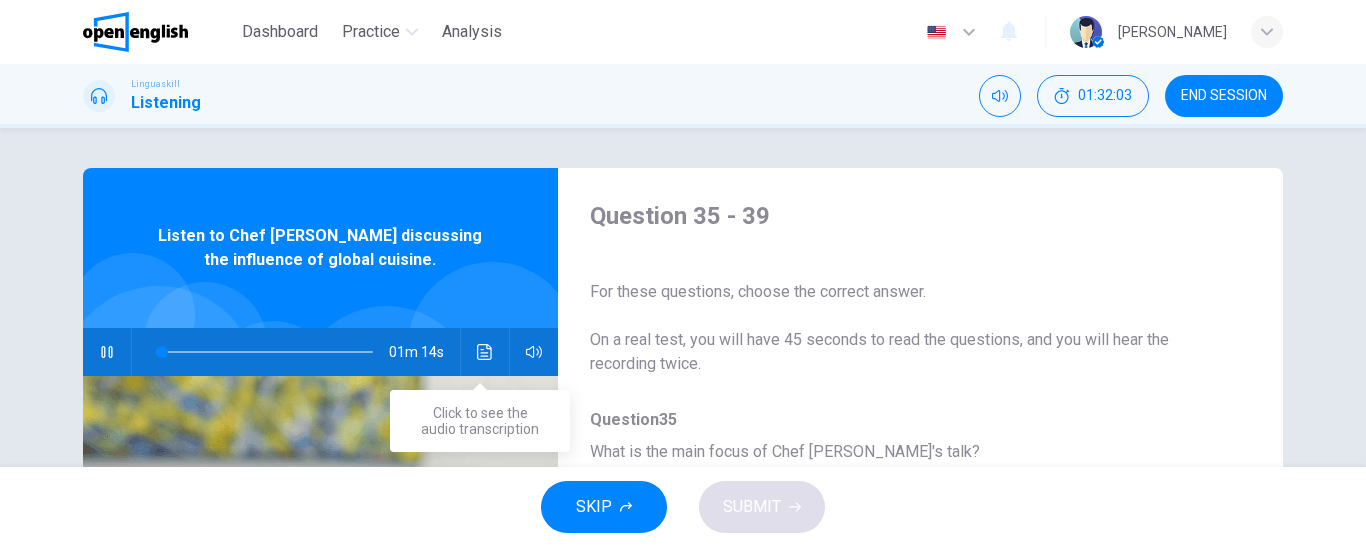 click 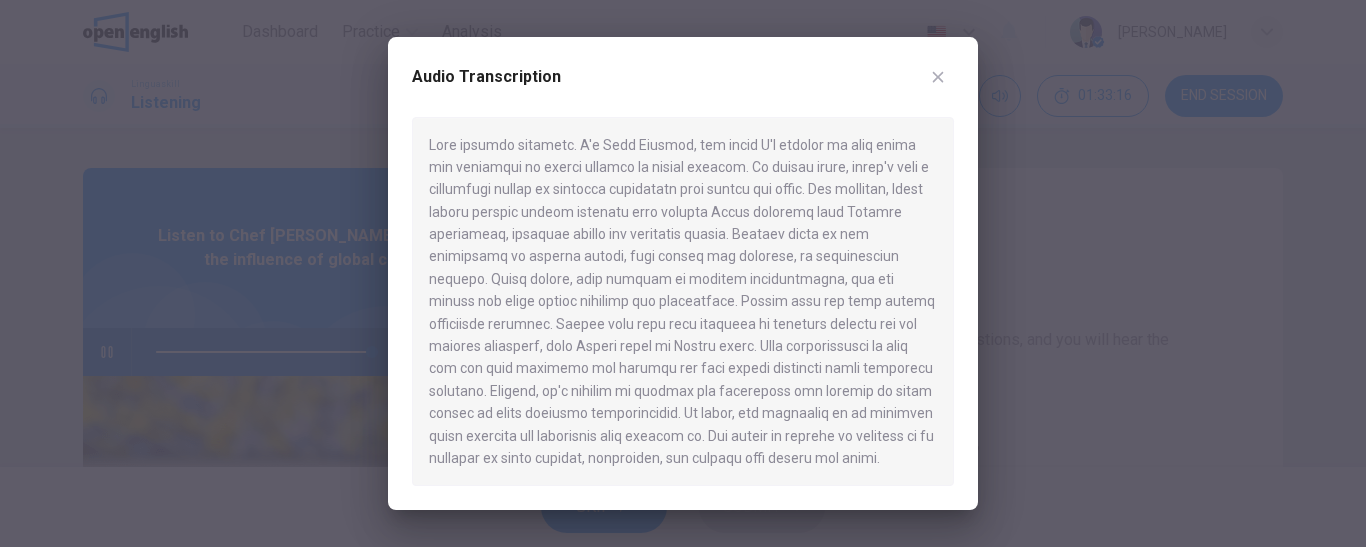 type on "*" 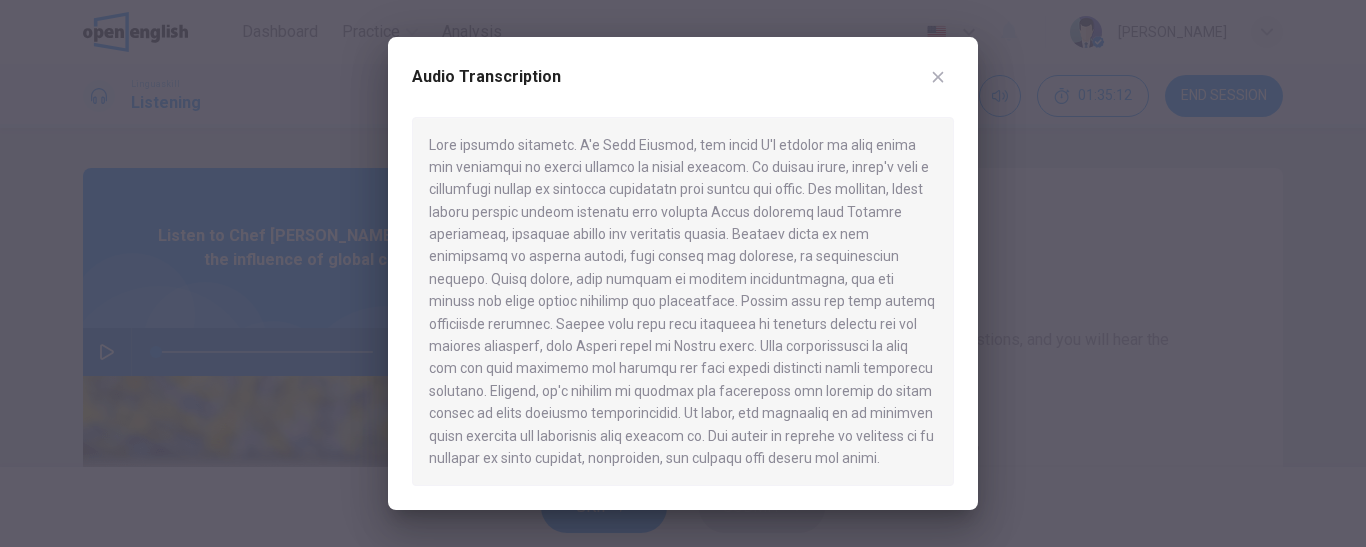click 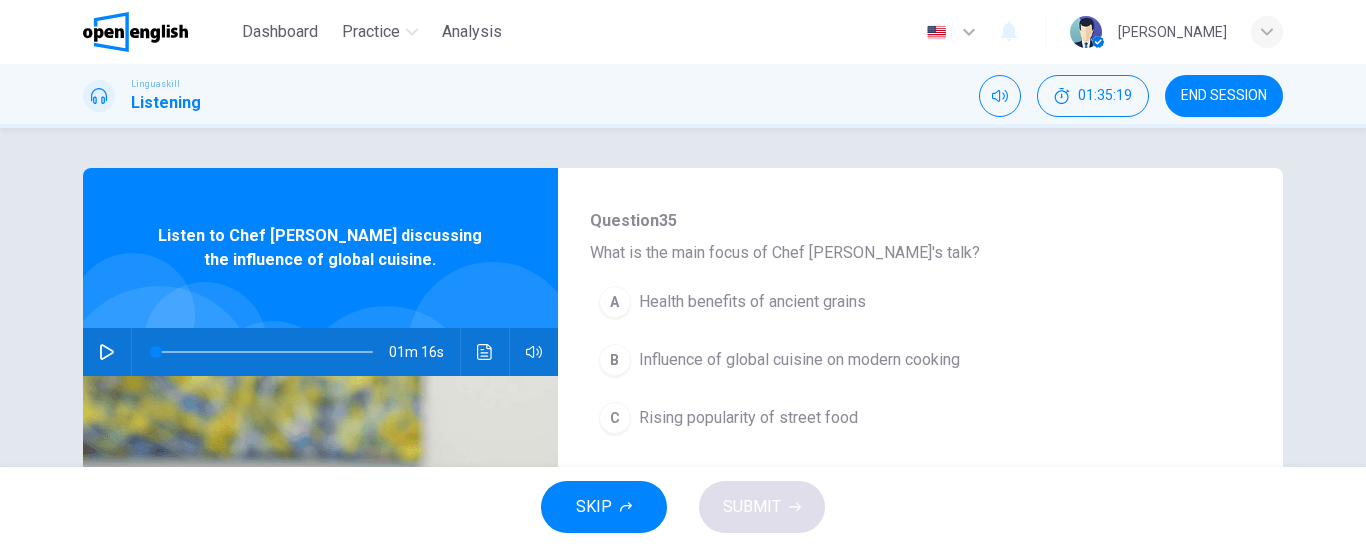 scroll, scrollTop: 200, scrollLeft: 0, axis: vertical 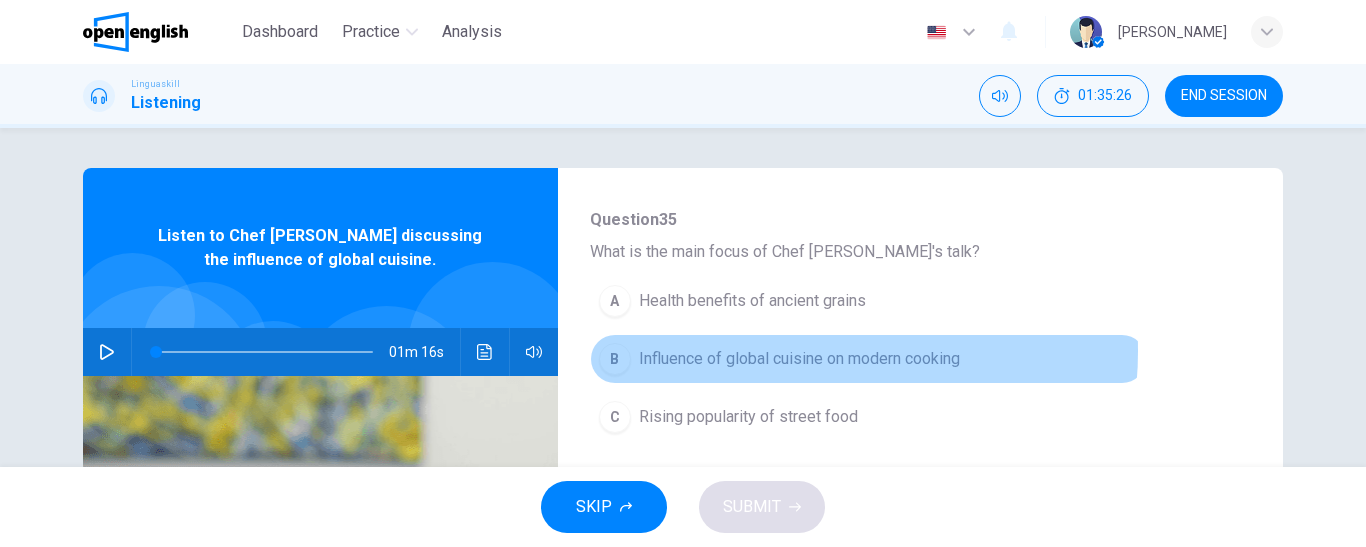 click on "Influence of global cuisine on modern cooking" at bounding box center (799, 359) 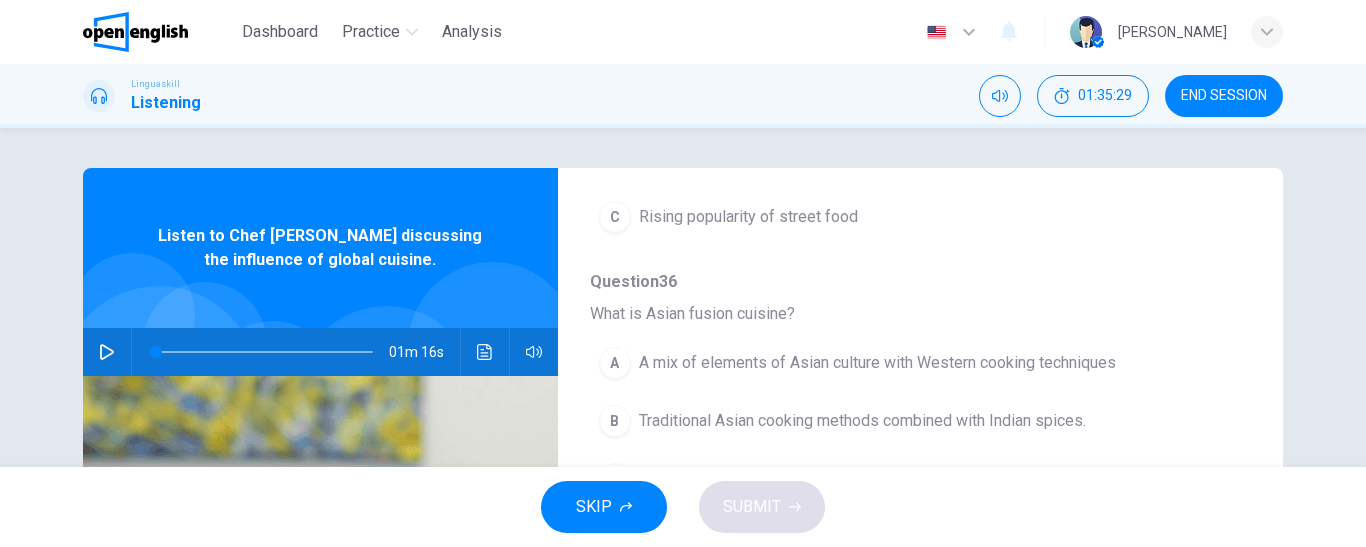 scroll, scrollTop: 500, scrollLeft: 0, axis: vertical 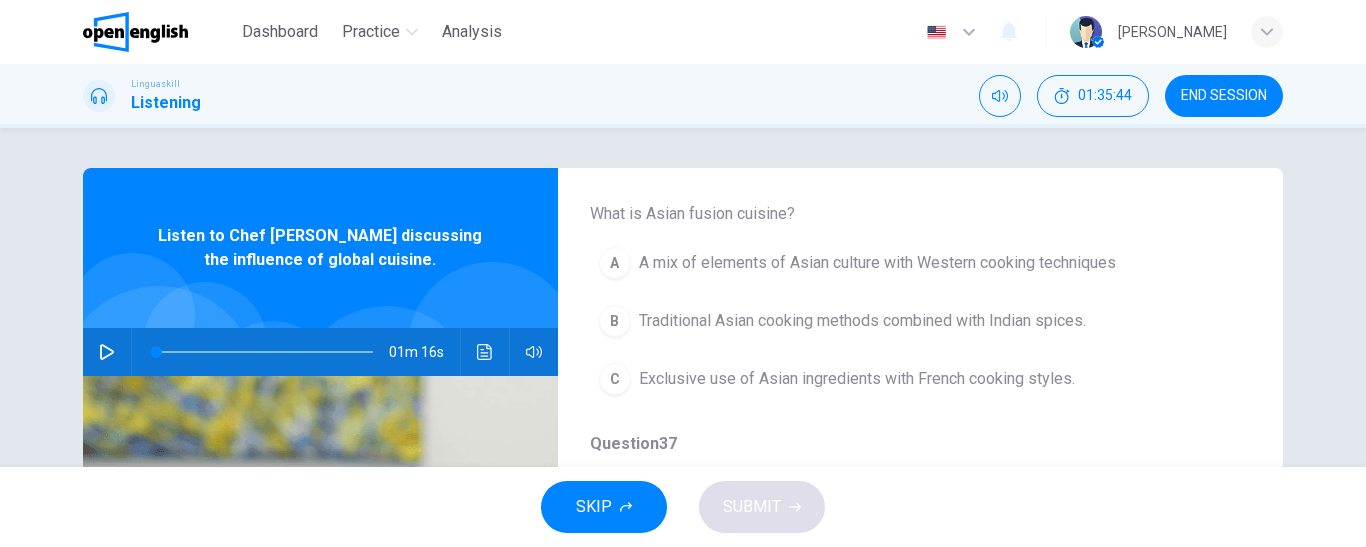 click on "A mix of elements of Asian culture with Western cooking techniques" at bounding box center [877, 263] 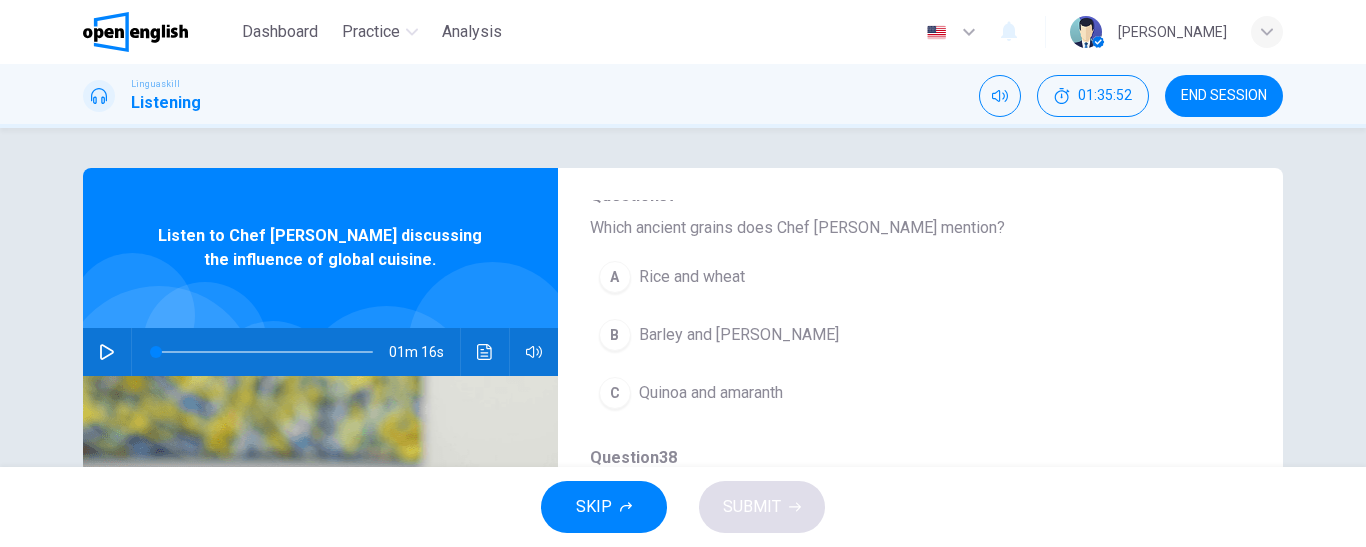 scroll, scrollTop: 700, scrollLeft: 0, axis: vertical 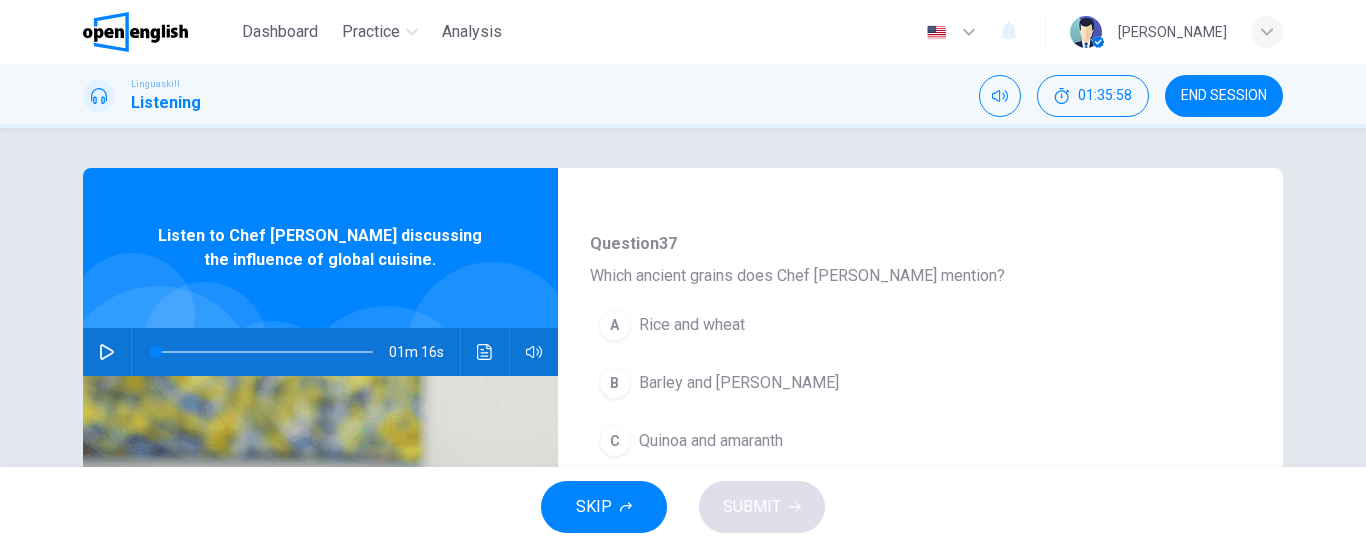 click on "Quinoa and amaranth" at bounding box center [711, 441] 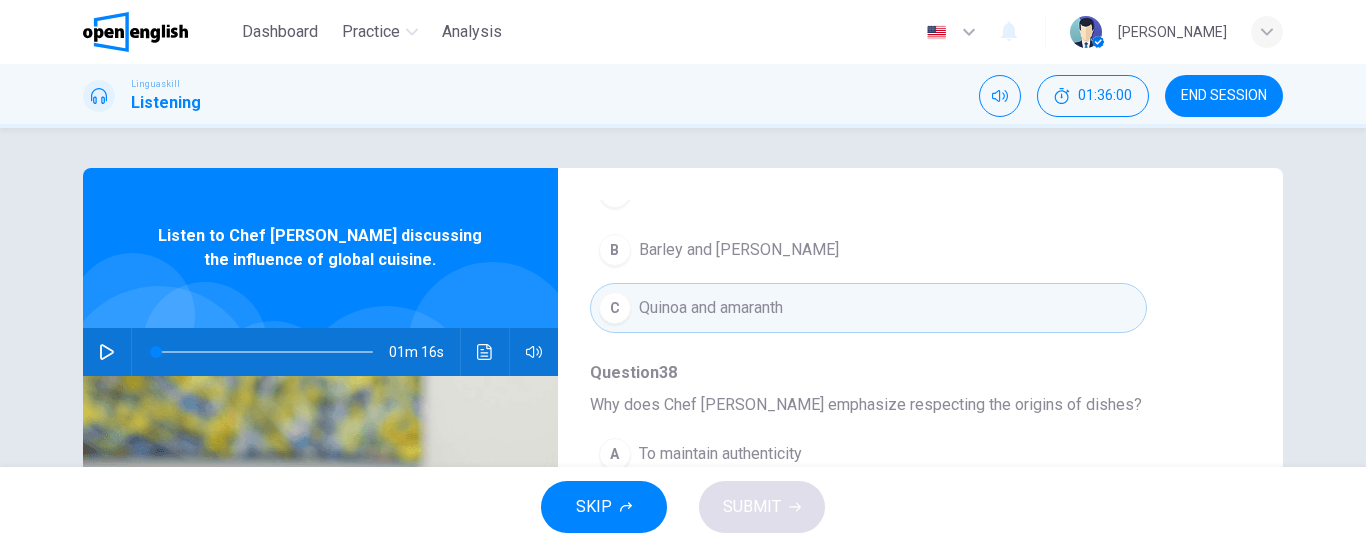 scroll, scrollTop: 863, scrollLeft: 0, axis: vertical 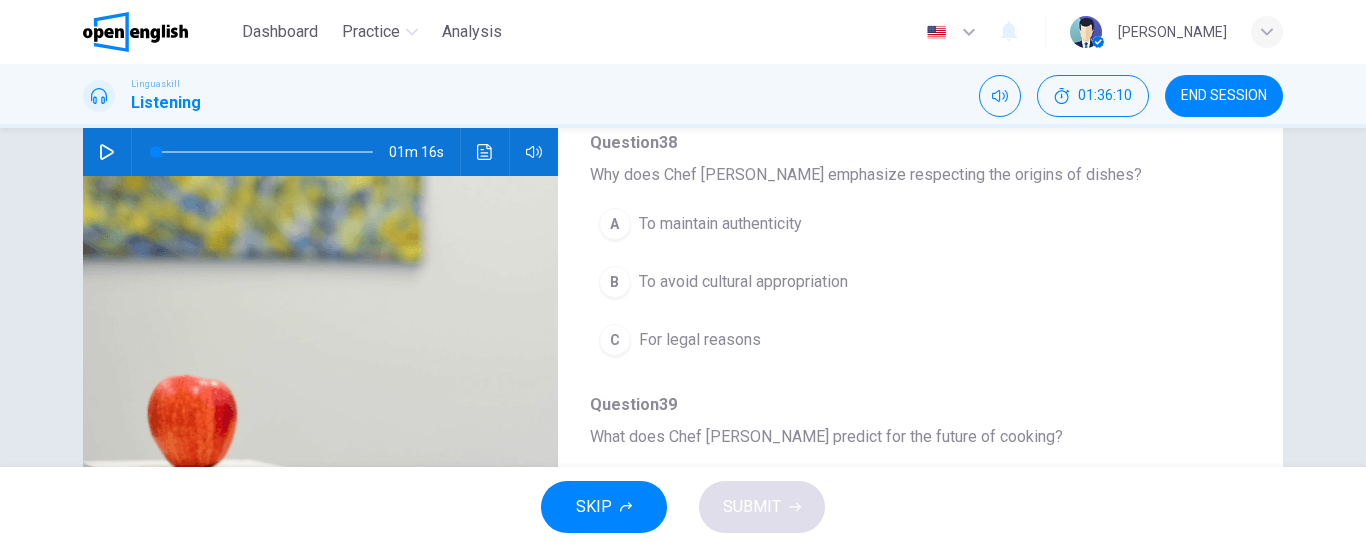 click on "To avoid cultural appropriation" at bounding box center (743, 282) 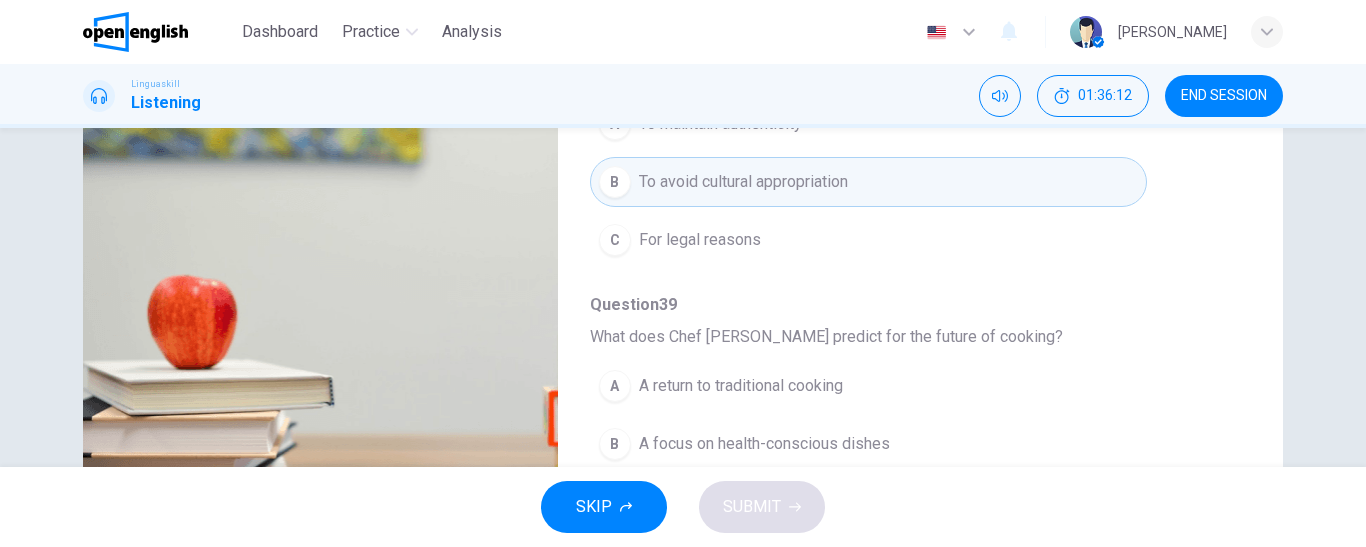 scroll, scrollTop: 400, scrollLeft: 0, axis: vertical 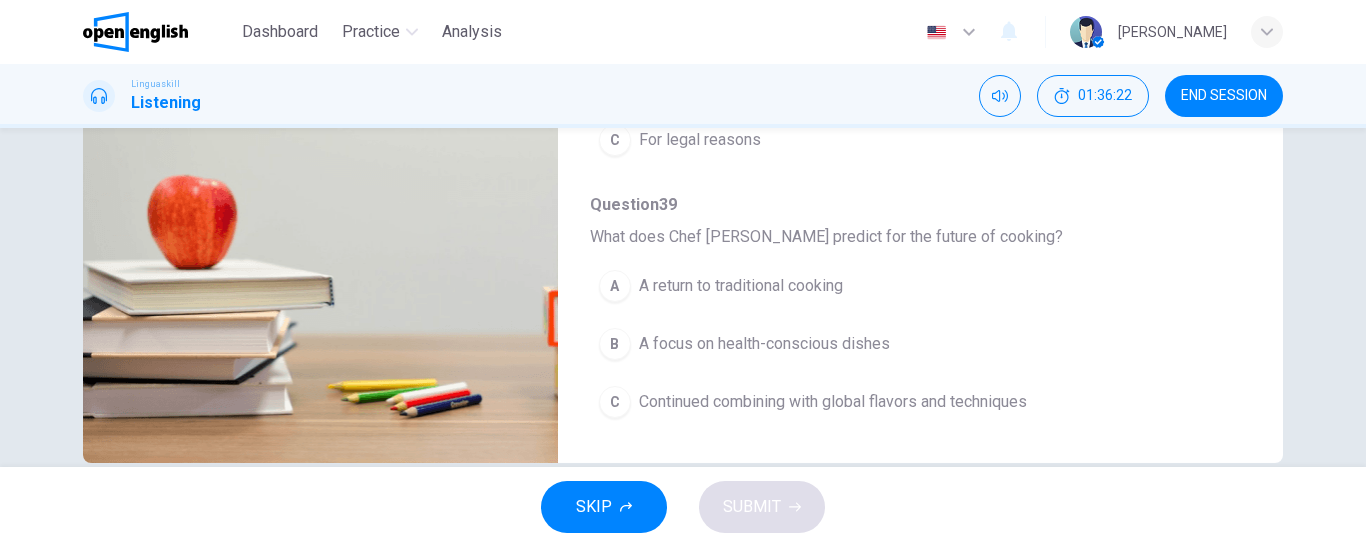click on "Continued combining with global flavors and techniques" at bounding box center (833, 402) 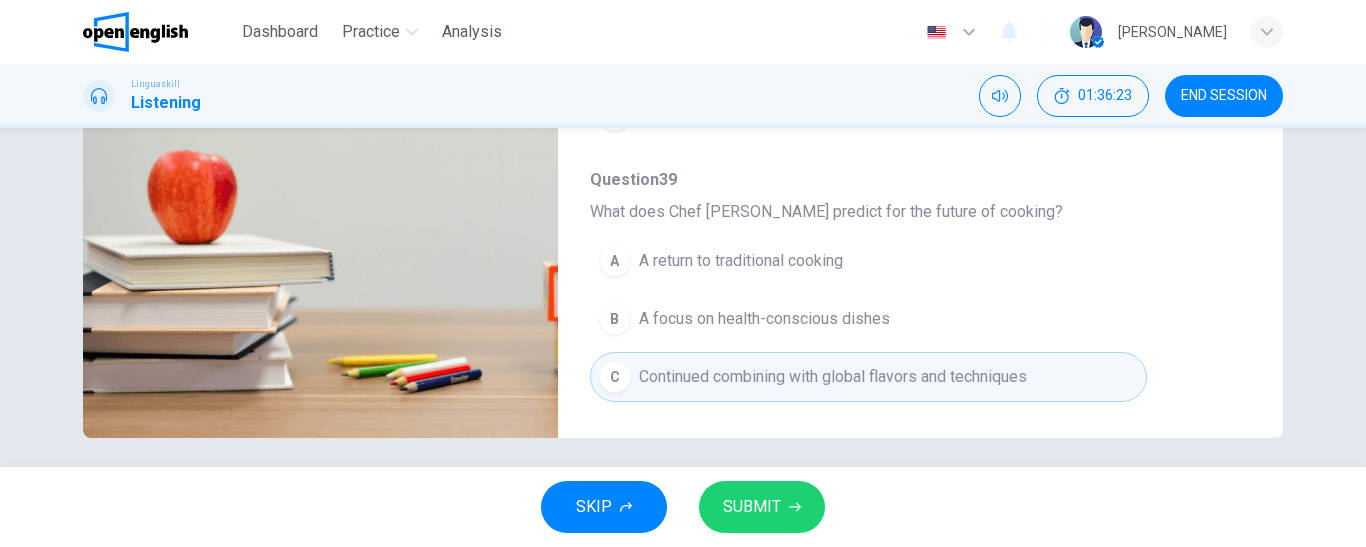 scroll, scrollTop: 436, scrollLeft: 0, axis: vertical 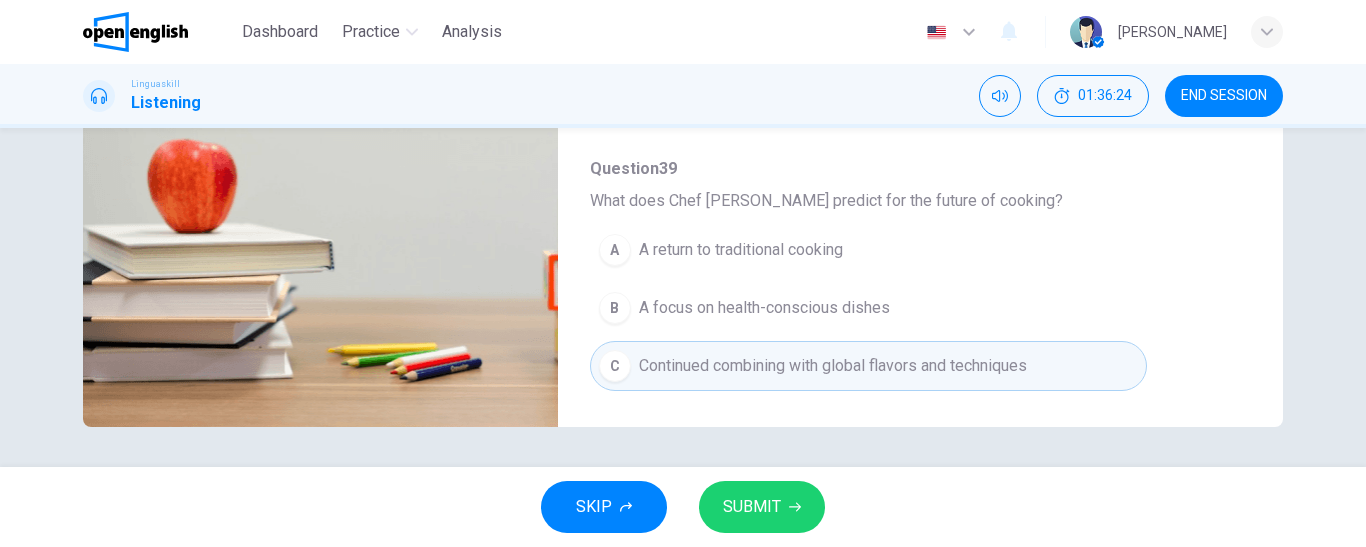 click on "SUBMIT" at bounding box center [752, 507] 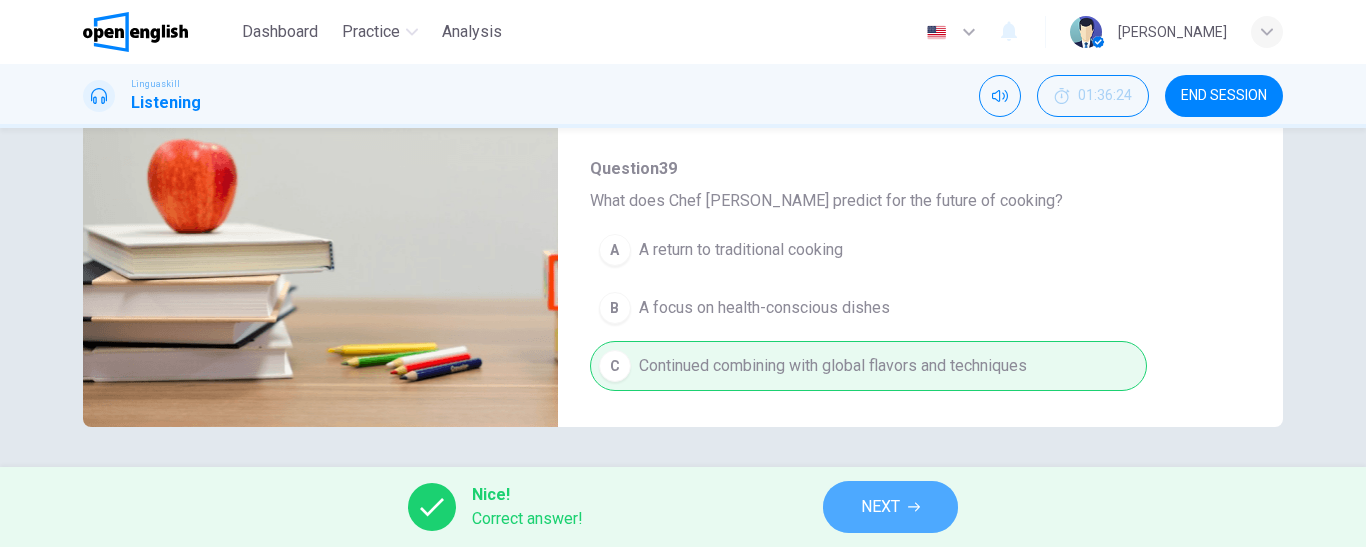 click on "NEXT" at bounding box center (880, 507) 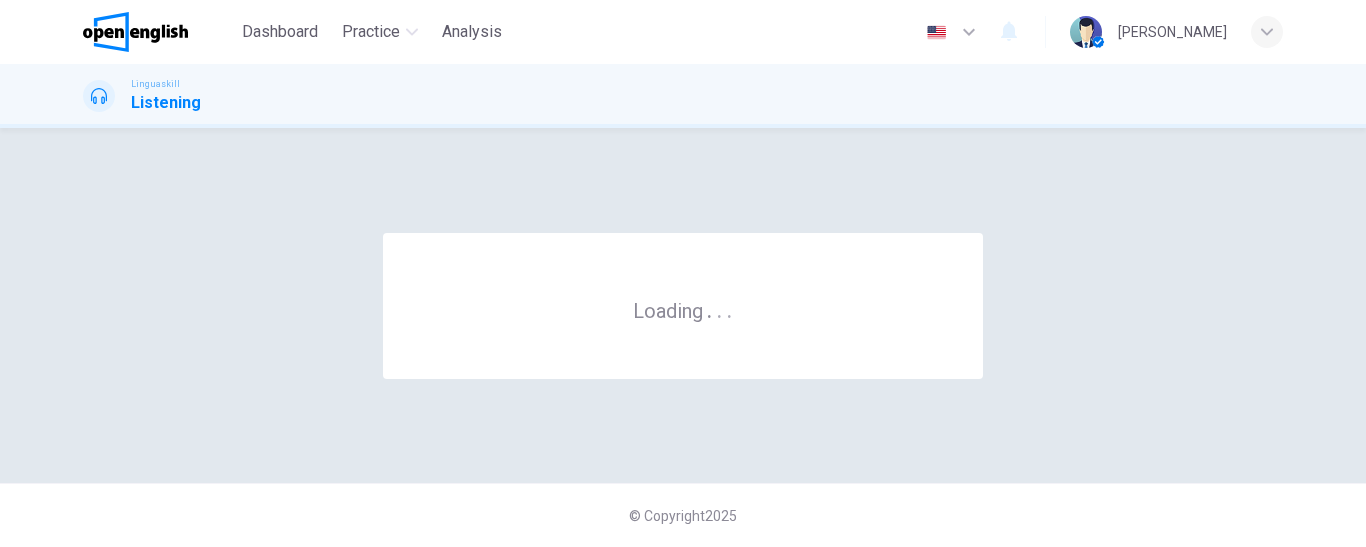 scroll, scrollTop: 0, scrollLeft: 0, axis: both 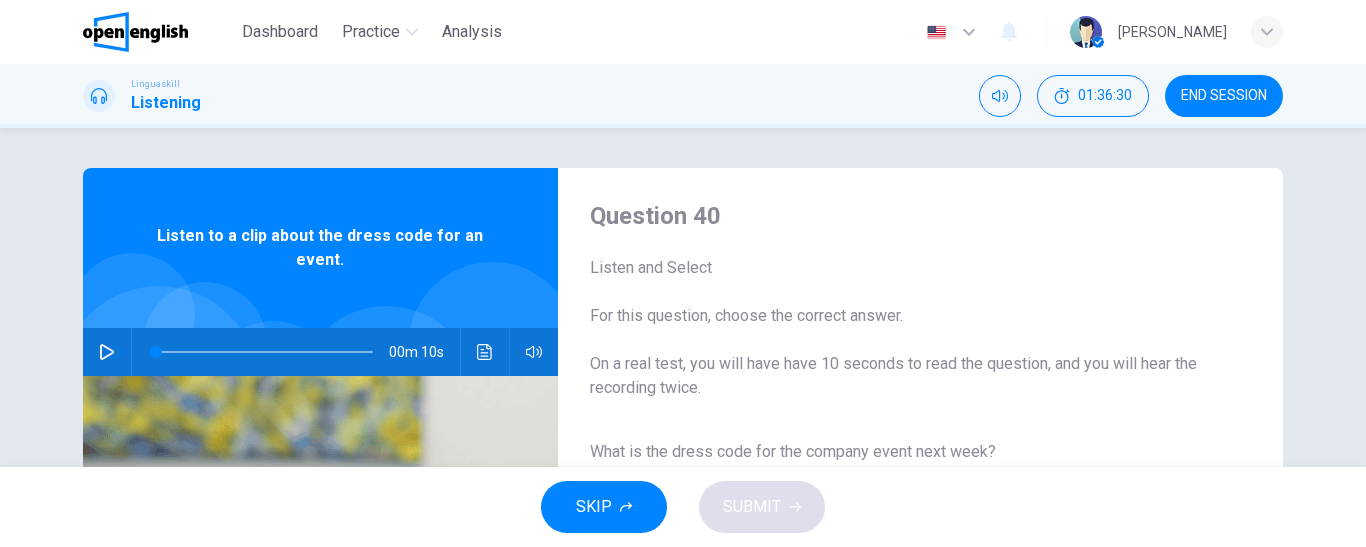 click 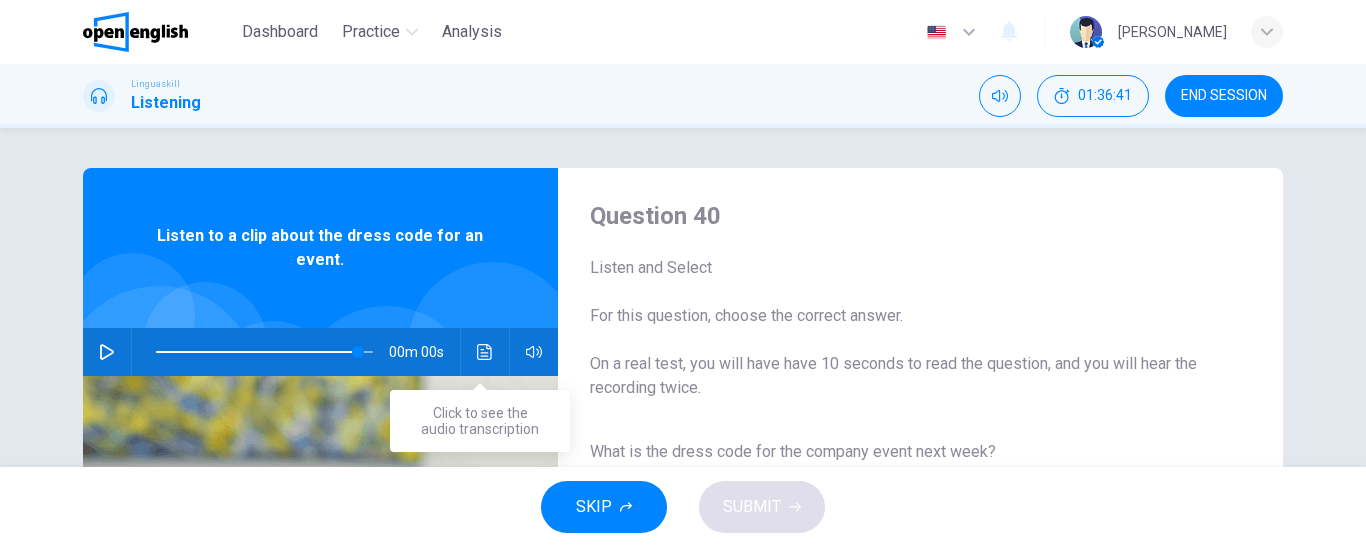 type on "*" 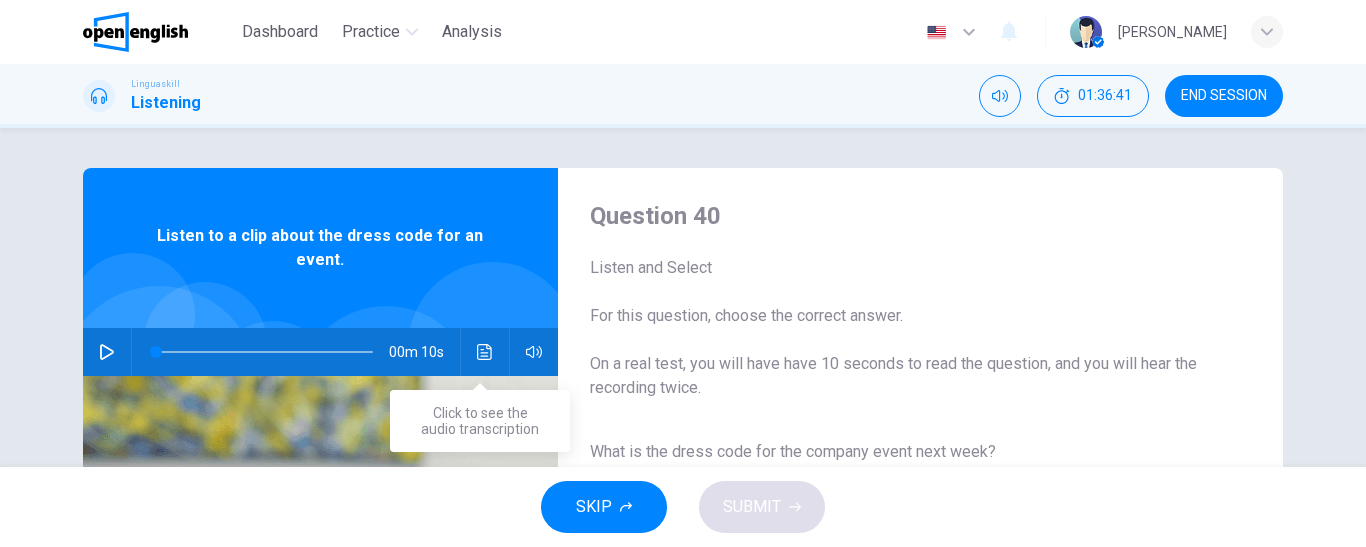 click at bounding box center [485, 352] 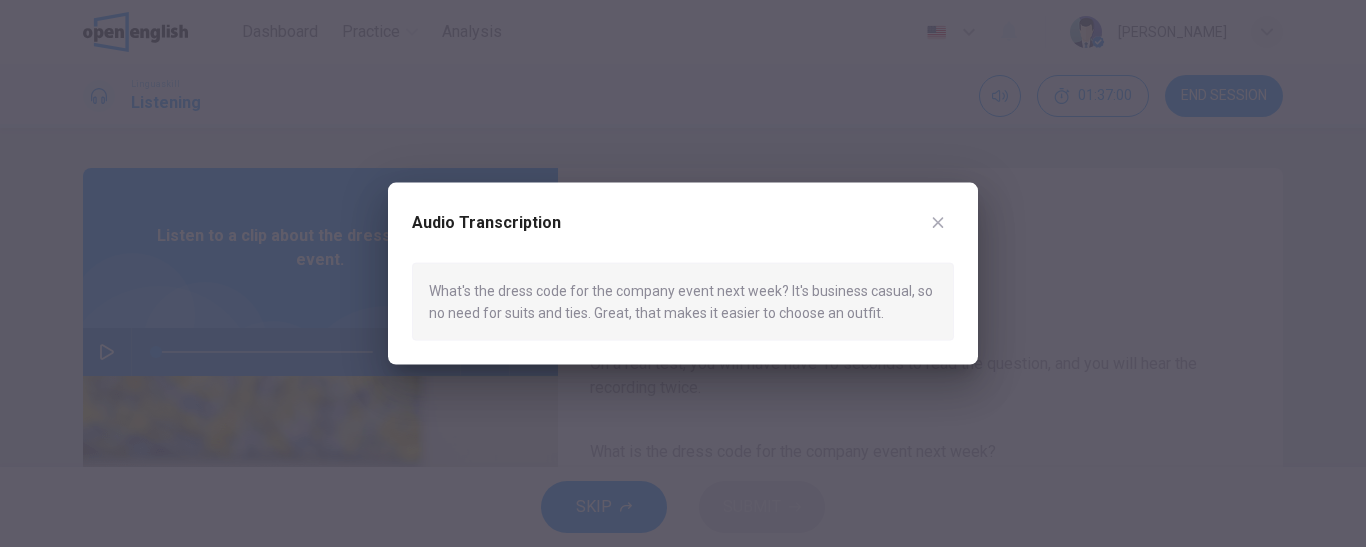 click 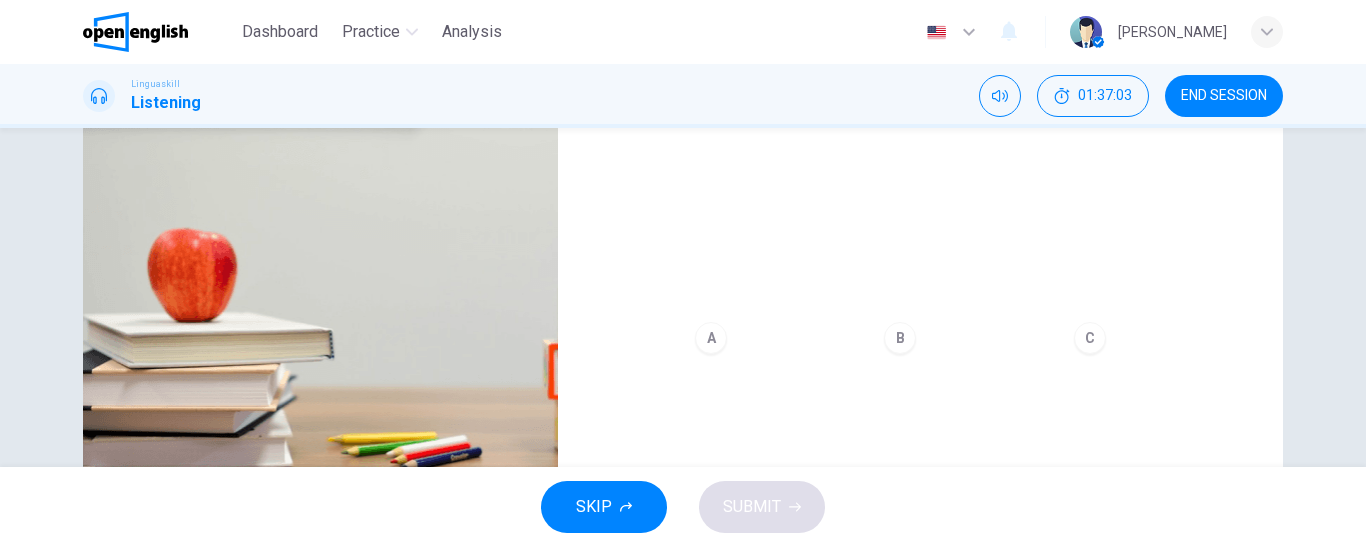 scroll, scrollTop: 300, scrollLeft: 0, axis: vertical 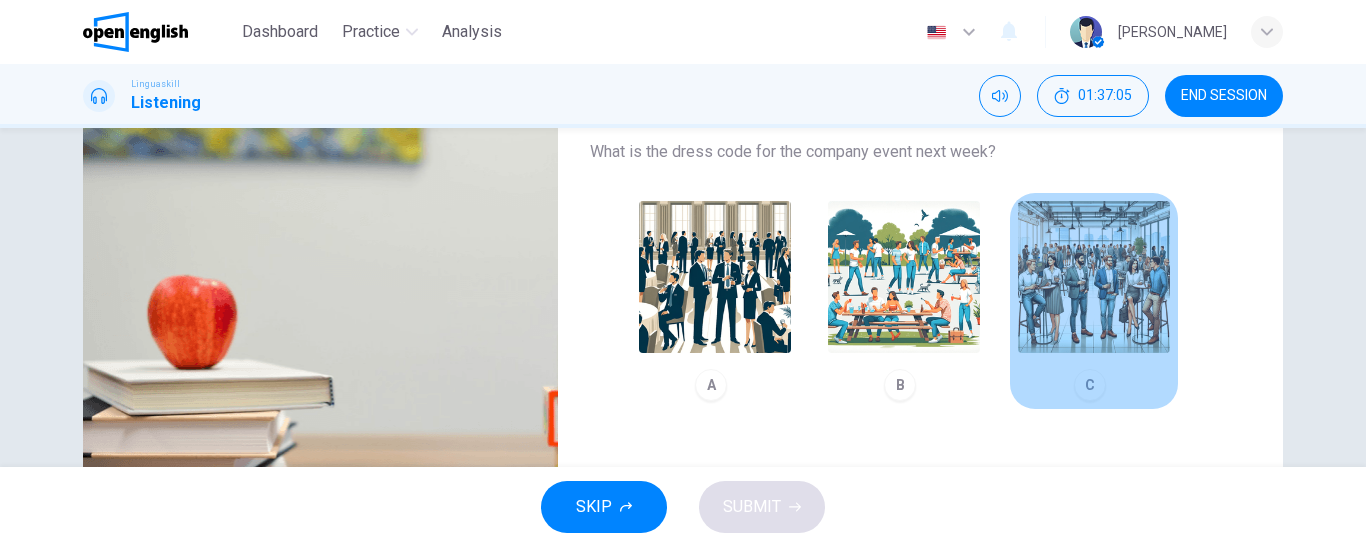click at bounding box center (1094, 277) 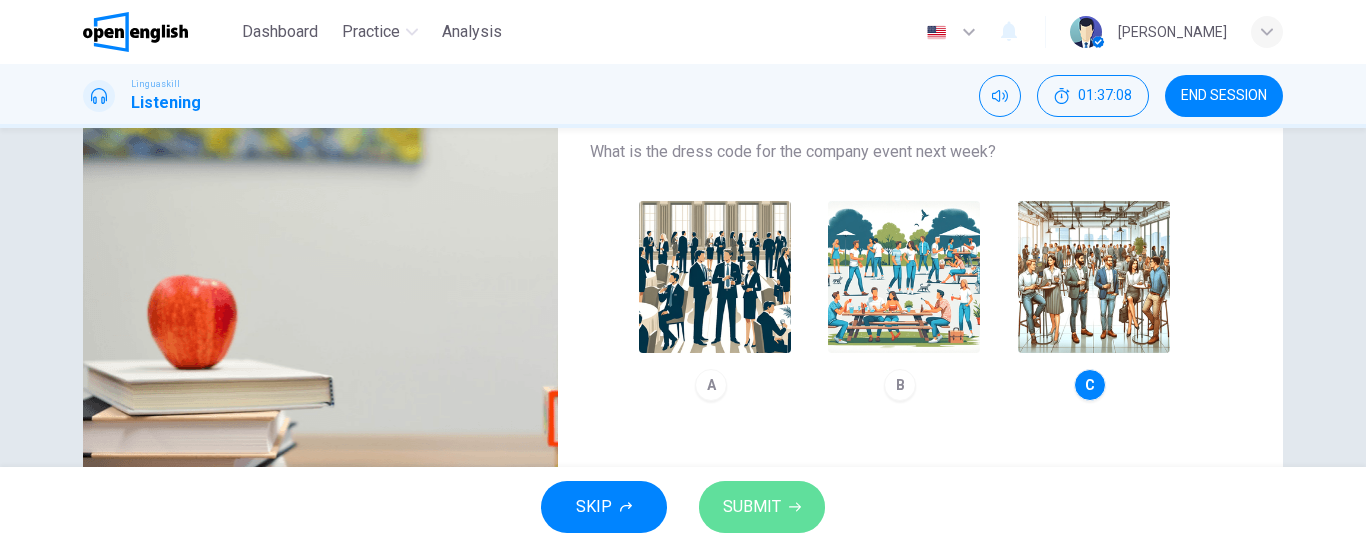click on "SUBMIT" at bounding box center (752, 507) 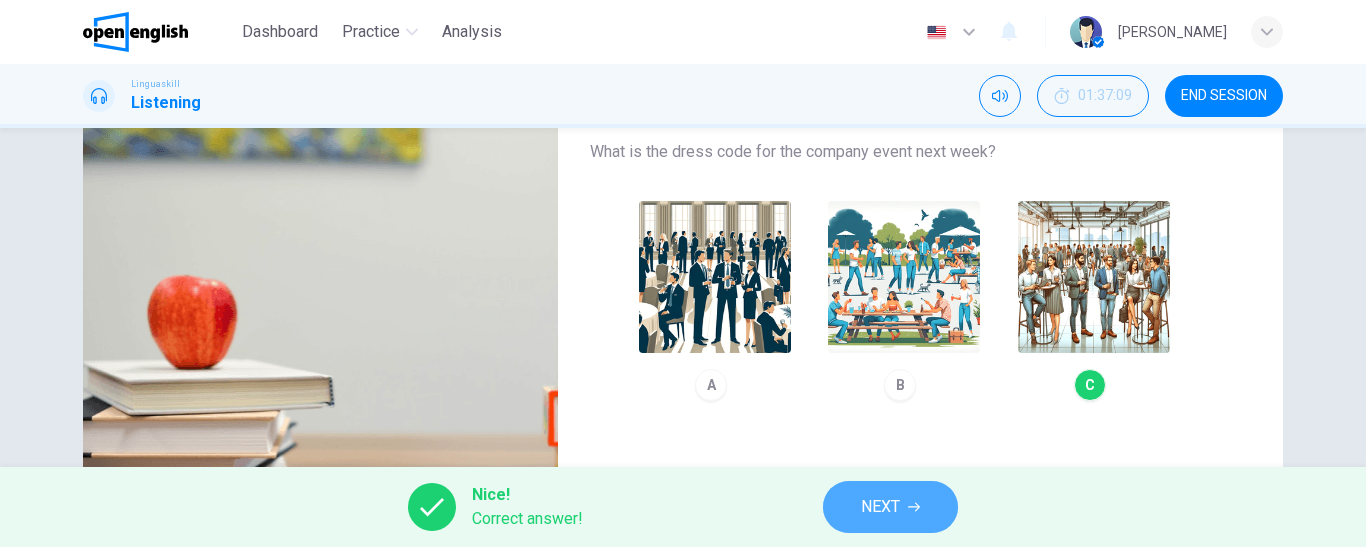 click on "NEXT" at bounding box center (880, 507) 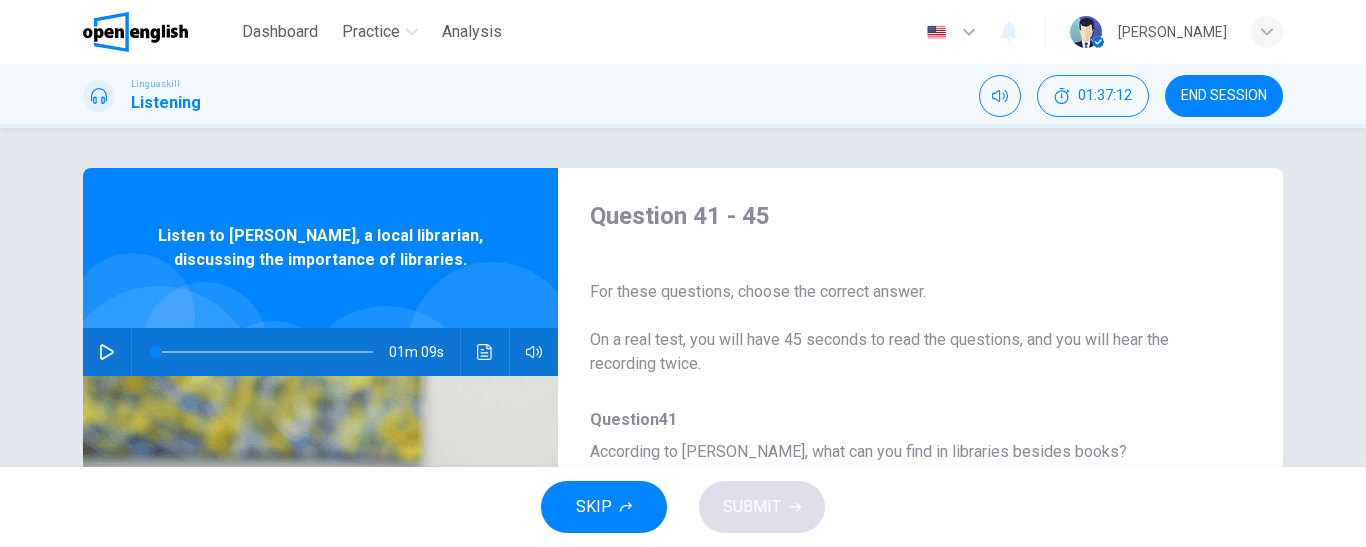 click 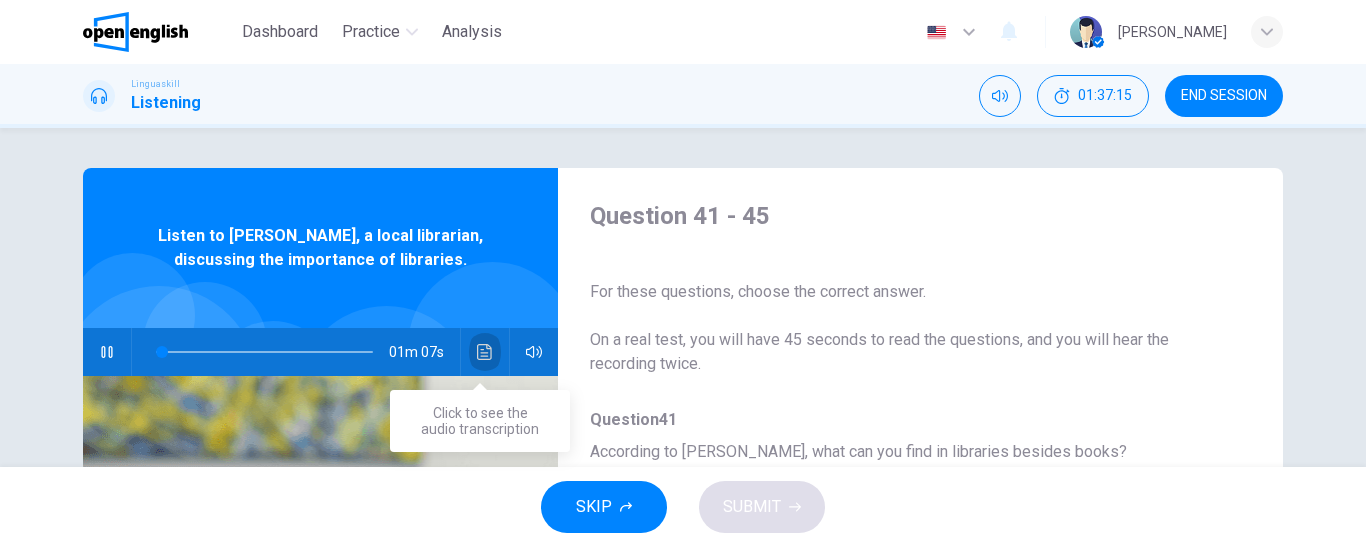 click 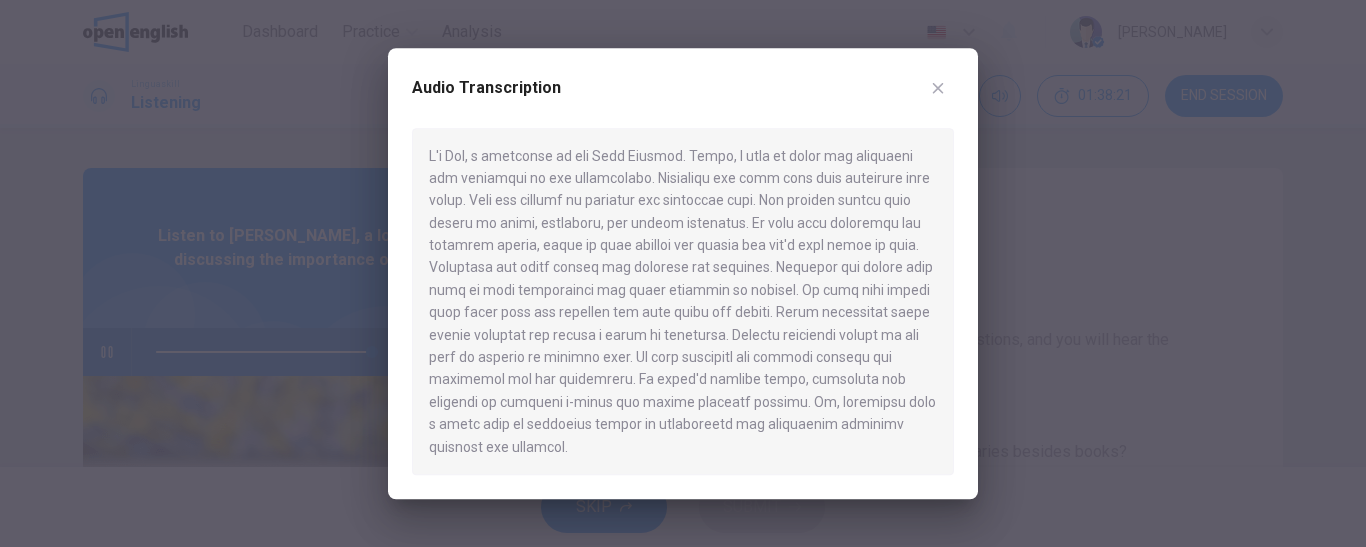 type on "*" 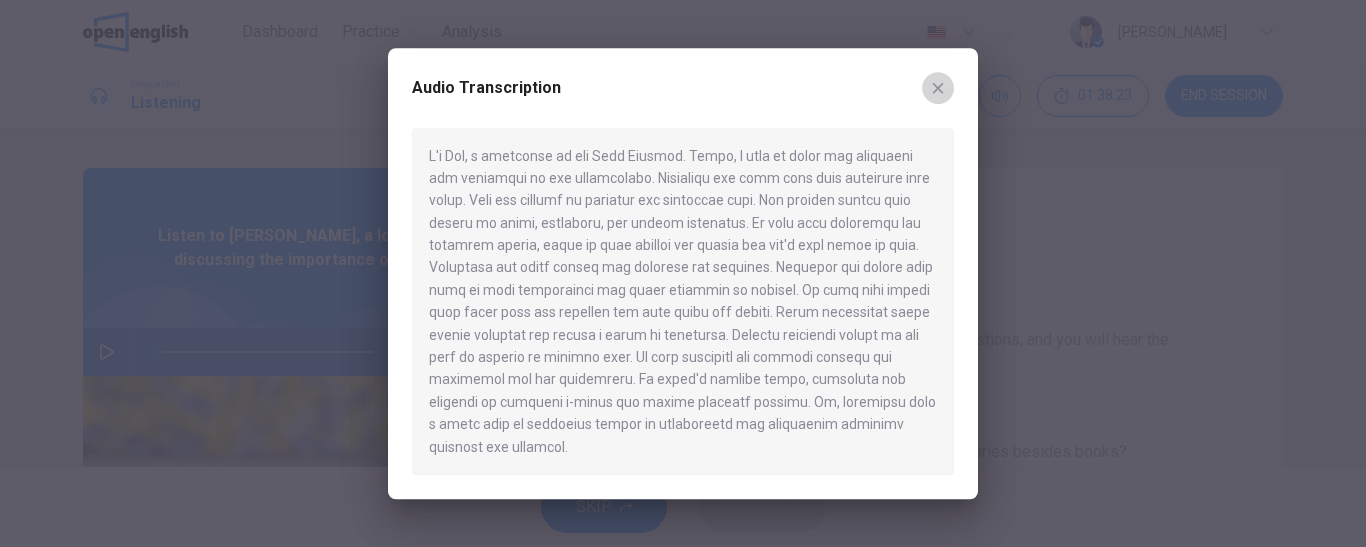 click at bounding box center (938, 88) 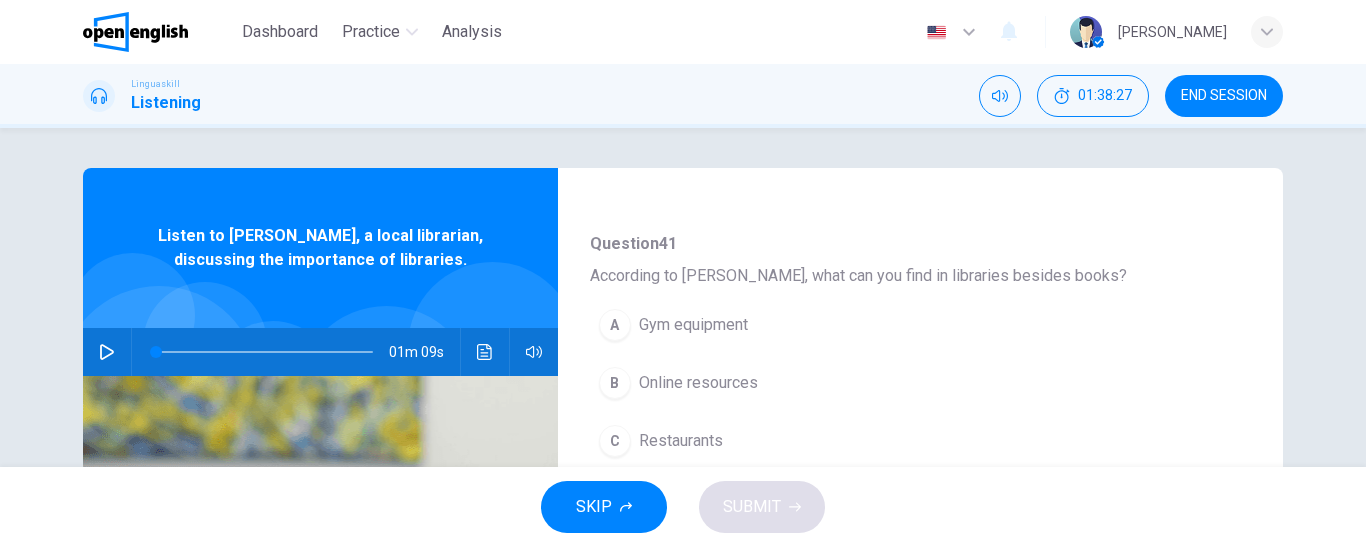 scroll, scrollTop: 200, scrollLeft: 0, axis: vertical 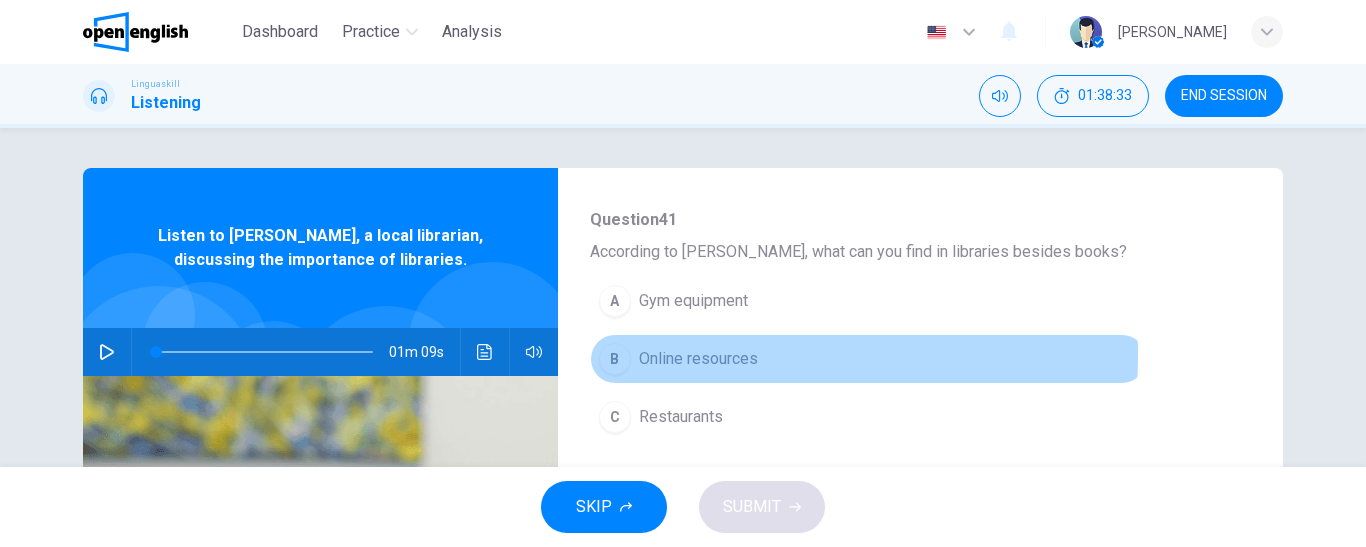 click on "Online resources" at bounding box center [698, 359] 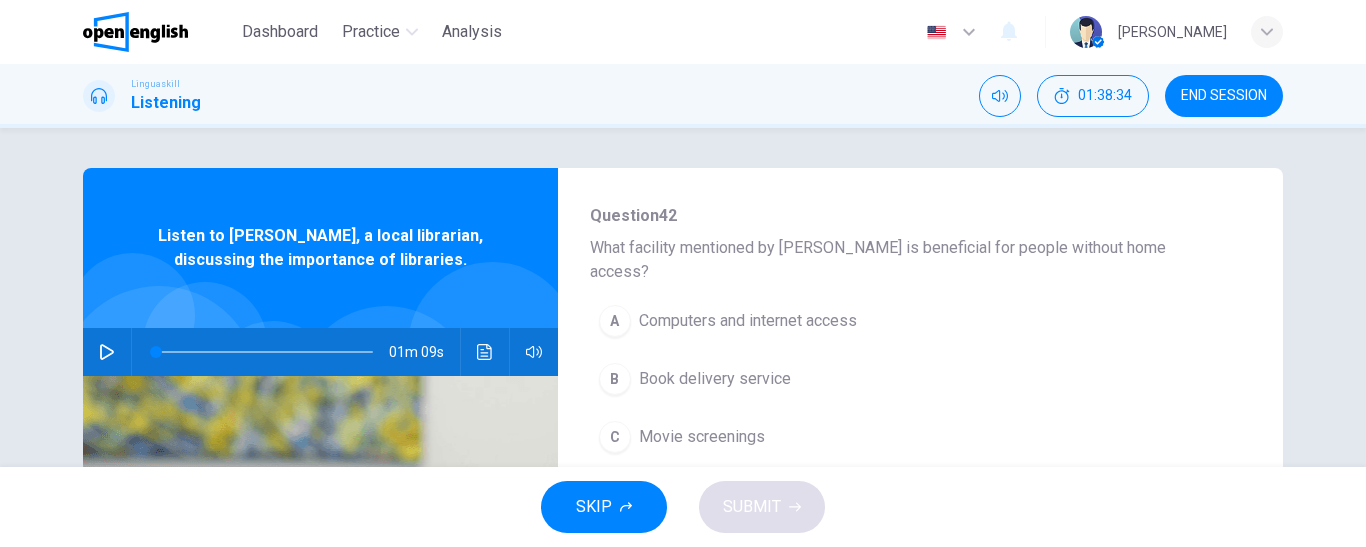 scroll, scrollTop: 500, scrollLeft: 0, axis: vertical 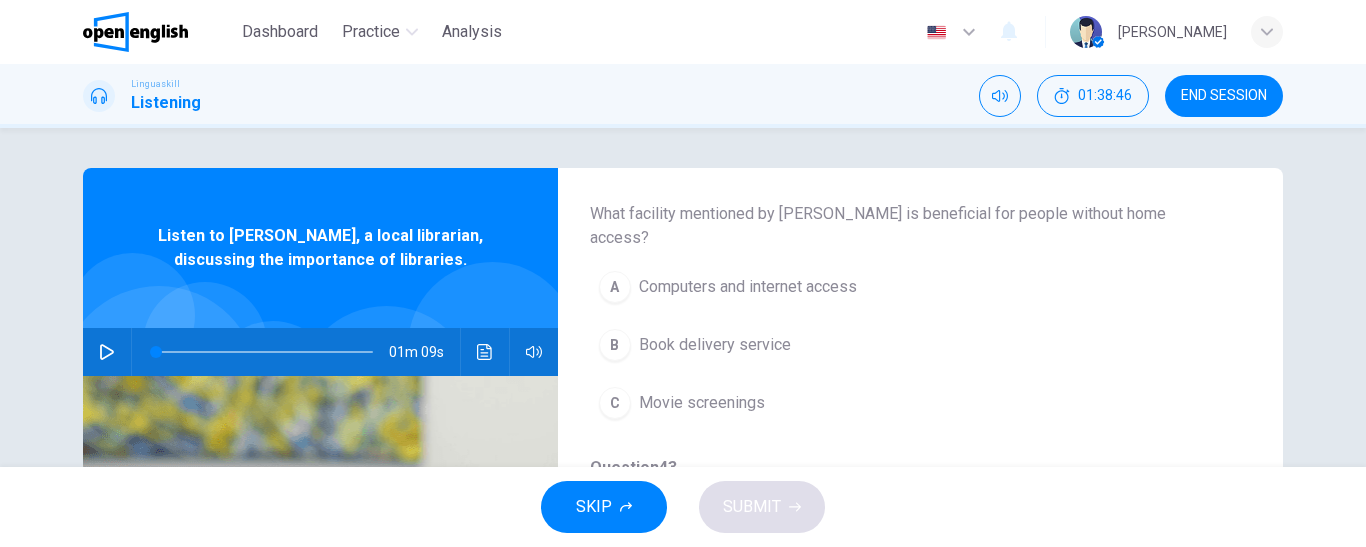 click on "Computers and internet access" at bounding box center [748, 287] 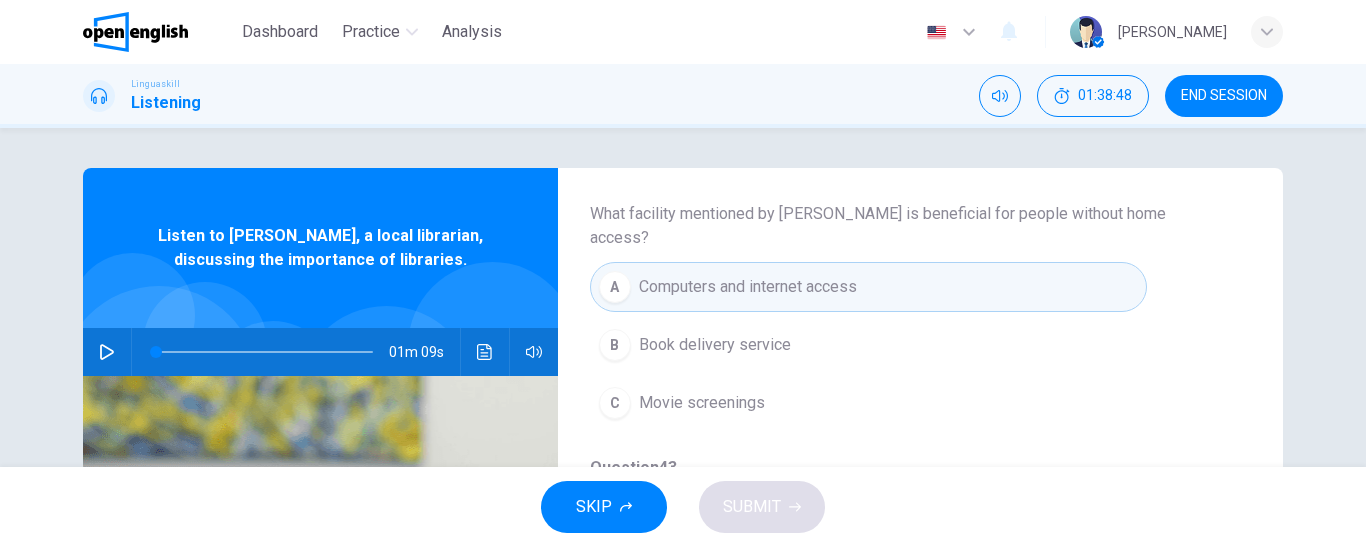 scroll, scrollTop: 700, scrollLeft: 0, axis: vertical 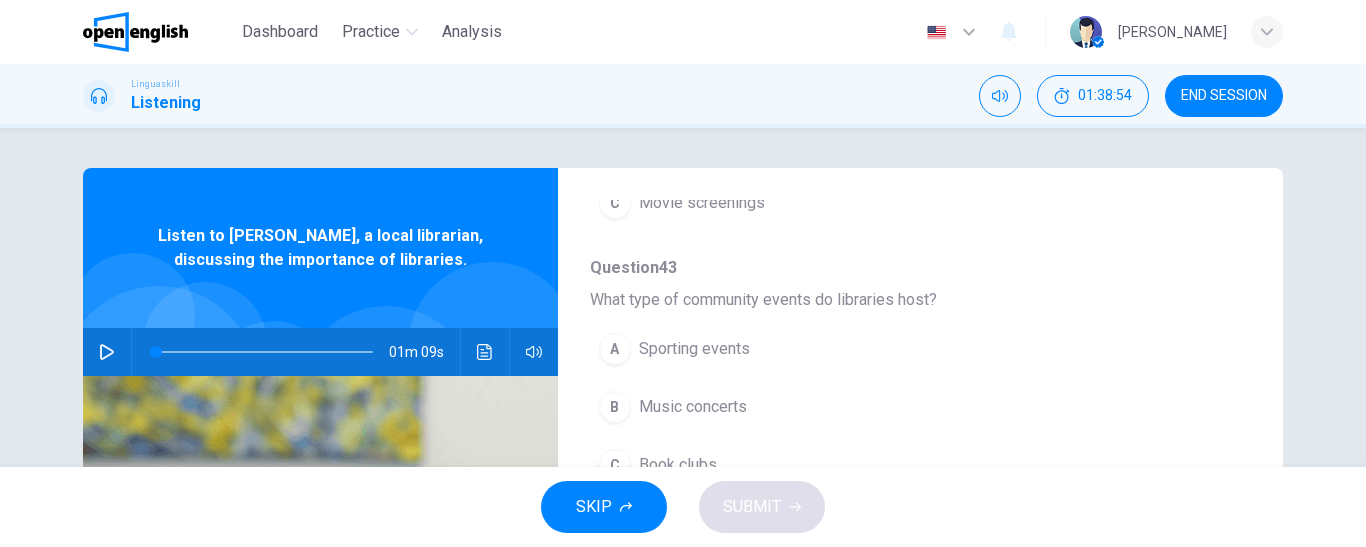 click on "Book clubs" at bounding box center (678, 465) 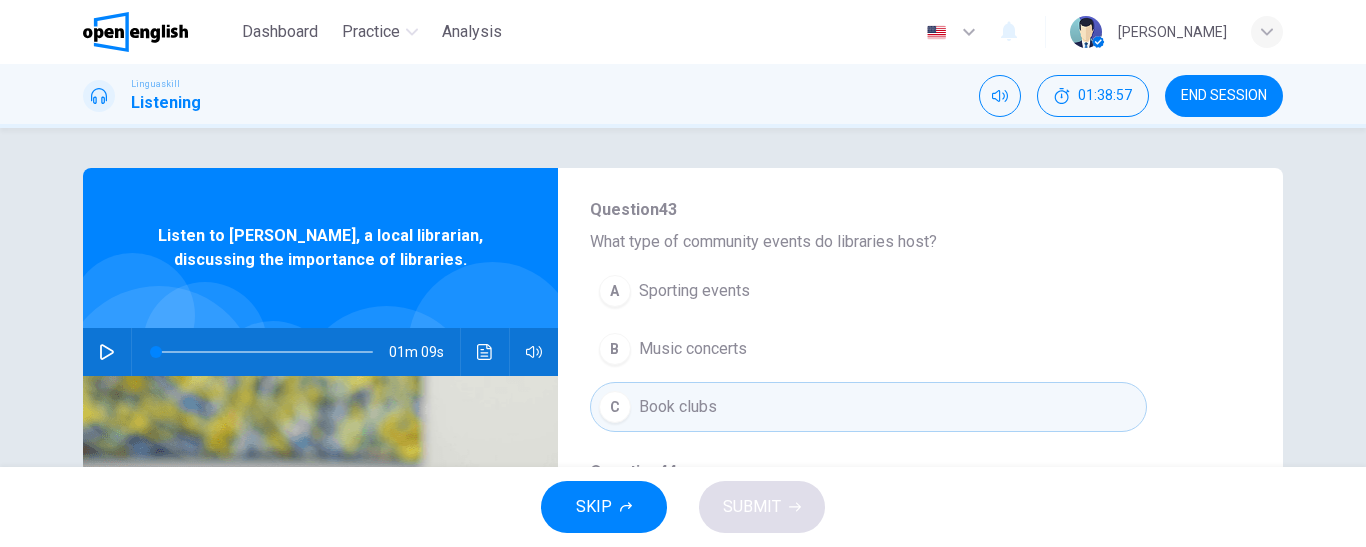 scroll, scrollTop: 863, scrollLeft: 0, axis: vertical 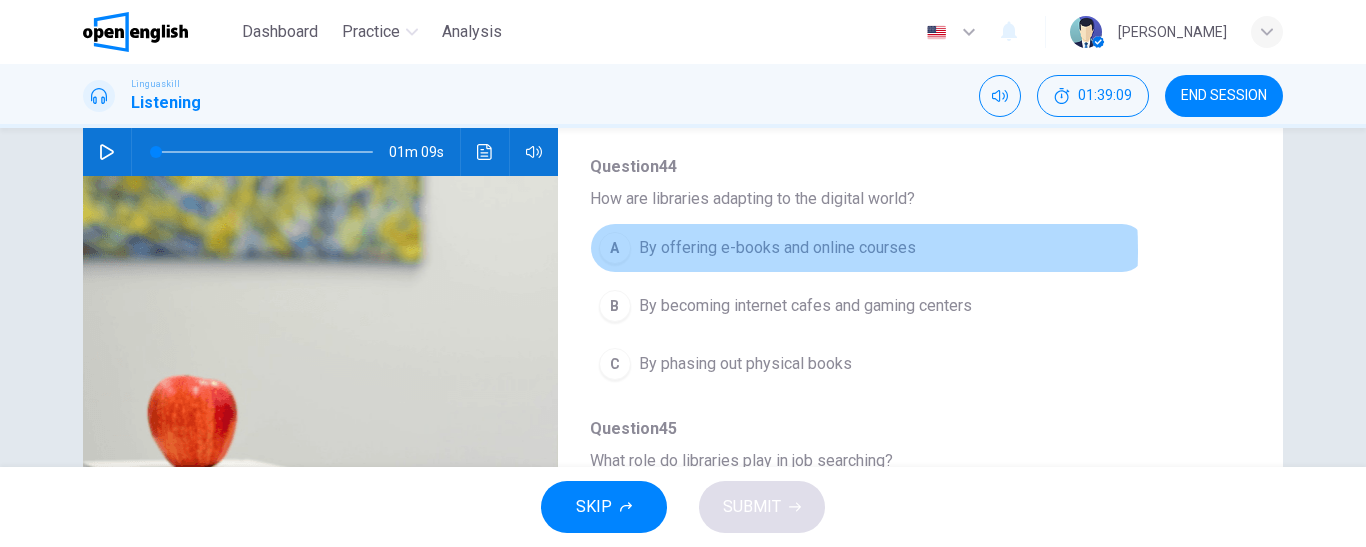 click on "By offering e-books and online courses" at bounding box center [777, 248] 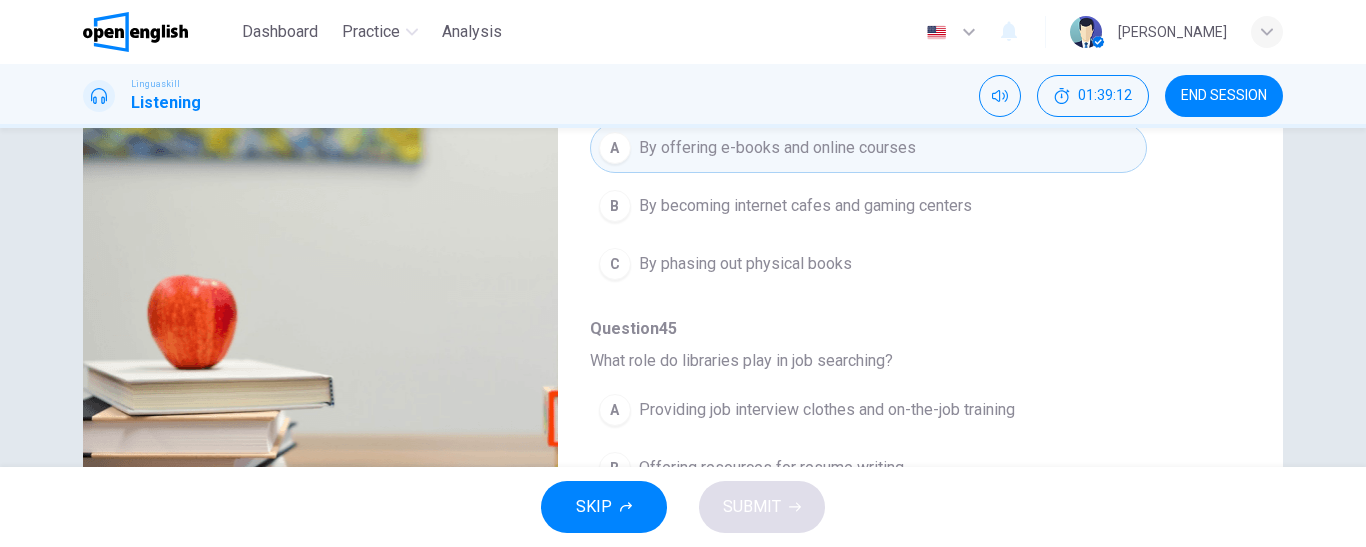 scroll, scrollTop: 436, scrollLeft: 0, axis: vertical 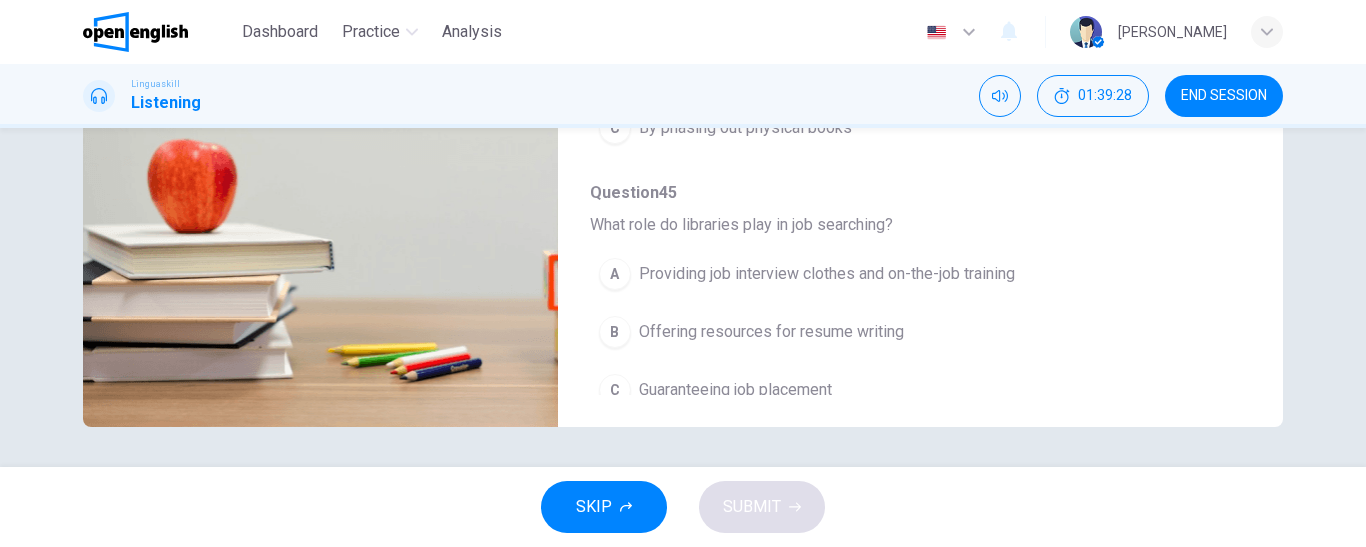 click on "Offering resources for resume writing" at bounding box center [771, 332] 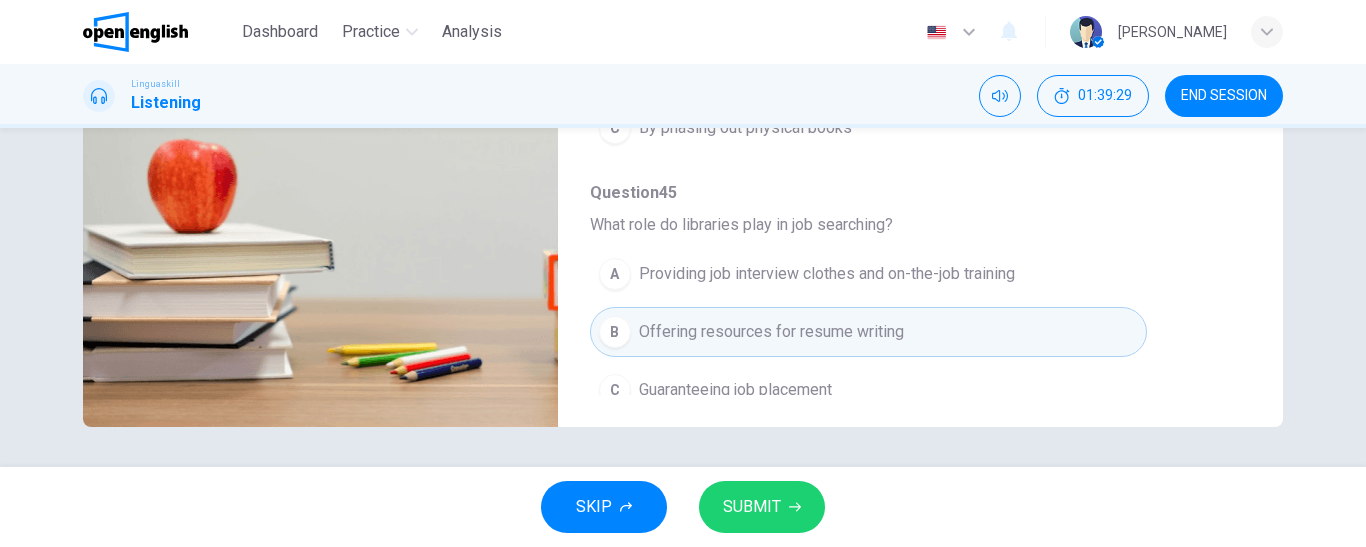 click on "SUBMIT" at bounding box center [752, 507] 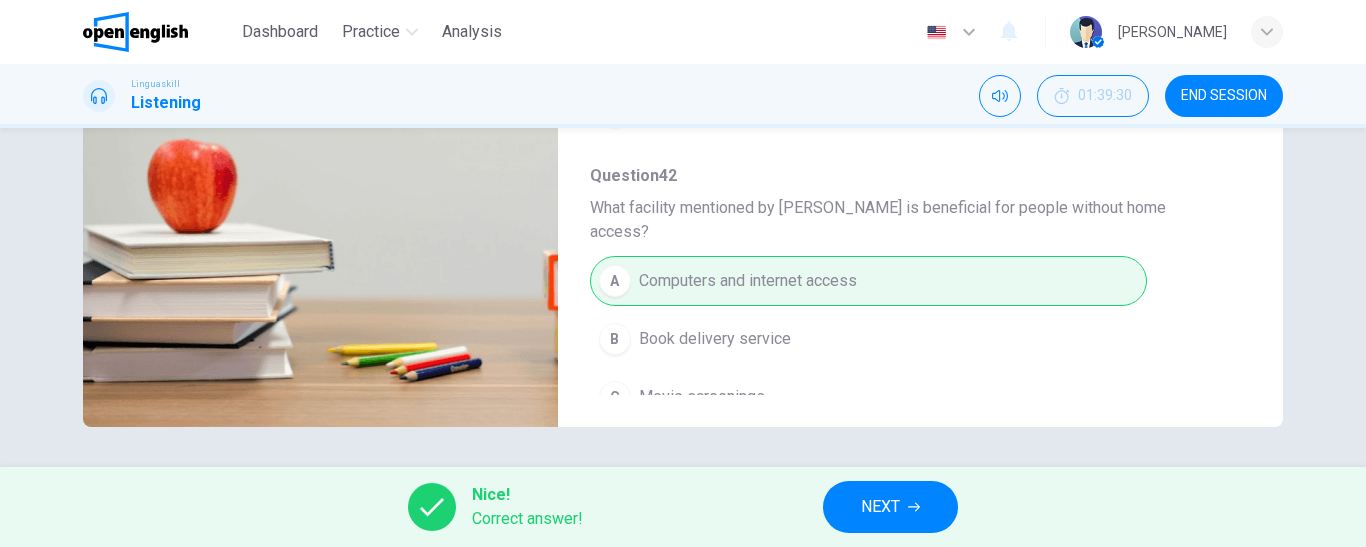 scroll, scrollTop: 0, scrollLeft: 0, axis: both 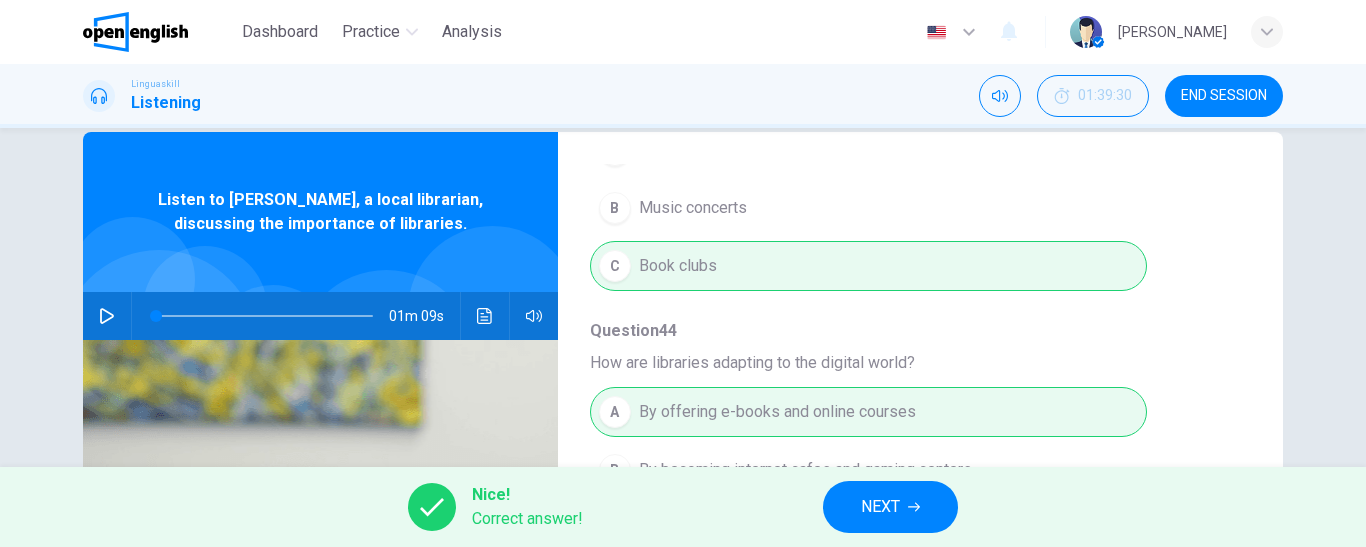 click on "NEXT" at bounding box center [890, 507] 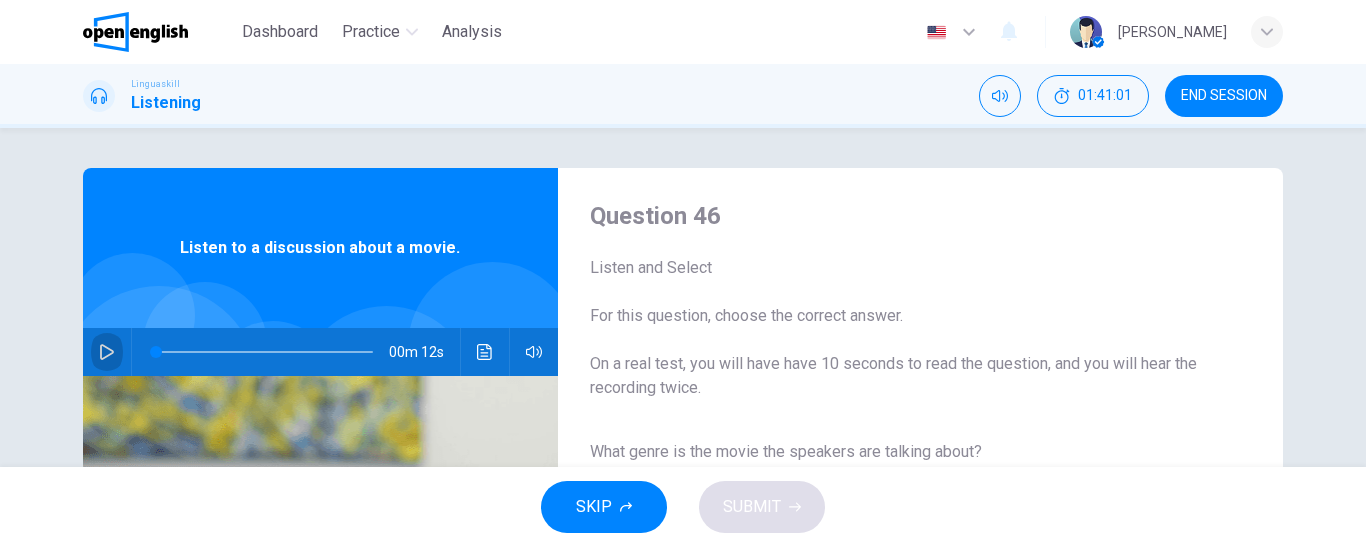 click 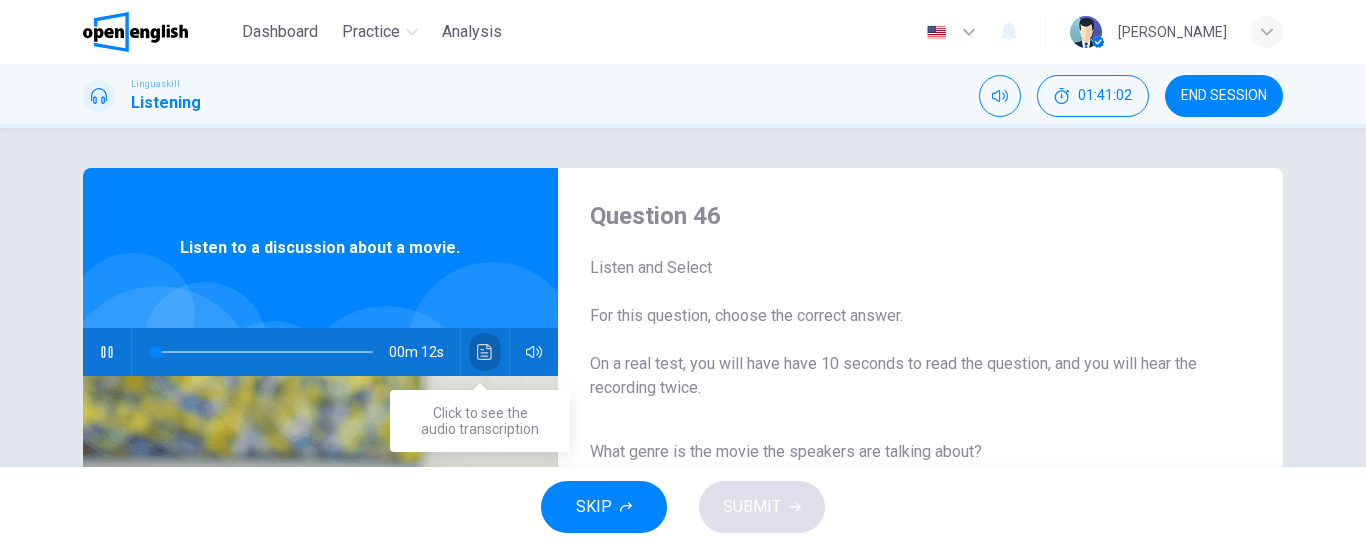 click at bounding box center (485, 352) 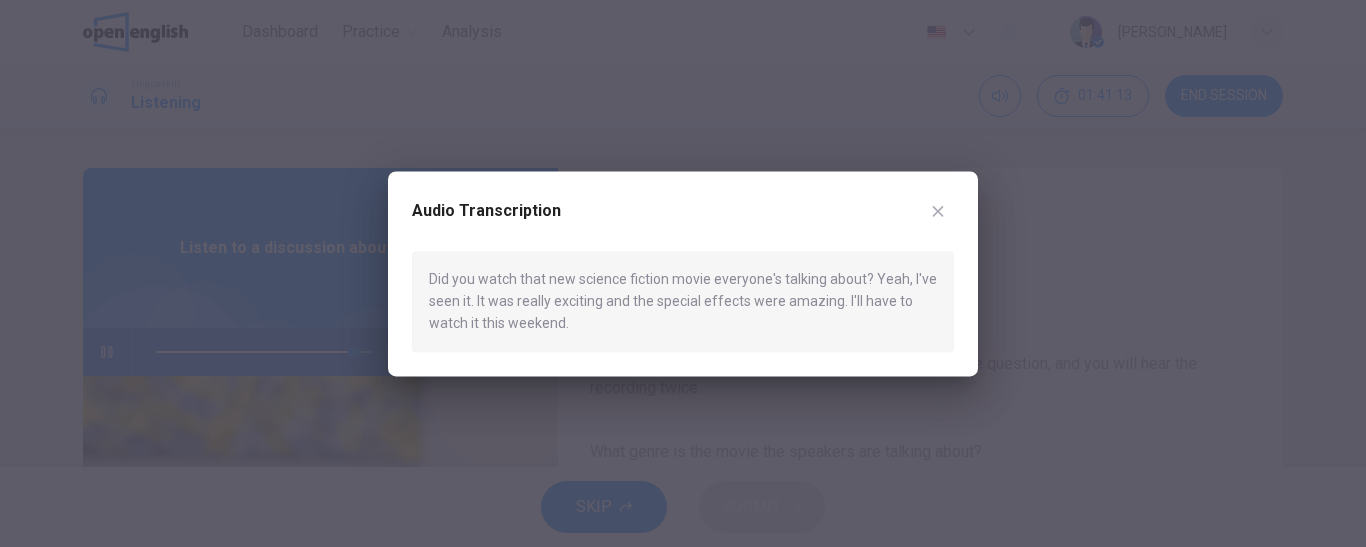 type on "*" 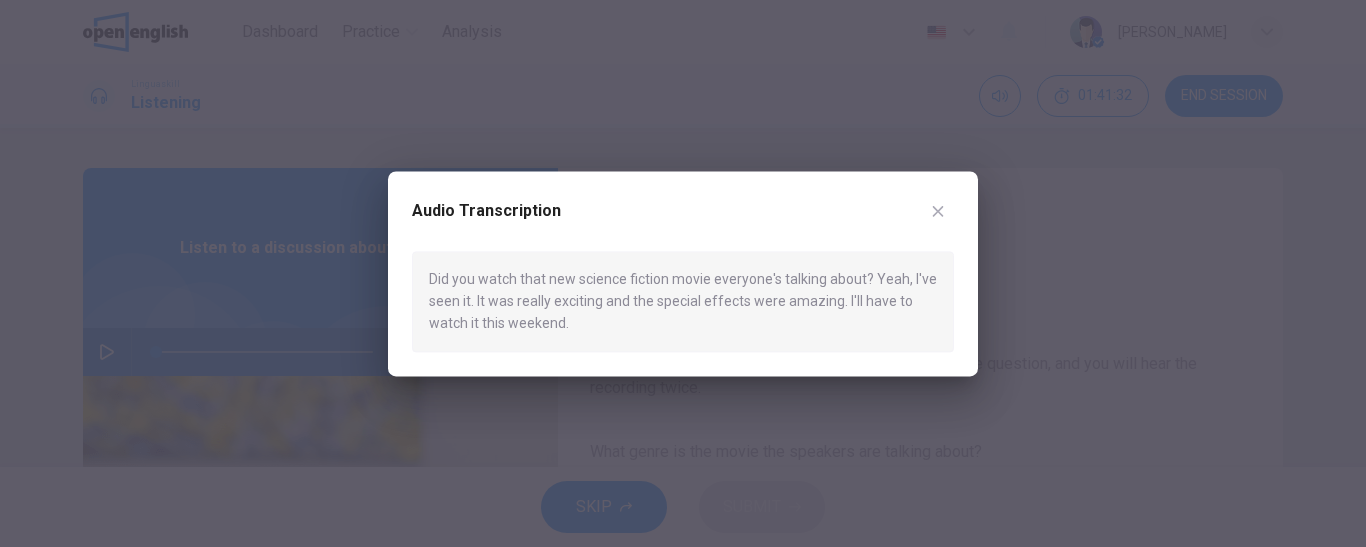 click 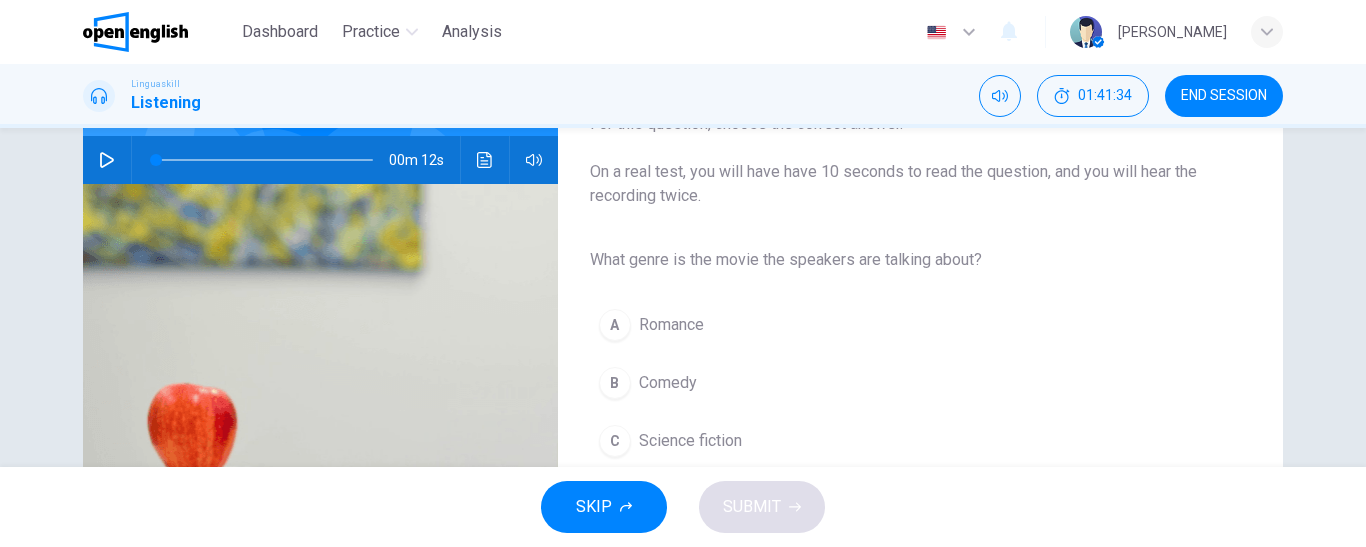 scroll, scrollTop: 200, scrollLeft: 0, axis: vertical 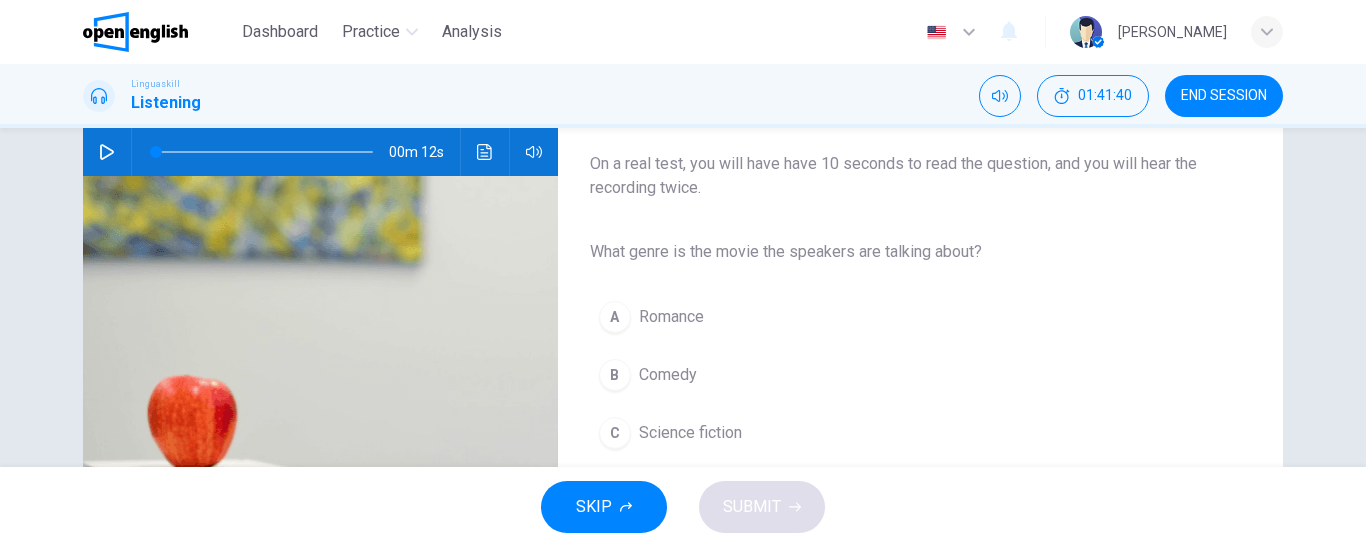 click on "Science fiction" at bounding box center (690, 433) 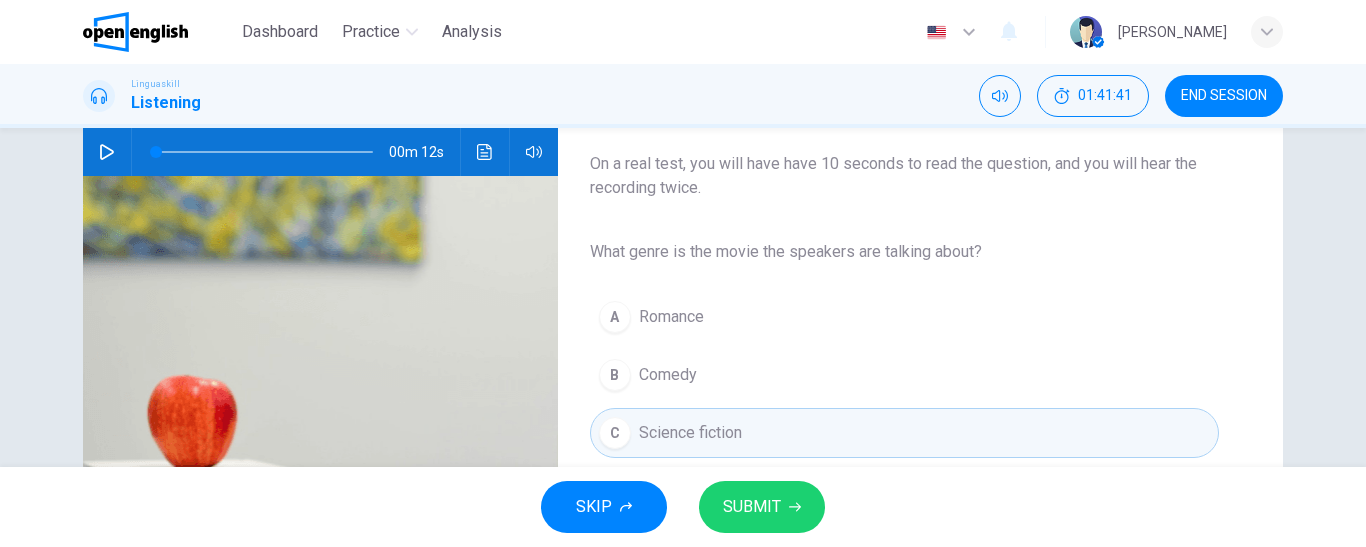 click on "SUBMIT" at bounding box center (752, 507) 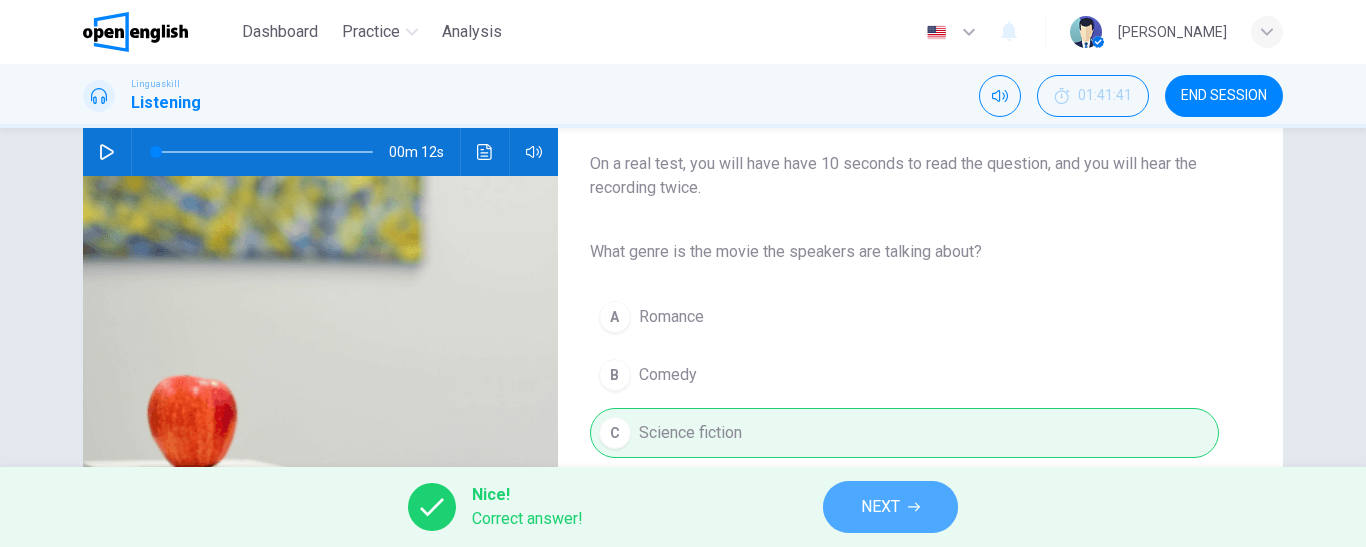 click 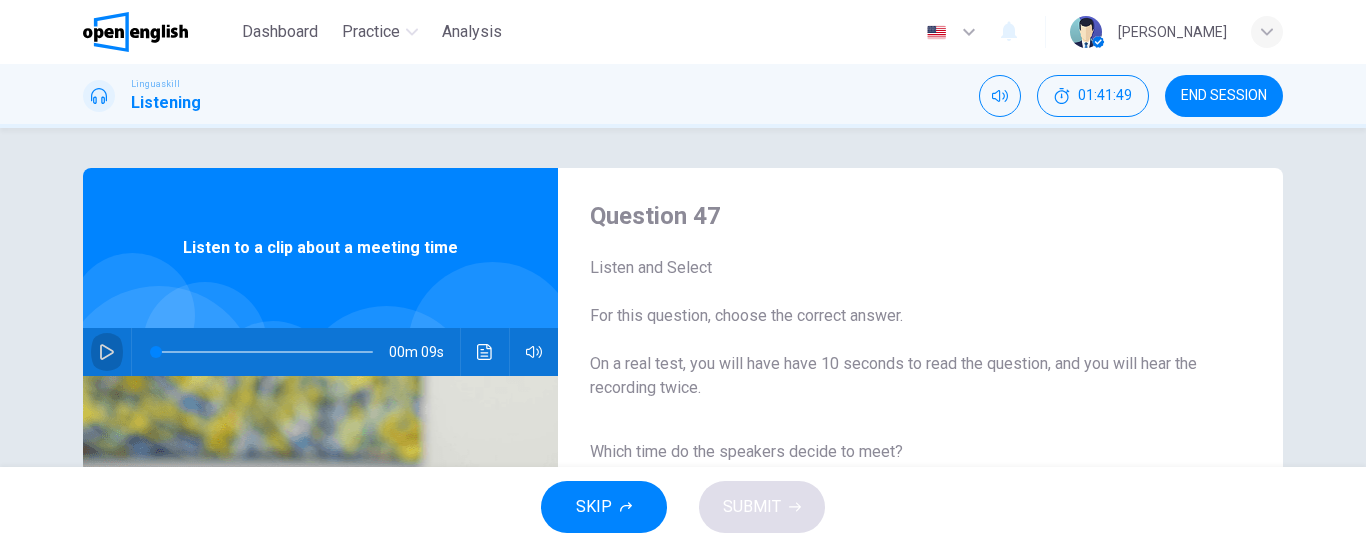 click 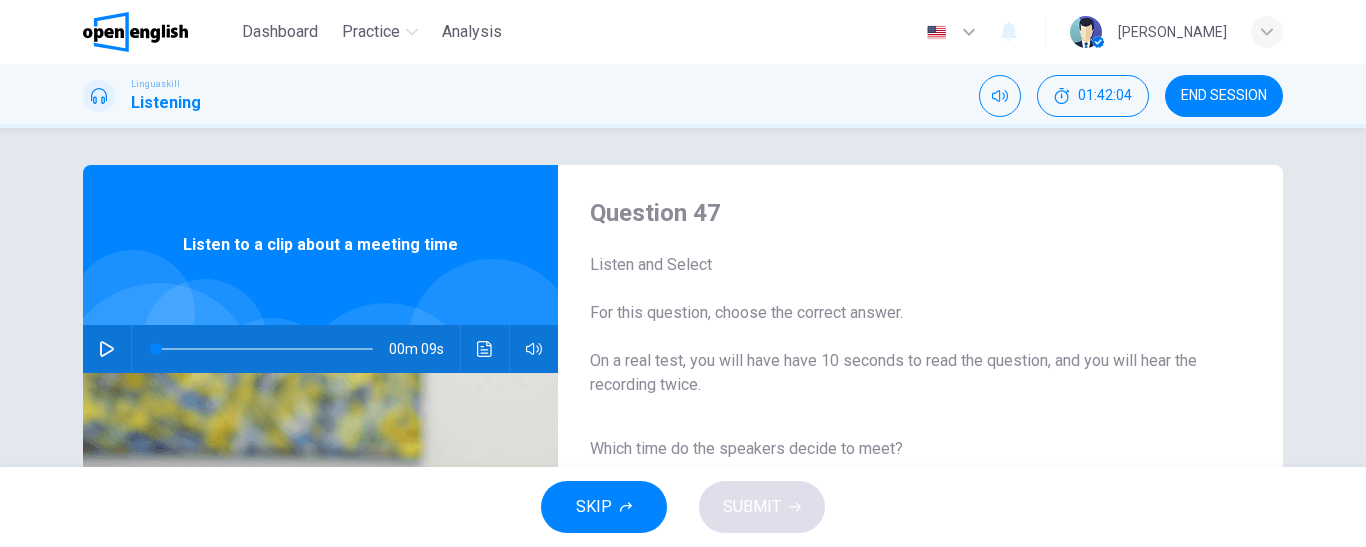 scroll, scrollTop: 0, scrollLeft: 0, axis: both 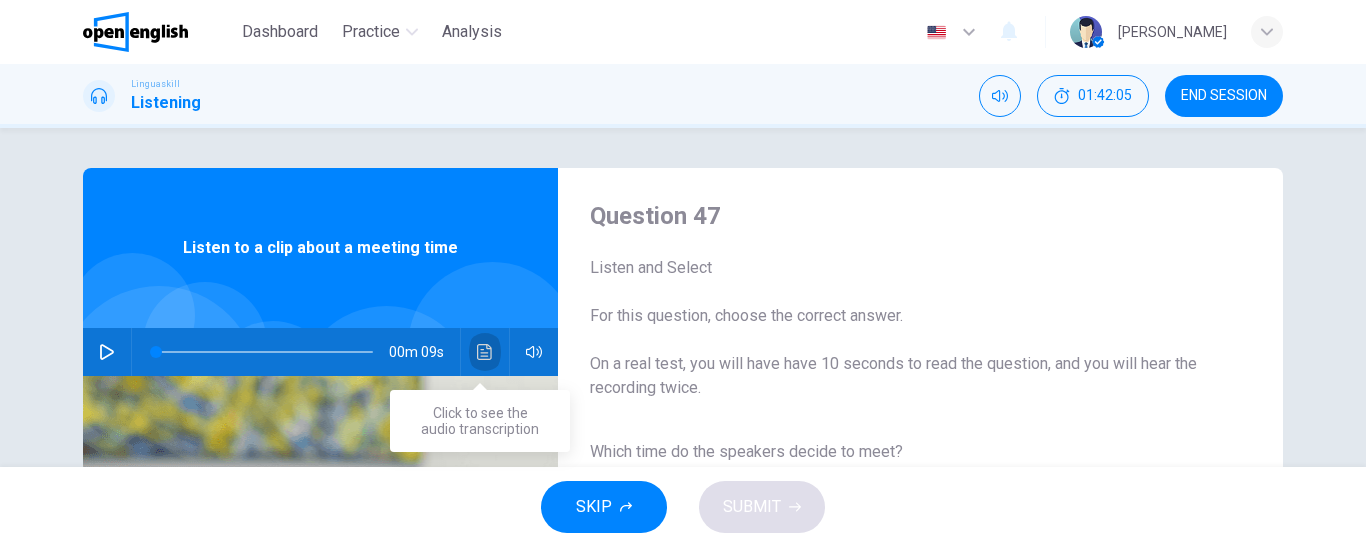 click 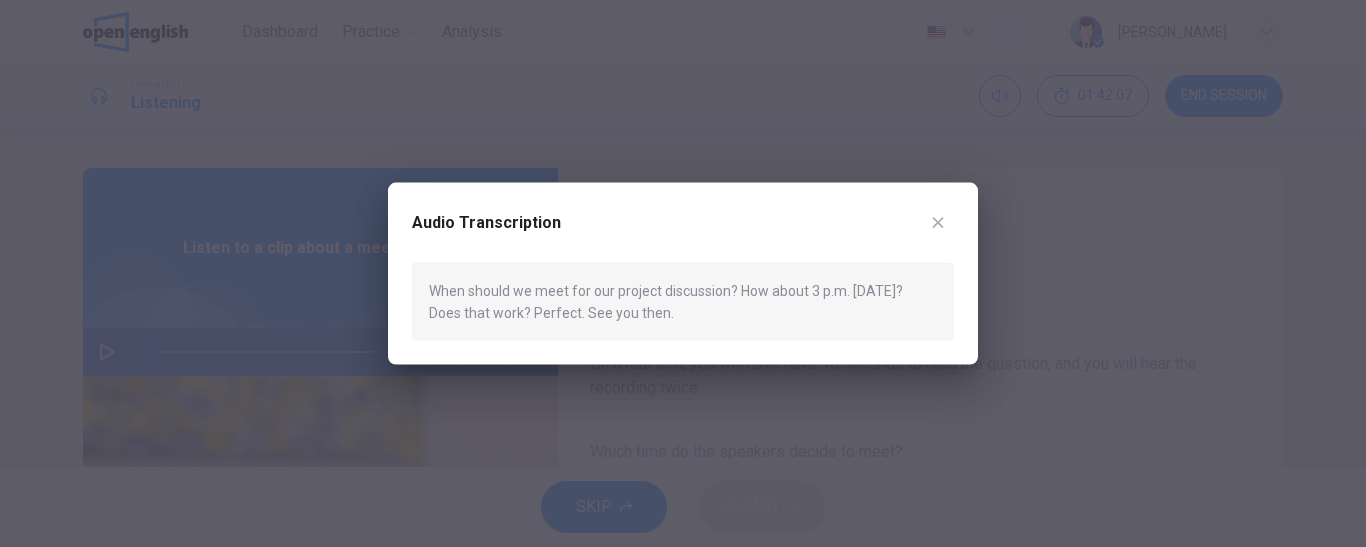 click at bounding box center [938, 222] 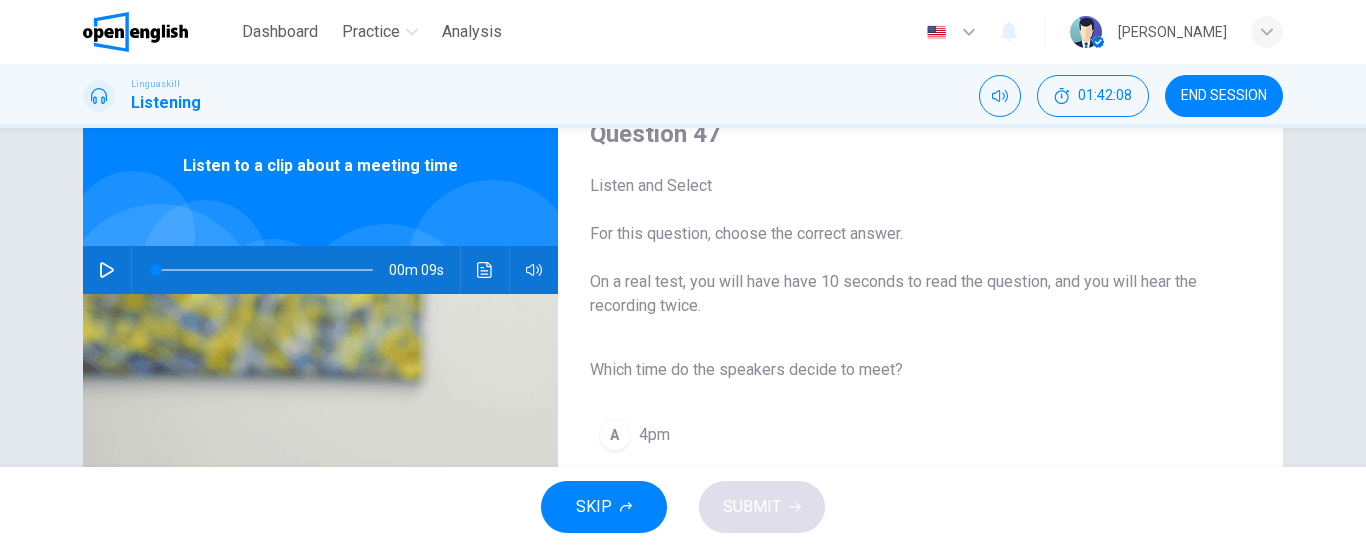 scroll, scrollTop: 200, scrollLeft: 0, axis: vertical 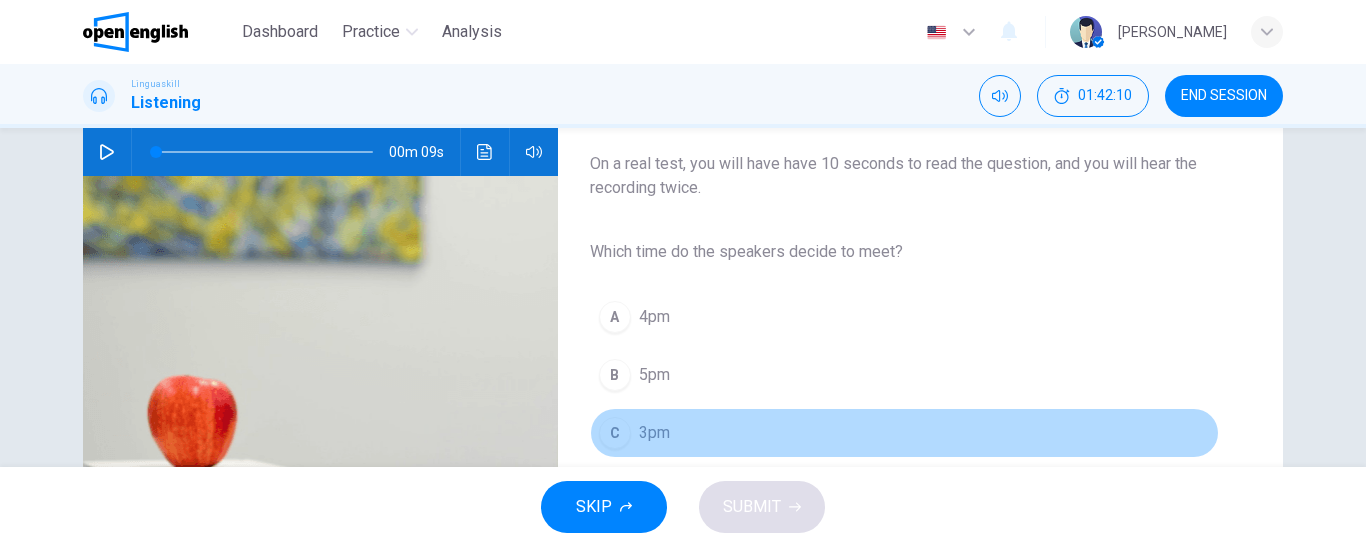click on "3pm" at bounding box center [654, 433] 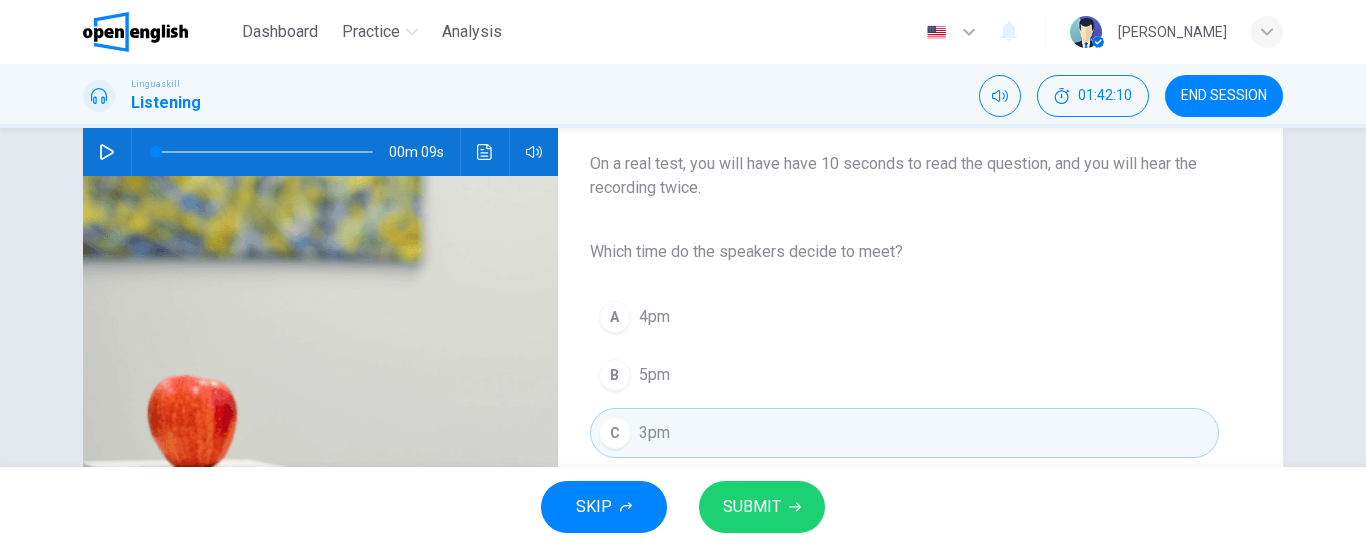 click on "SUBMIT" at bounding box center [752, 507] 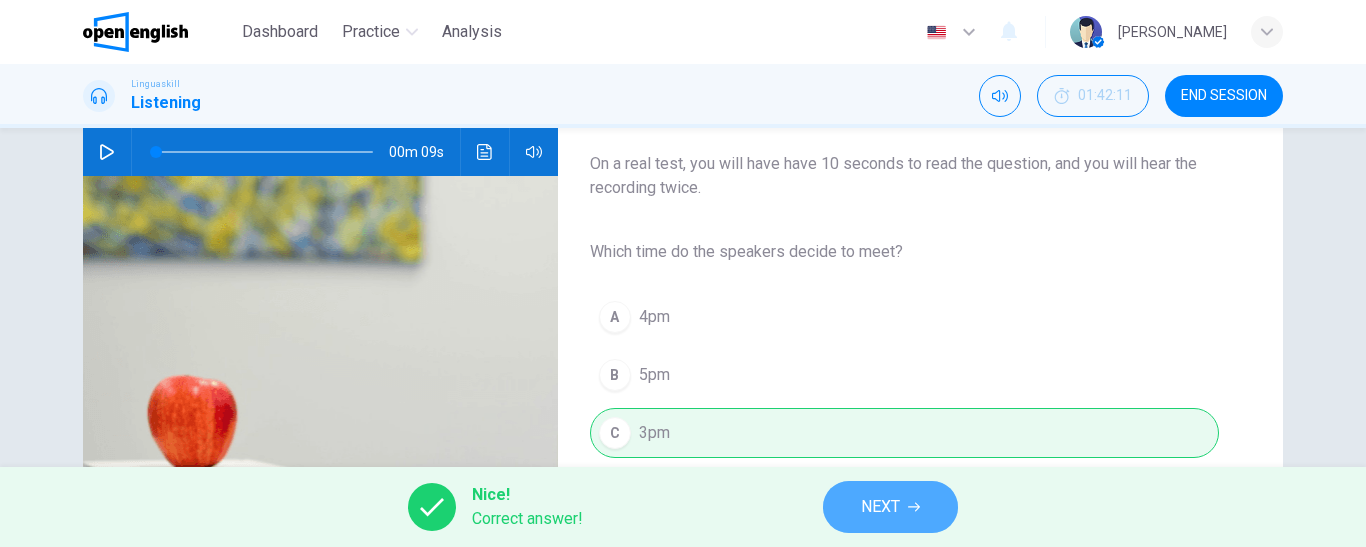 click on "NEXT" at bounding box center (880, 507) 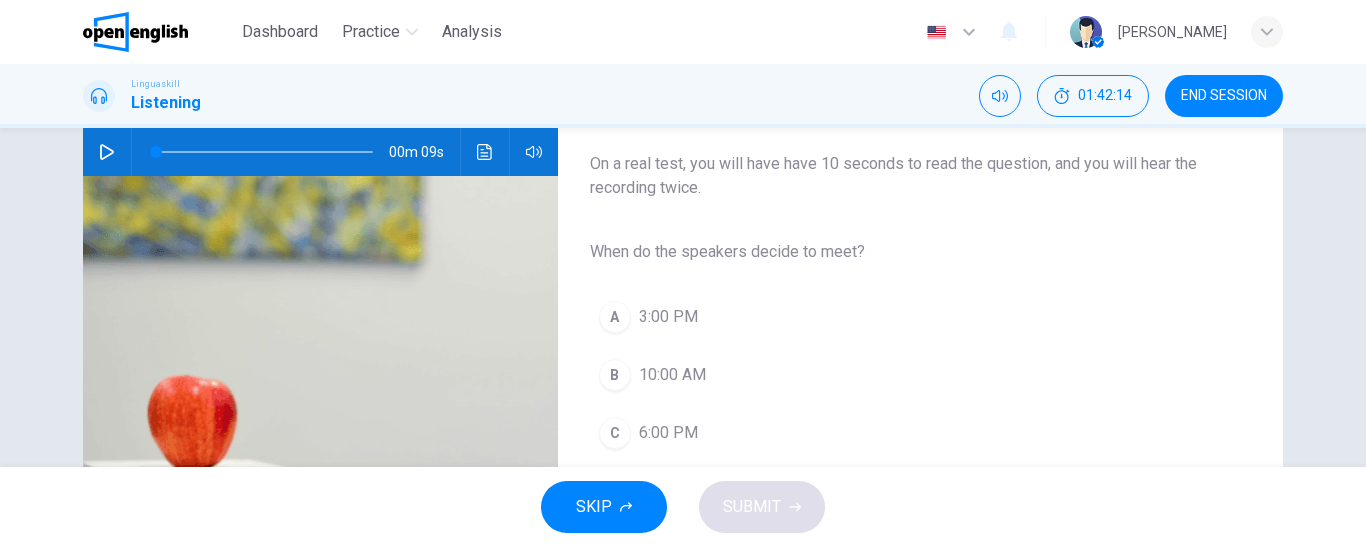 click 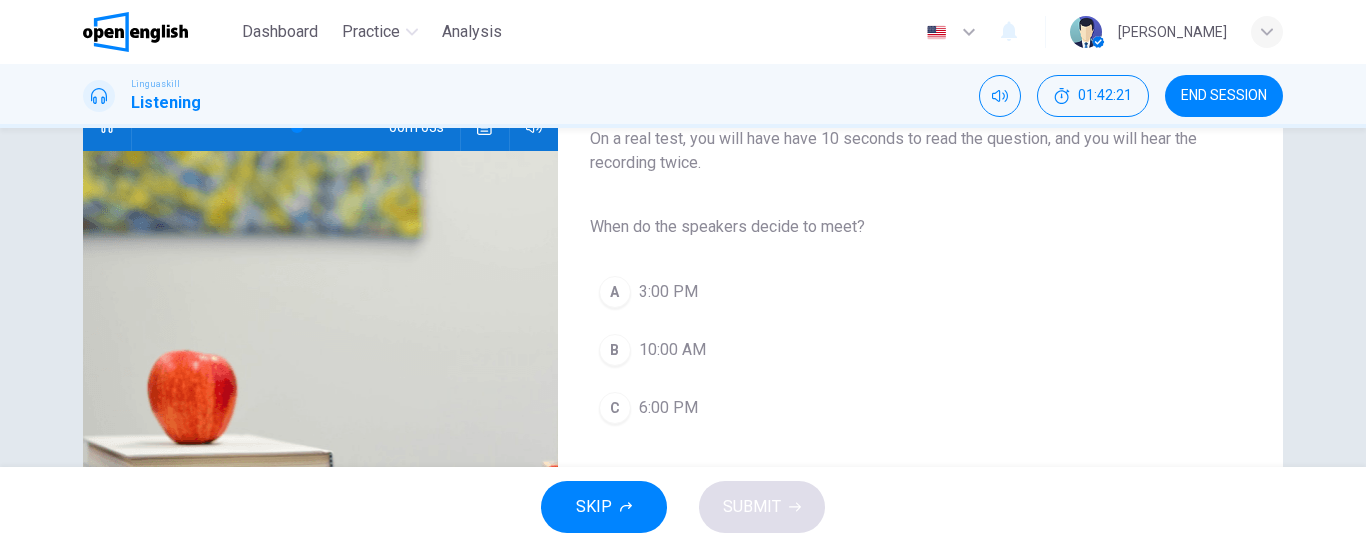 scroll, scrollTop: 300, scrollLeft: 0, axis: vertical 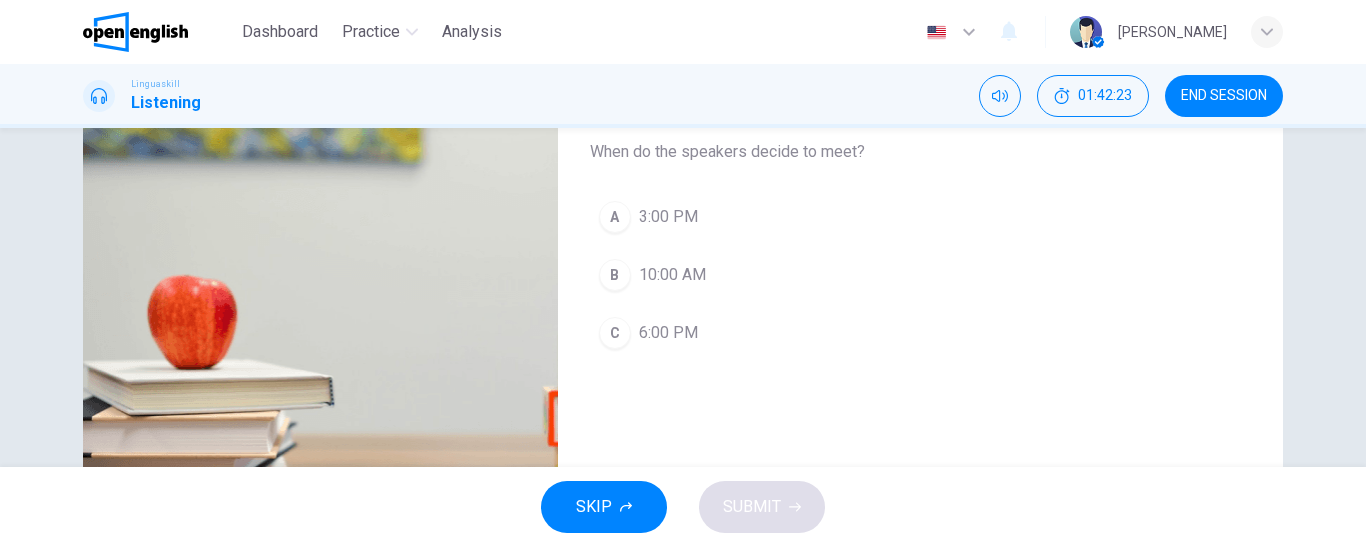 type on "*" 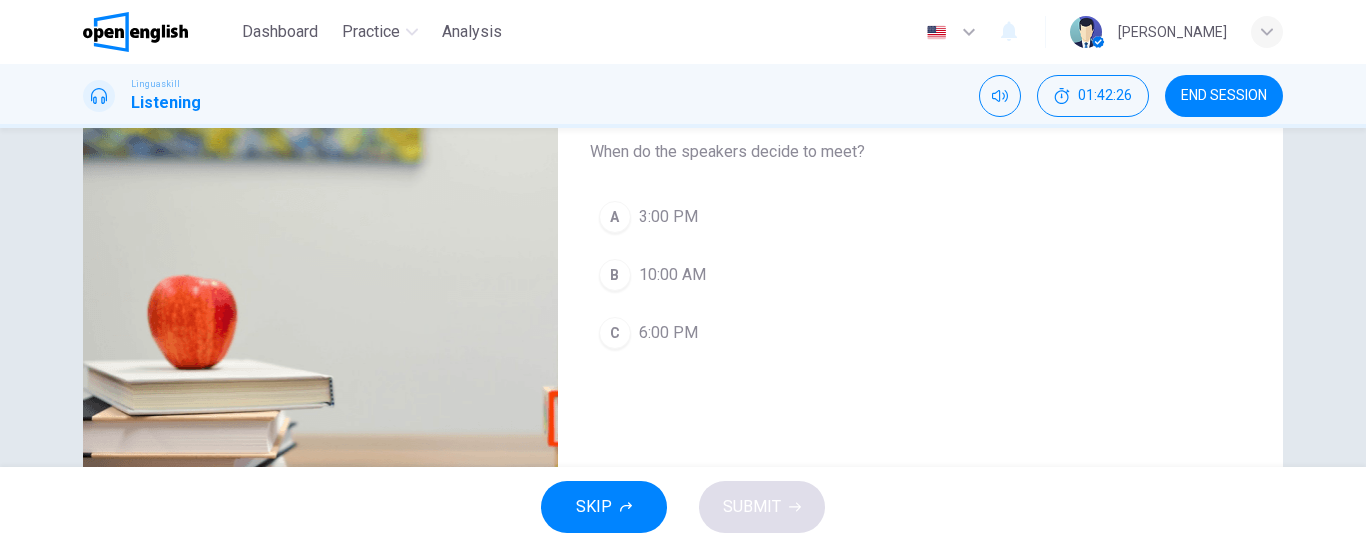 click on "A 3:00 PM" at bounding box center [904, 217] 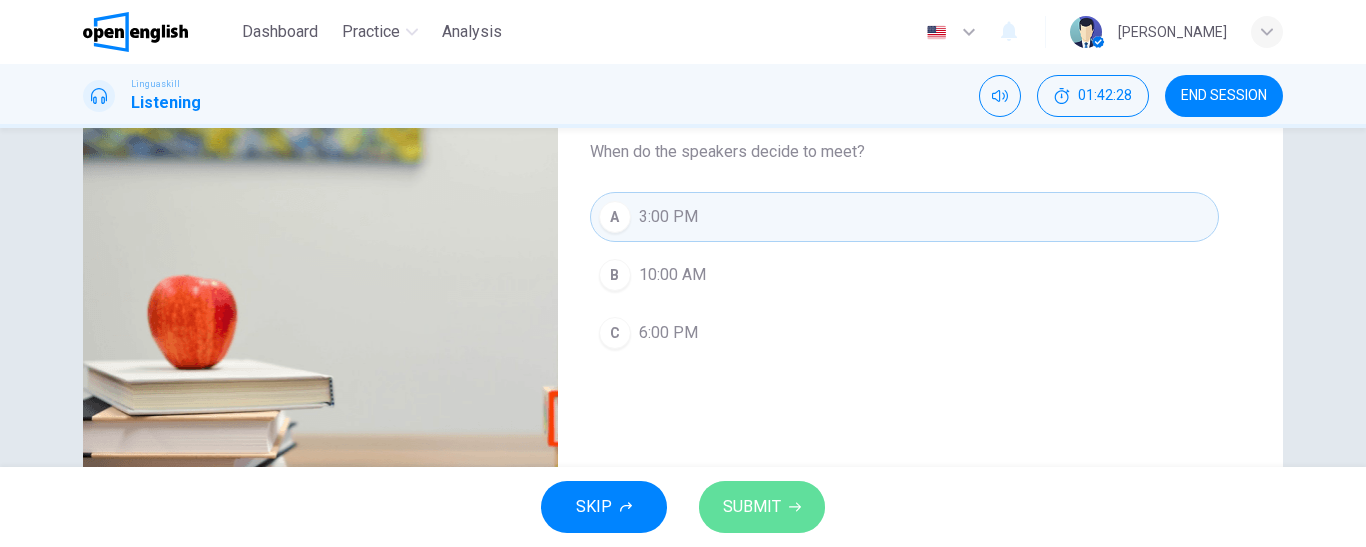 click on "SUBMIT" at bounding box center (752, 507) 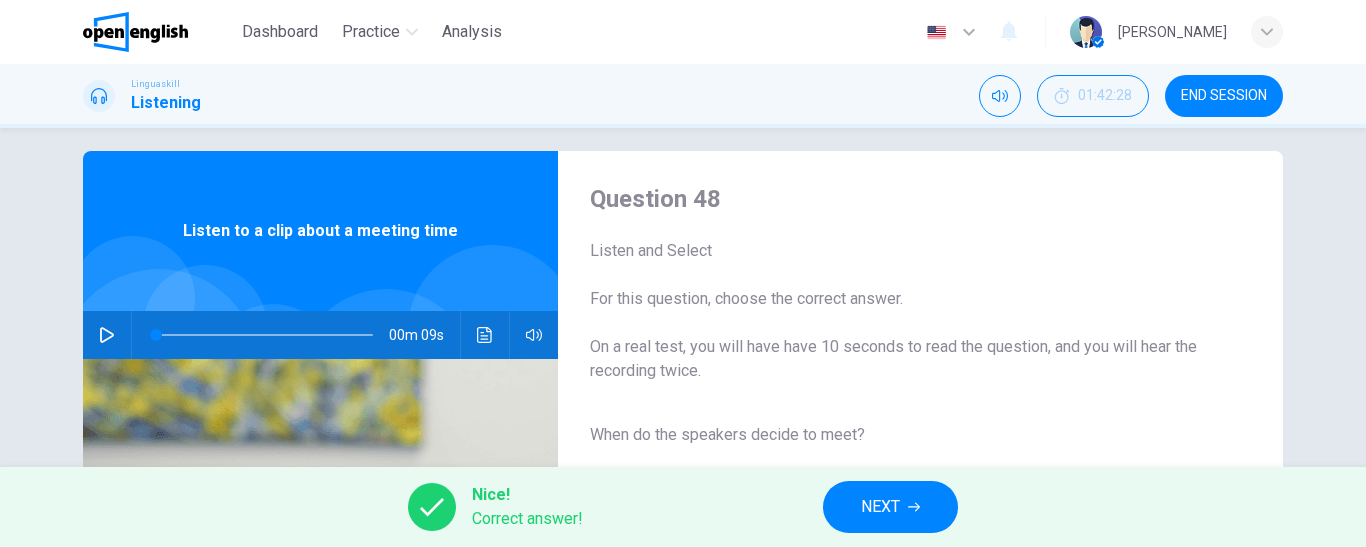 scroll, scrollTop: 0, scrollLeft: 0, axis: both 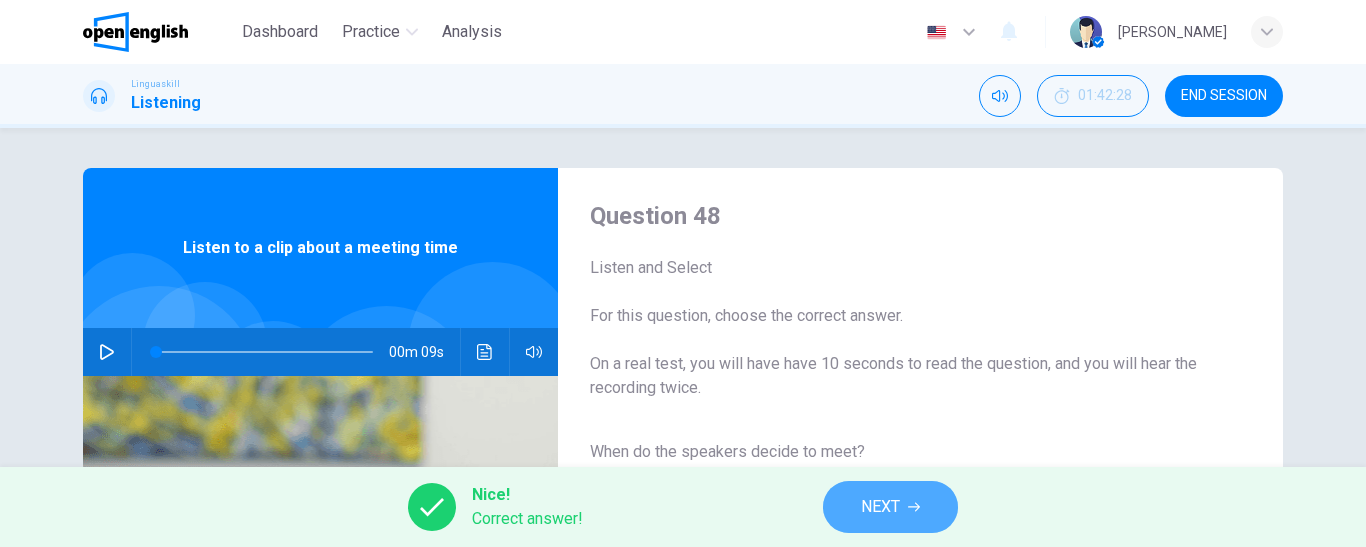 click on "NEXT" at bounding box center (880, 507) 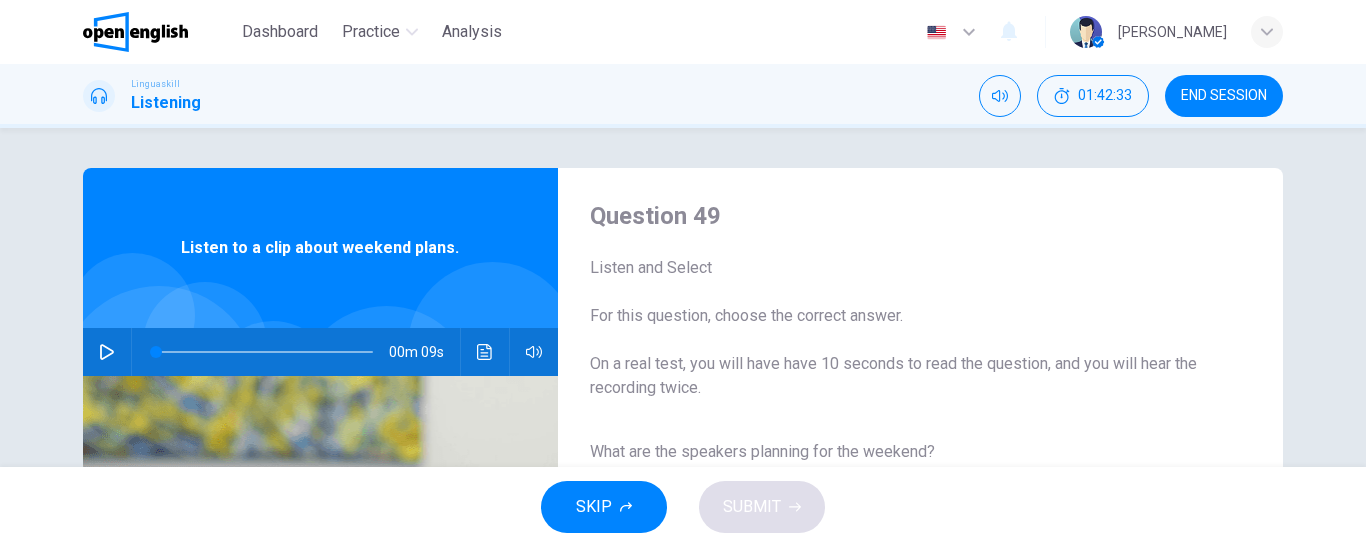 scroll, scrollTop: 100, scrollLeft: 0, axis: vertical 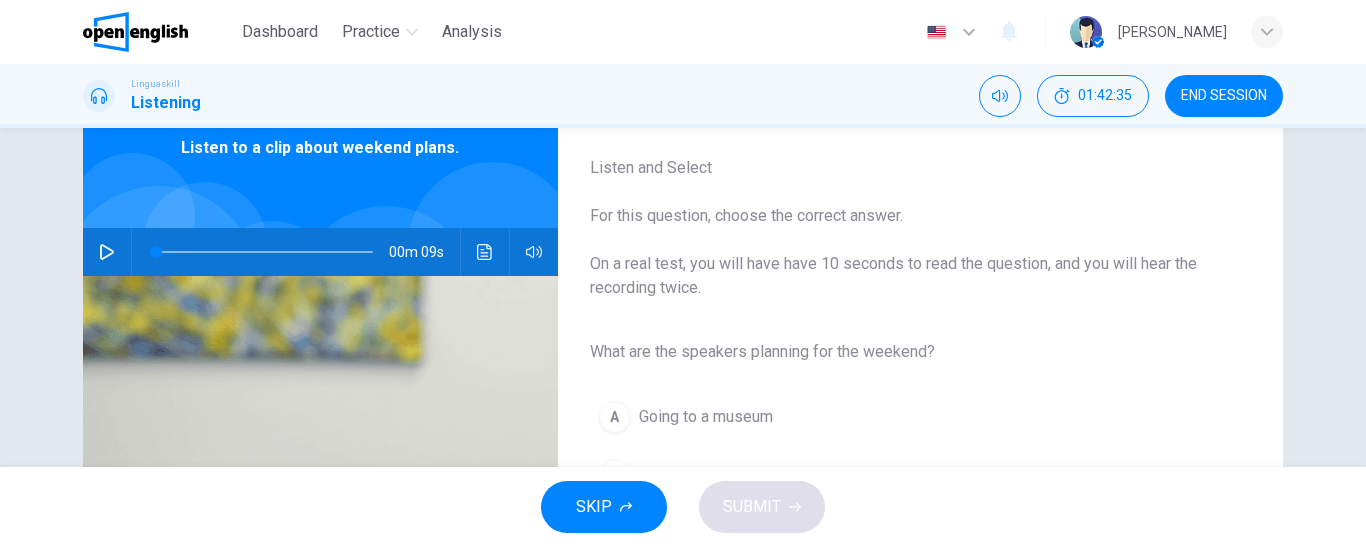 click at bounding box center [107, 252] 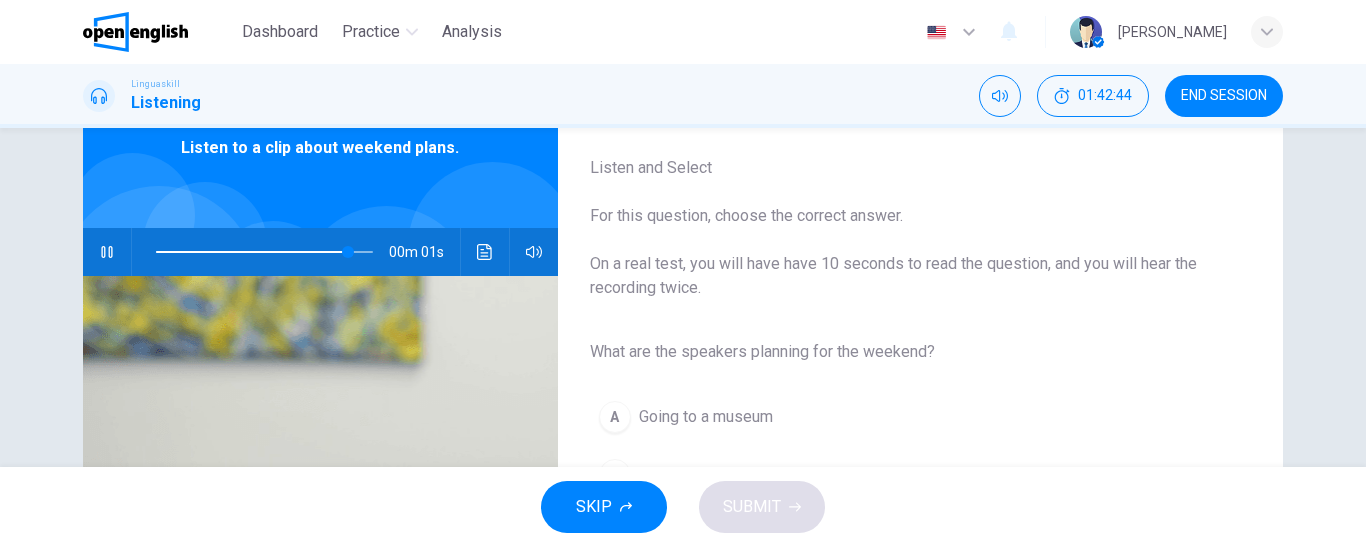 type on "*" 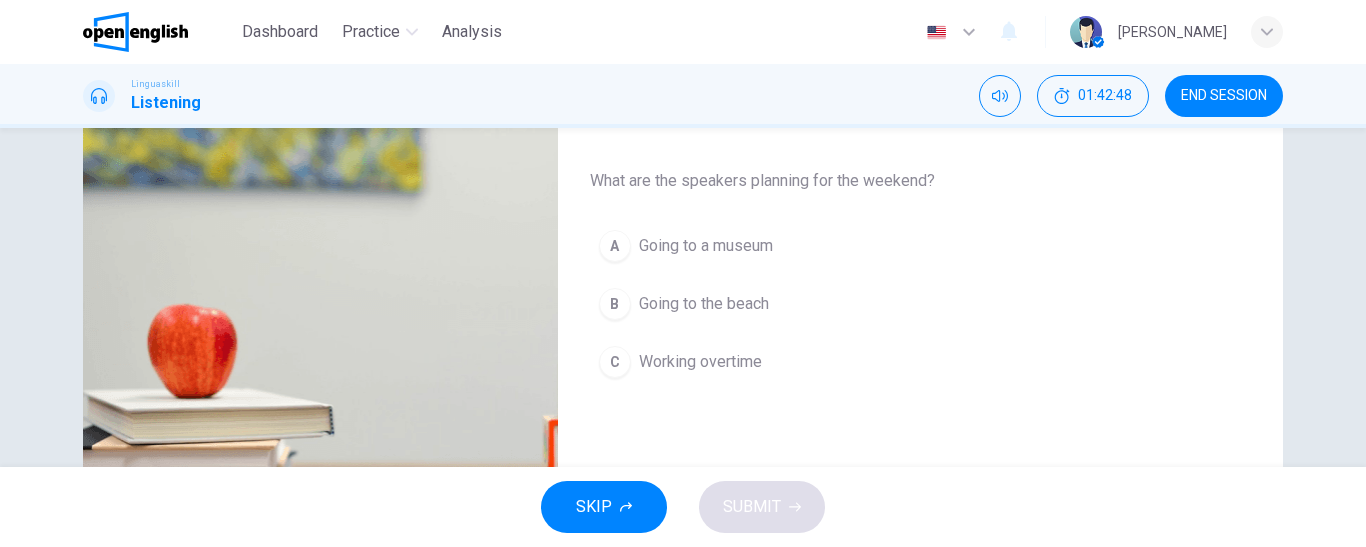 scroll, scrollTop: 300, scrollLeft: 0, axis: vertical 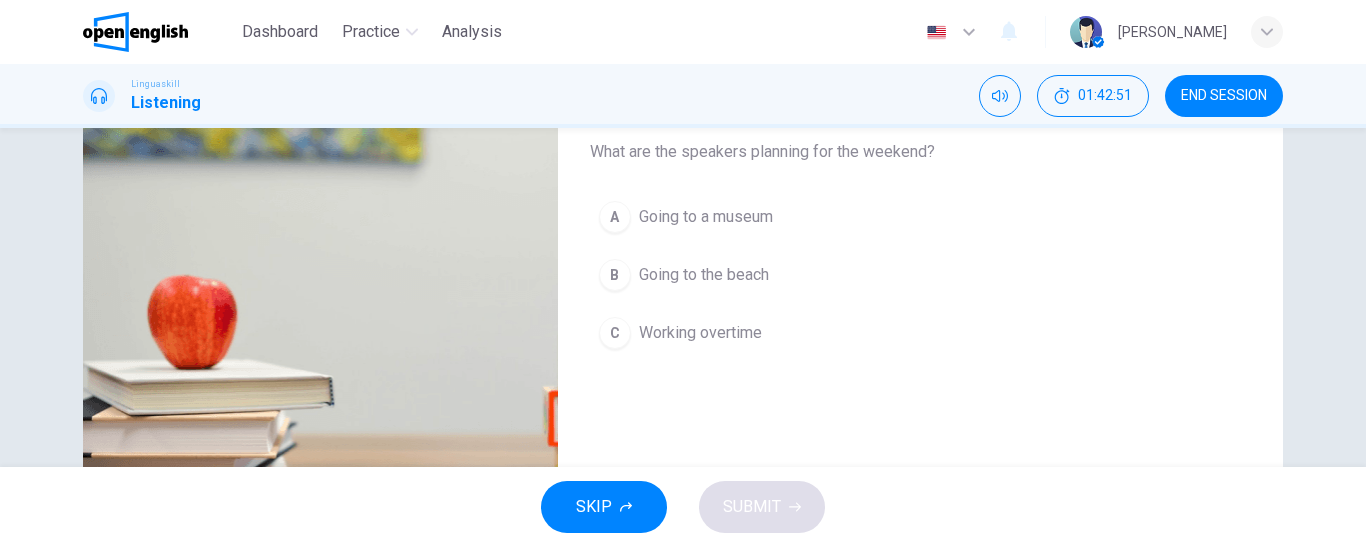 click on "Going to the beach" at bounding box center [704, 275] 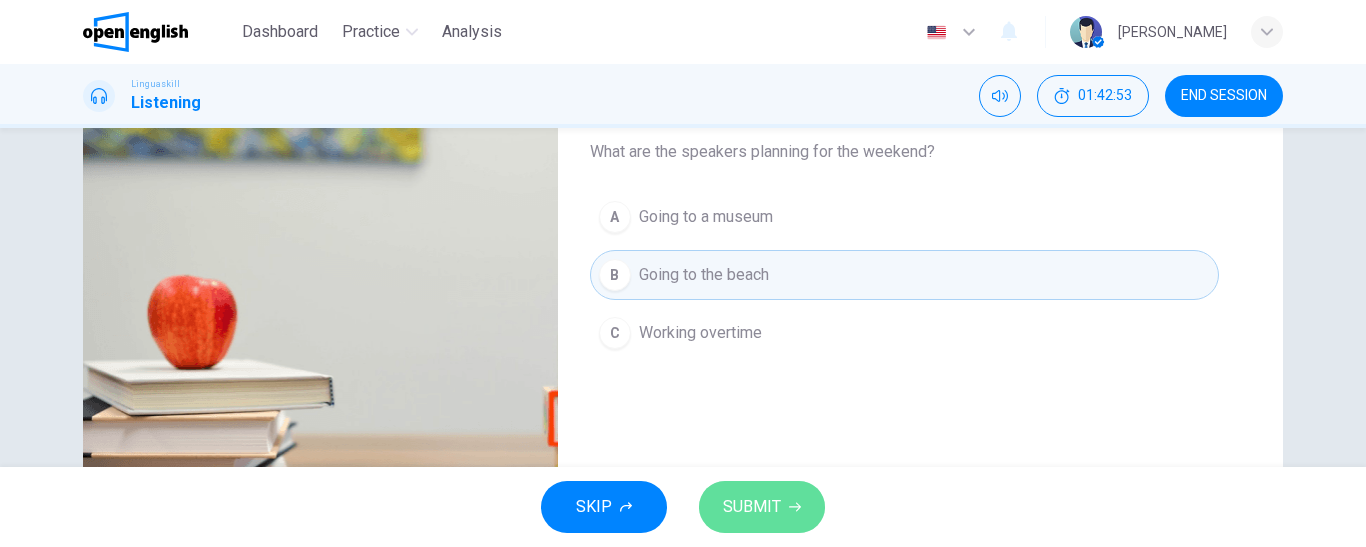 click on "SUBMIT" at bounding box center [752, 507] 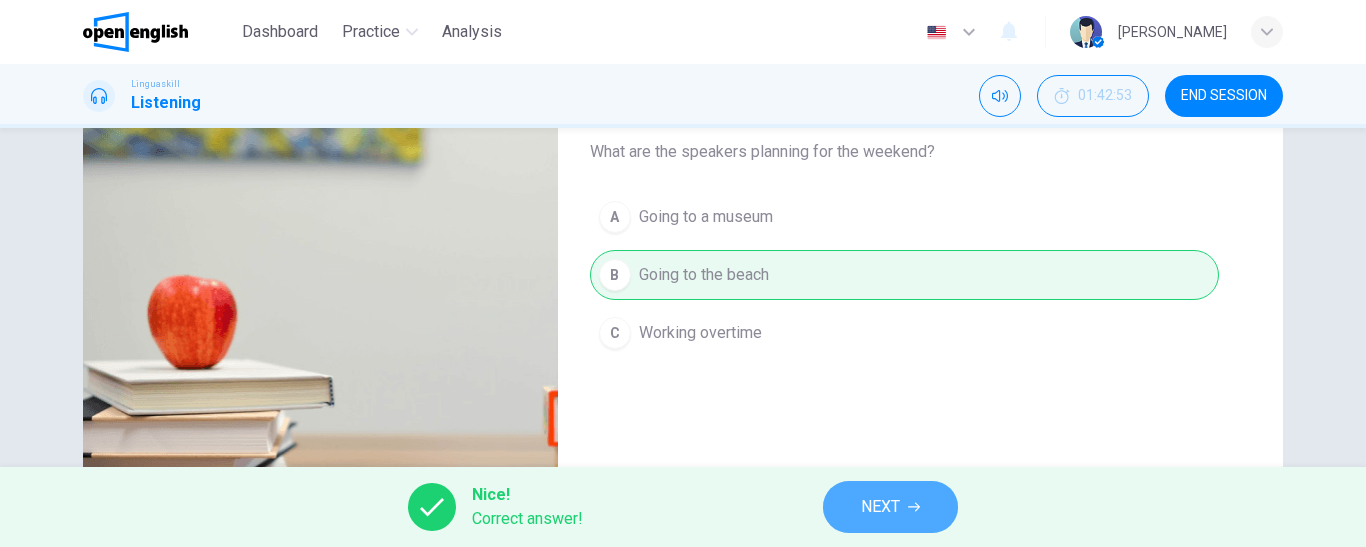 click on "NEXT" at bounding box center (880, 507) 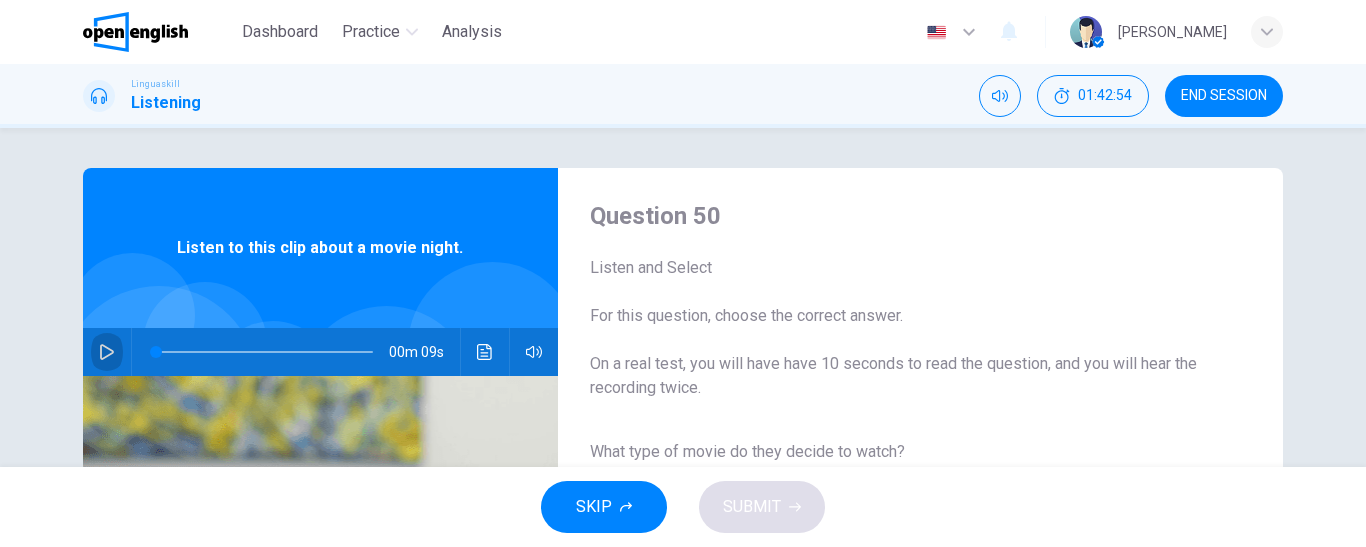 click 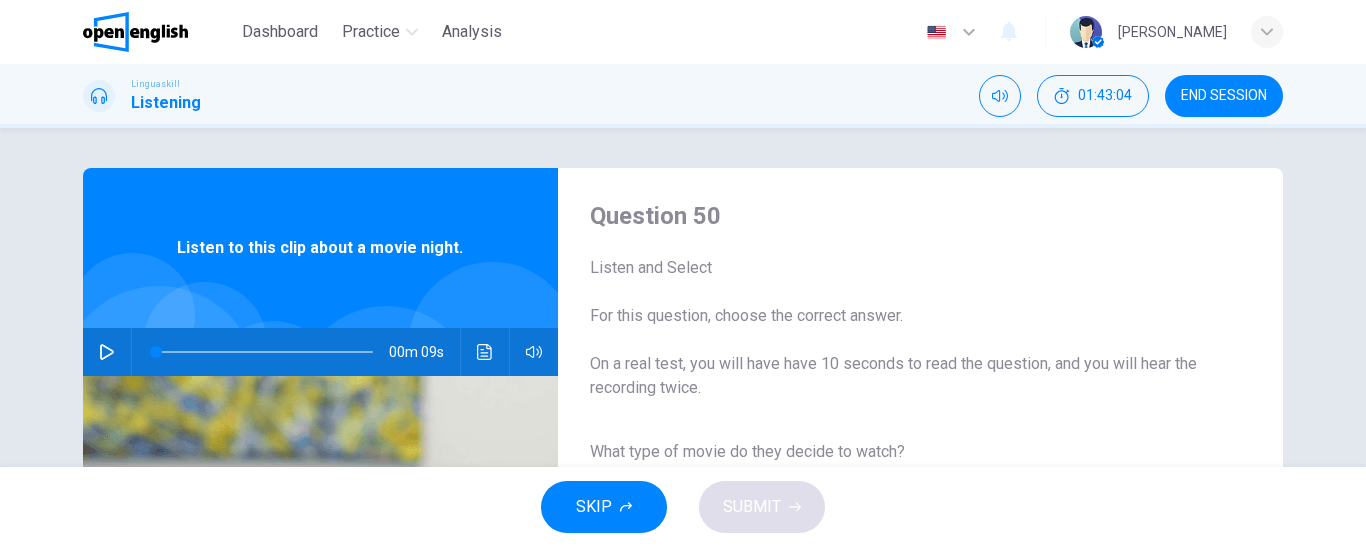type on "*" 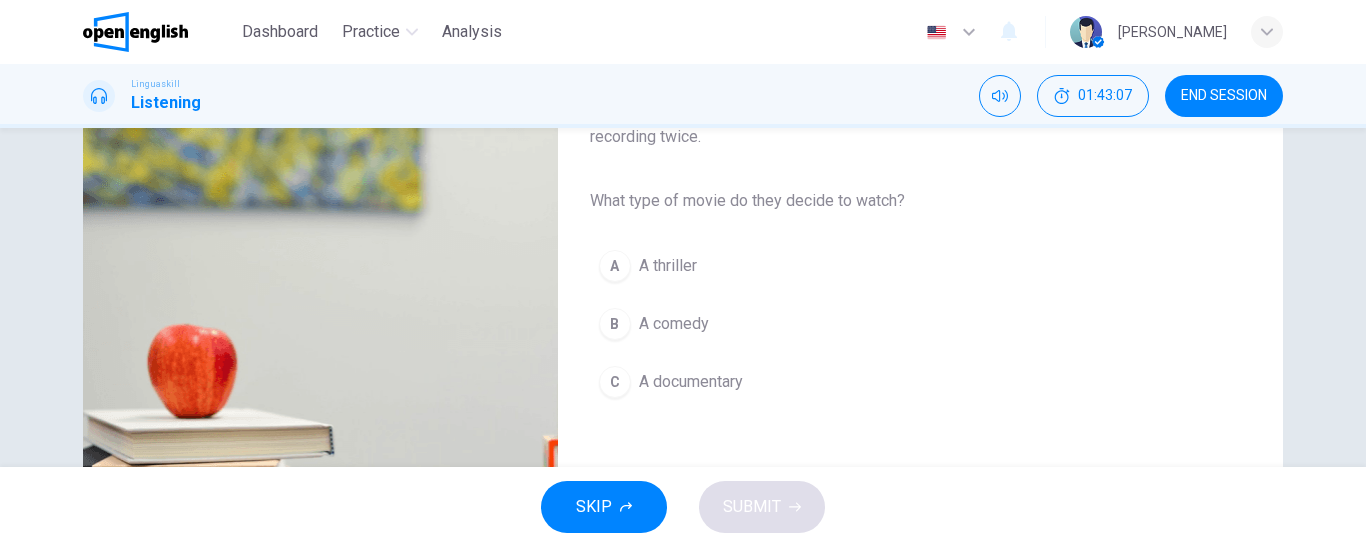 scroll, scrollTop: 300, scrollLeft: 0, axis: vertical 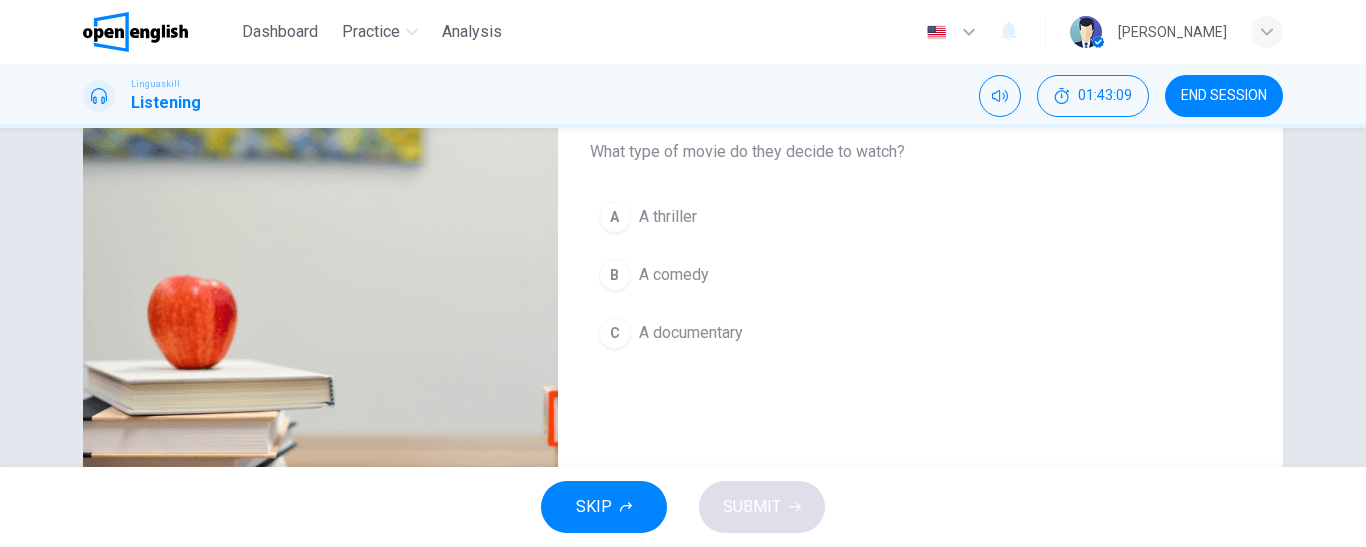 click on "A comedy" at bounding box center [674, 275] 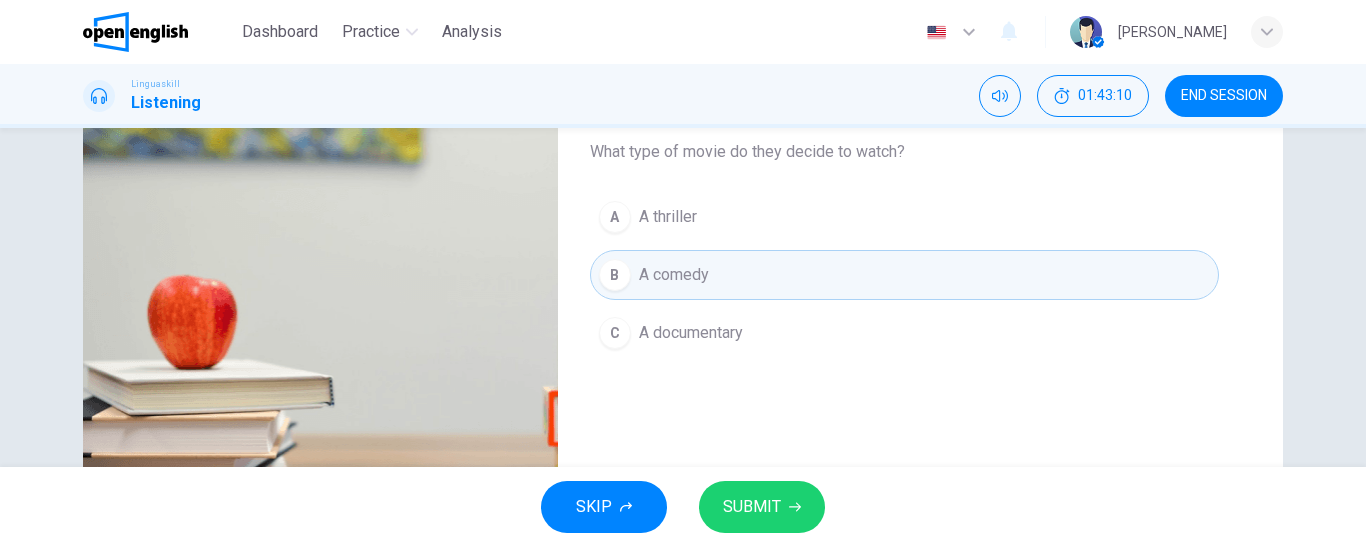 click on "SUBMIT" at bounding box center (762, 507) 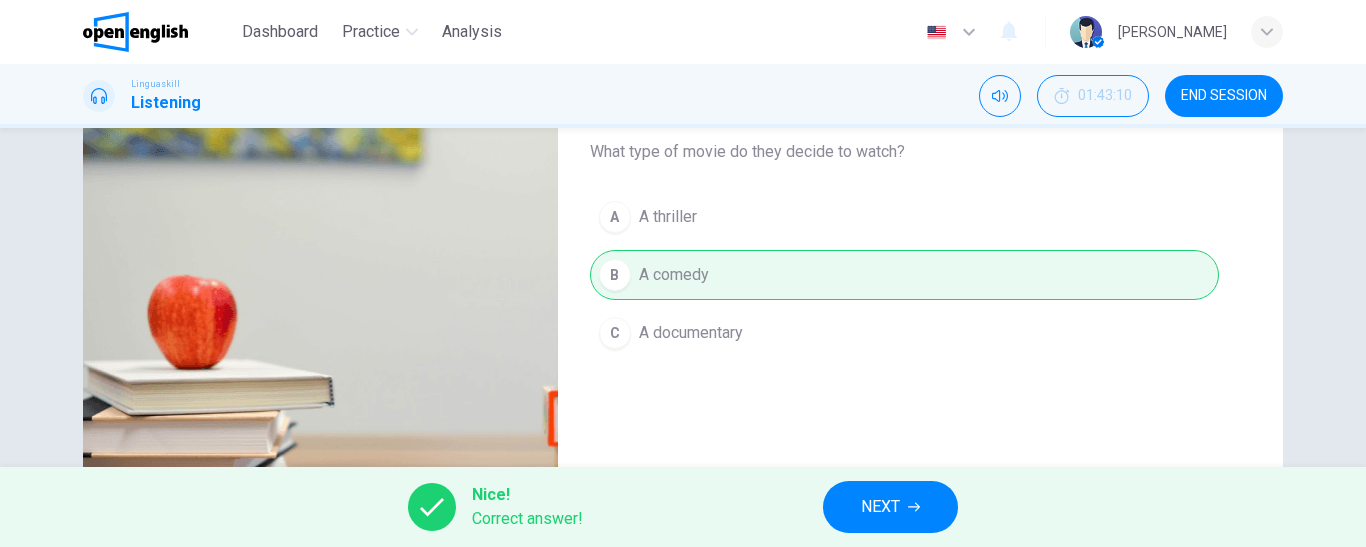 click on "NEXT" at bounding box center (890, 507) 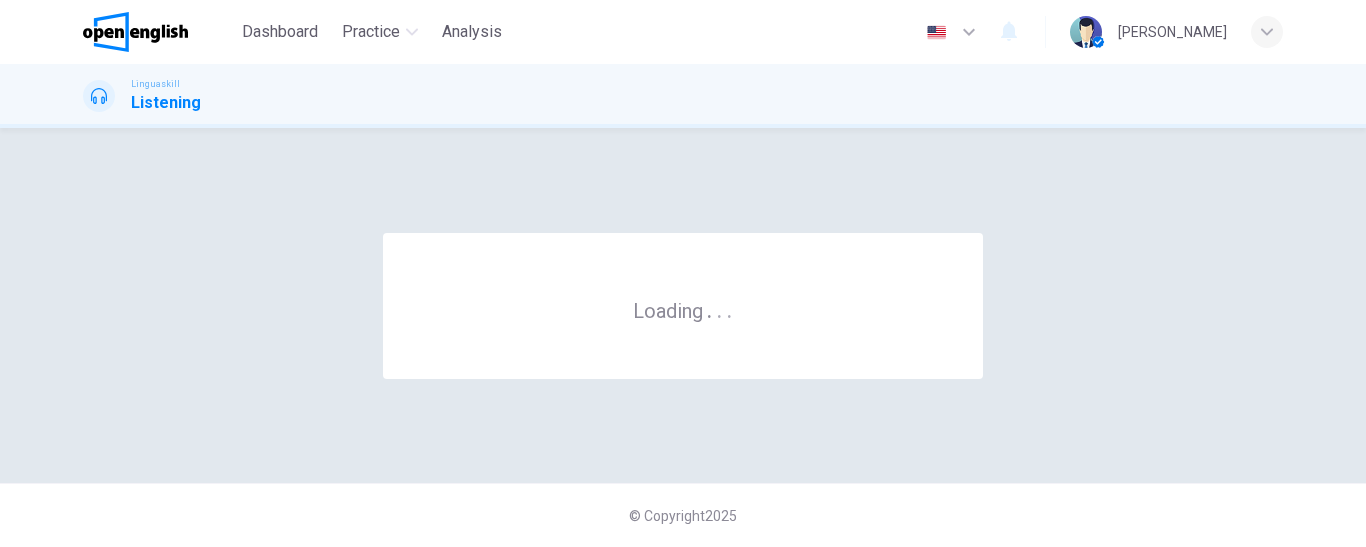 scroll, scrollTop: 0, scrollLeft: 0, axis: both 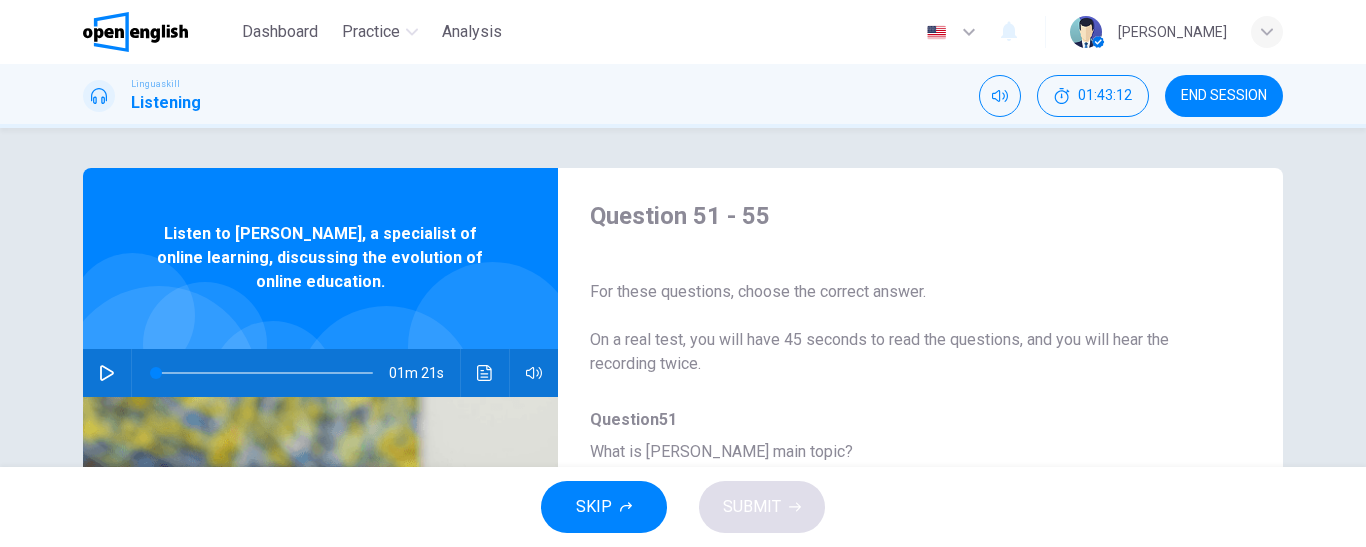 click 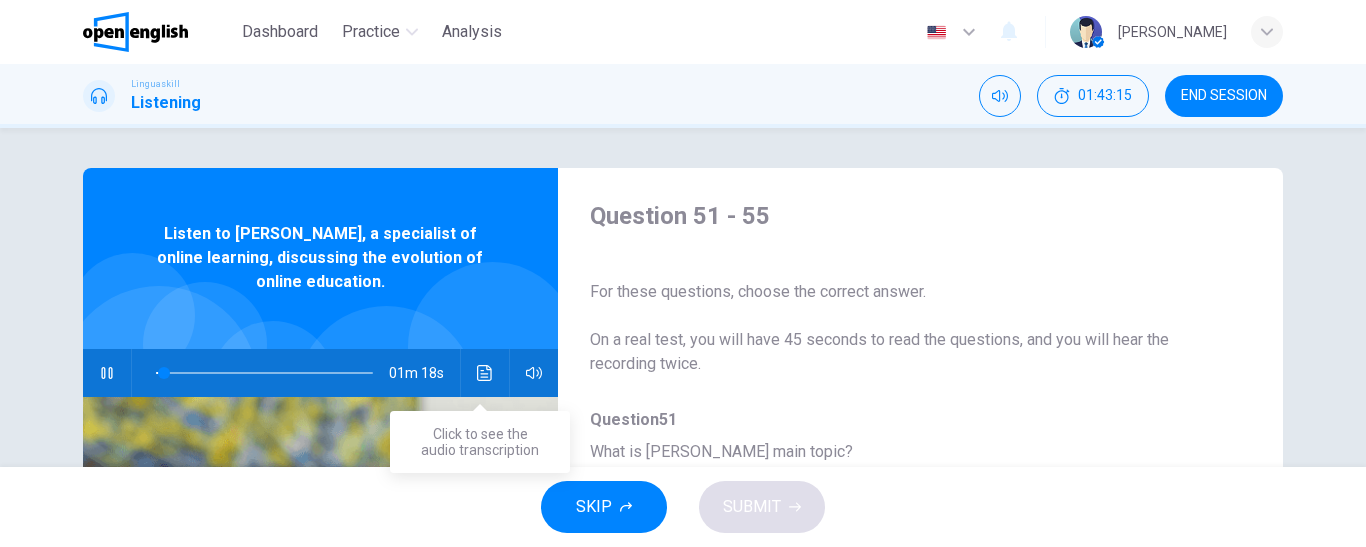 click 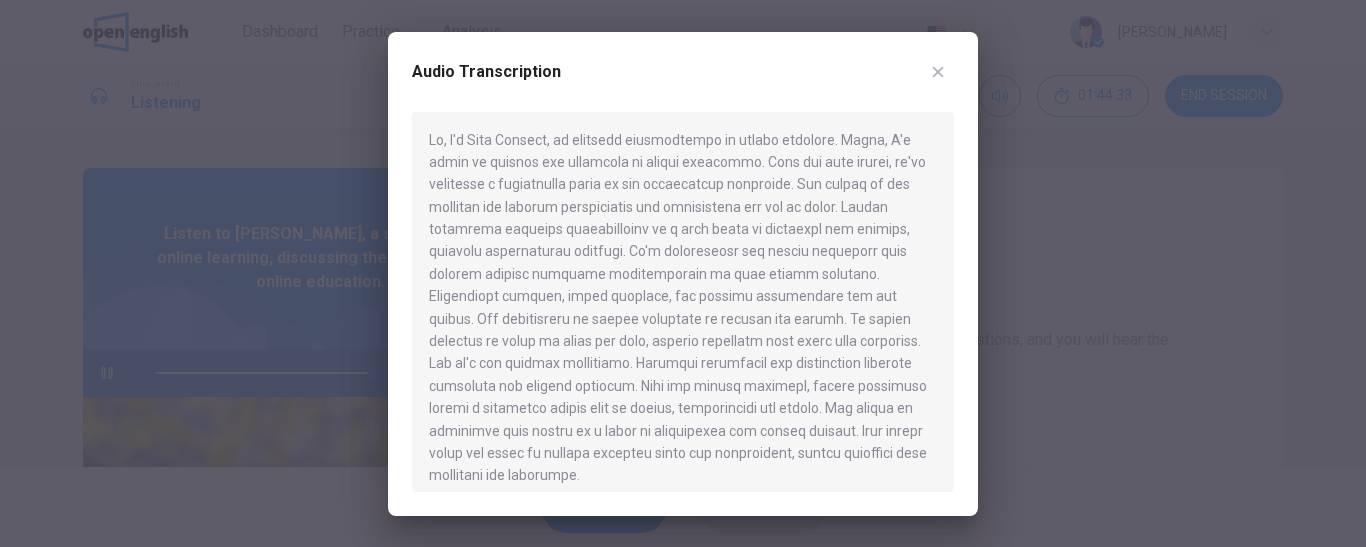type on "*" 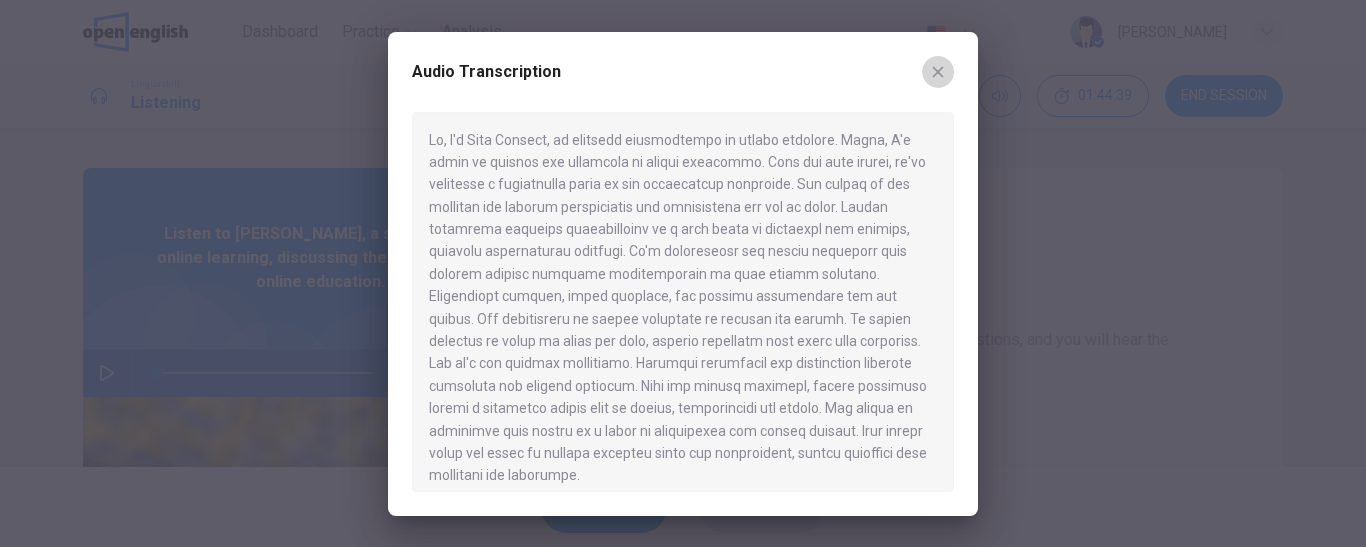 click at bounding box center (938, 72) 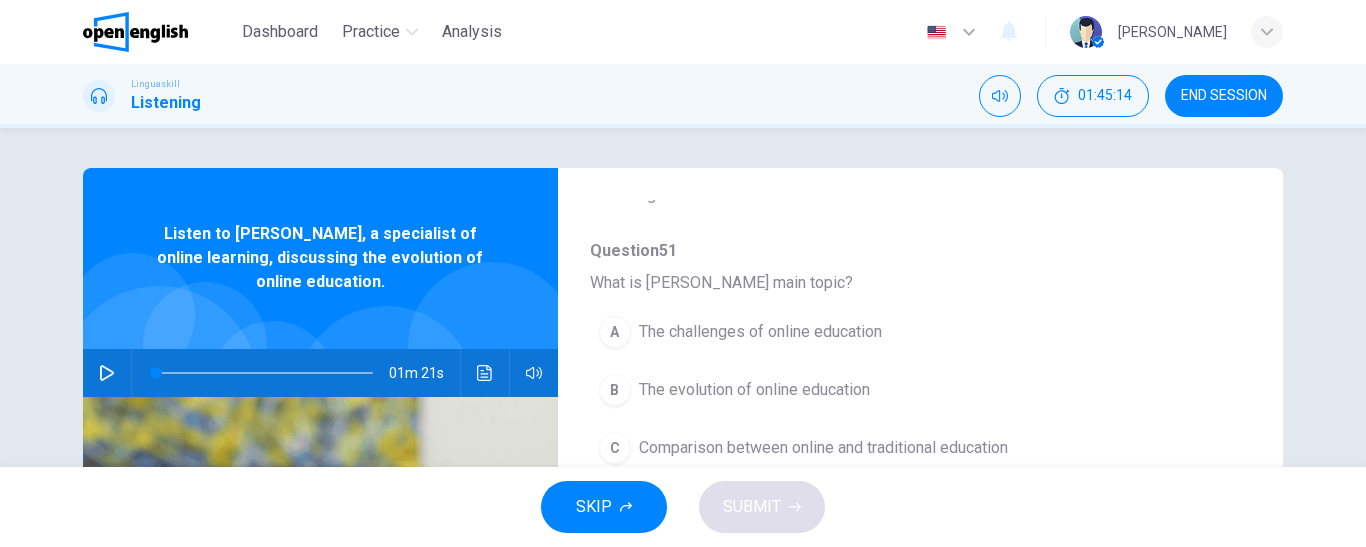 scroll, scrollTop: 200, scrollLeft: 0, axis: vertical 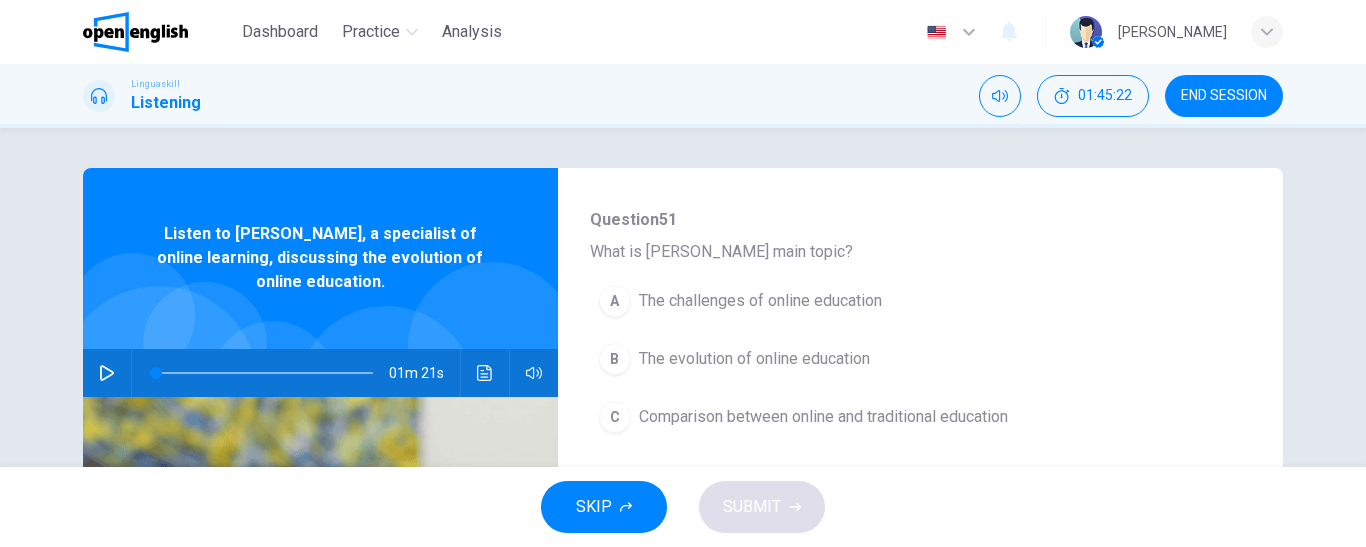 click on "The challenges of online education" at bounding box center (760, 301) 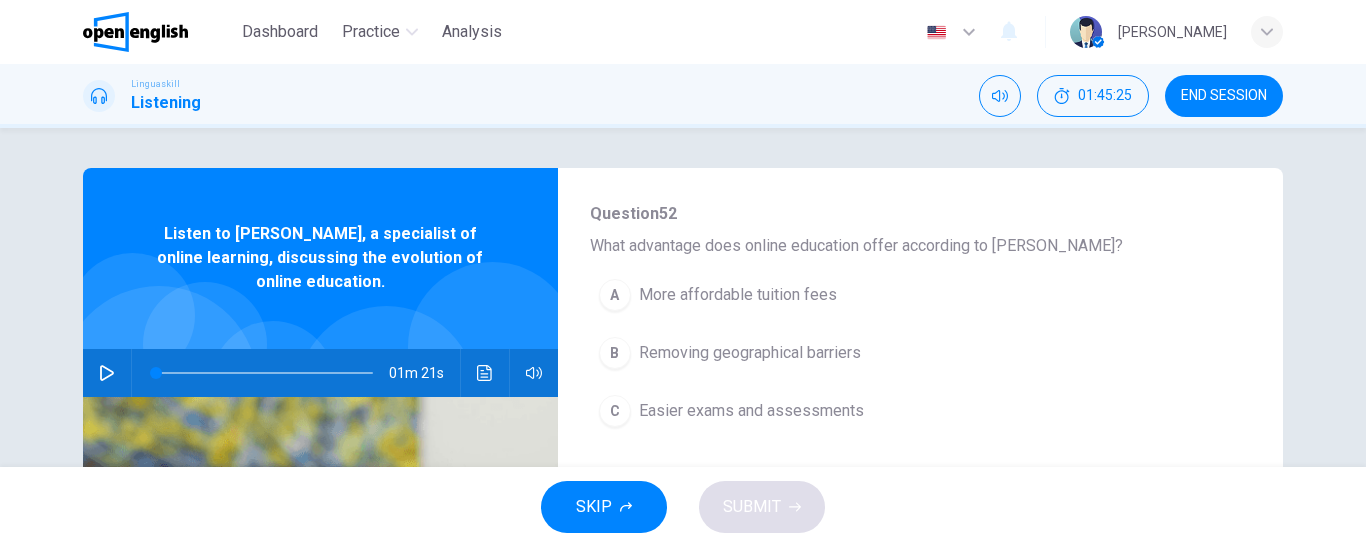 scroll, scrollTop: 500, scrollLeft: 0, axis: vertical 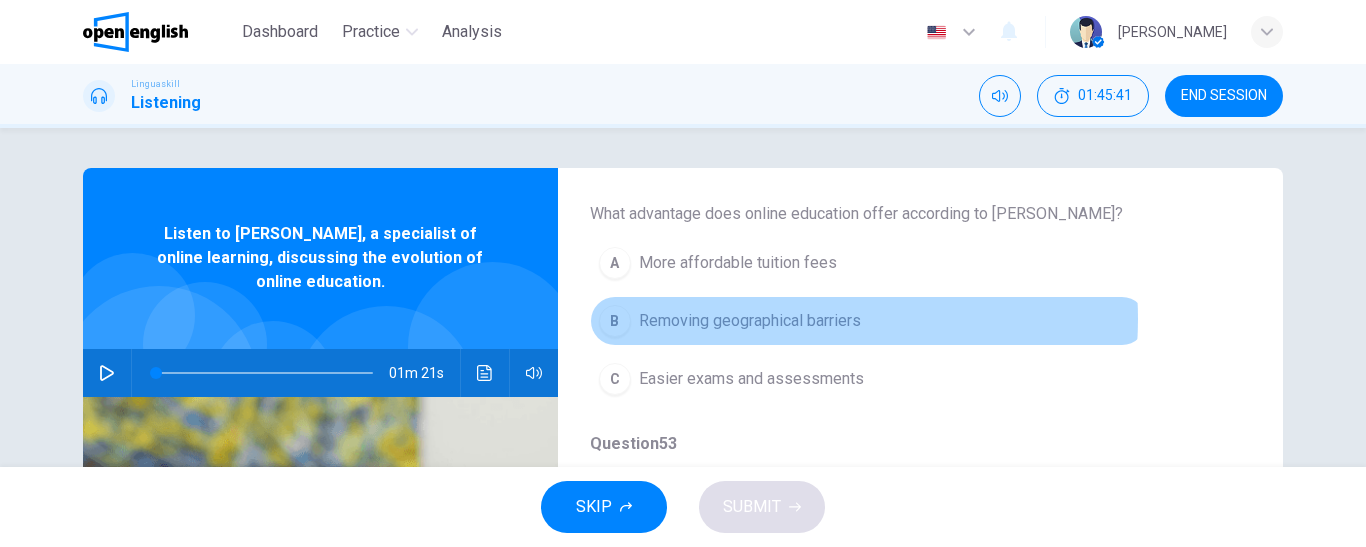 click on "Removing geographical barriers" at bounding box center (750, 321) 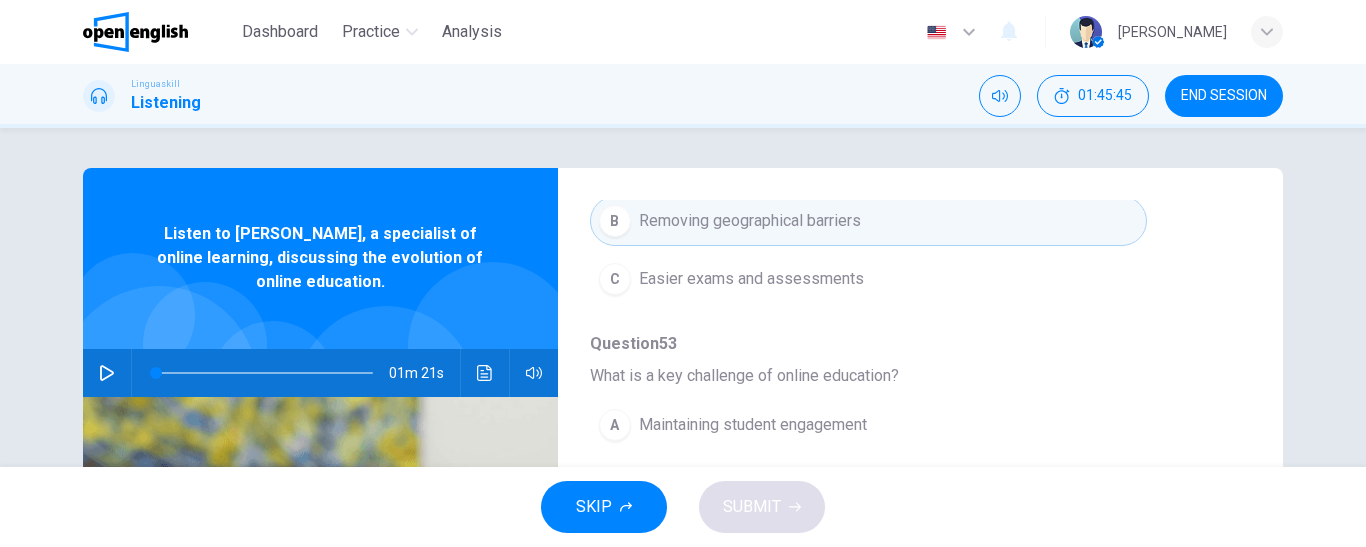 scroll, scrollTop: 700, scrollLeft: 0, axis: vertical 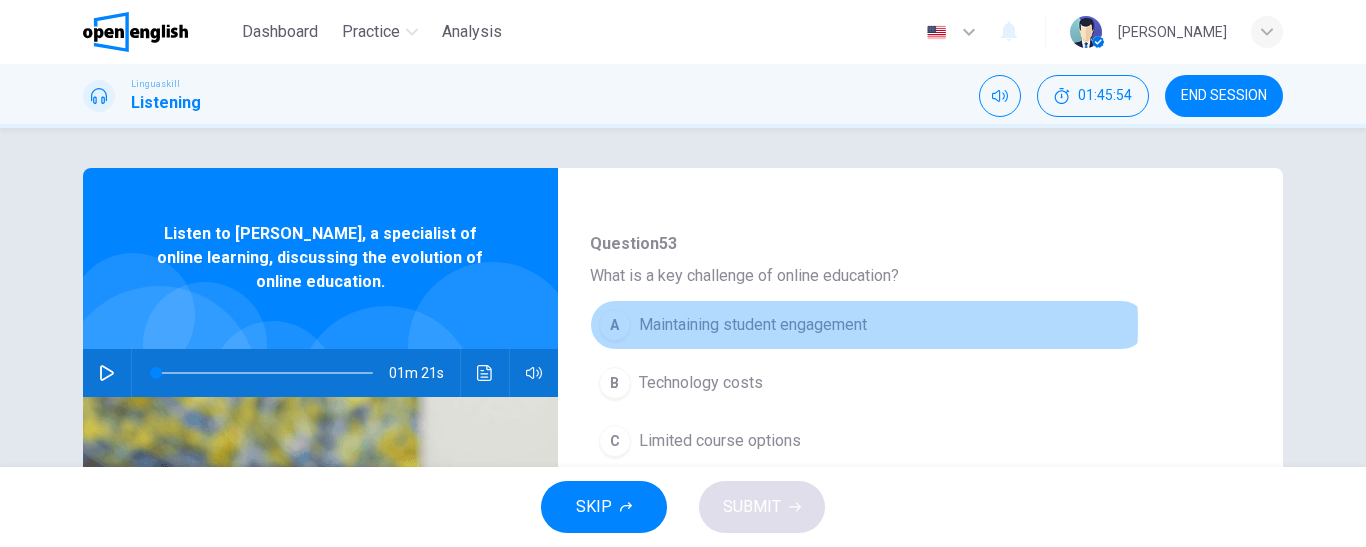 click on "Maintaining student engagement" at bounding box center [753, 325] 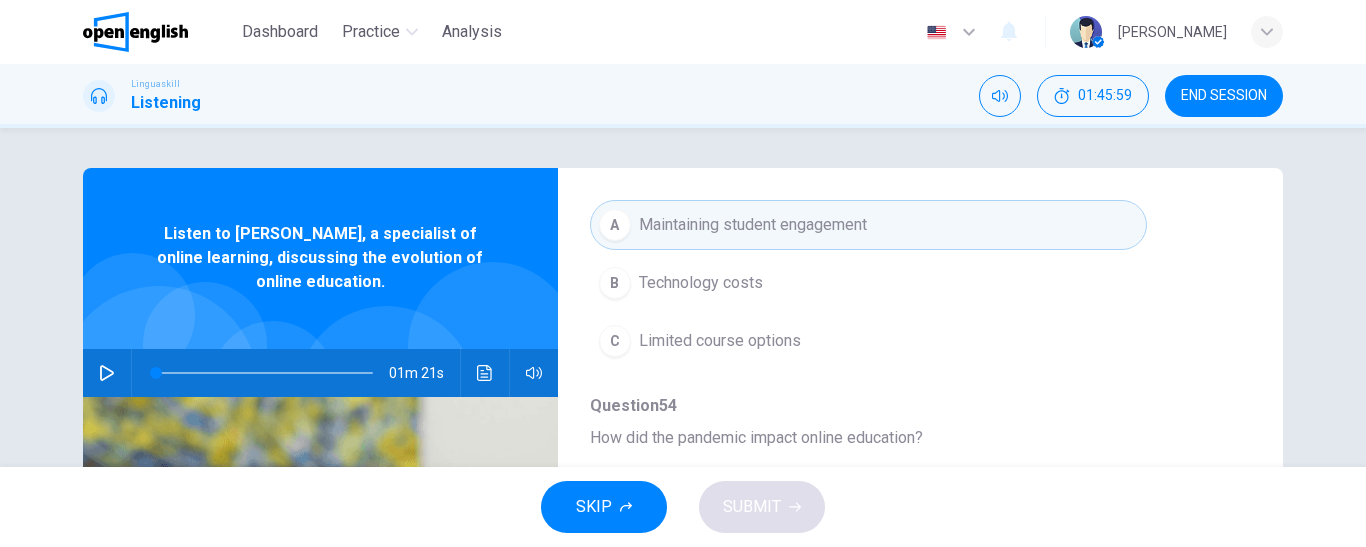 scroll, scrollTop: 863, scrollLeft: 0, axis: vertical 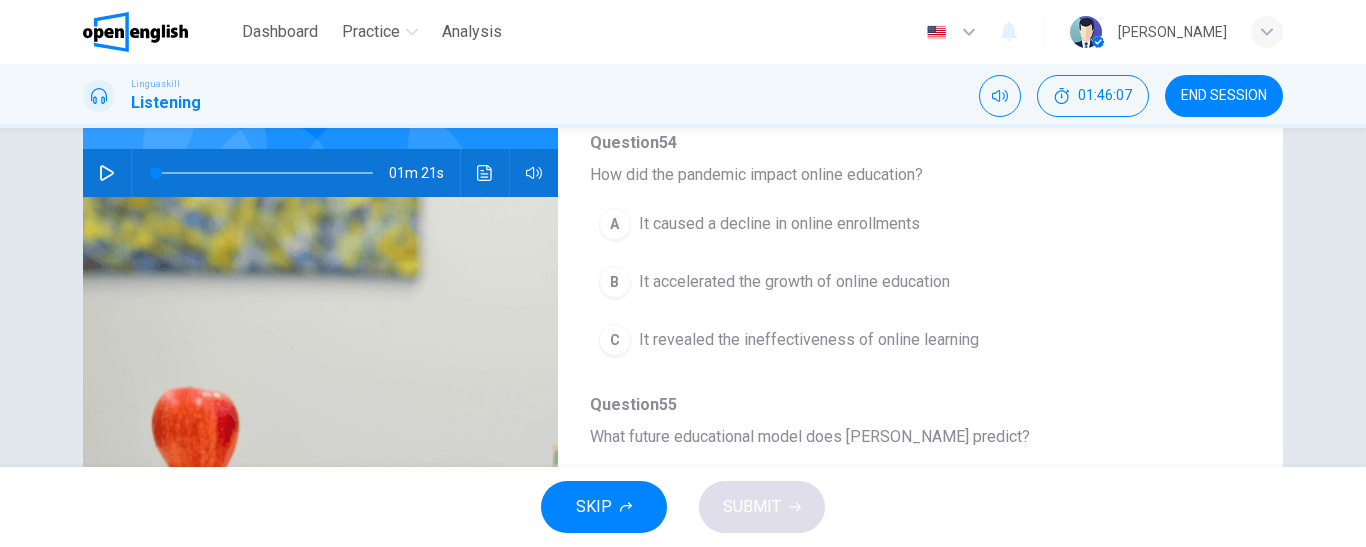 click on "It accelerated the growth of online education" at bounding box center (794, 282) 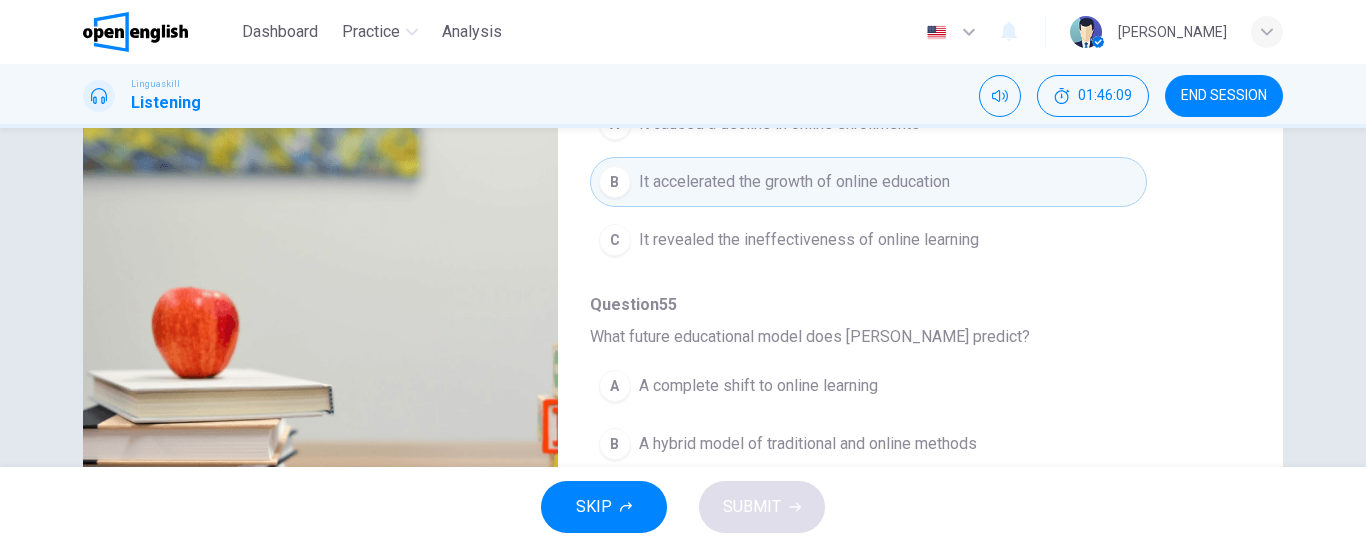scroll, scrollTop: 400, scrollLeft: 0, axis: vertical 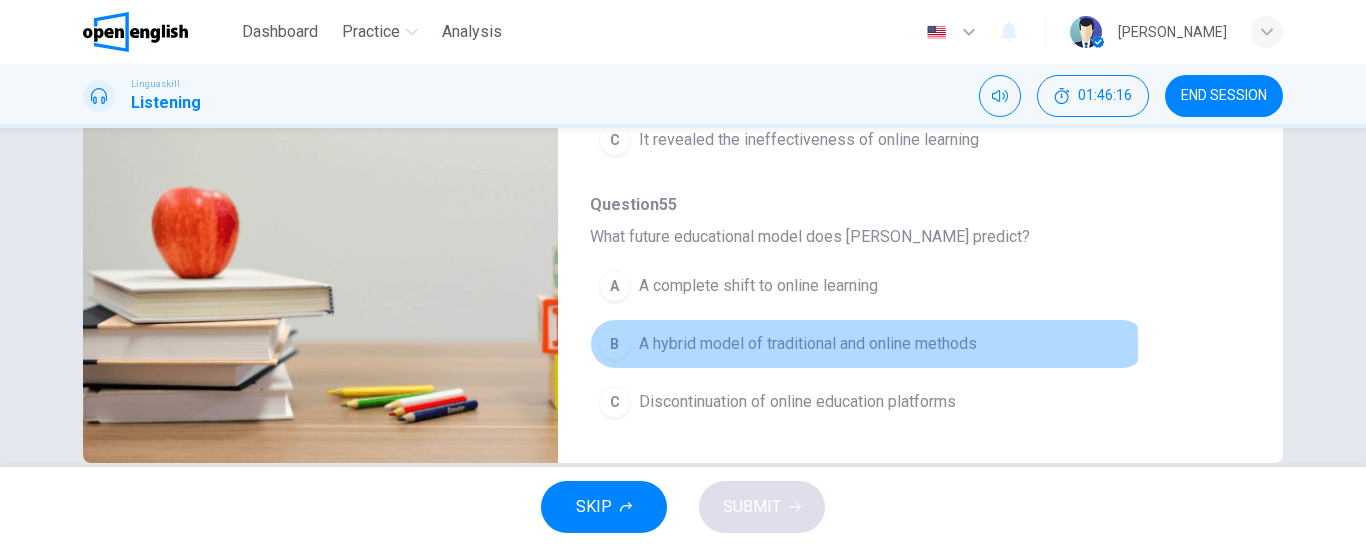 click on "A hybrid model of traditional and online methods" at bounding box center (808, 344) 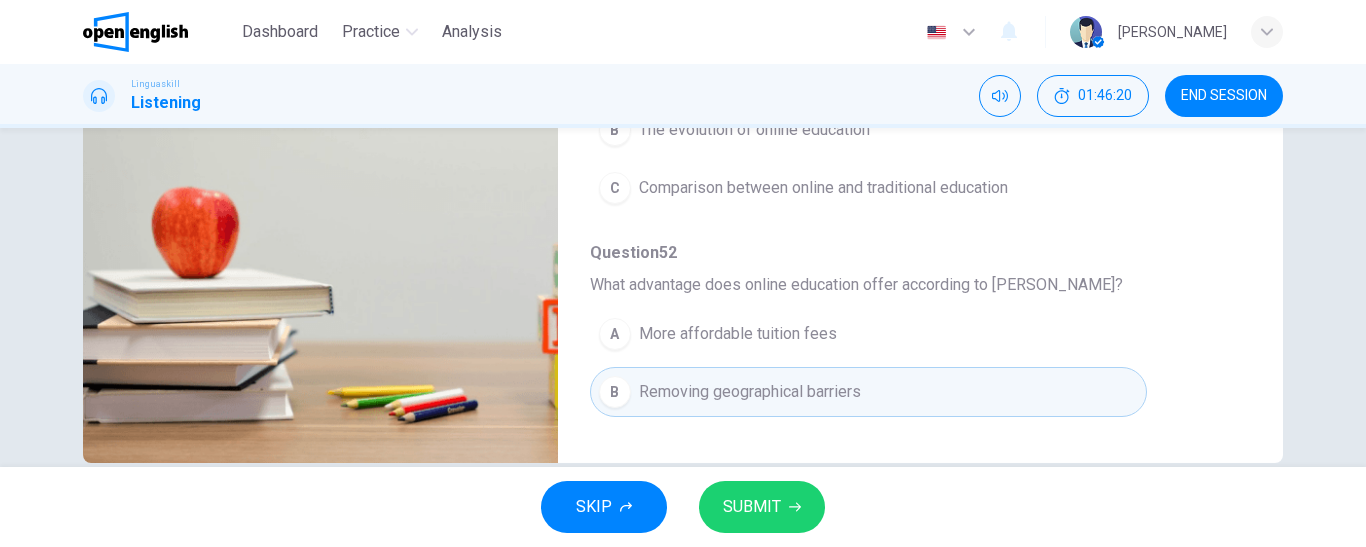 scroll, scrollTop: 0, scrollLeft: 0, axis: both 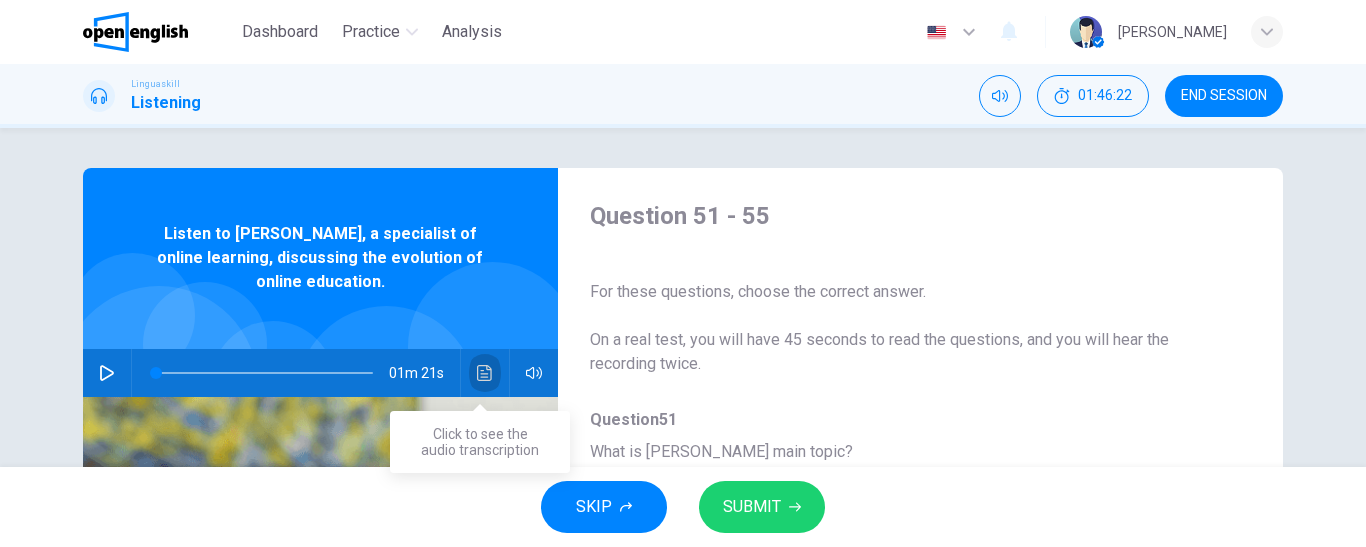 click 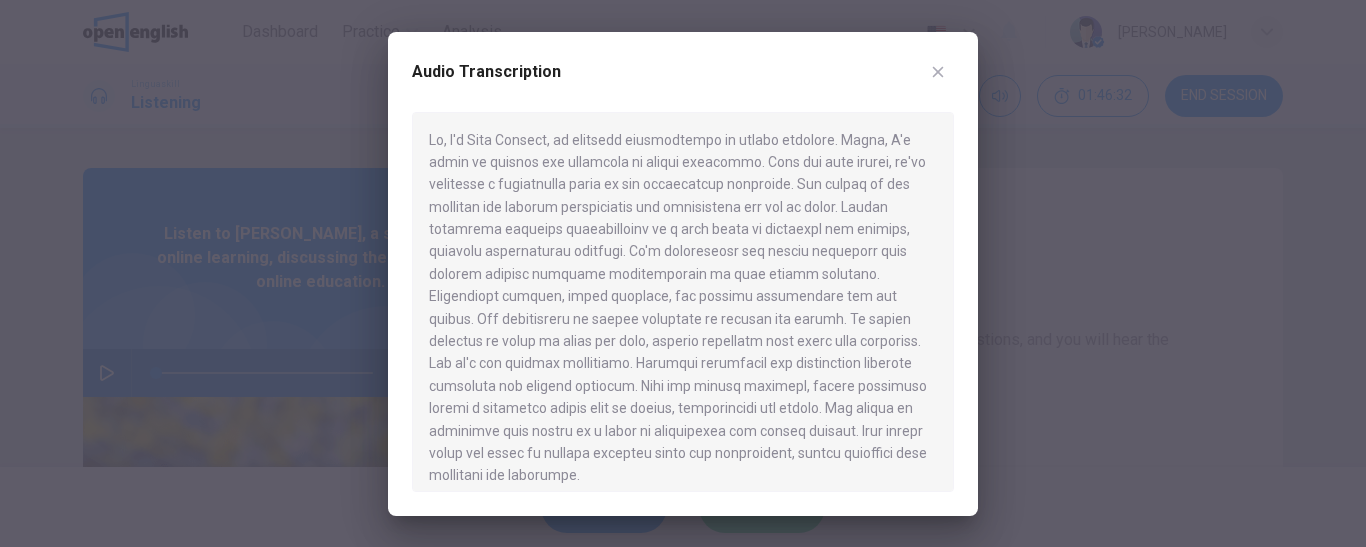 click at bounding box center [938, 72] 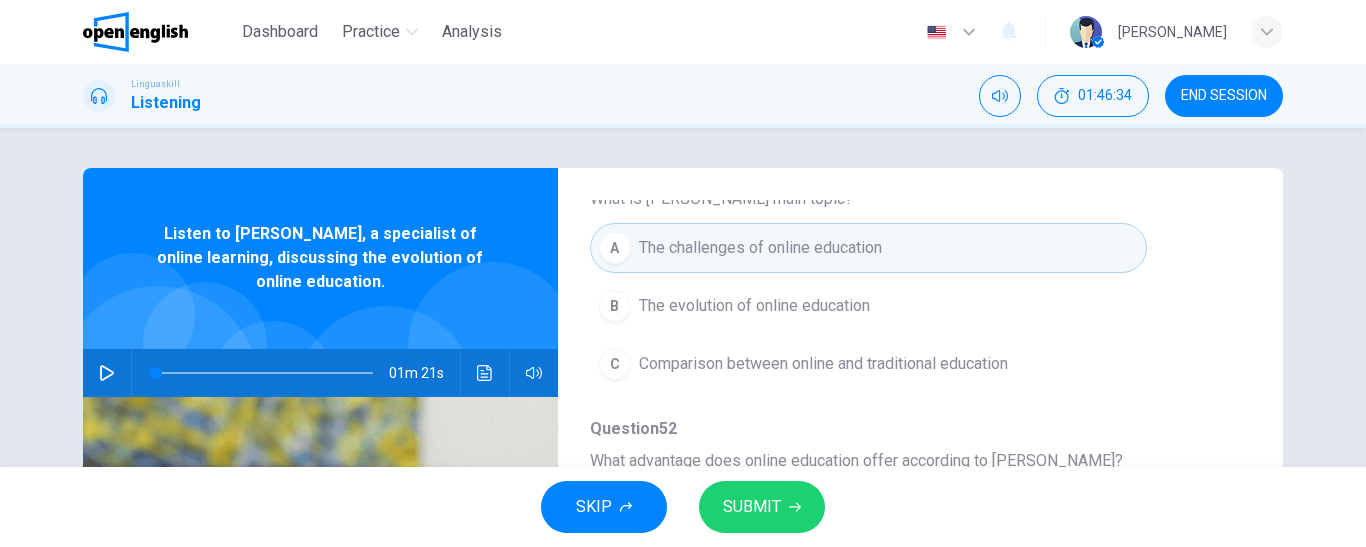 scroll, scrollTop: 200, scrollLeft: 0, axis: vertical 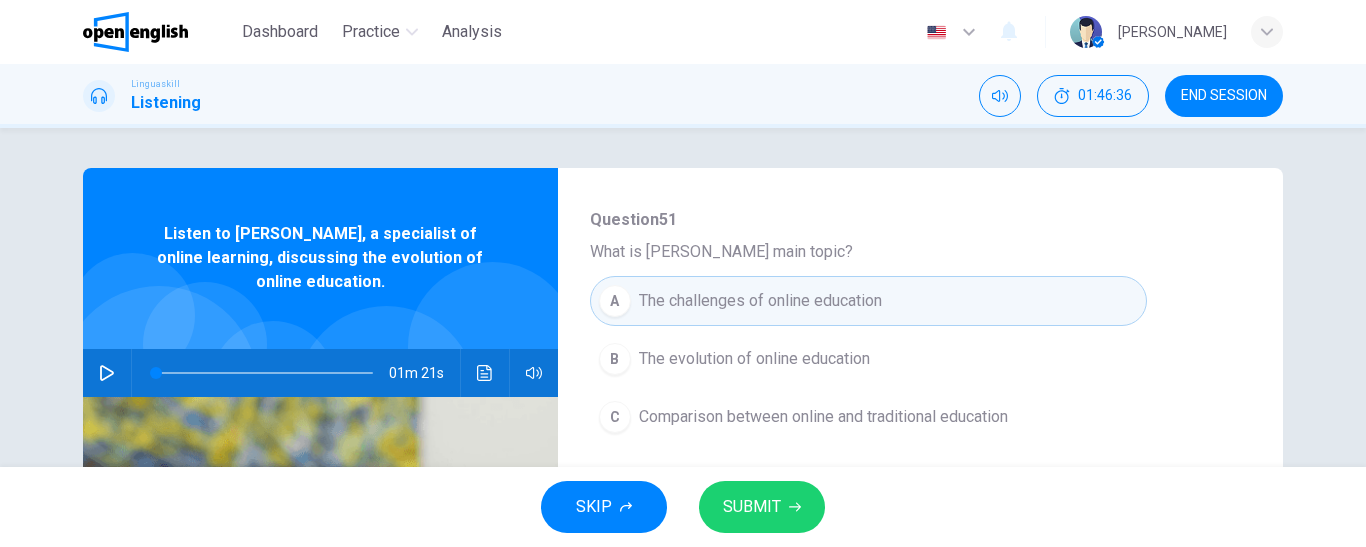 click on "The evolution of online education" at bounding box center (754, 359) 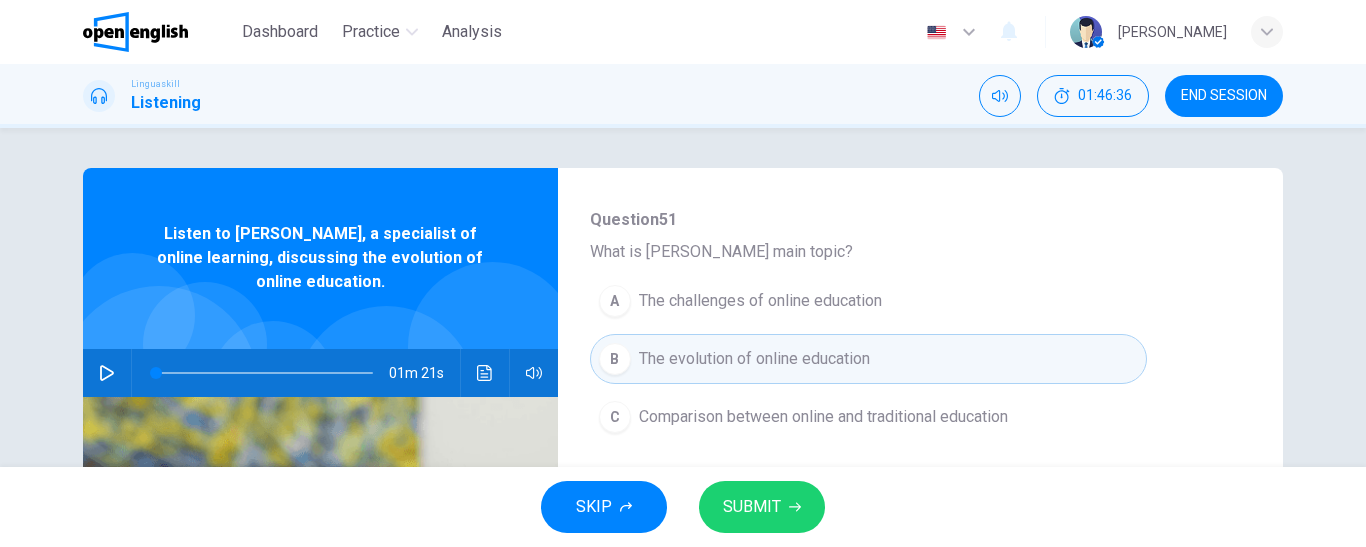 scroll, scrollTop: 500, scrollLeft: 0, axis: vertical 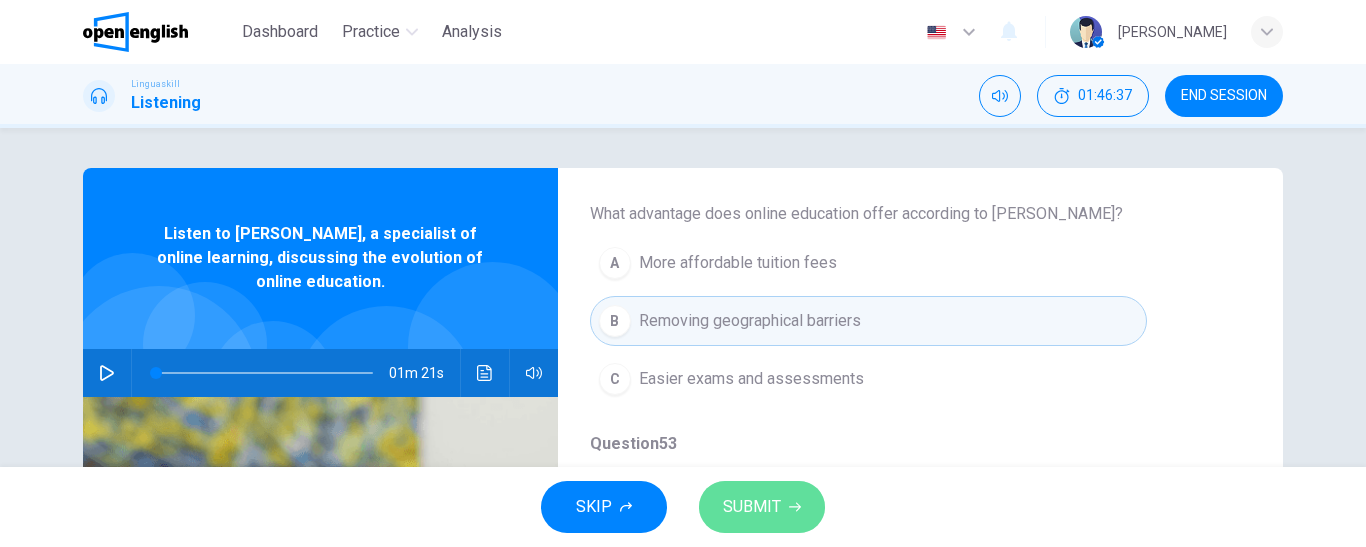 click on "SUBMIT" at bounding box center [762, 507] 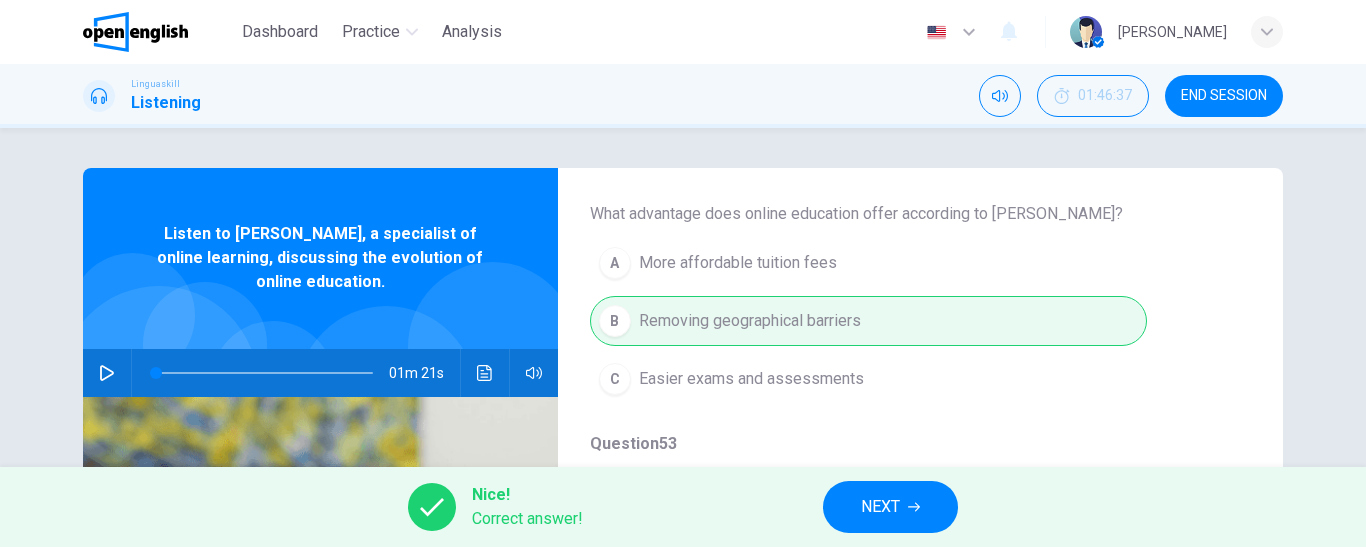click on "NEXT" at bounding box center (890, 507) 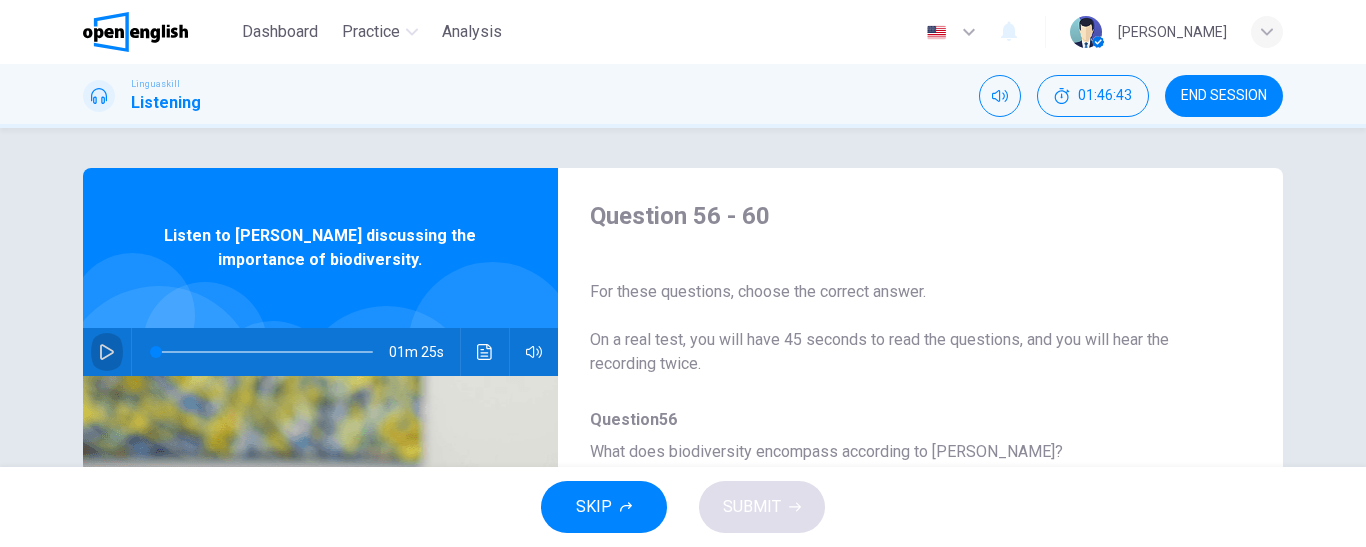 click at bounding box center [107, 352] 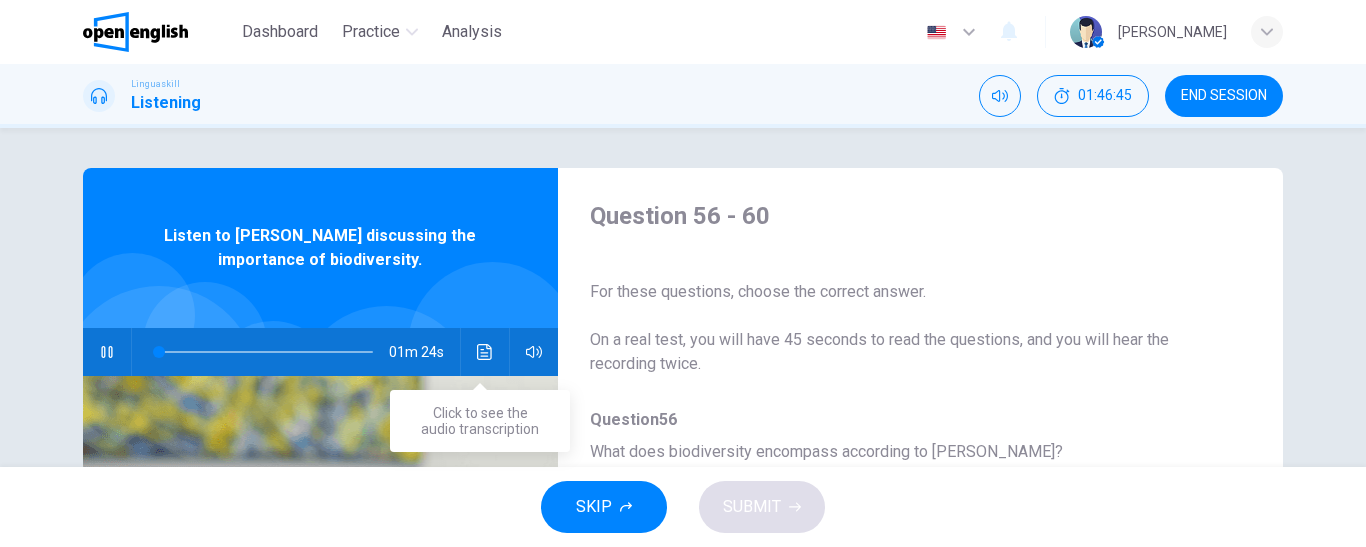 click 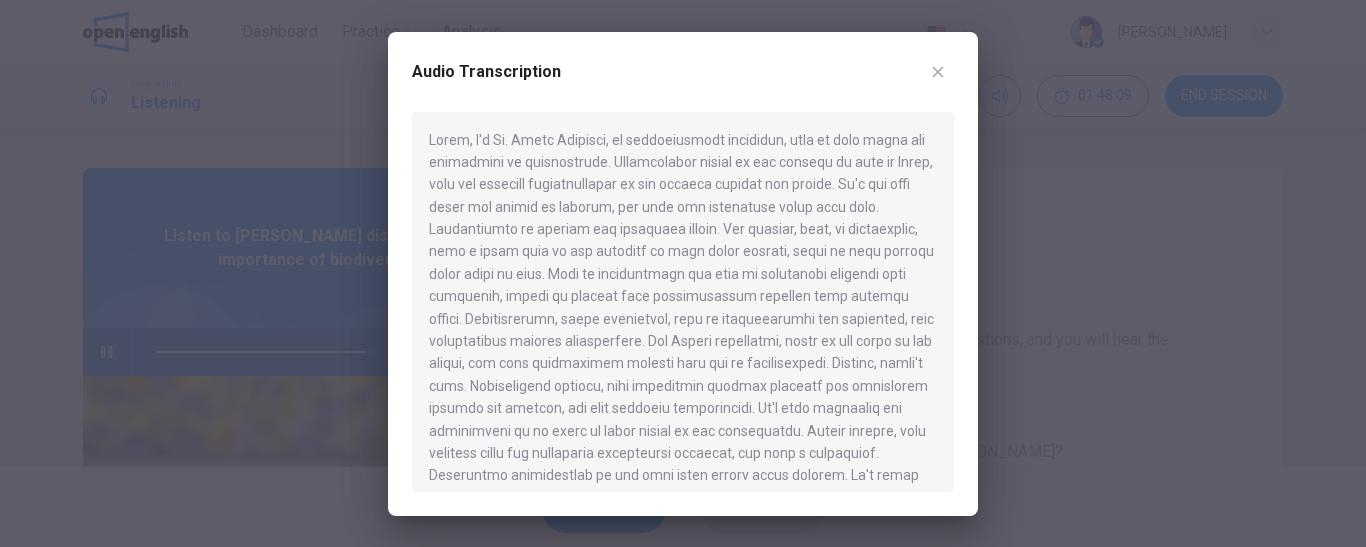 type on "*" 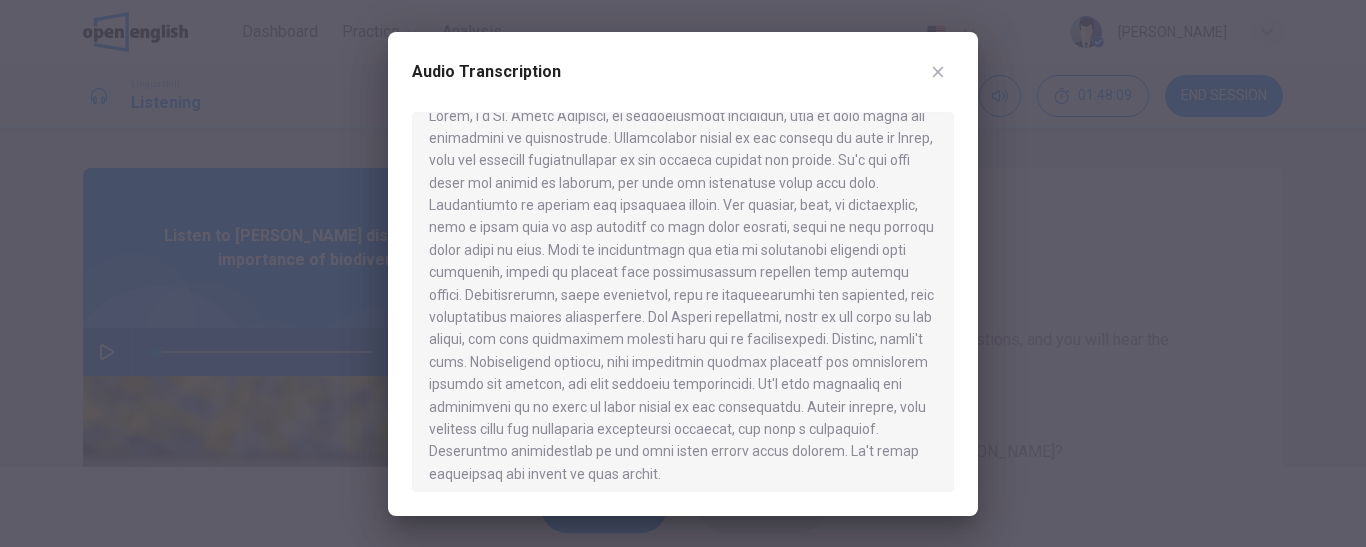 scroll, scrollTop: 34, scrollLeft: 0, axis: vertical 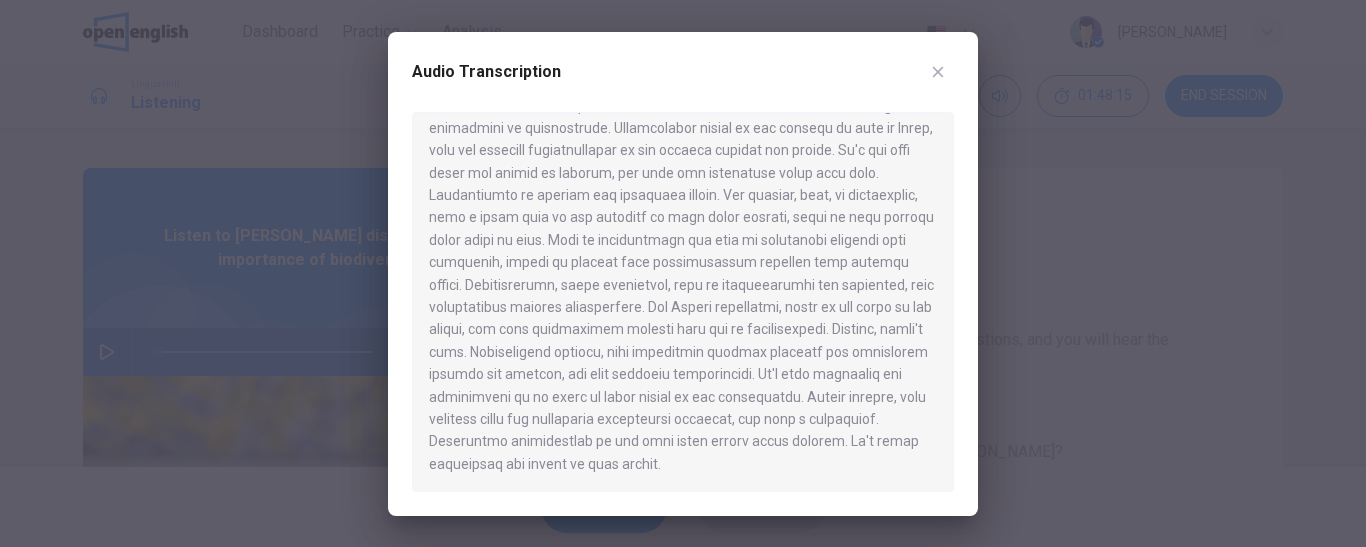 click 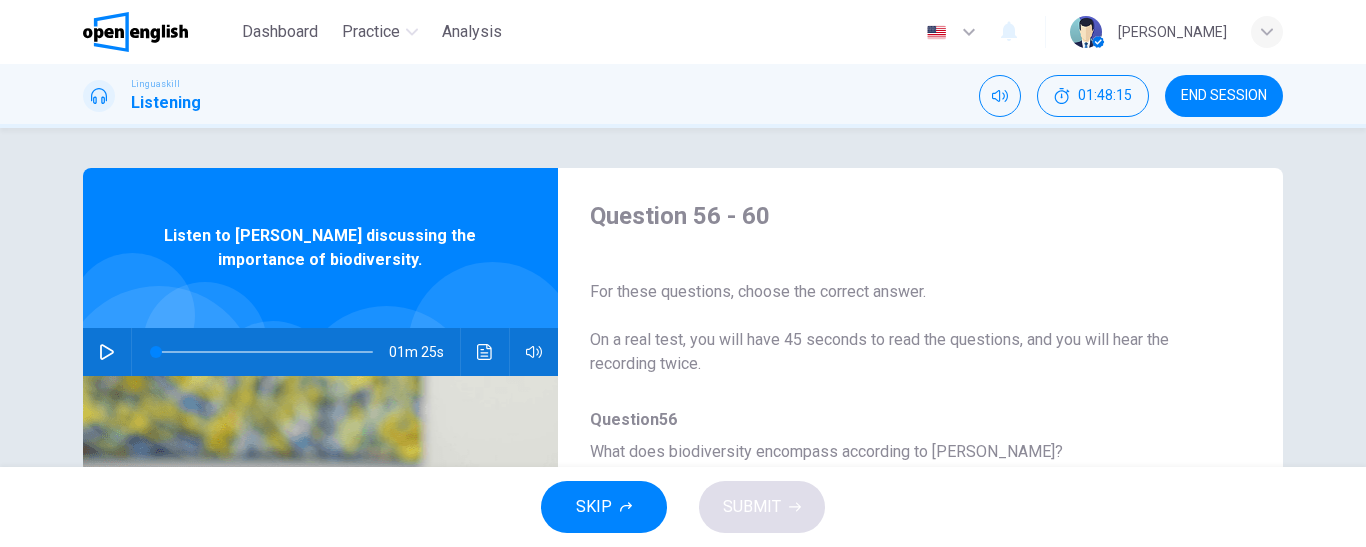 click on "Linguaskill Listening 01:48:15 END SESSION" at bounding box center [683, 96] 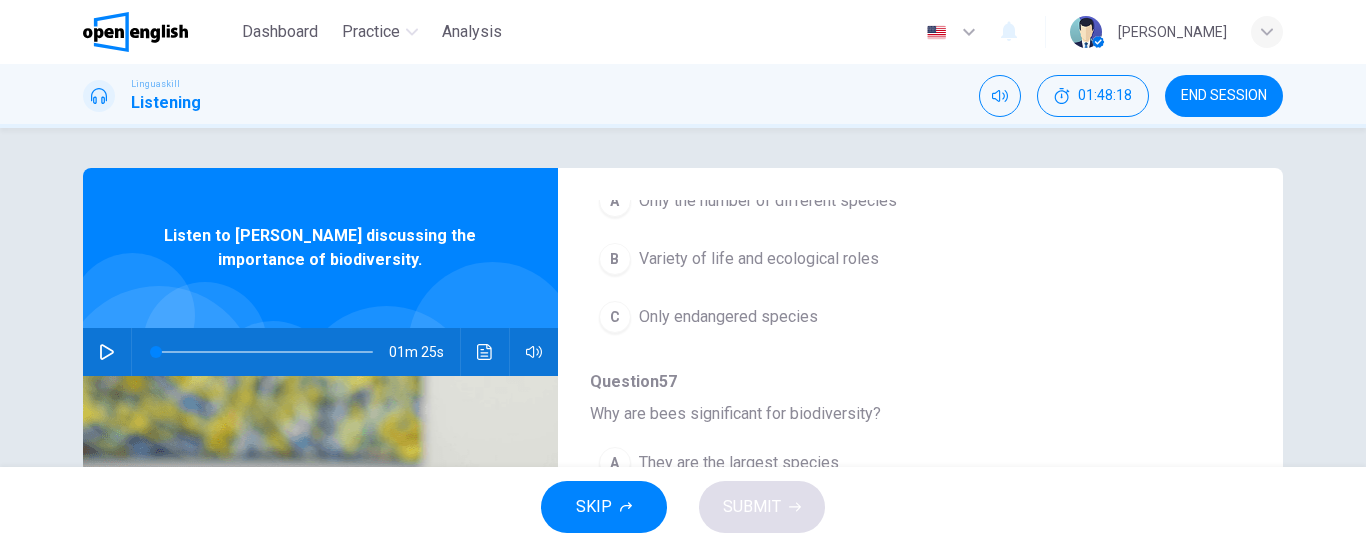scroll, scrollTop: 200, scrollLeft: 0, axis: vertical 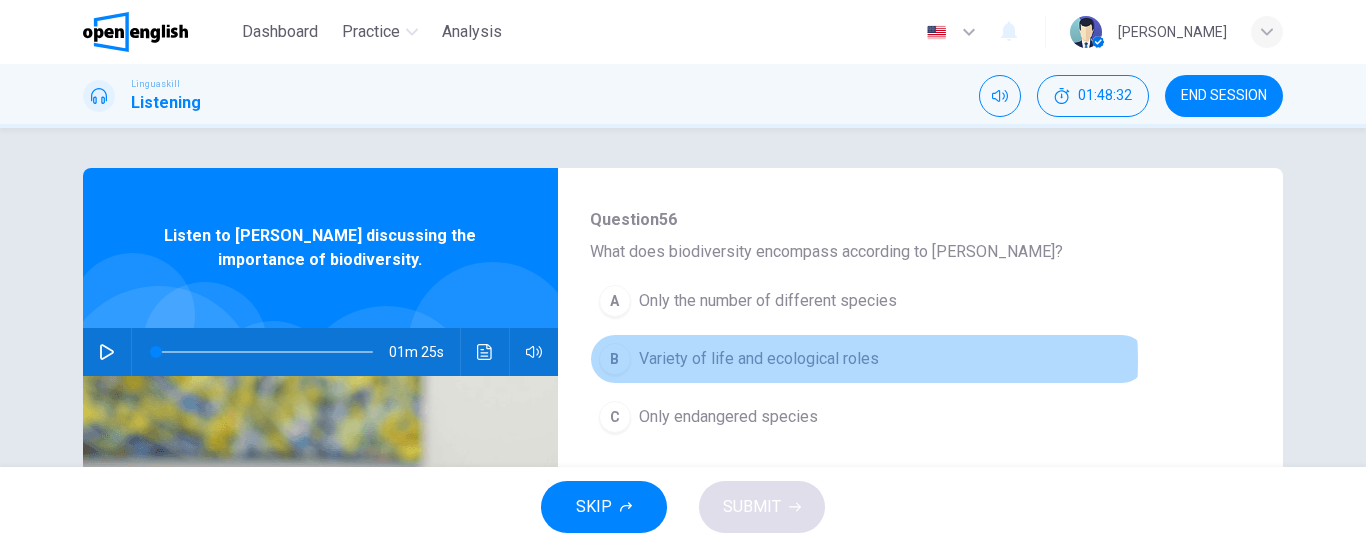 click on "Variety of life and ecological roles" at bounding box center (759, 359) 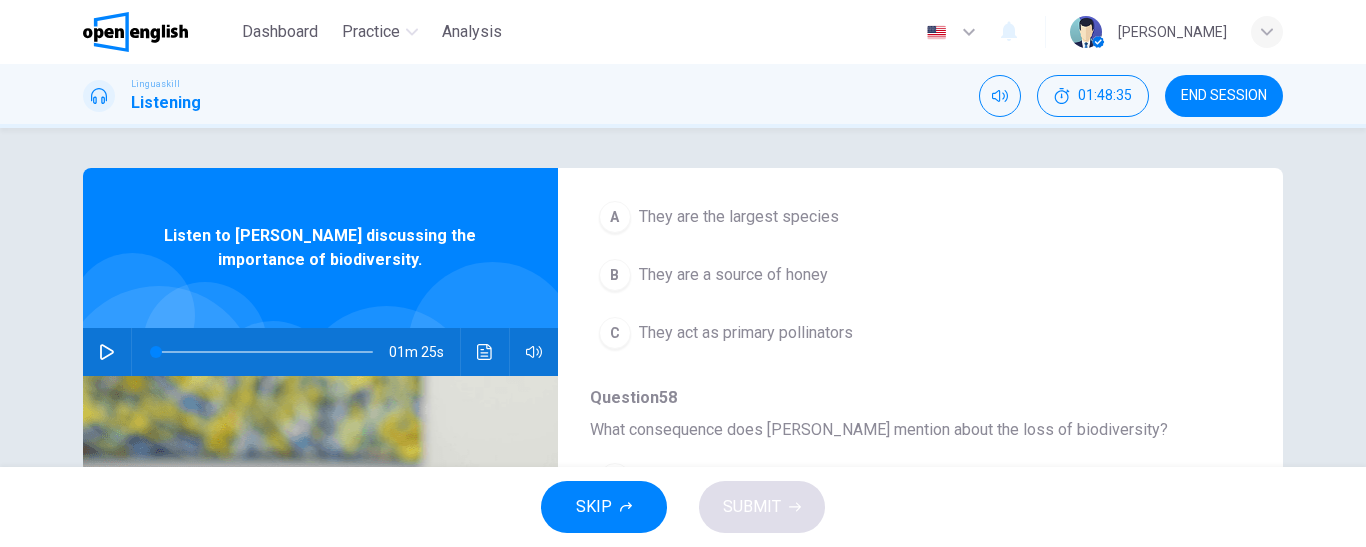 scroll, scrollTop: 500, scrollLeft: 0, axis: vertical 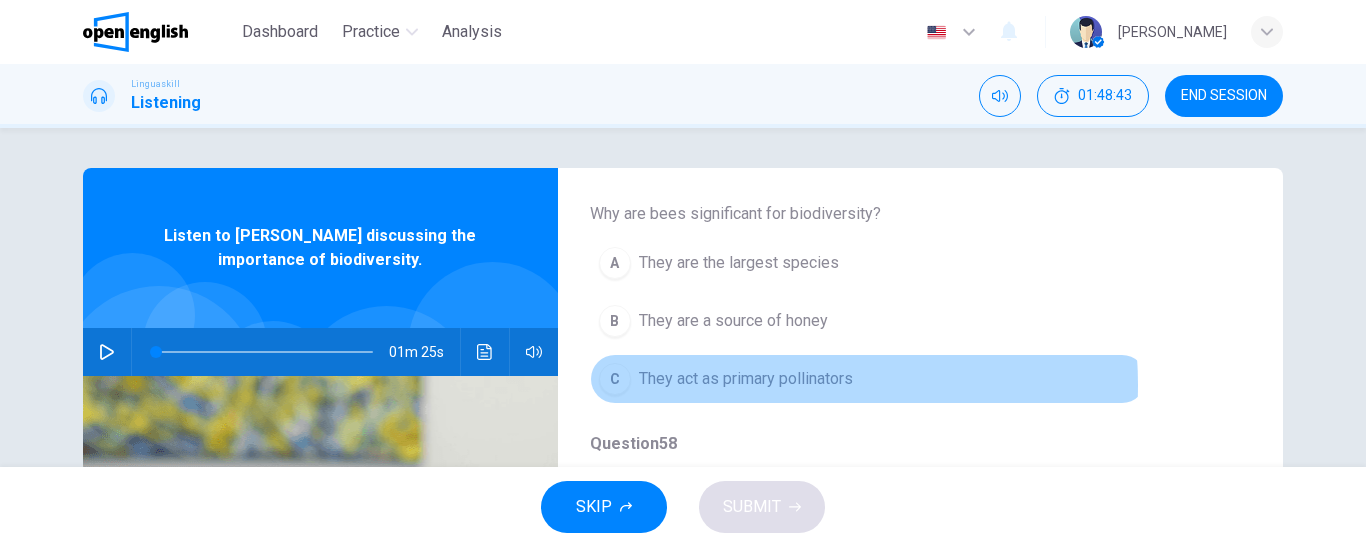 click on "They act as primary pollinators" at bounding box center [746, 379] 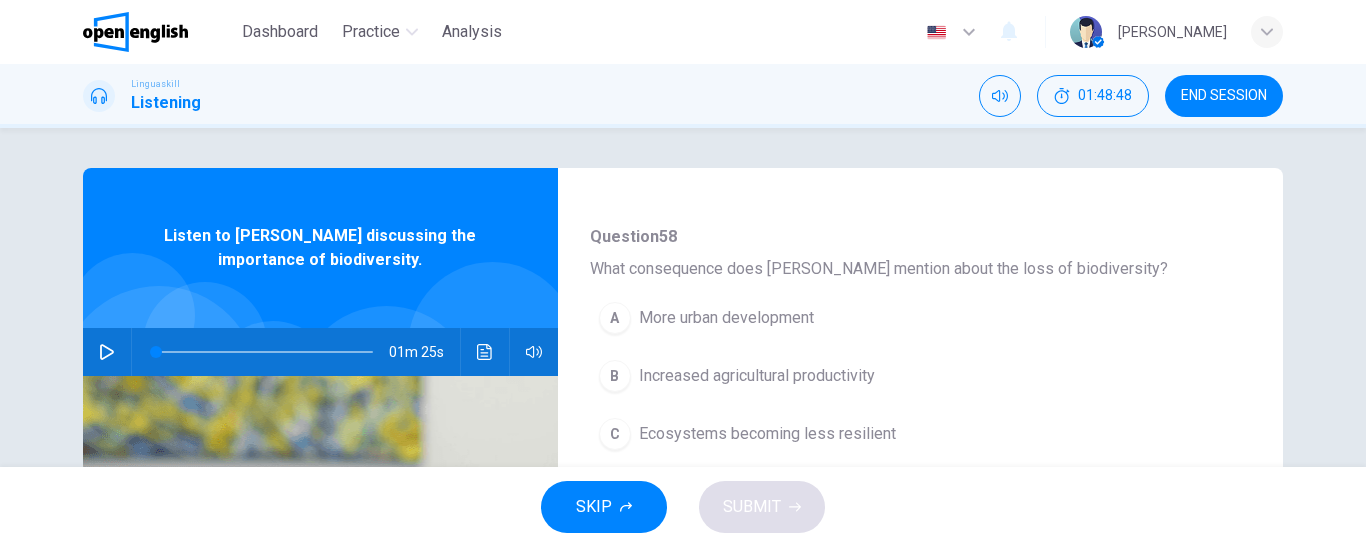 scroll, scrollTop: 700, scrollLeft: 0, axis: vertical 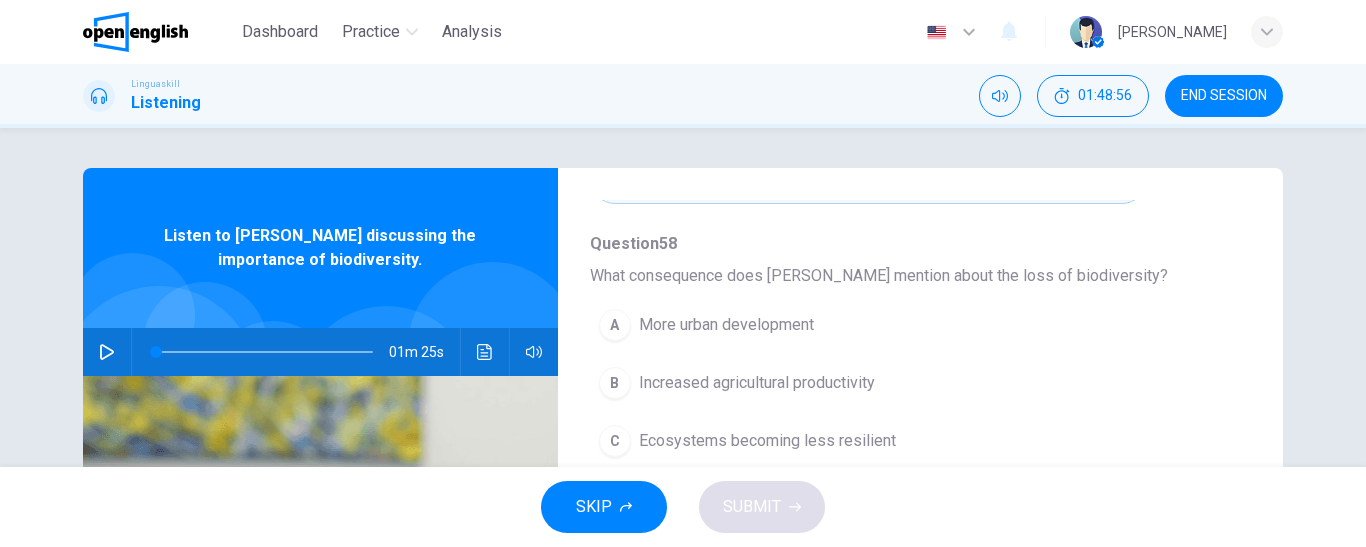 click on "Ecosystems becoming less resilient" at bounding box center [767, 441] 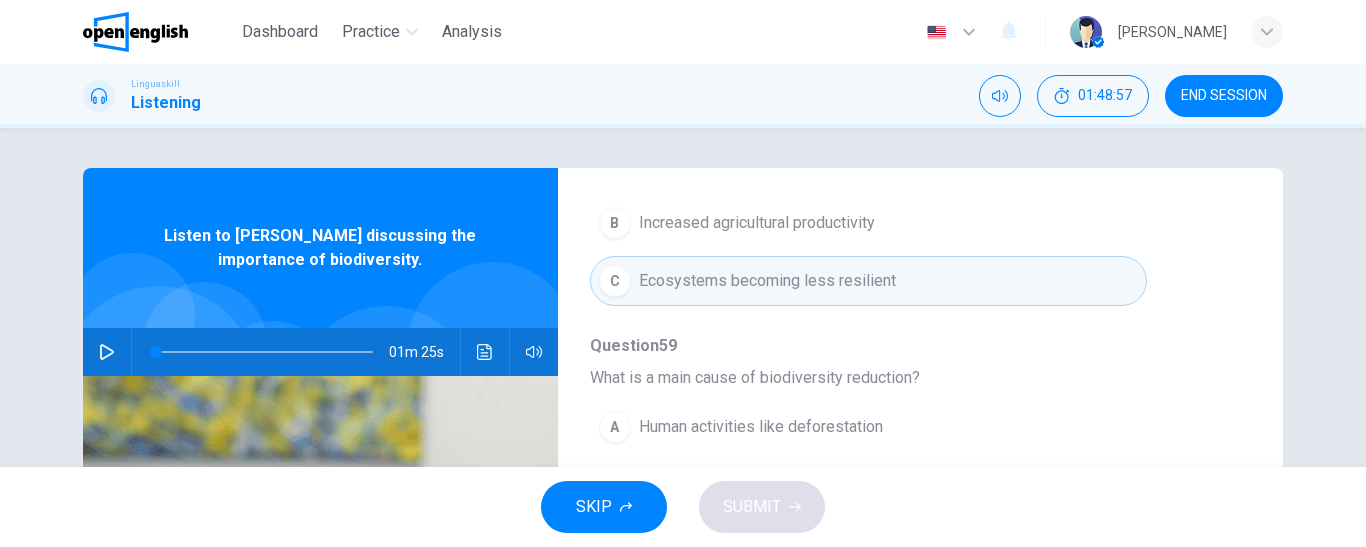 scroll, scrollTop: 863, scrollLeft: 0, axis: vertical 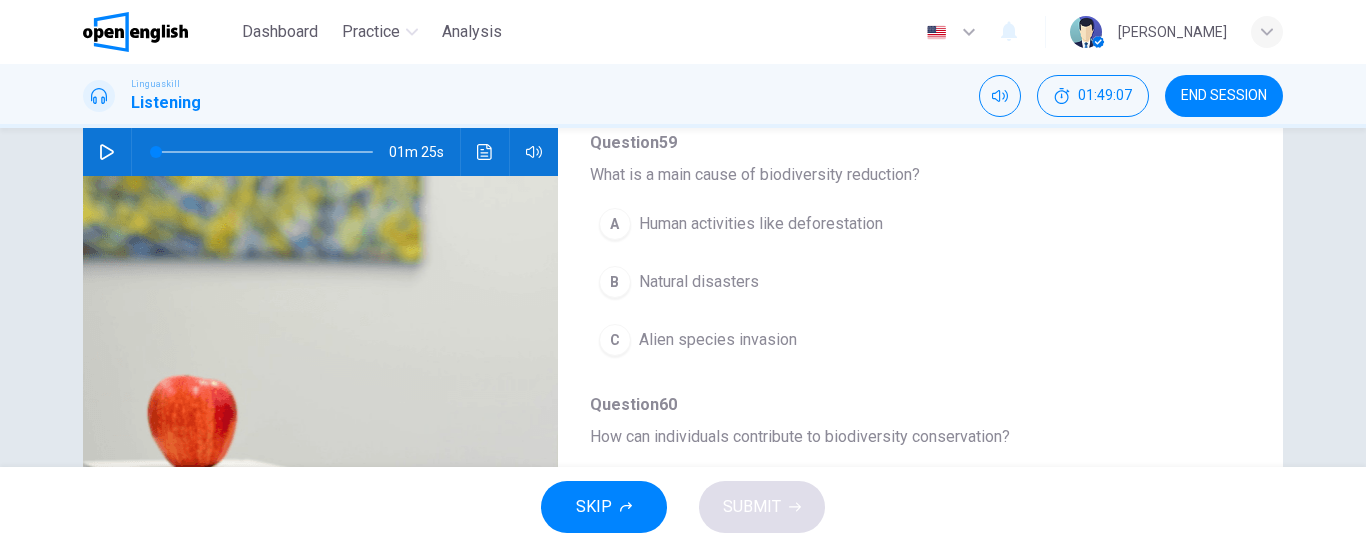 click on "Human activities like deforestation" at bounding box center [761, 224] 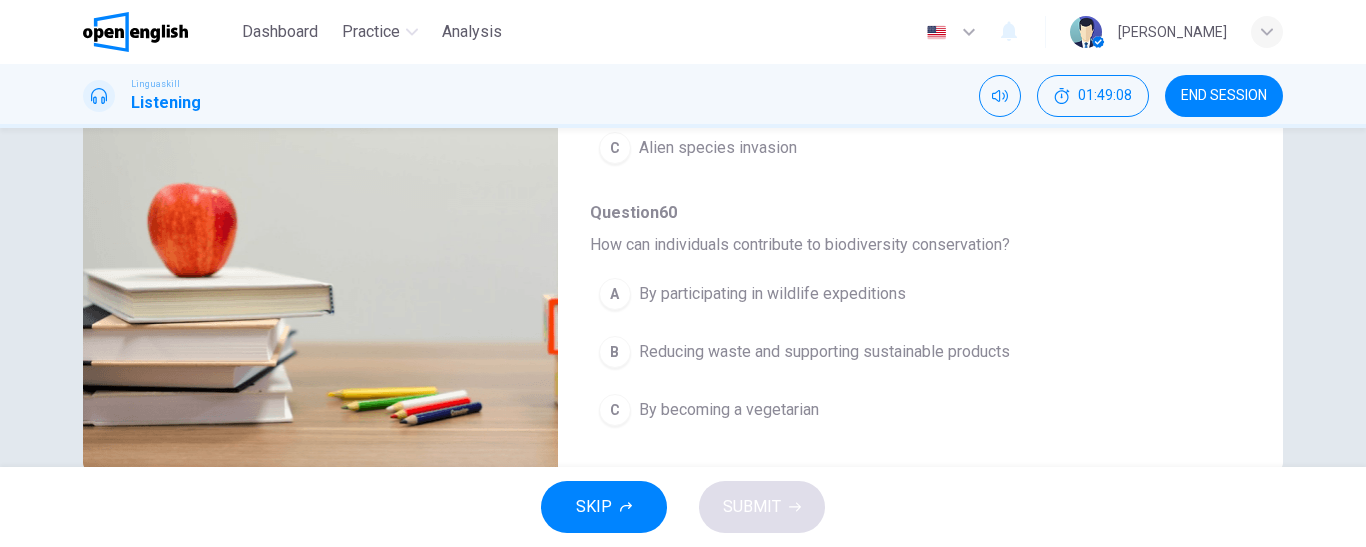 scroll, scrollTop: 400, scrollLeft: 0, axis: vertical 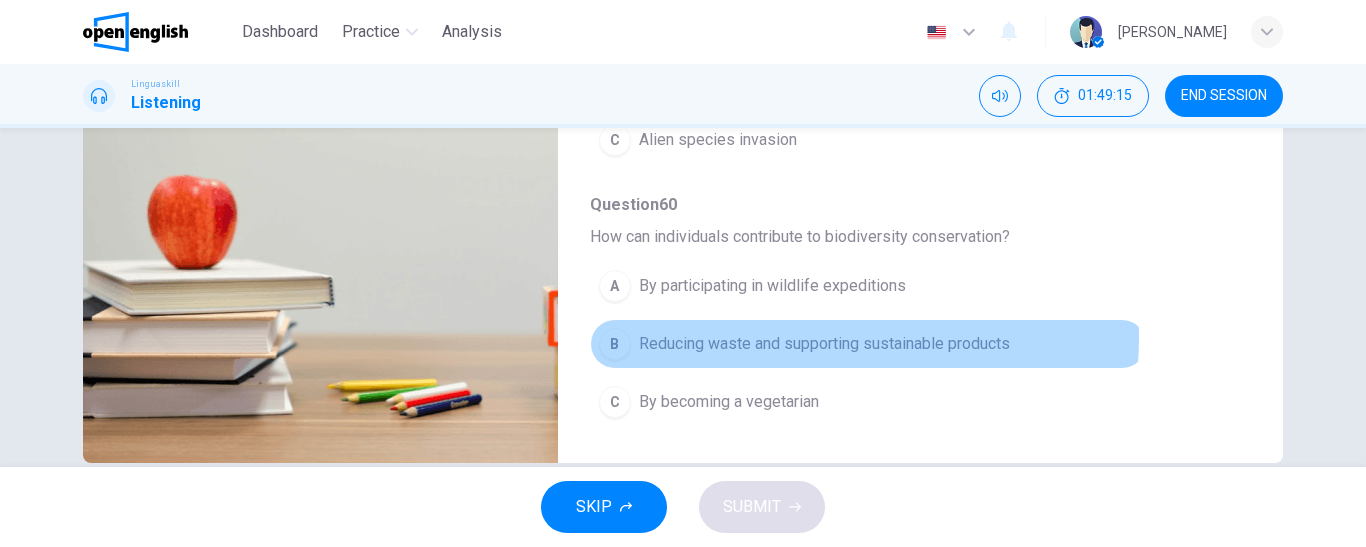 click on "Reducing waste and supporting sustainable products" at bounding box center (824, 344) 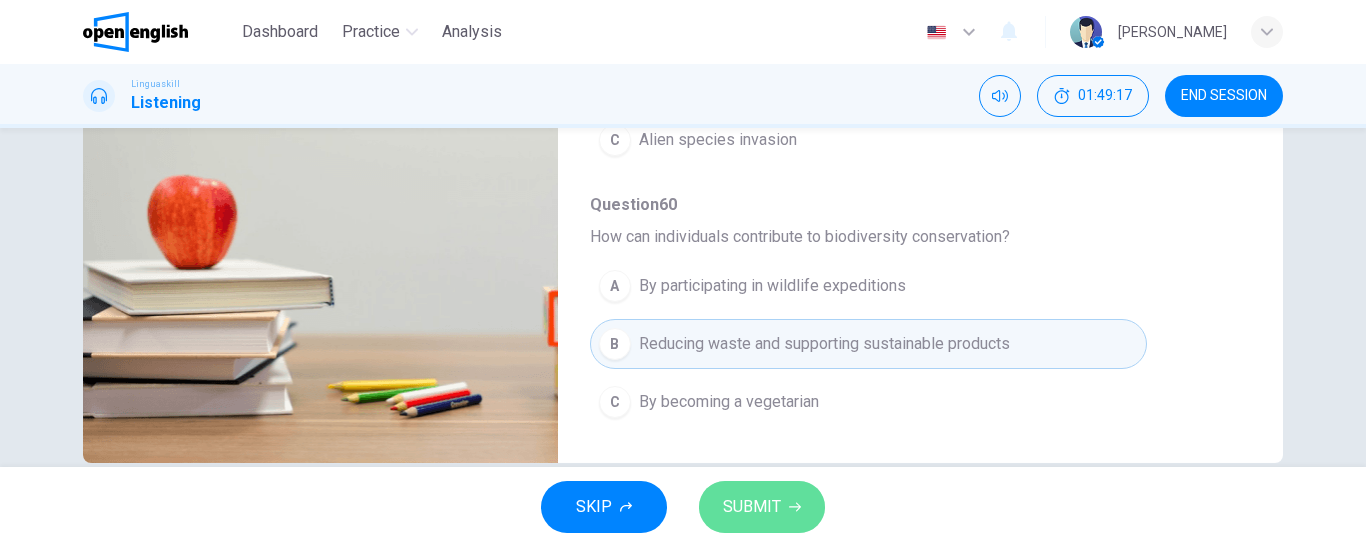 click on "SUBMIT" at bounding box center [752, 507] 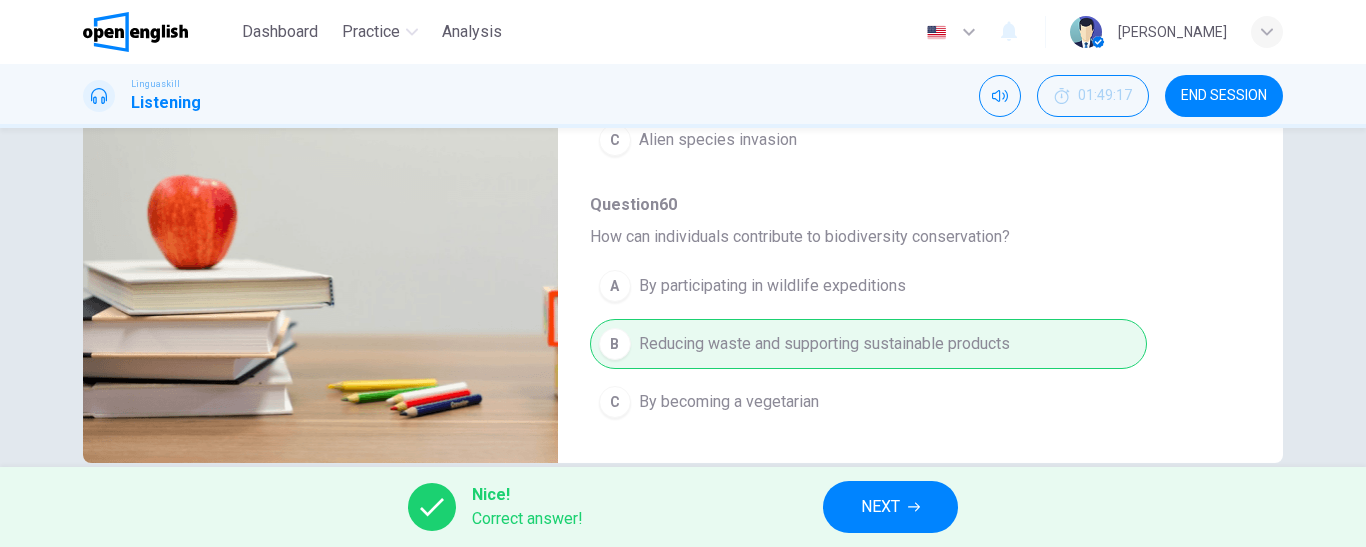 click on "NEXT" at bounding box center [880, 507] 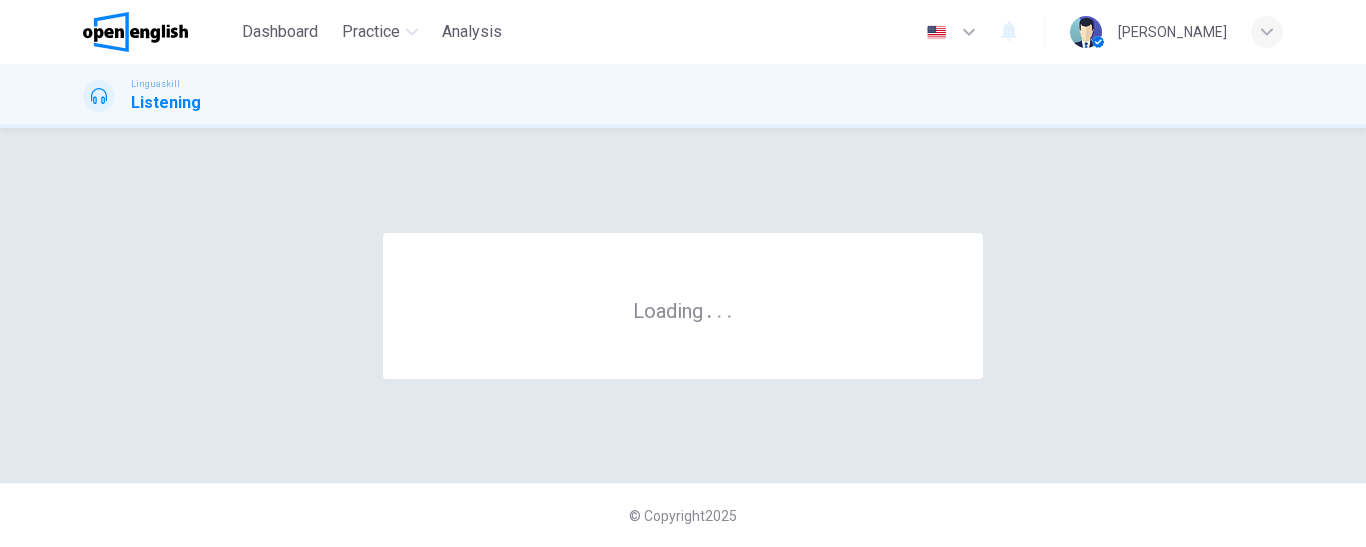 scroll, scrollTop: 0, scrollLeft: 0, axis: both 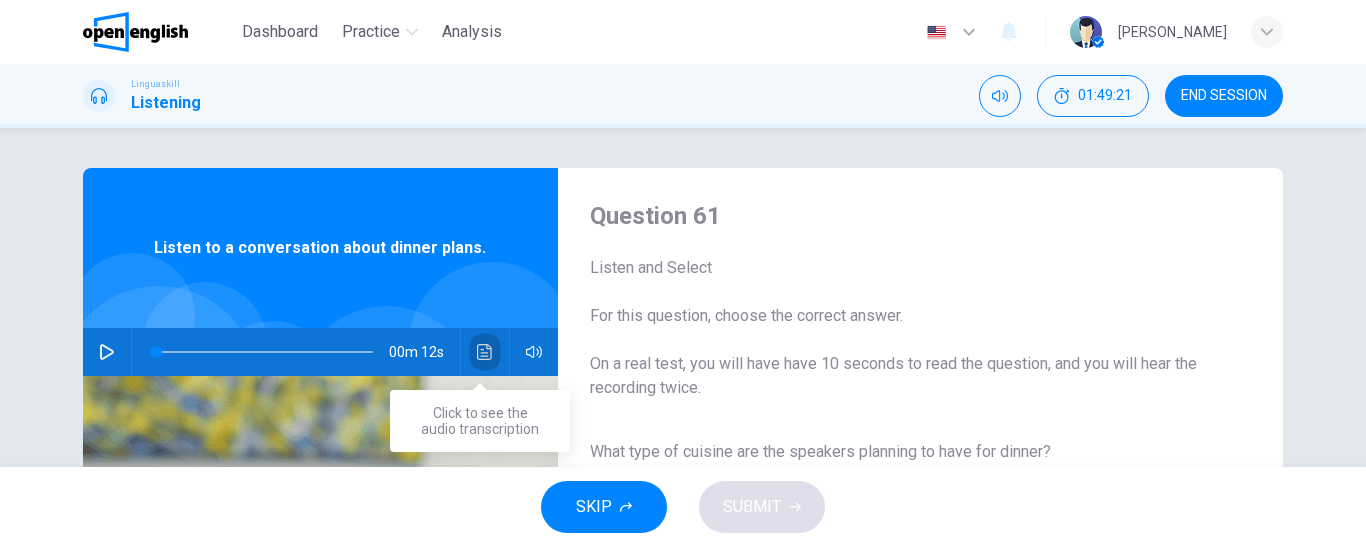 click 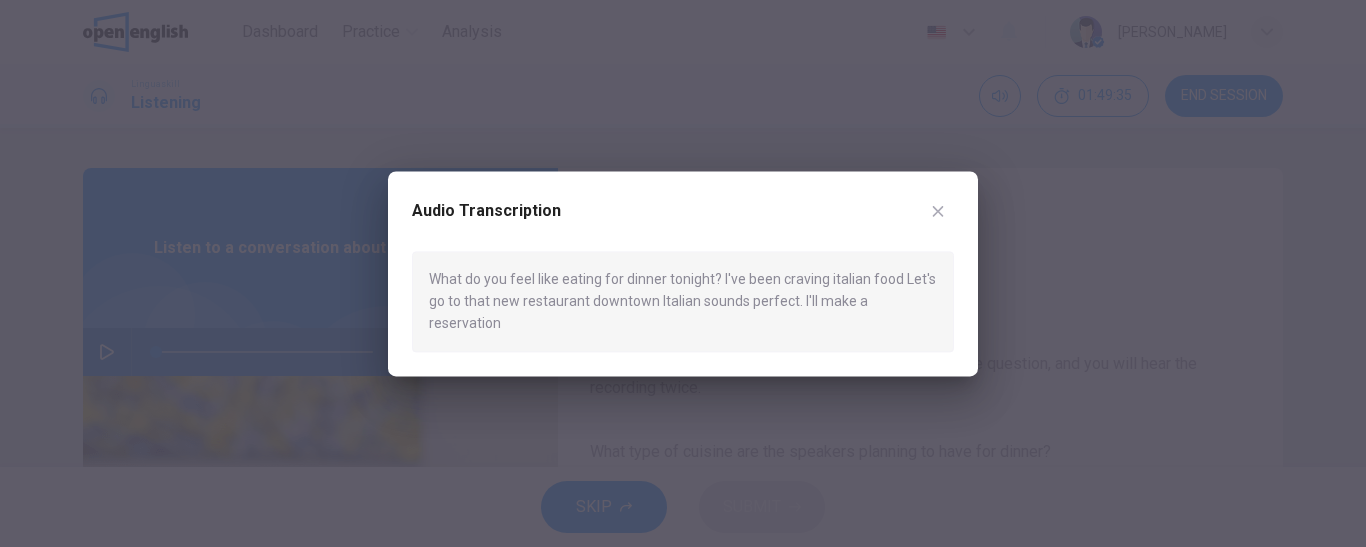 click 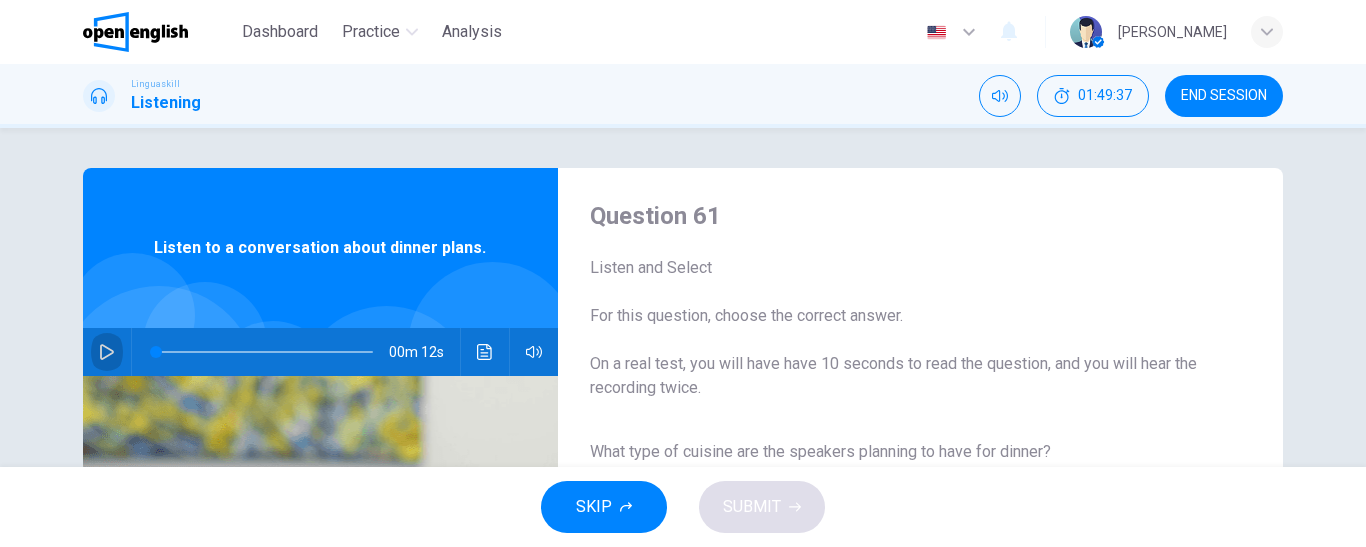 click 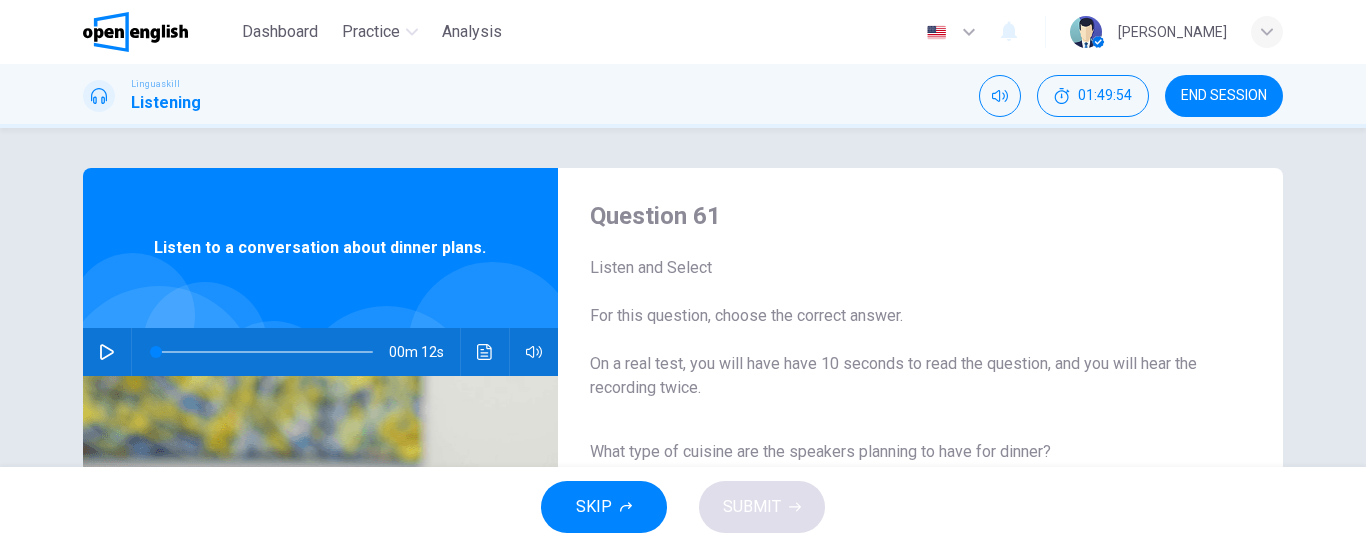 click 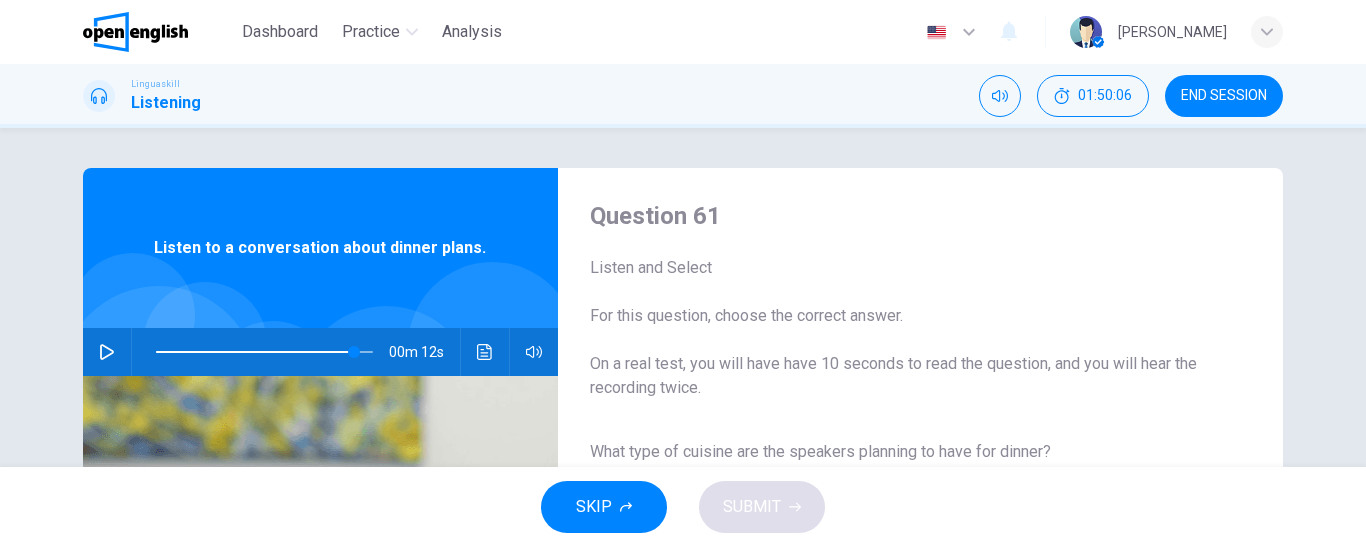 type on "*" 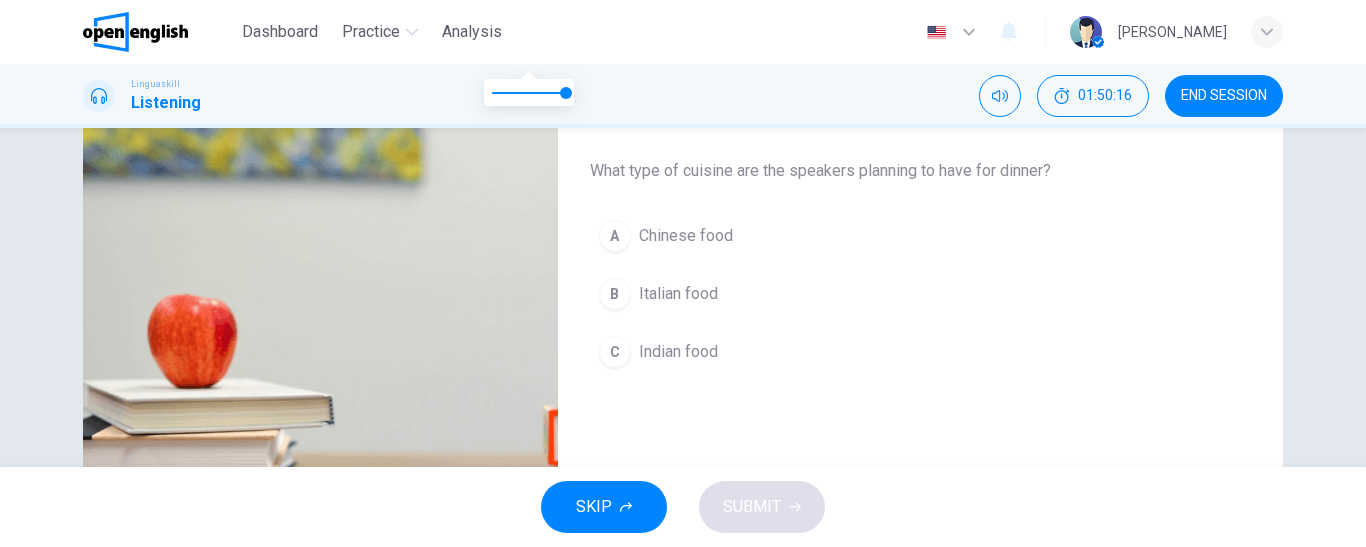 scroll, scrollTop: 300, scrollLeft: 0, axis: vertical 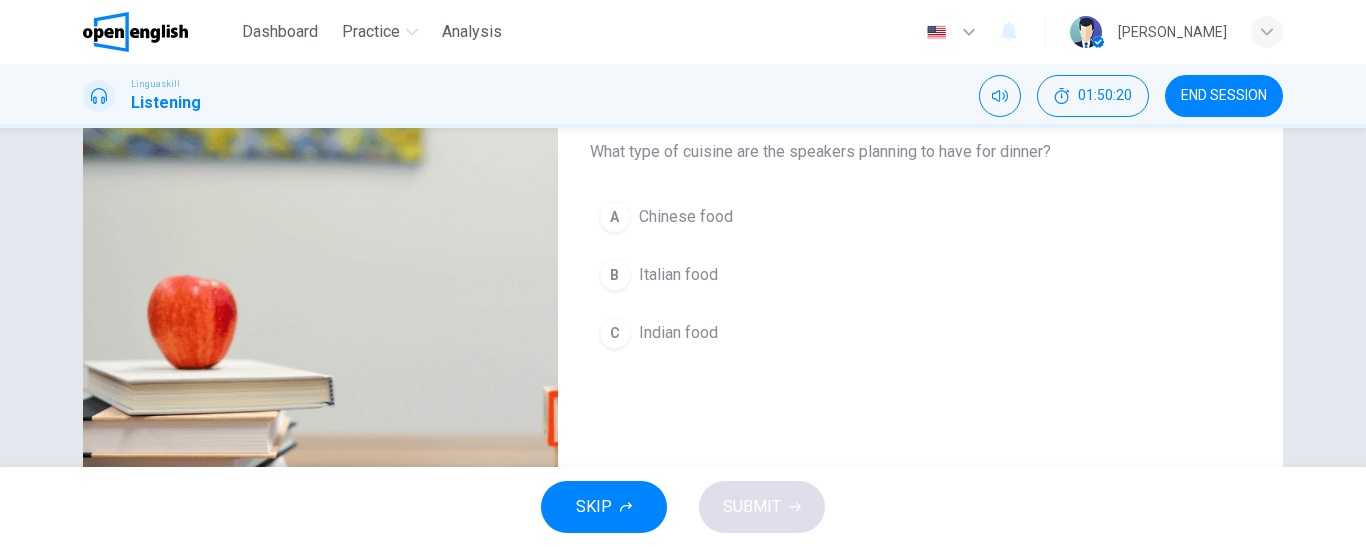 click on "Italian food" at bounding box center (678, 275) 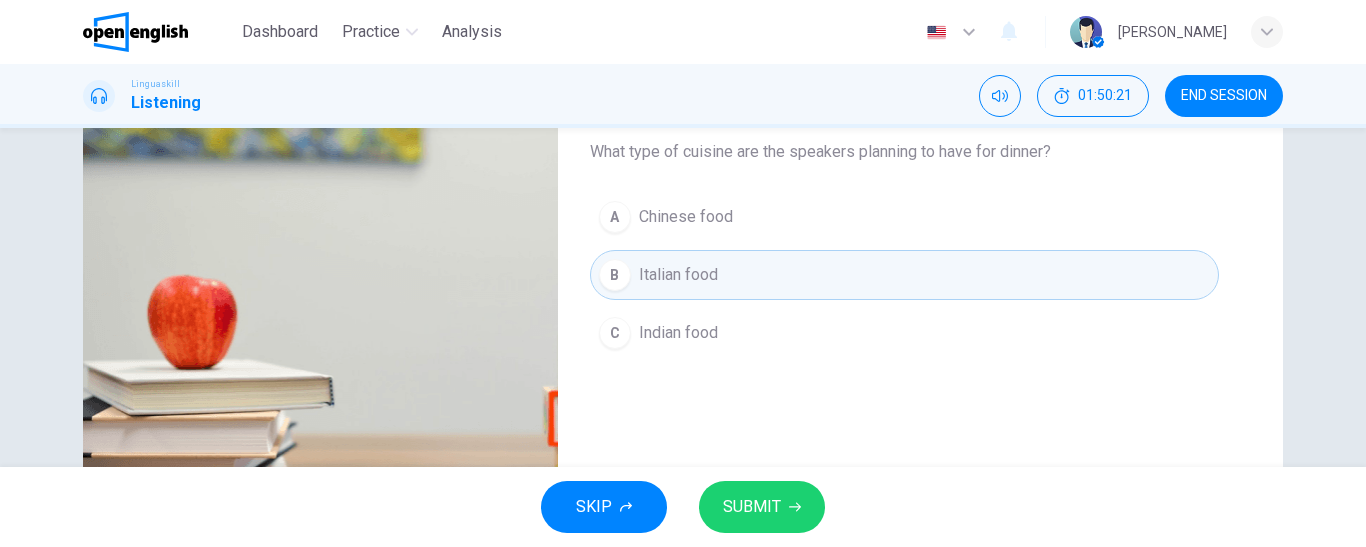 click on "SUBMIT" at bounding box center (752, 507) 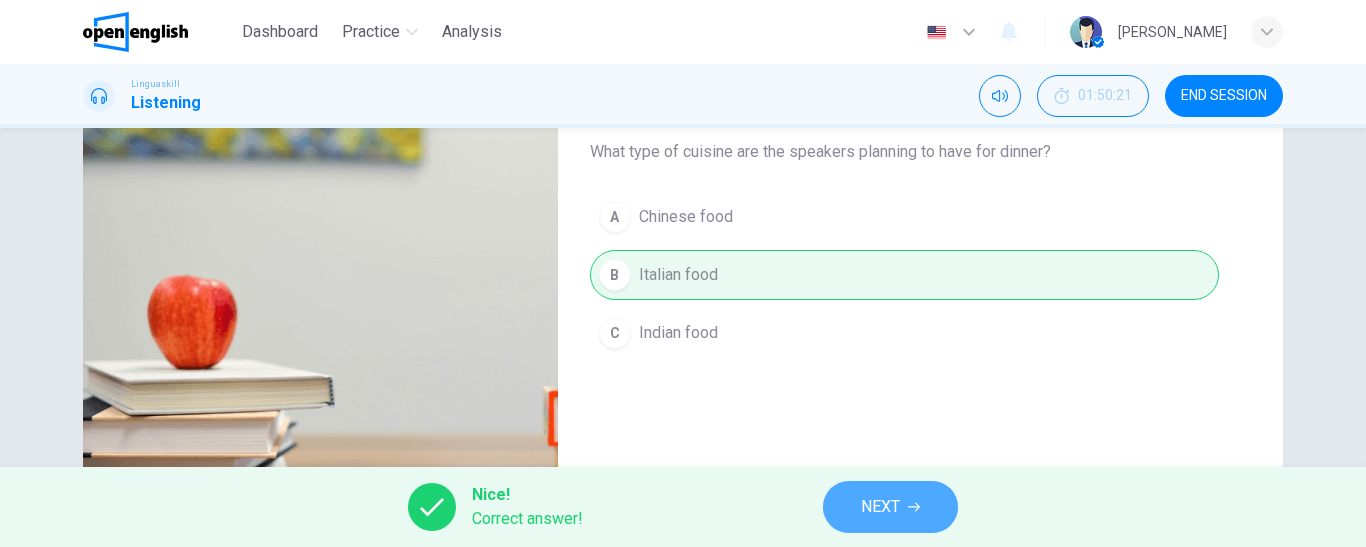 click on "NEXT" at bounding box center [890, 507] 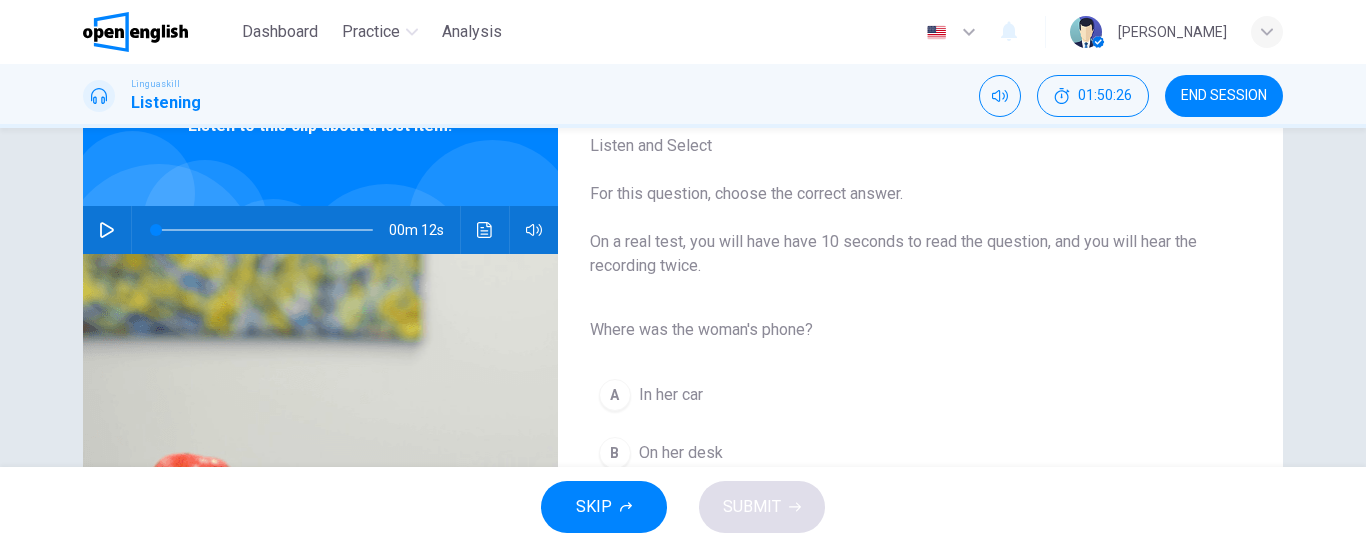 scroll, scrollTop: 100, scrollLeft: 0, axis: vertical 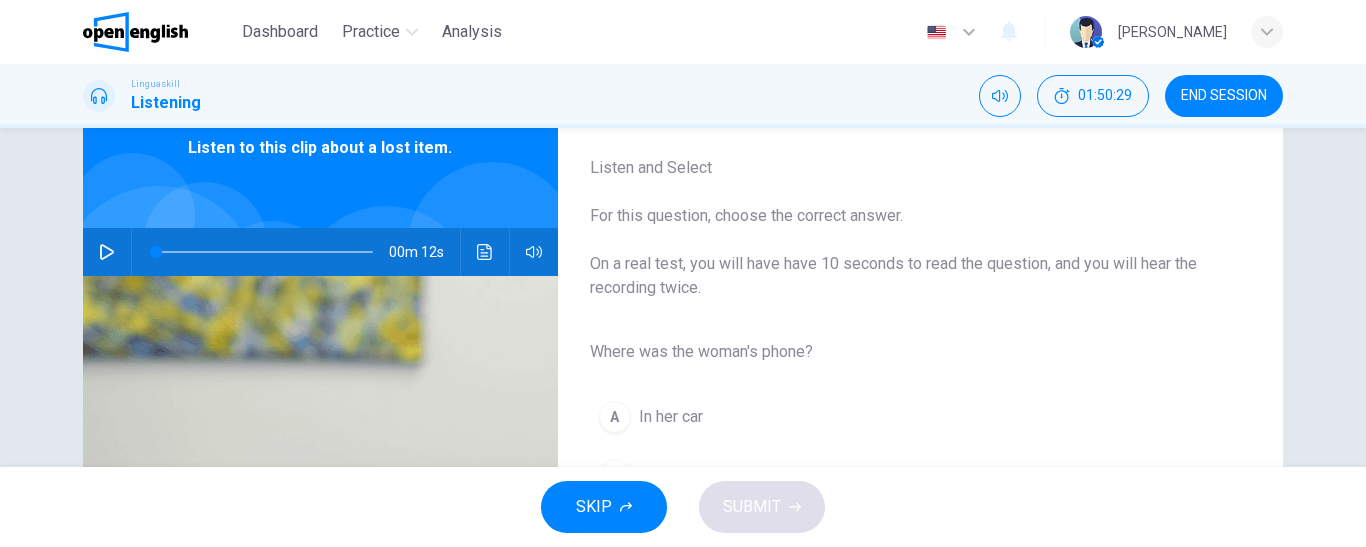 click 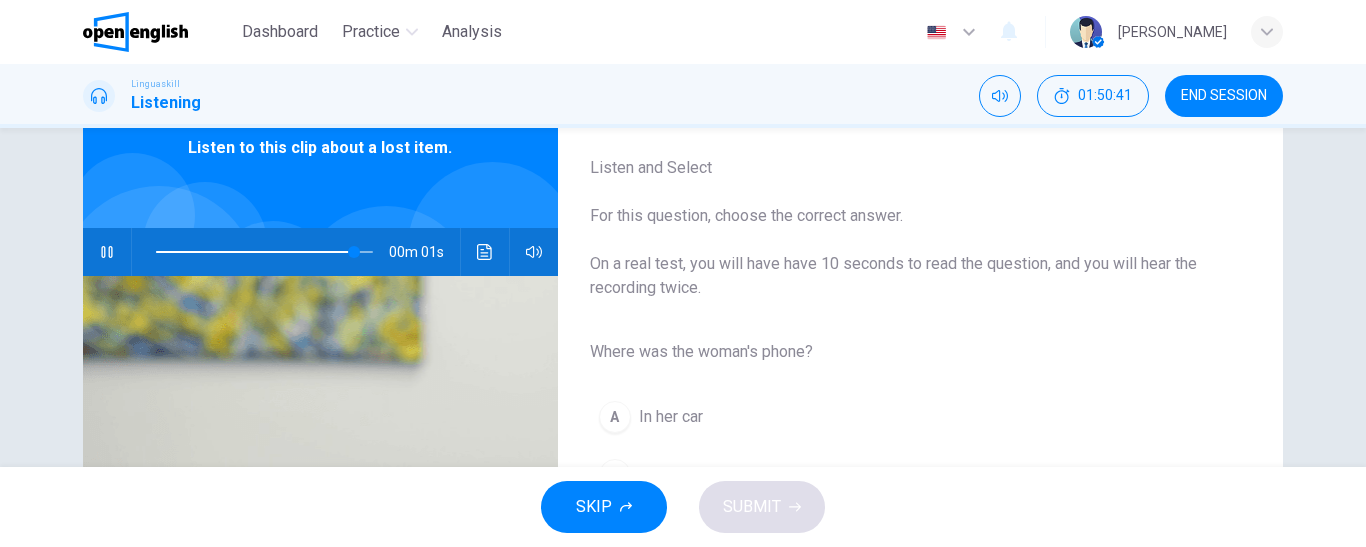 type on "*" 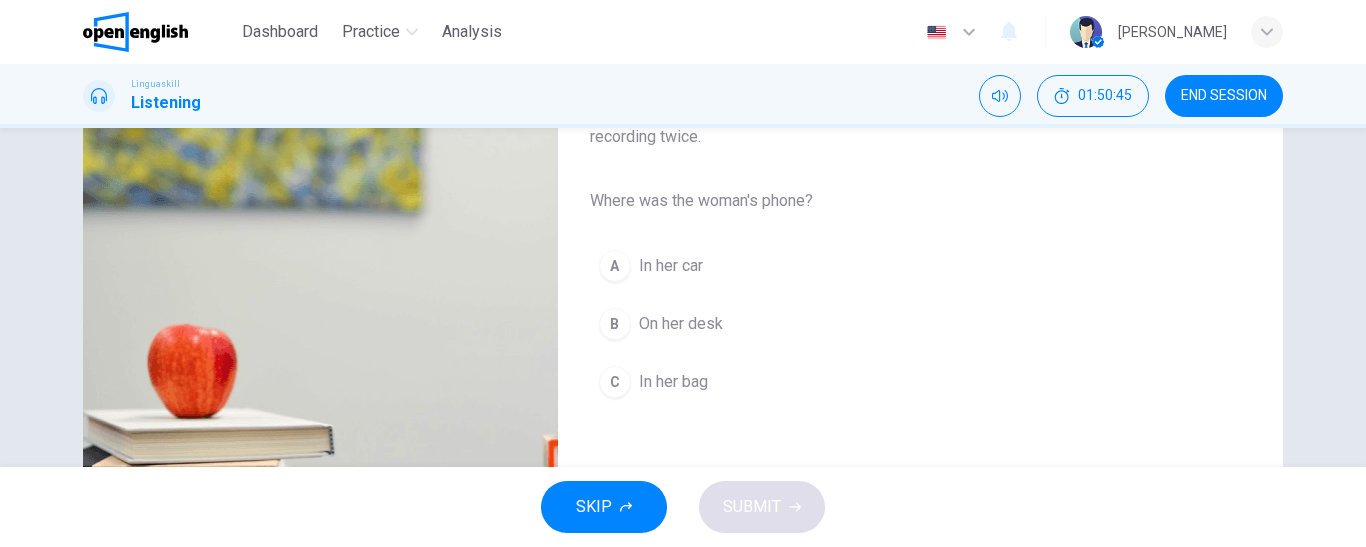 scroll, scrollTop: 300, scrollLeft: 0, axis: vertical 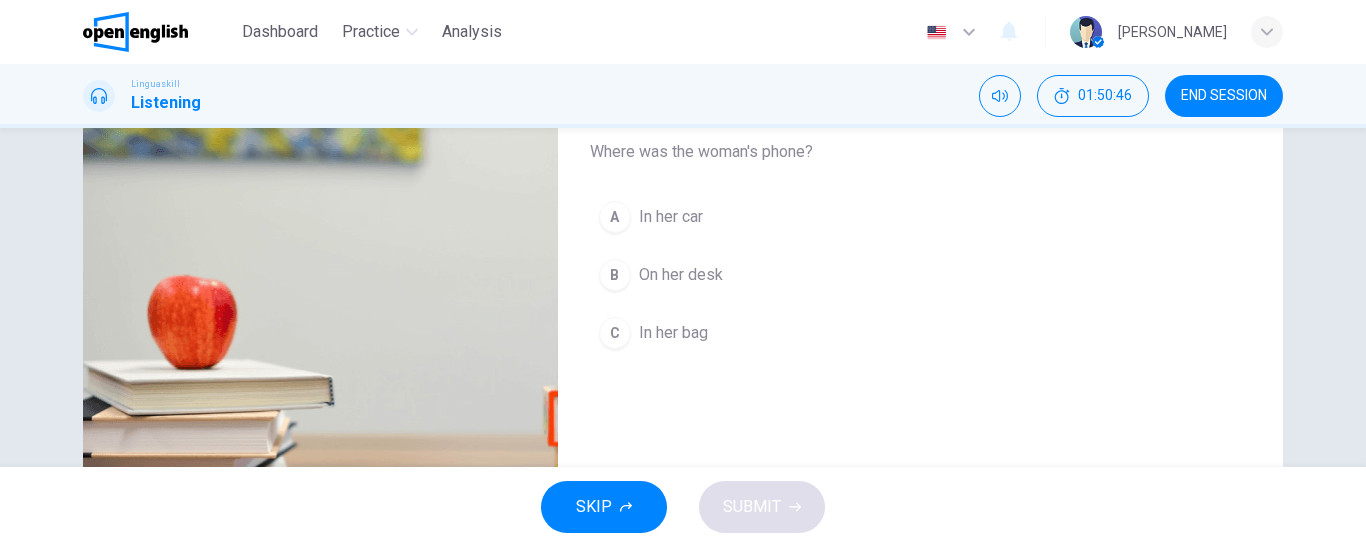 click on "In her bag" at bounding box center (673, 333) 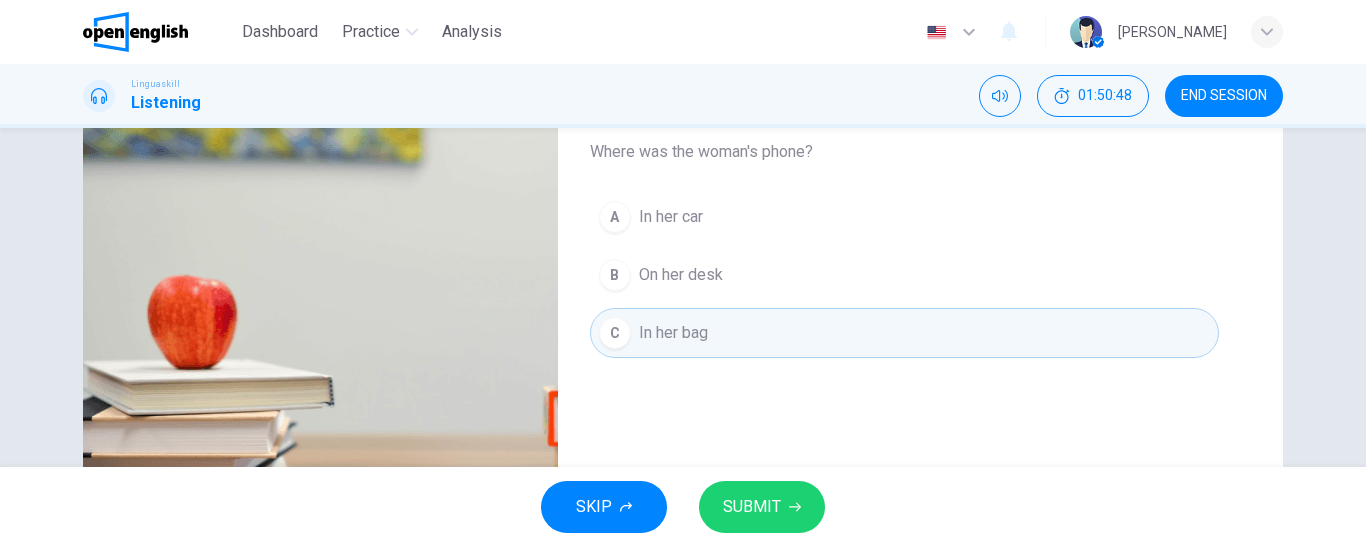 click on "SUBMIT" at bounding box center [752, 507] 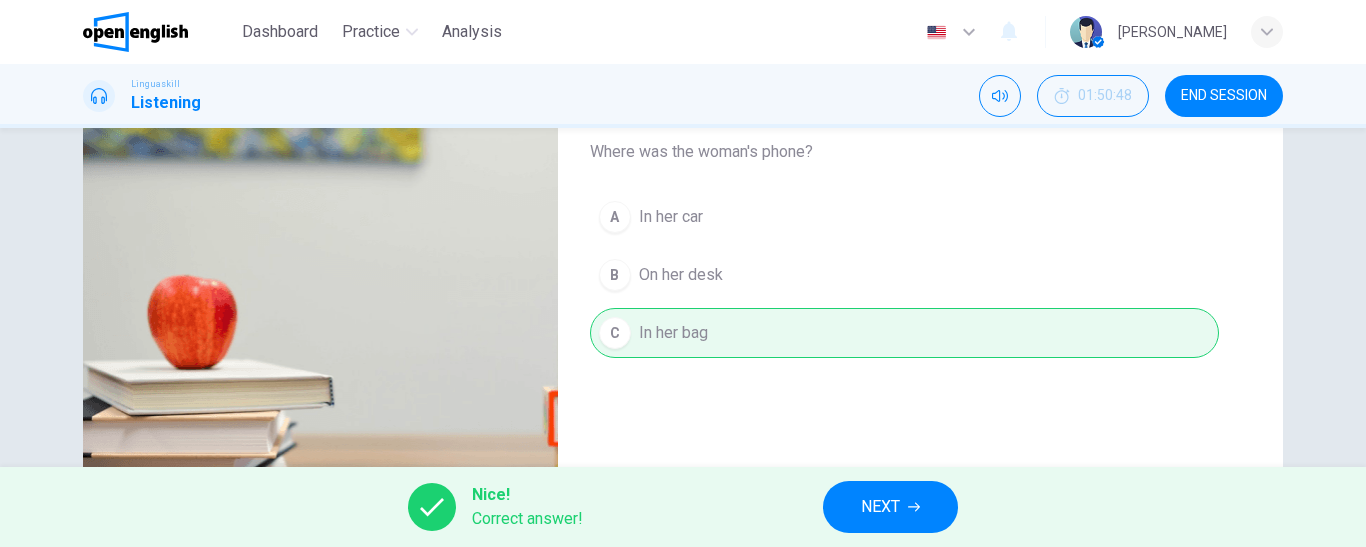 click on "NEXT" at bounding box center [880, 507] 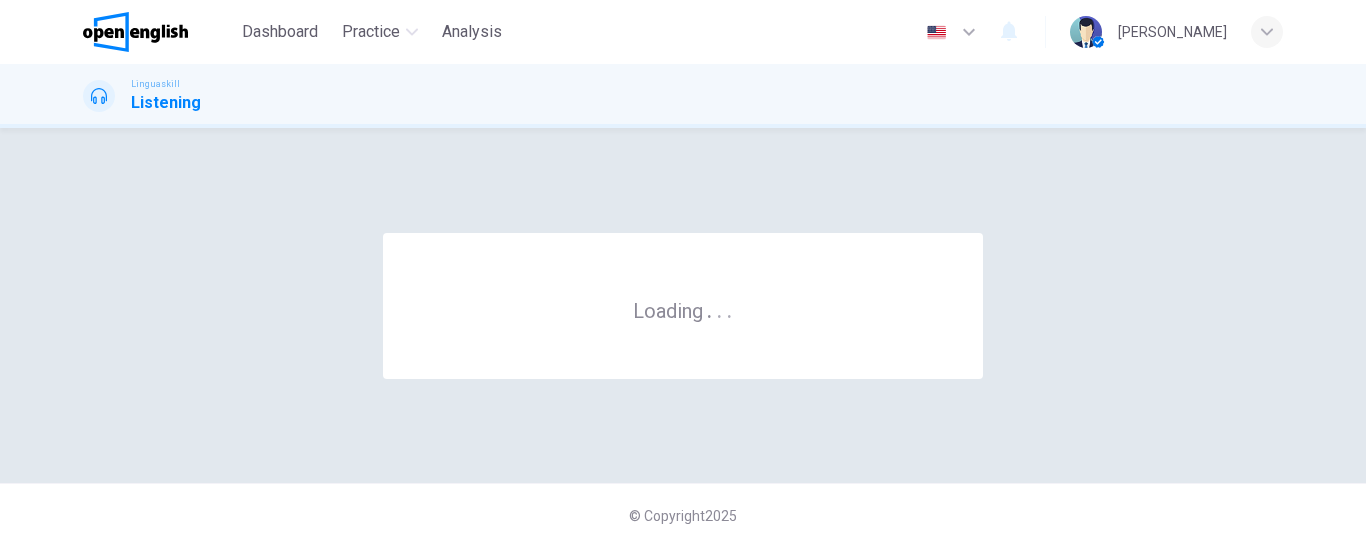 scroll, scrollTop: 0, scrollLeft: 0, axis: both 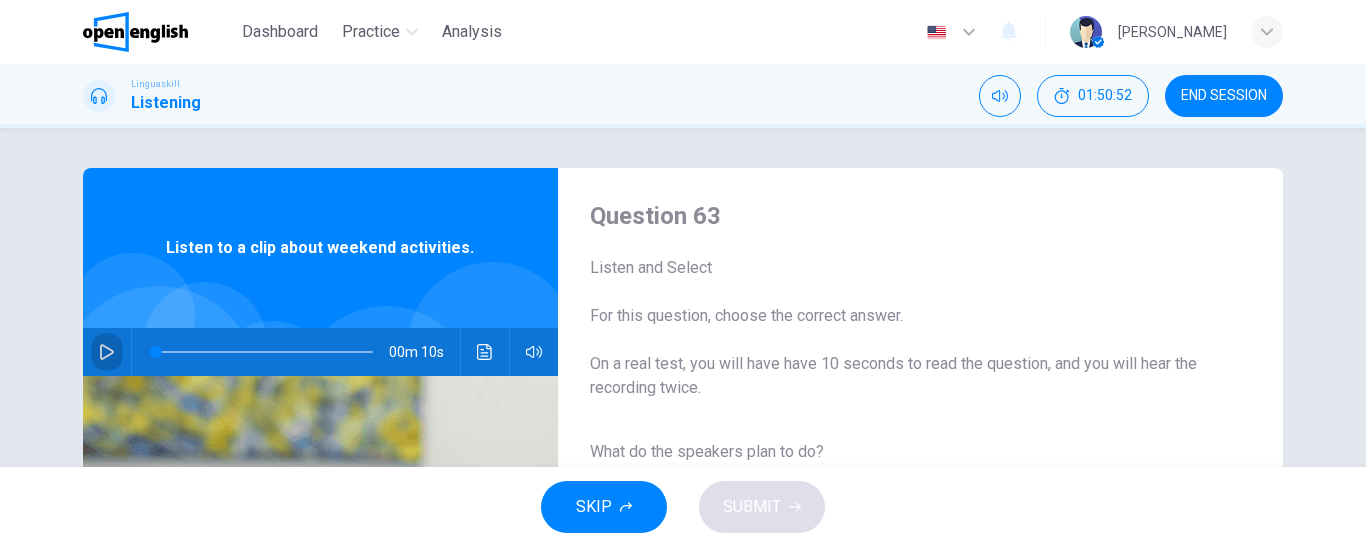 click 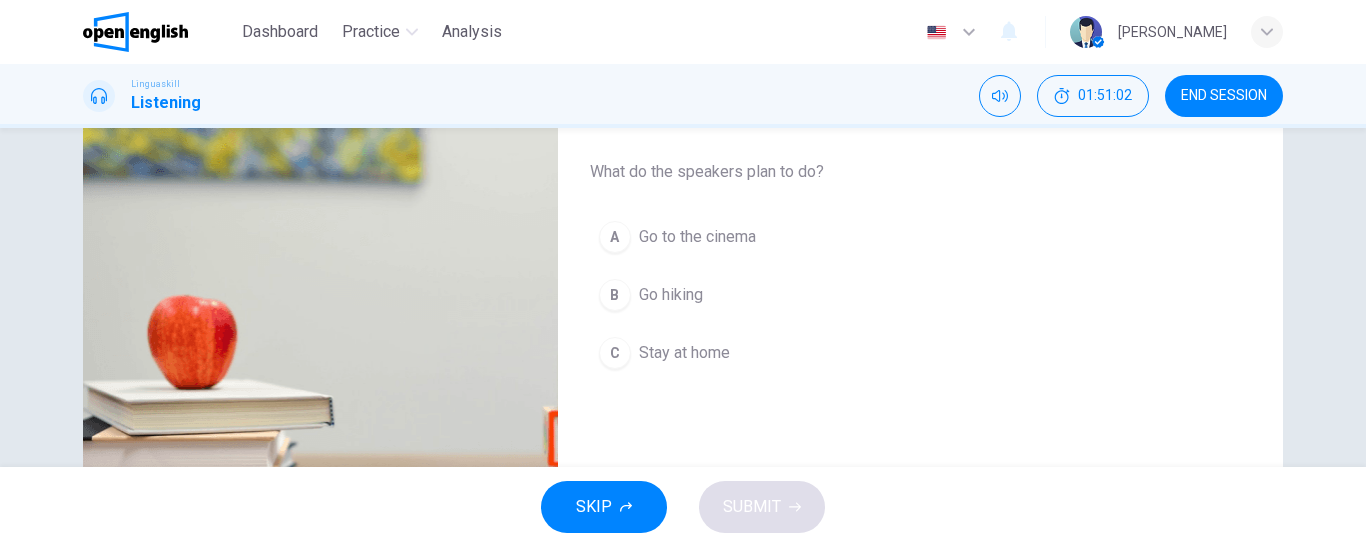 scroll, scrollTop: 300, scrollLeft: 0, axis: vertical 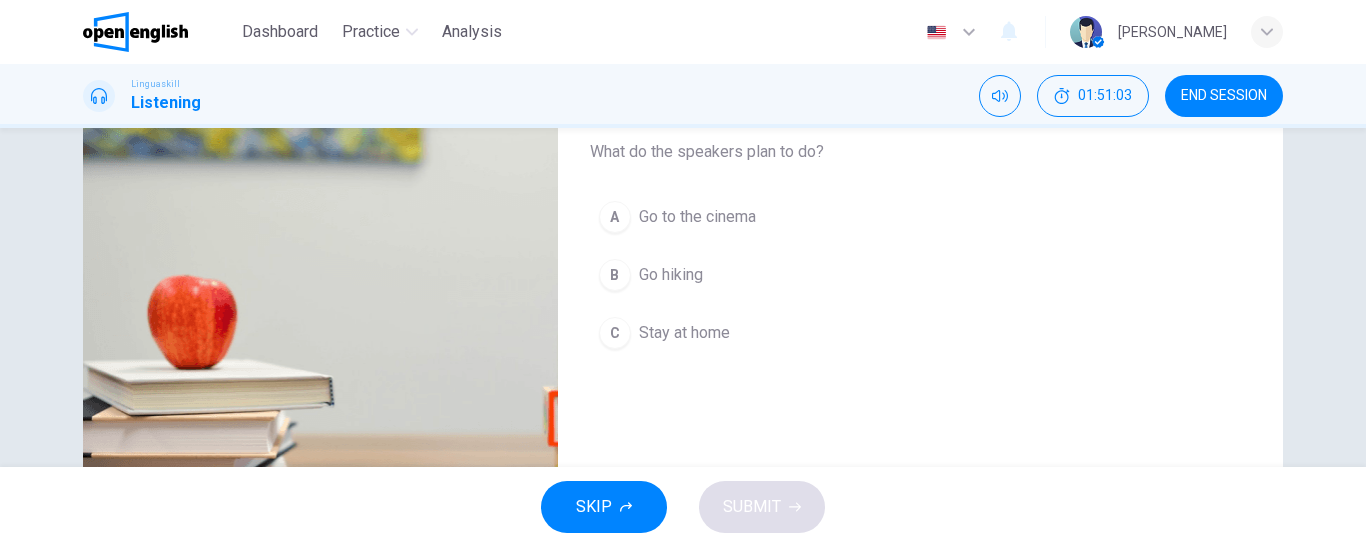 type on "*" 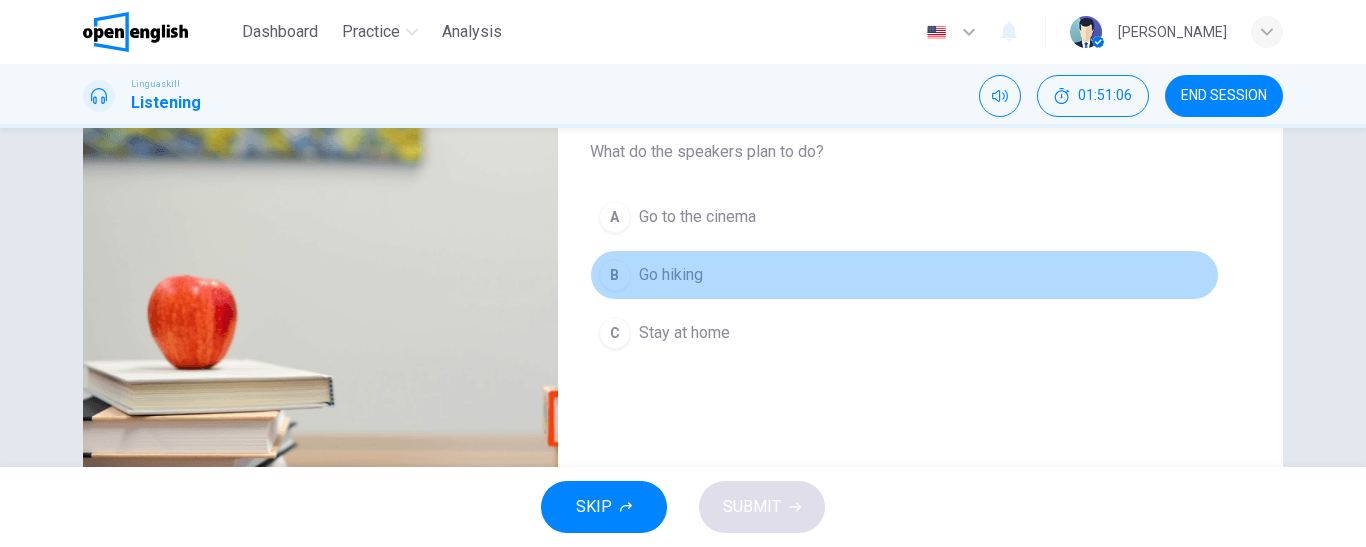click on "Go hiking" at bounding box center [671, 275] 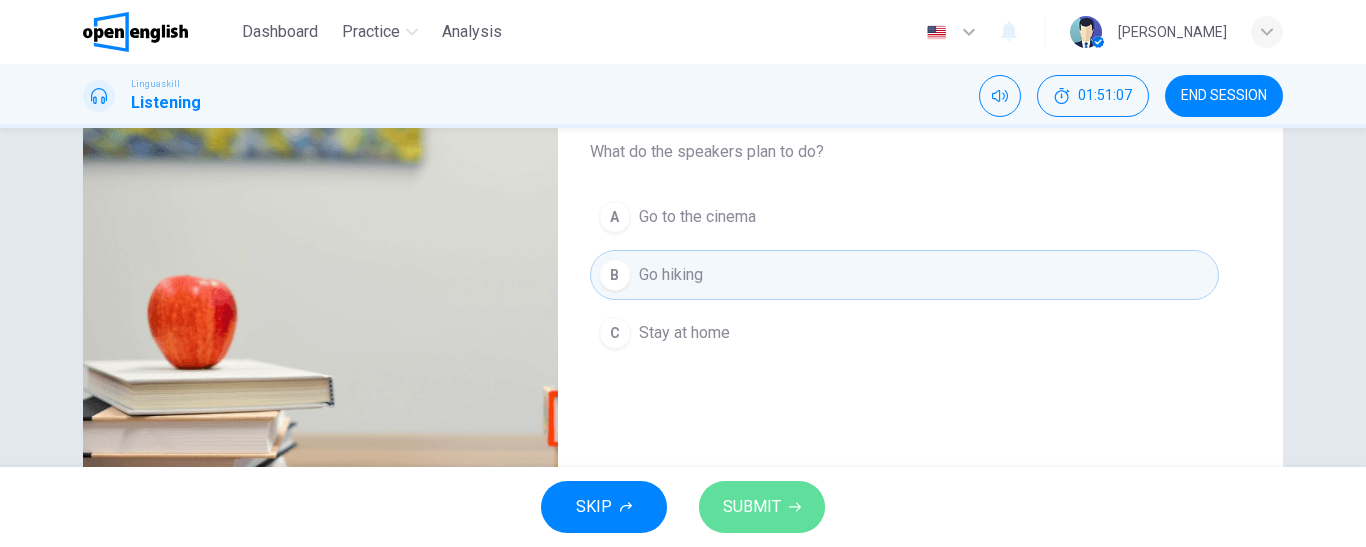 click on "SUBMIT" at bounding box center [752, 507] 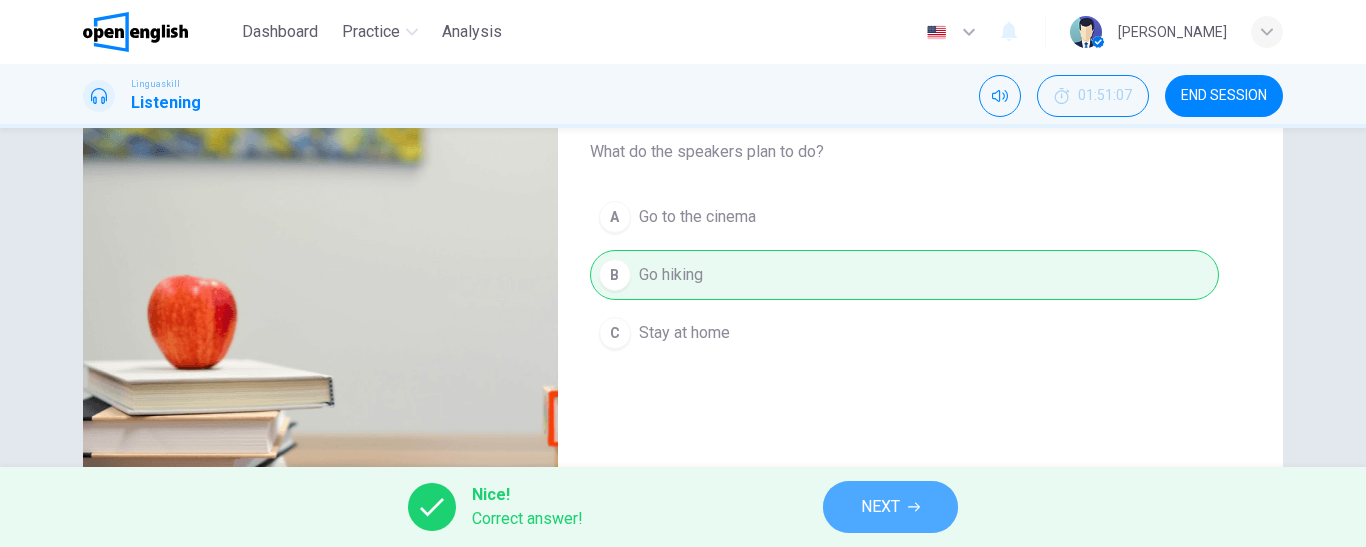 click on "NEXT" at bounding box center [880, 507] 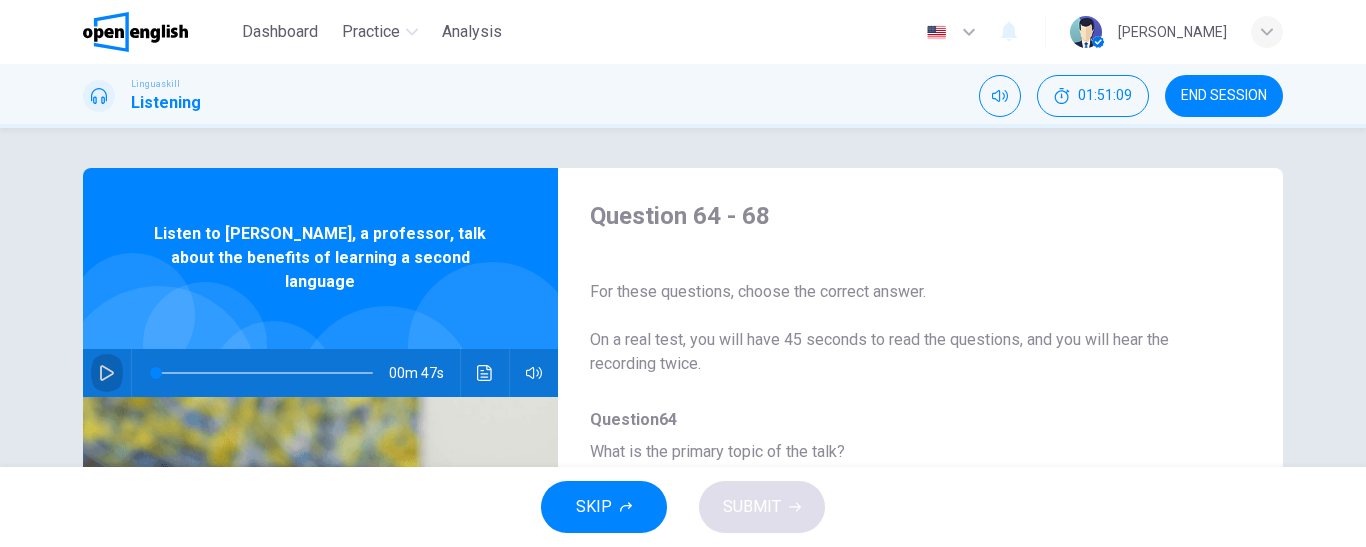 click 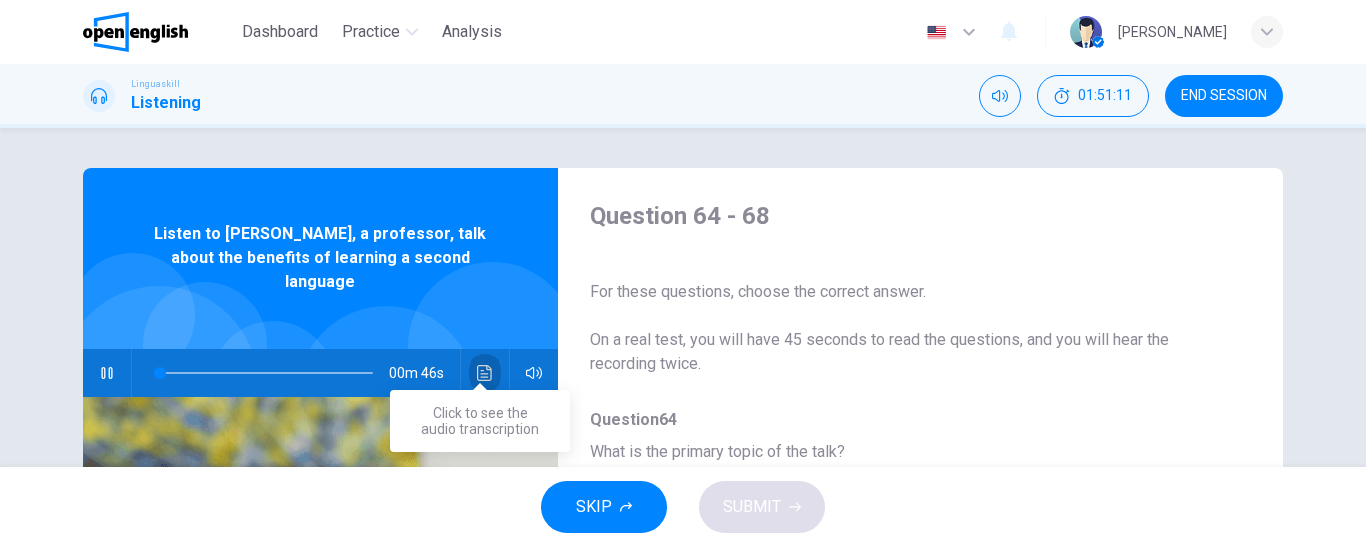 click at bounding box center [485, 373] 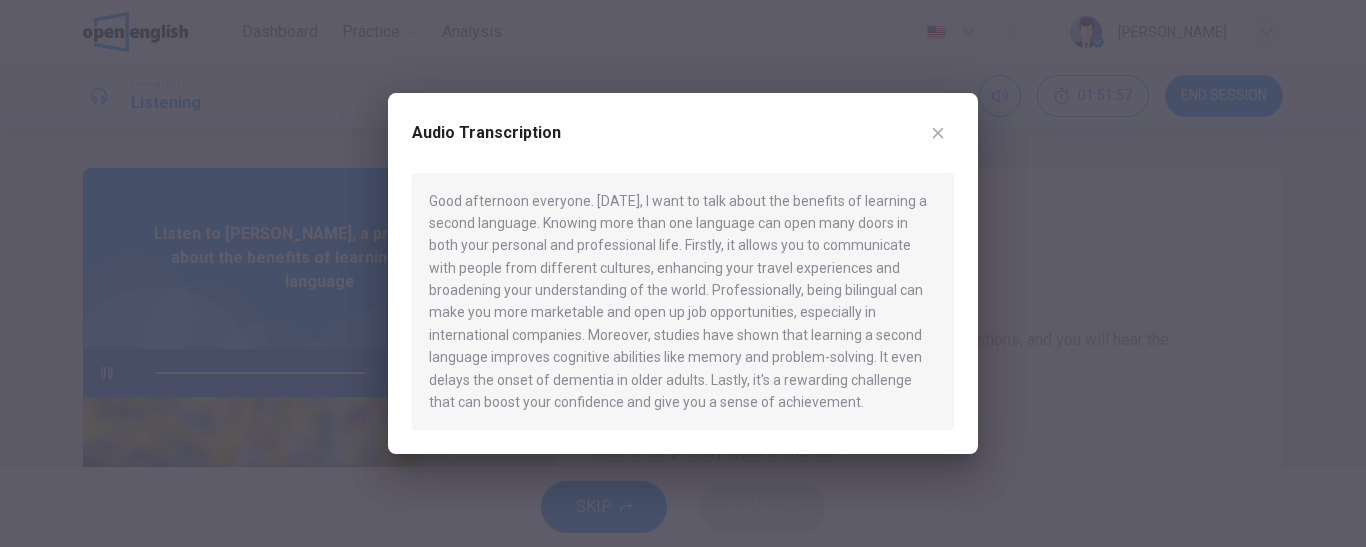 type on "*" 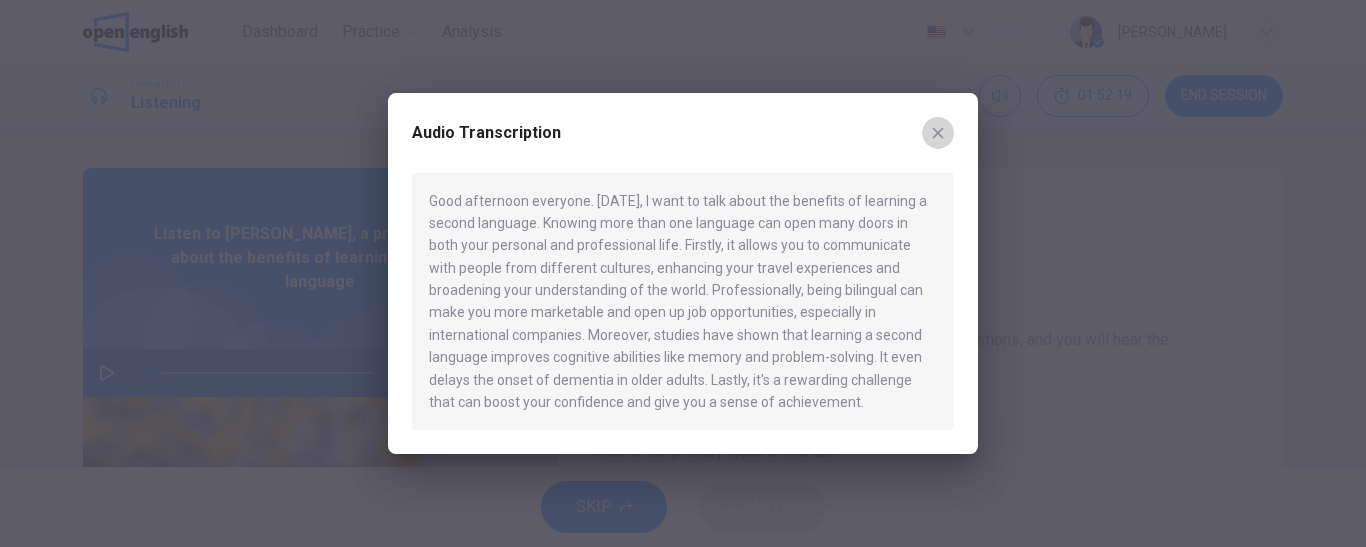 click 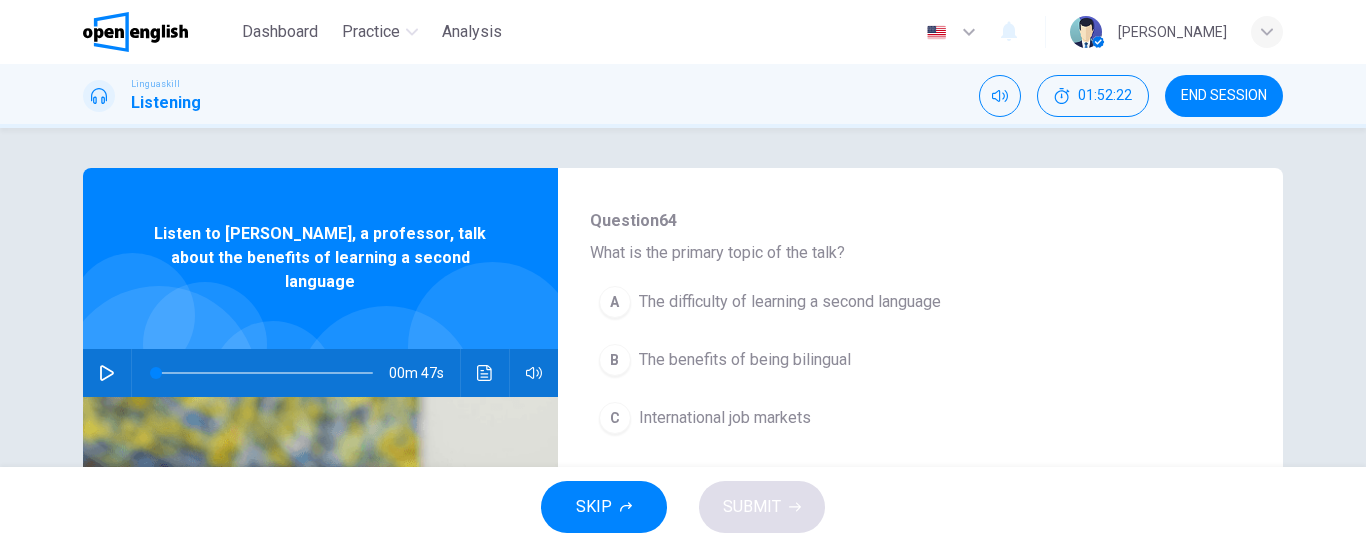 scroll, scrollTop: 200, scrollLeft: 0, axis: vertical 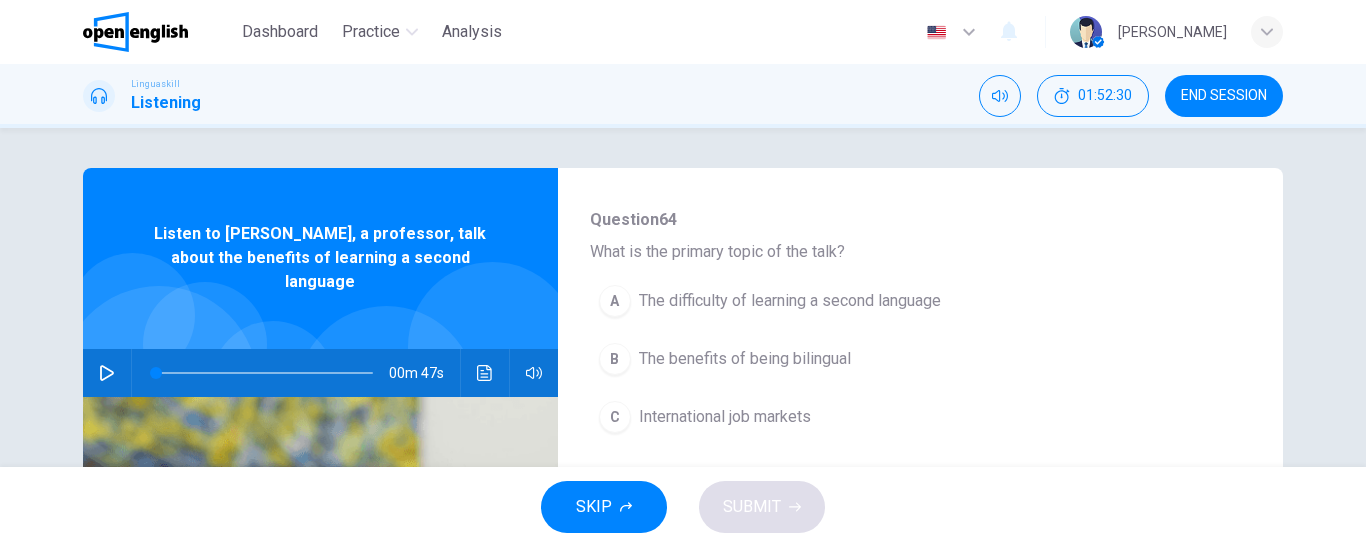 click on "The benefits of being bilingual" at bounding box center [745, 359] 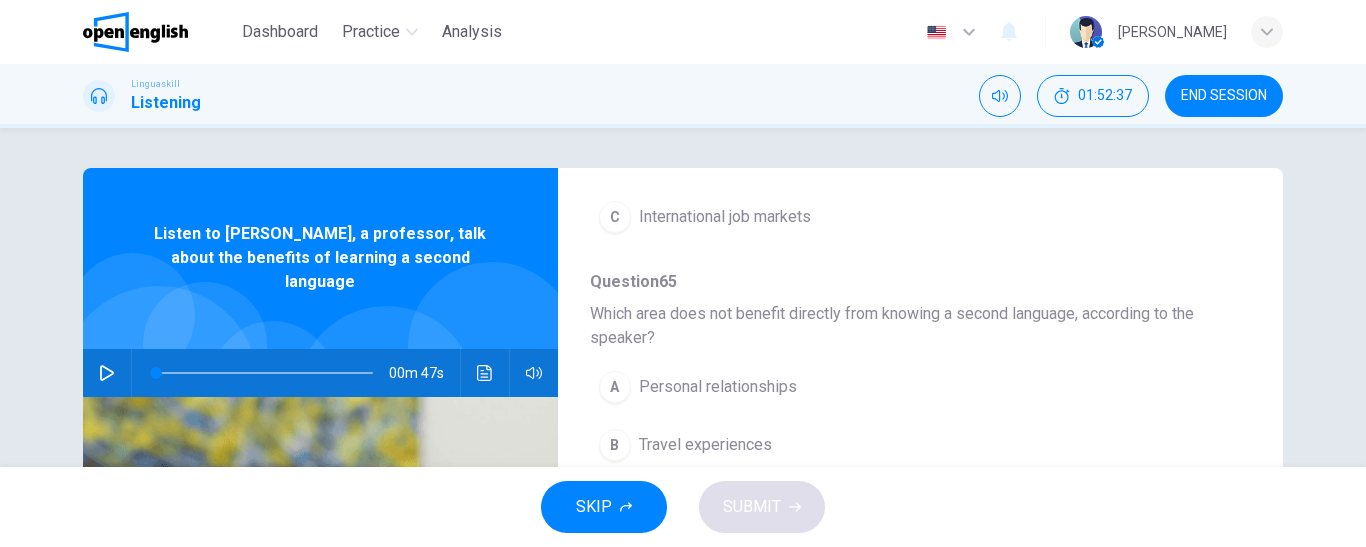 scroll, scrollTop: 500, scrollLeft: 0, axis: vertical 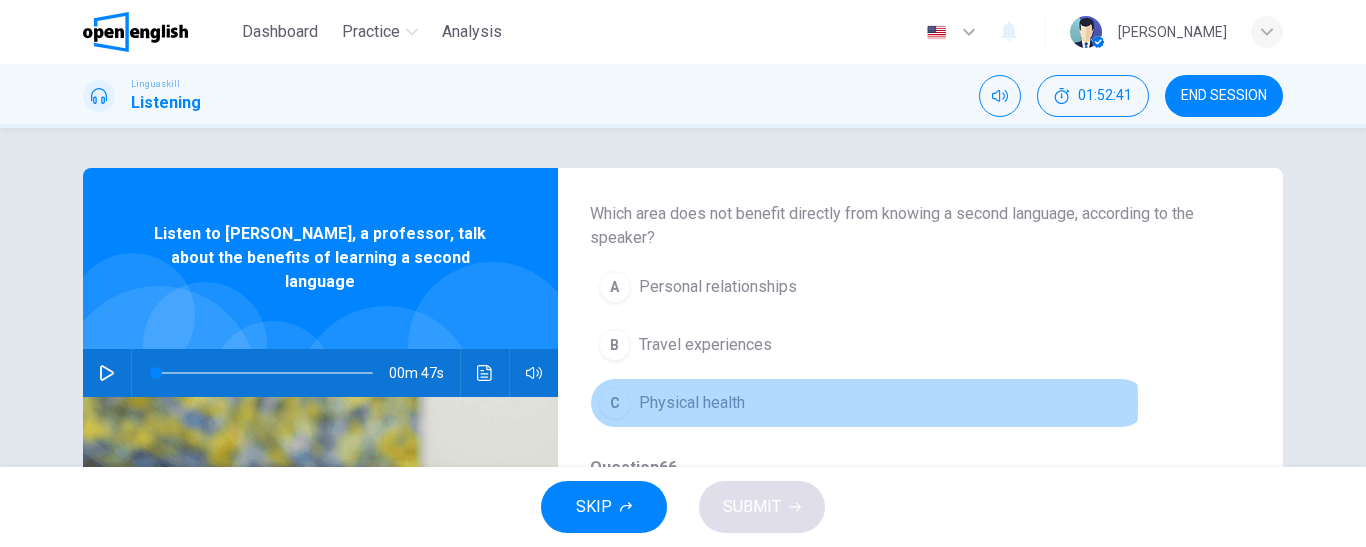 click on "Physical health" at bounding box center [692, 403] 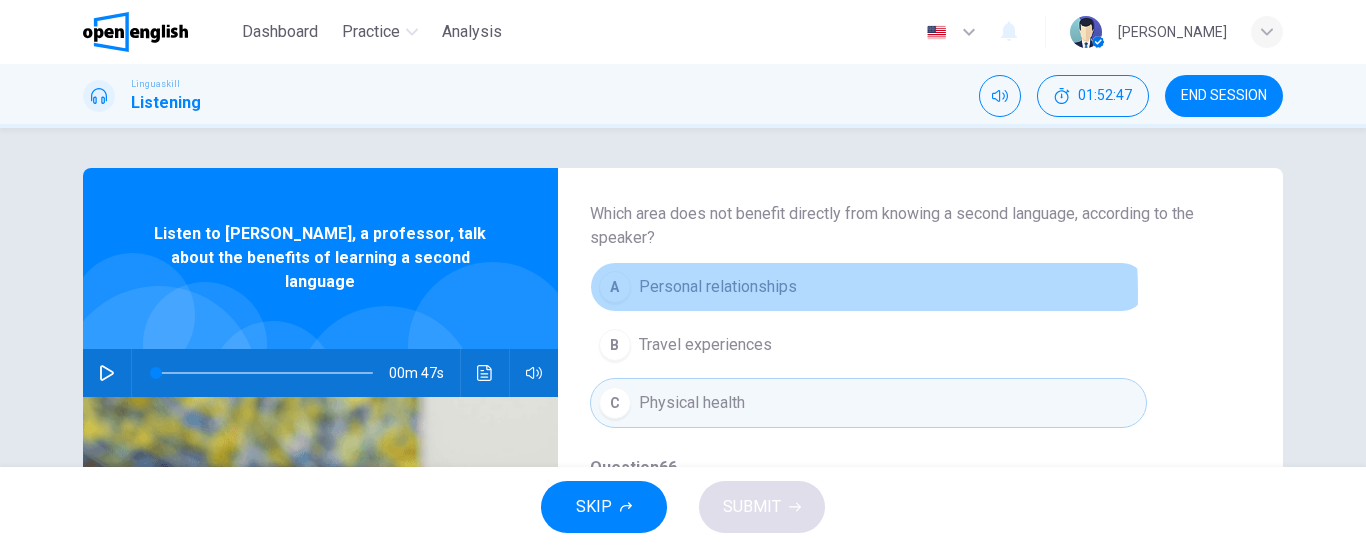 click on "Personal relationships" at bounding box center (718, 287) 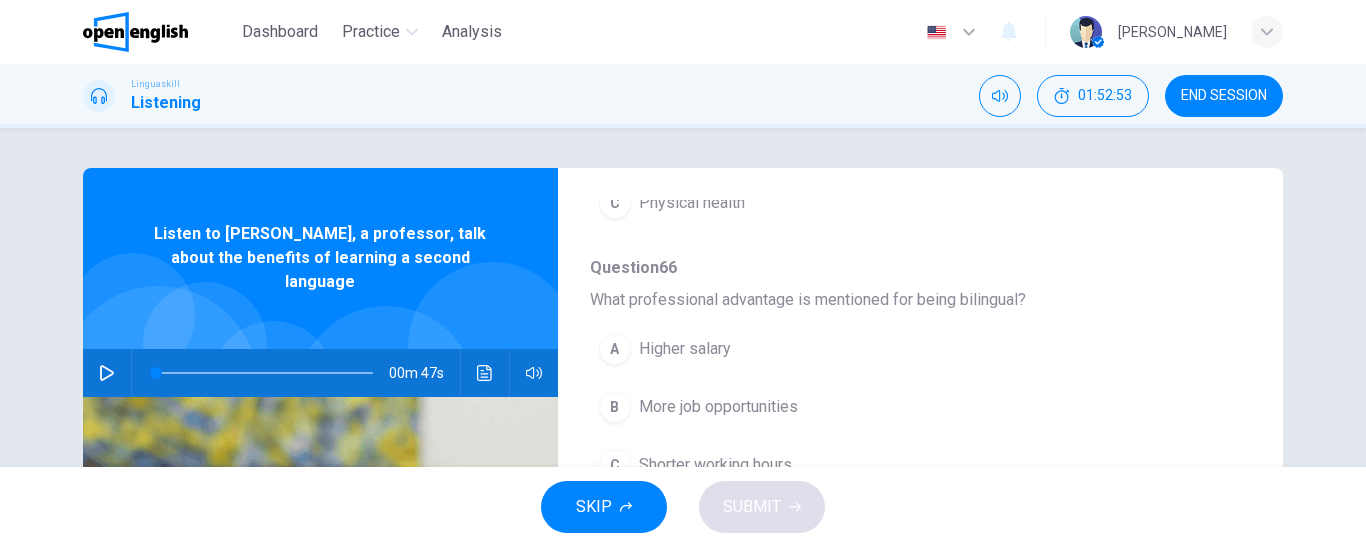 scroll, scrollTop: 800, scrollLeft: 0, axis: vertical 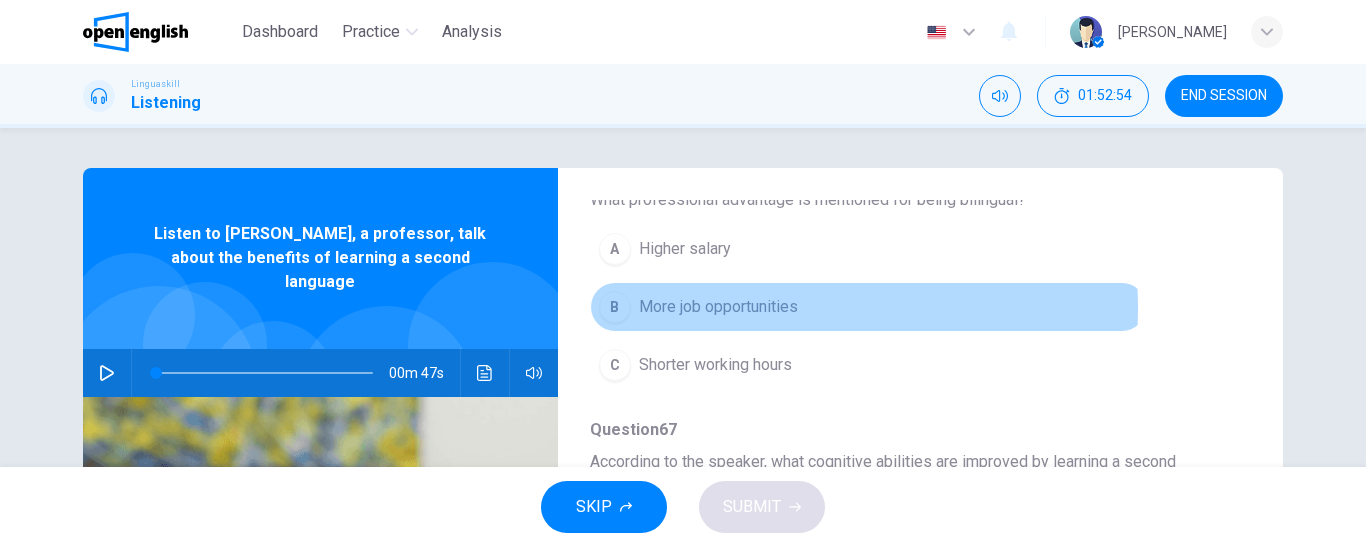 click on "More job opportunities" at bounding box center [718, 307] 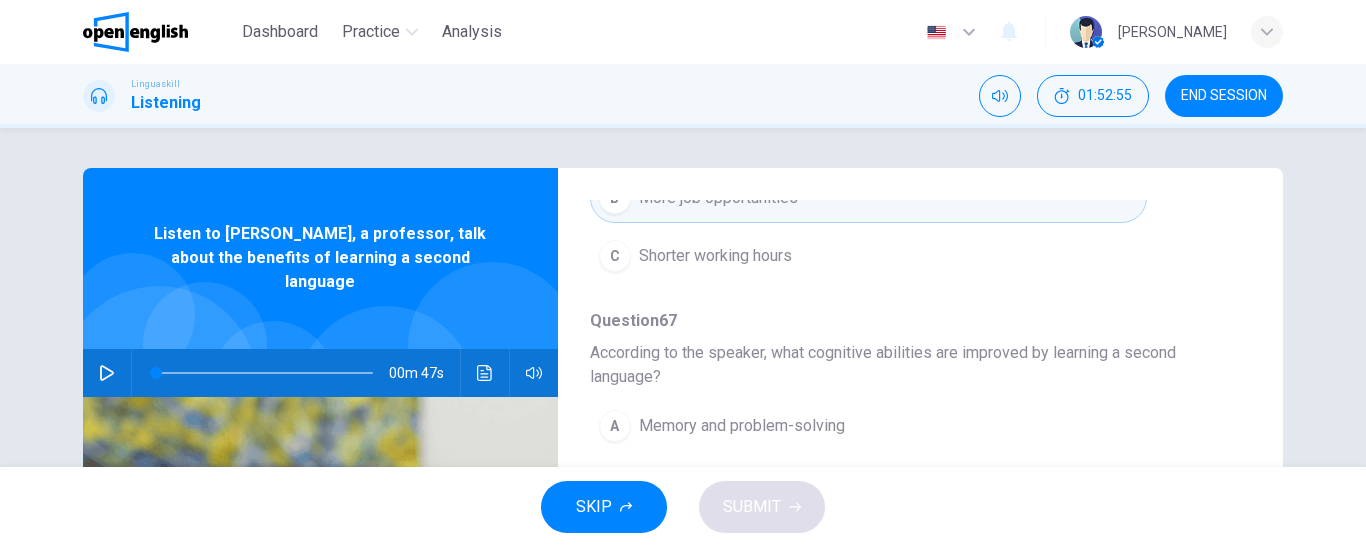 scroll, scrollTop: 911, scrollLeft: 0, axis: vertical 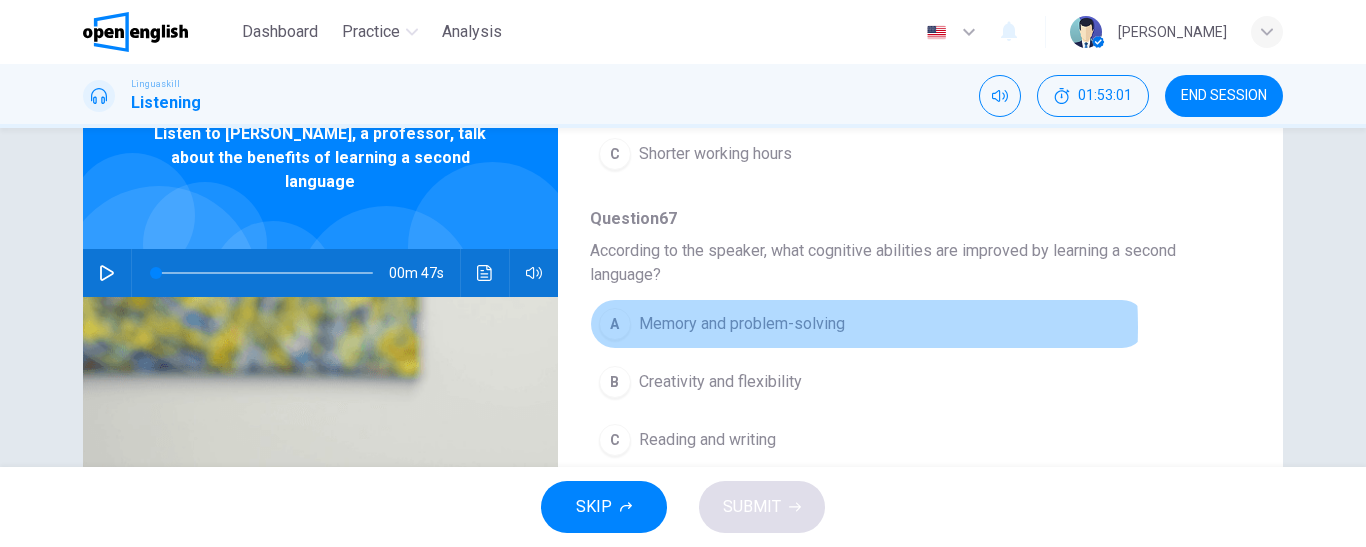 click on "Memory and problem-solving" at bounding box center (742, 324) 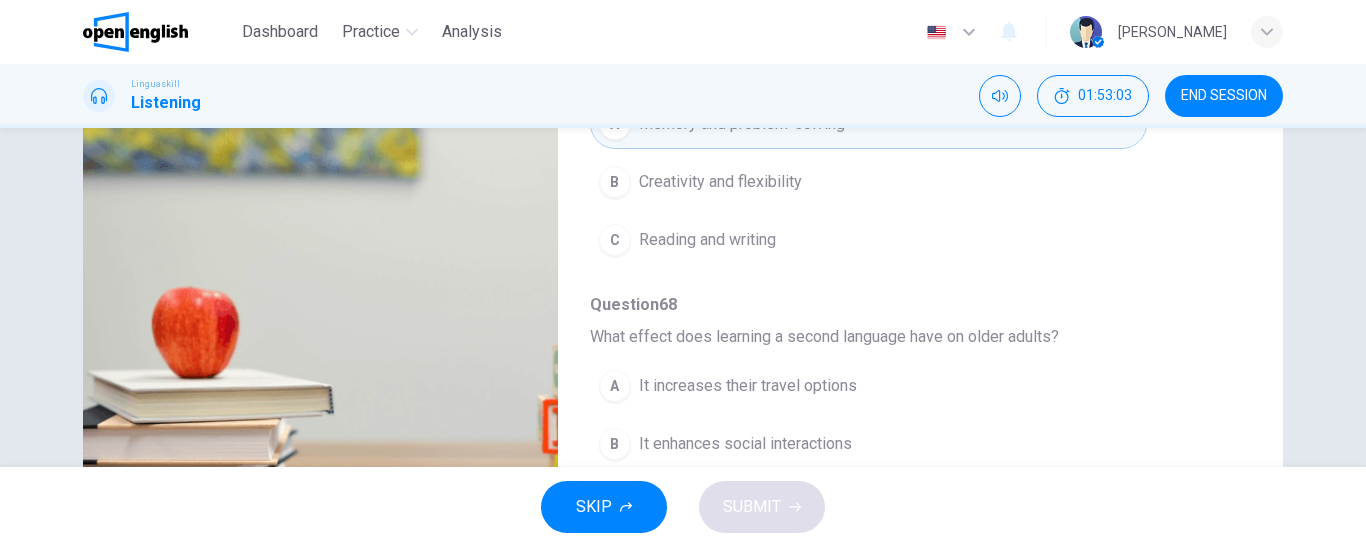 scroll, scrollTop: 400, scrollLeft: 0, axis: vertical 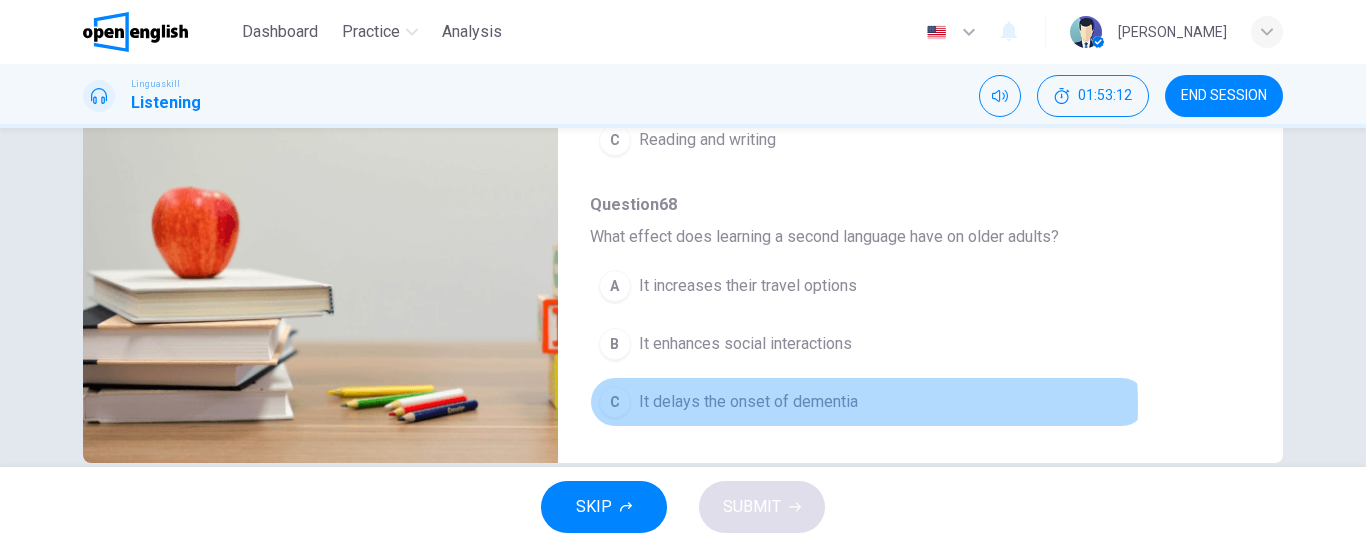 click on "It delays the onset of dementia" at bounding box center (748, 402) 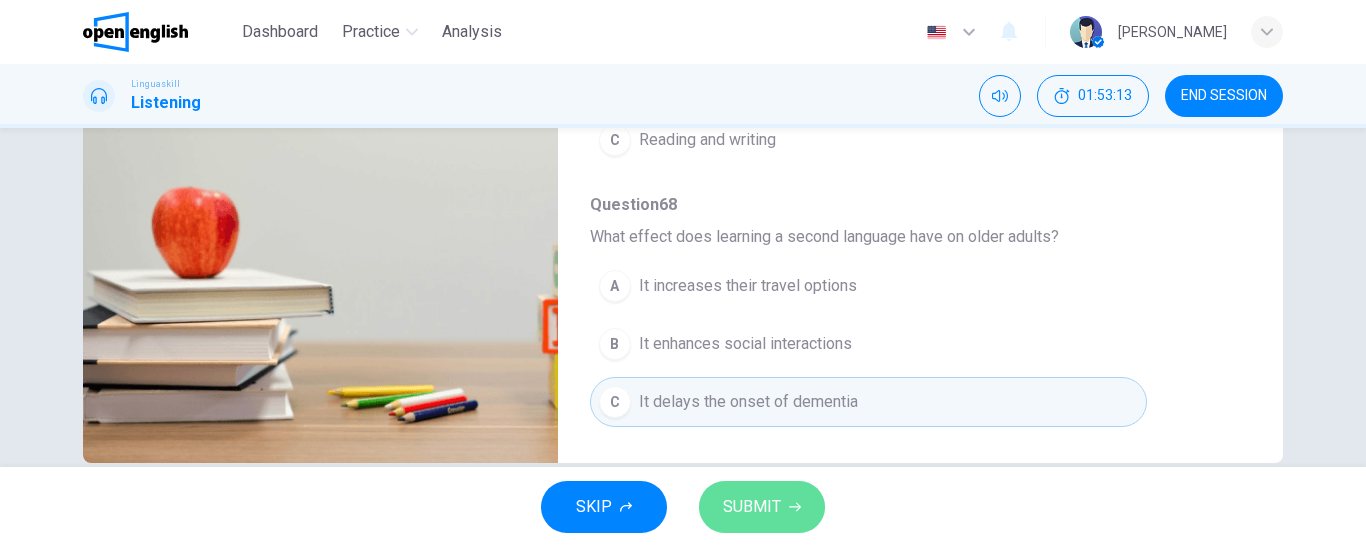 click 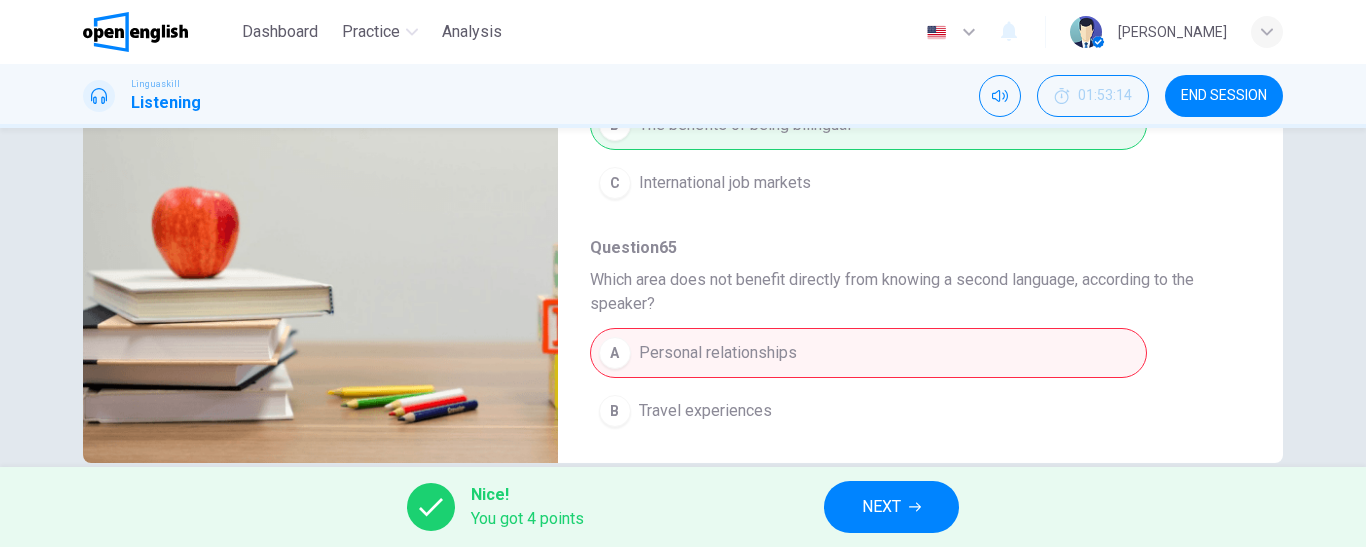 scroll, scrollTop: 0, scrollLeft: 0, axis: both 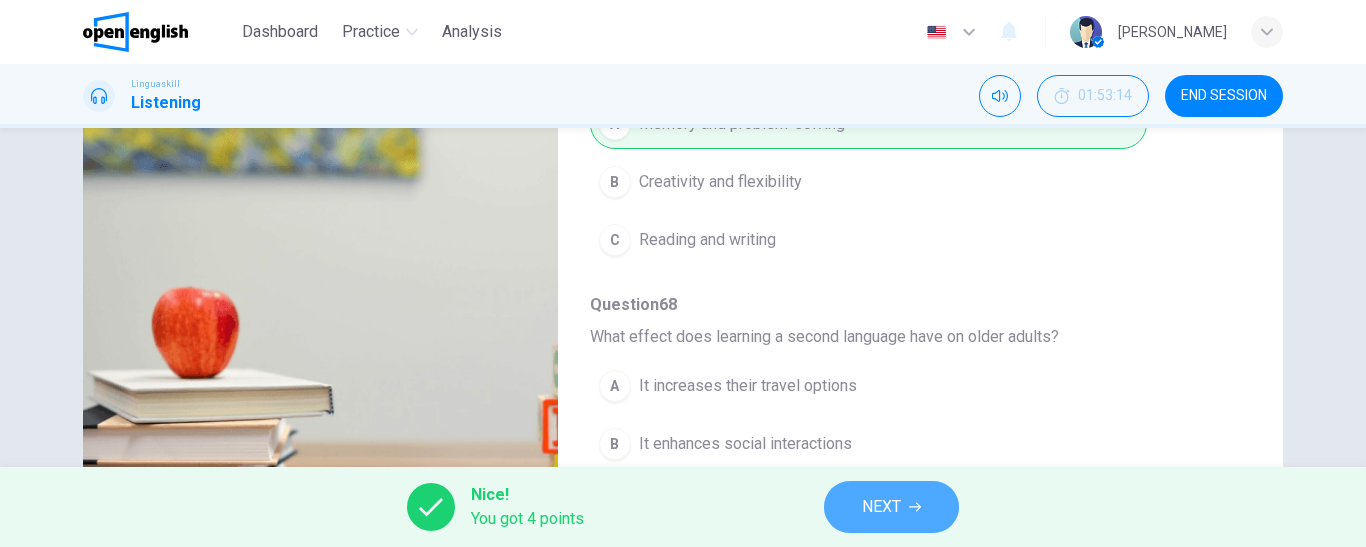 click on "NEXT" at bounding box center [881, 507] 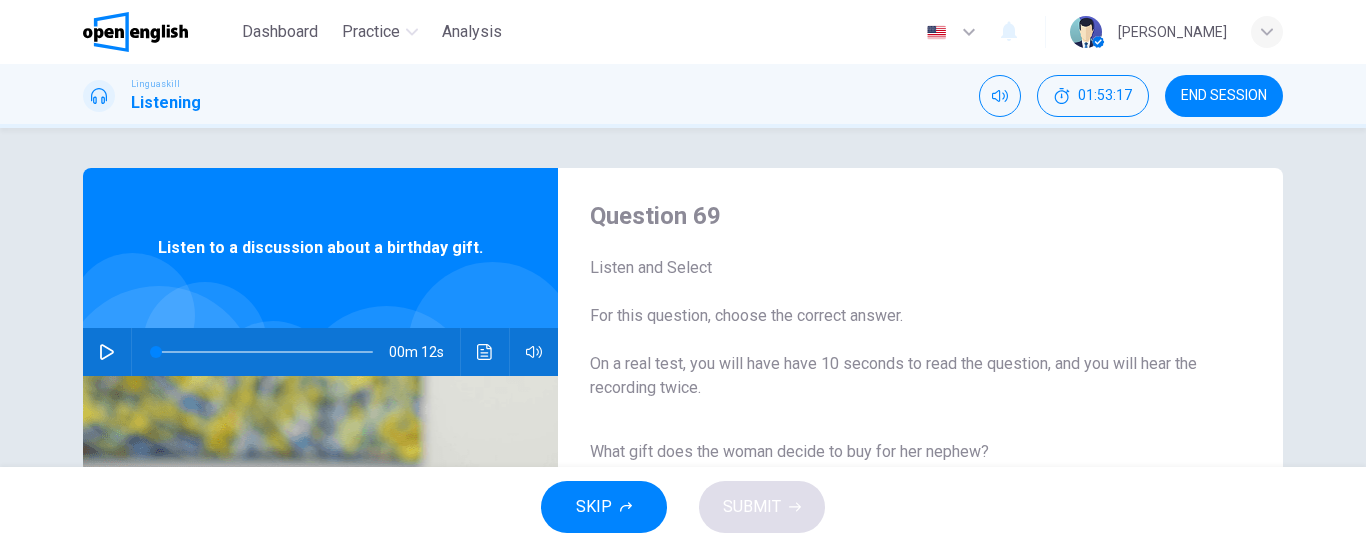 click 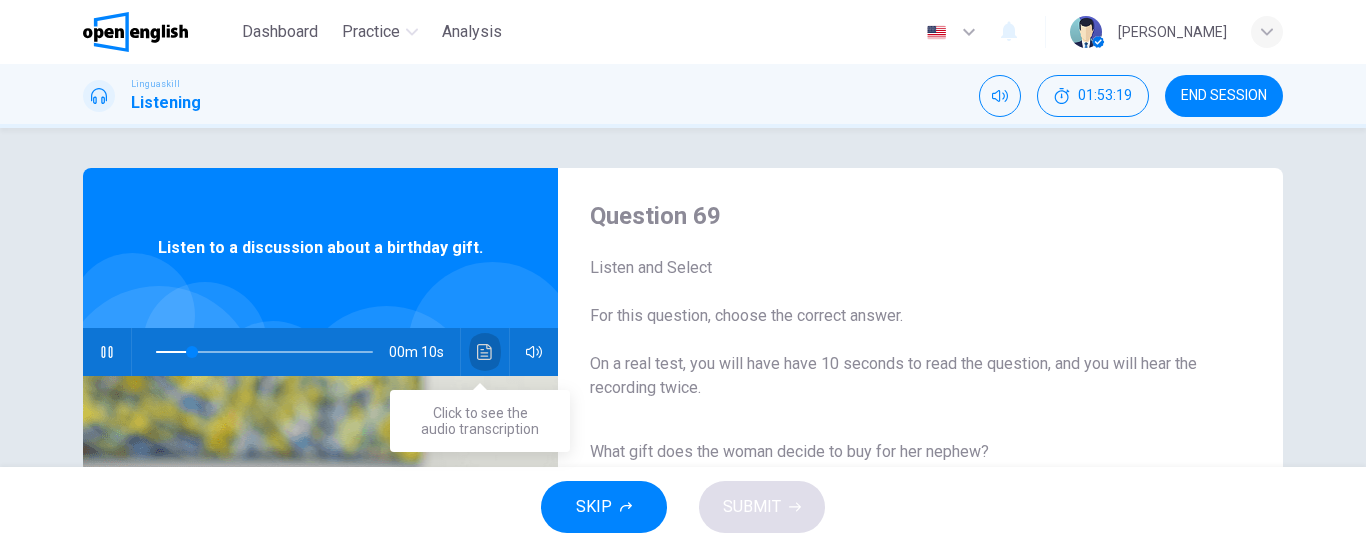 click 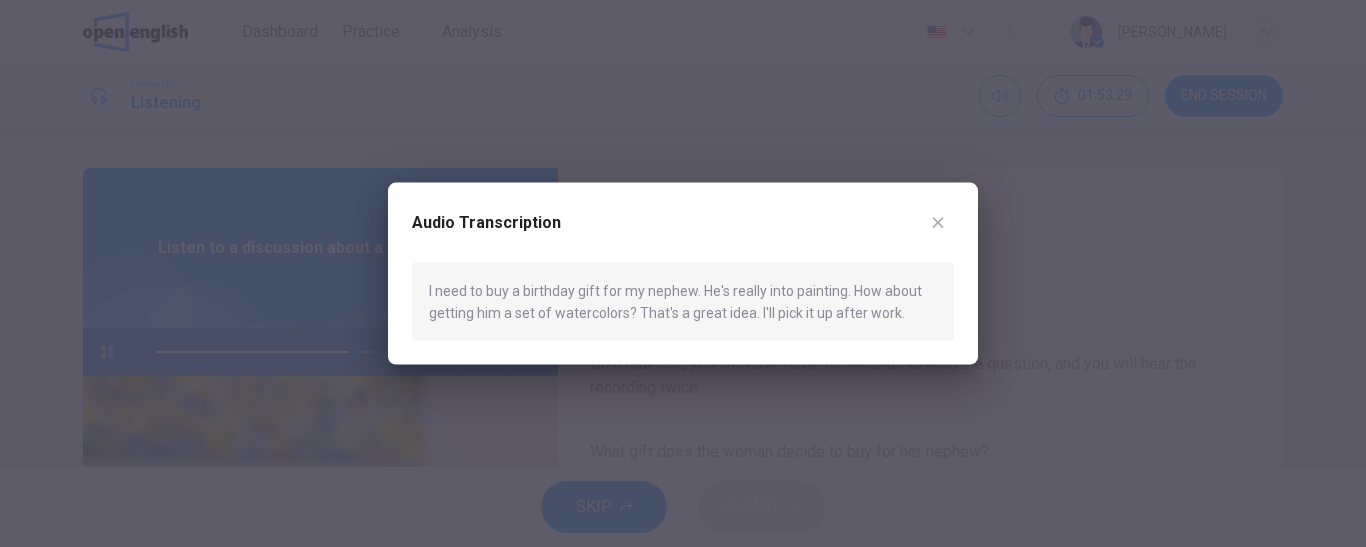 type on "*" 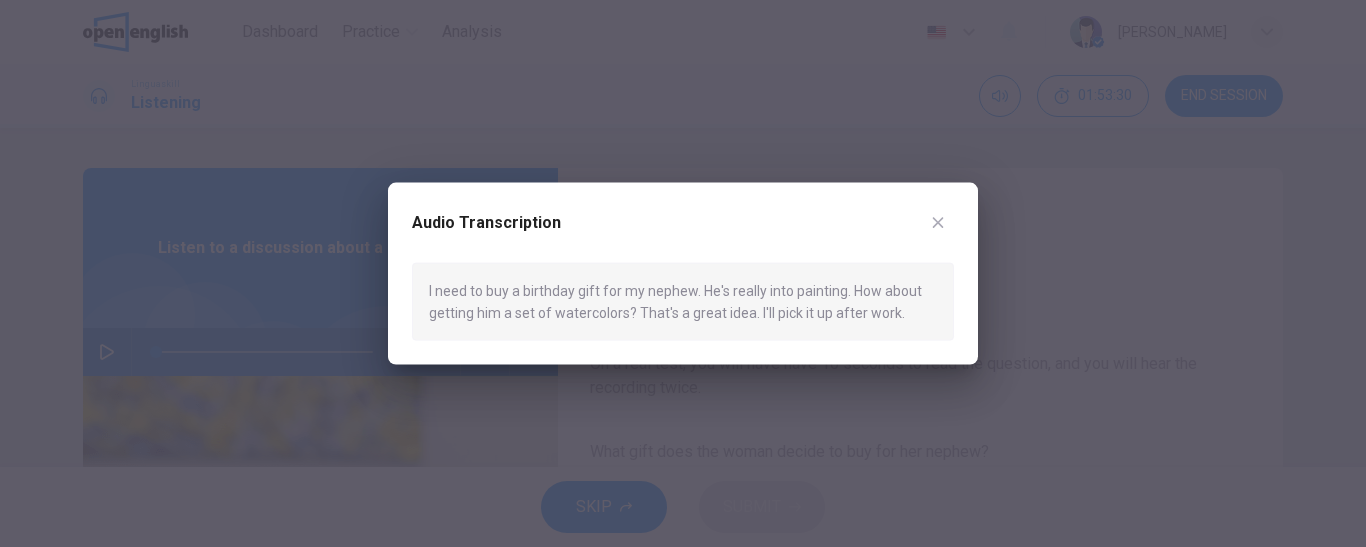 click 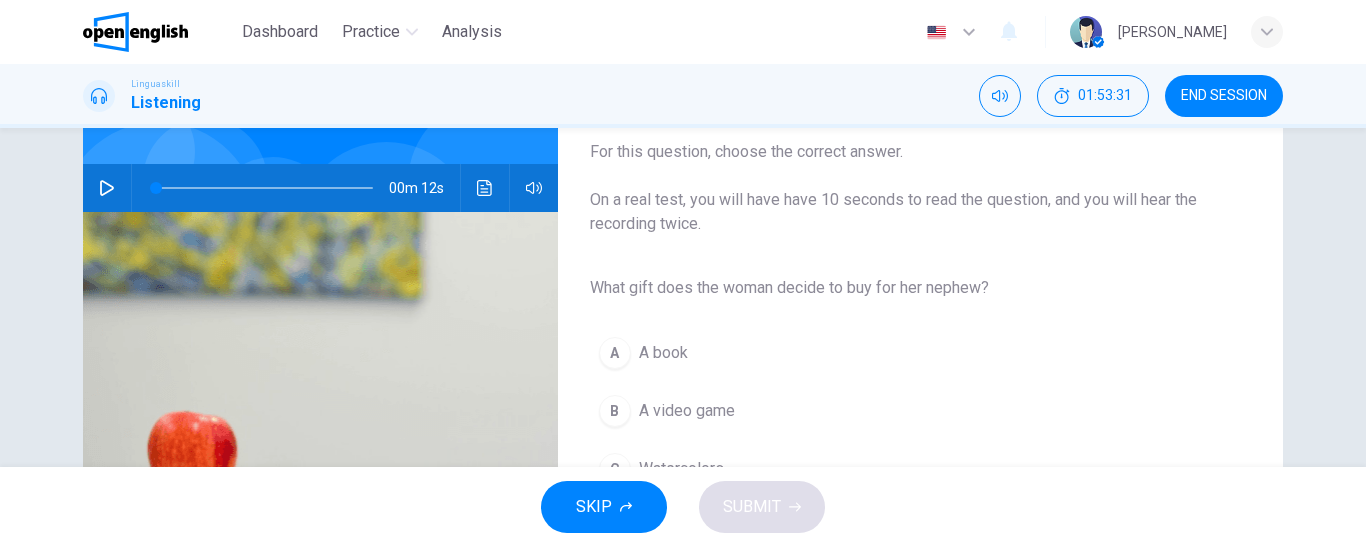scroll, scrollTop: 200, scrollLeft: 0, axis: vertical 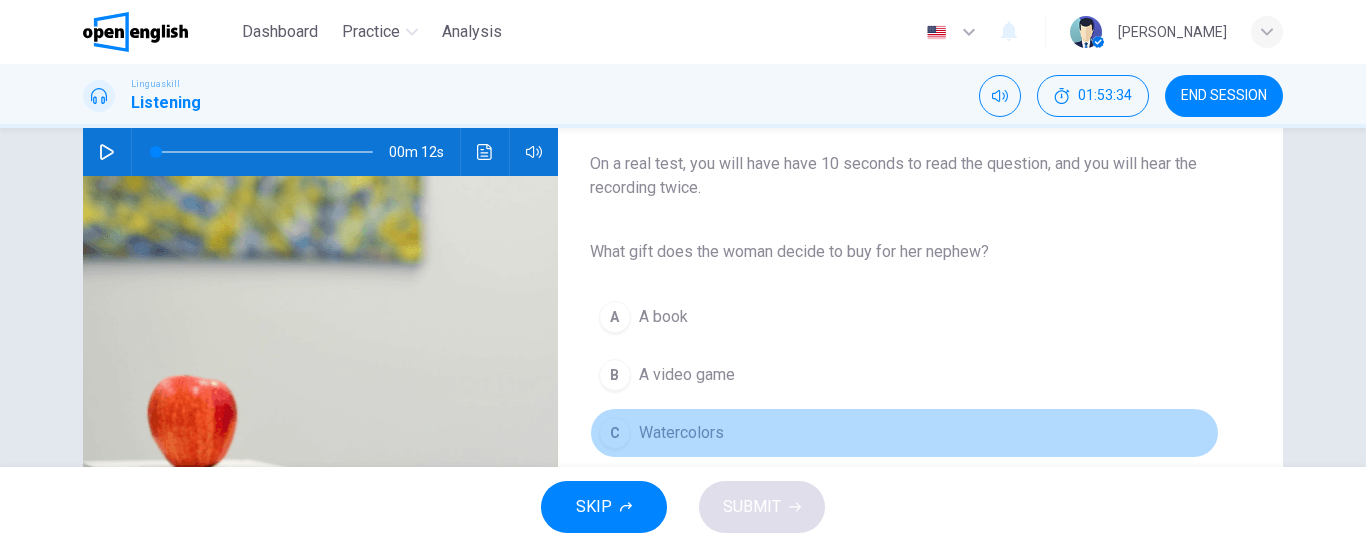 click on "Watercolors" at bounding box center (681, 433) 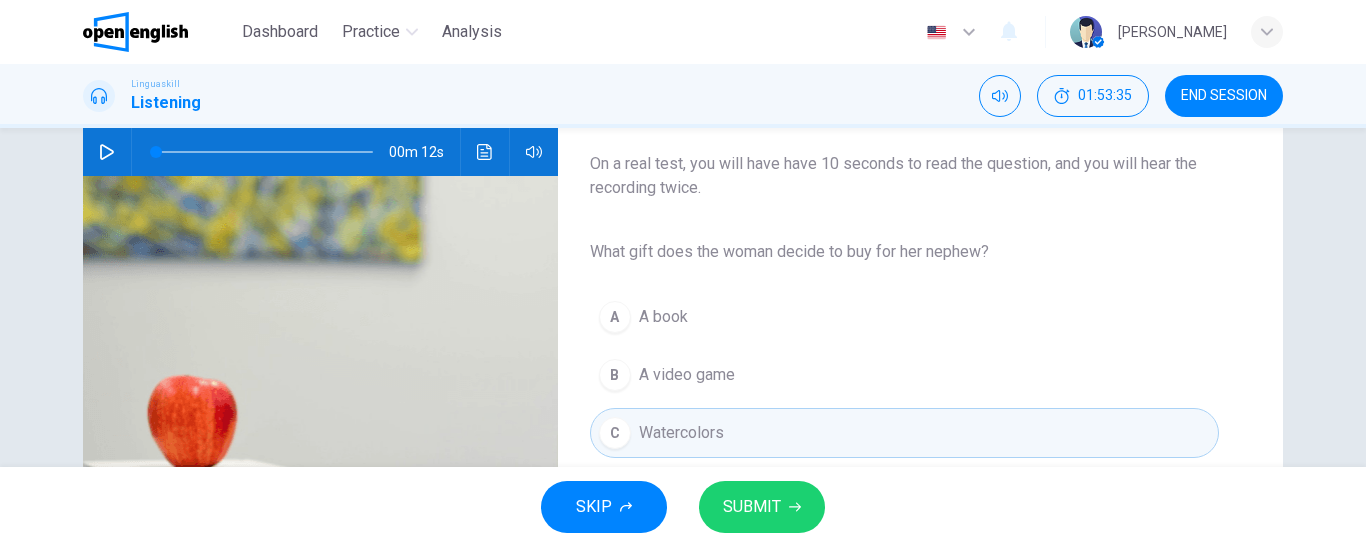 click on "SUBMIT" at bounding box center (752, 507) 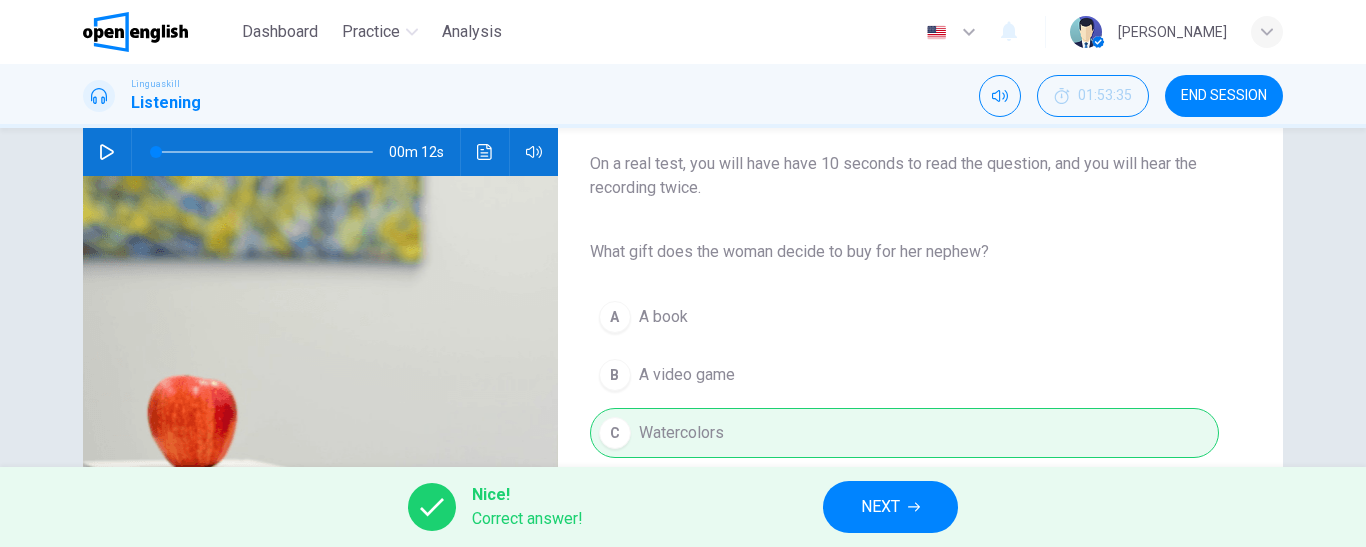 click on "NEXT" at bounding box center [880, 507] 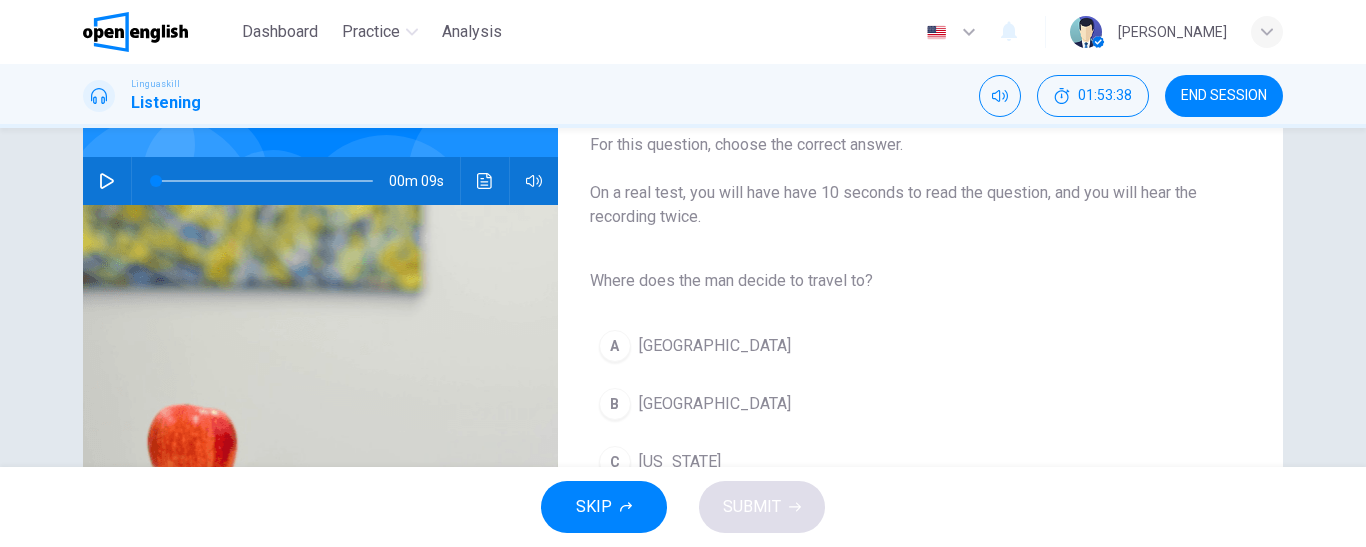 scroll, scrollTop: 200, scrollLeft: 0, axis: vertical 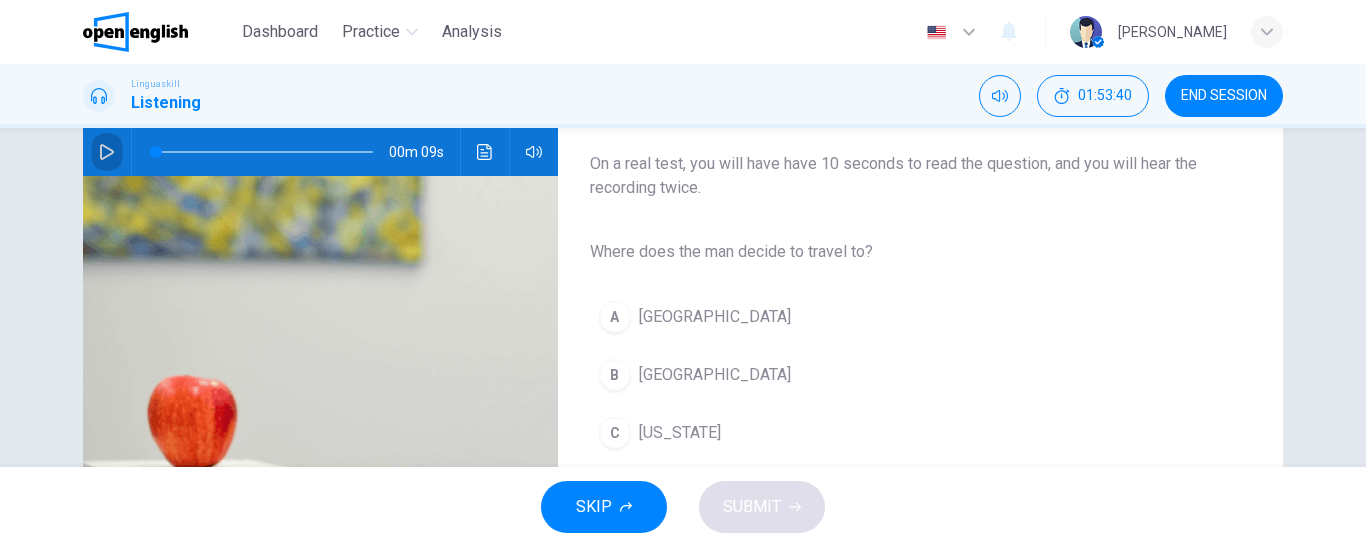 click 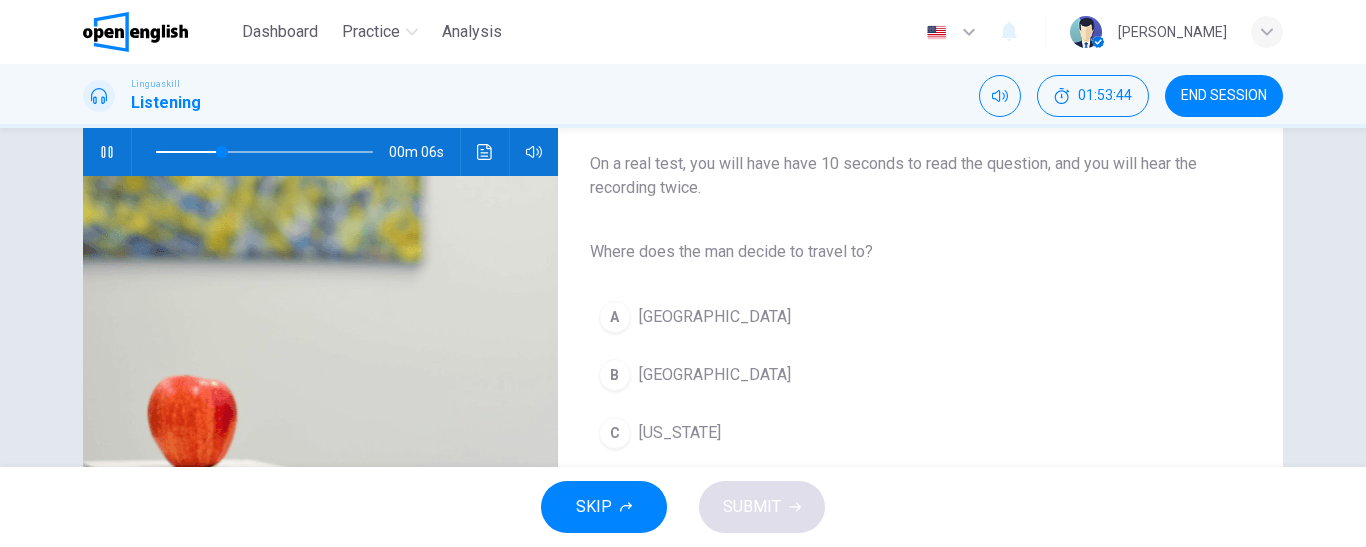 scroll, scrollTop: 300, scrollLeft: 0, axis: vertical 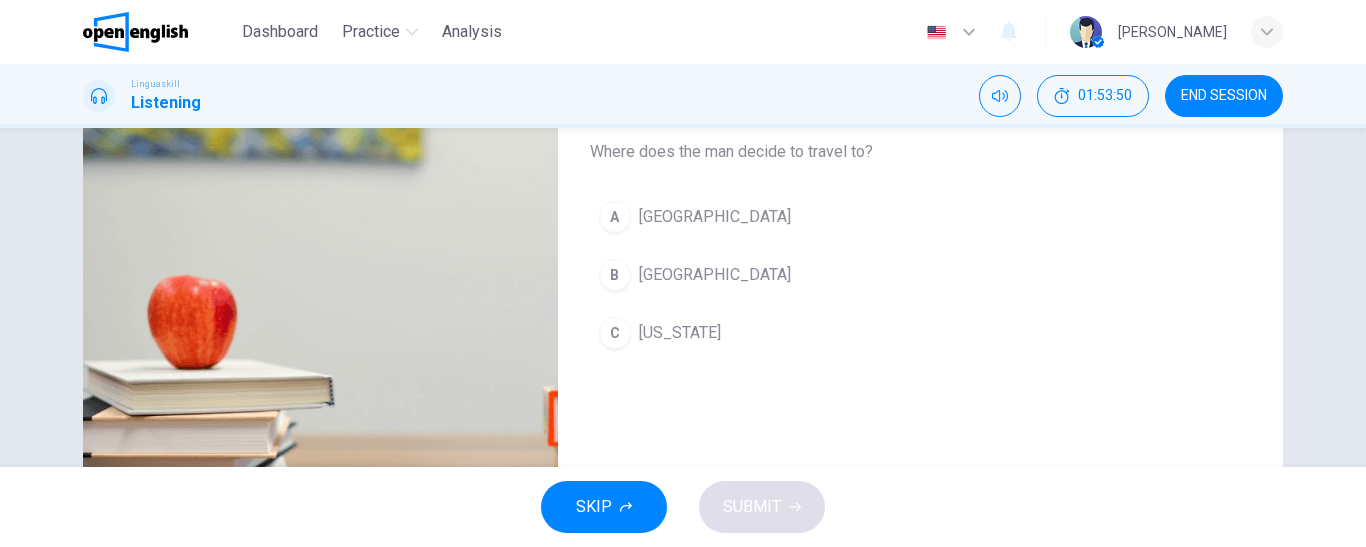 type on "*" 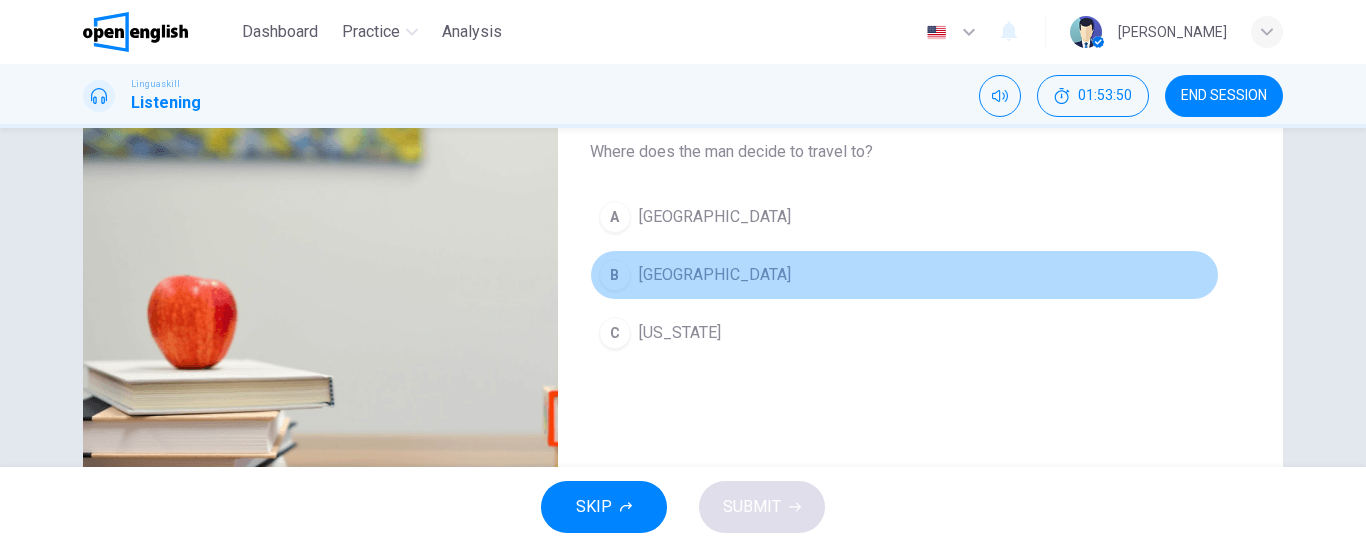 click on "[GEOGRAPHIC_DATA]" at bounding box center [715, 275] 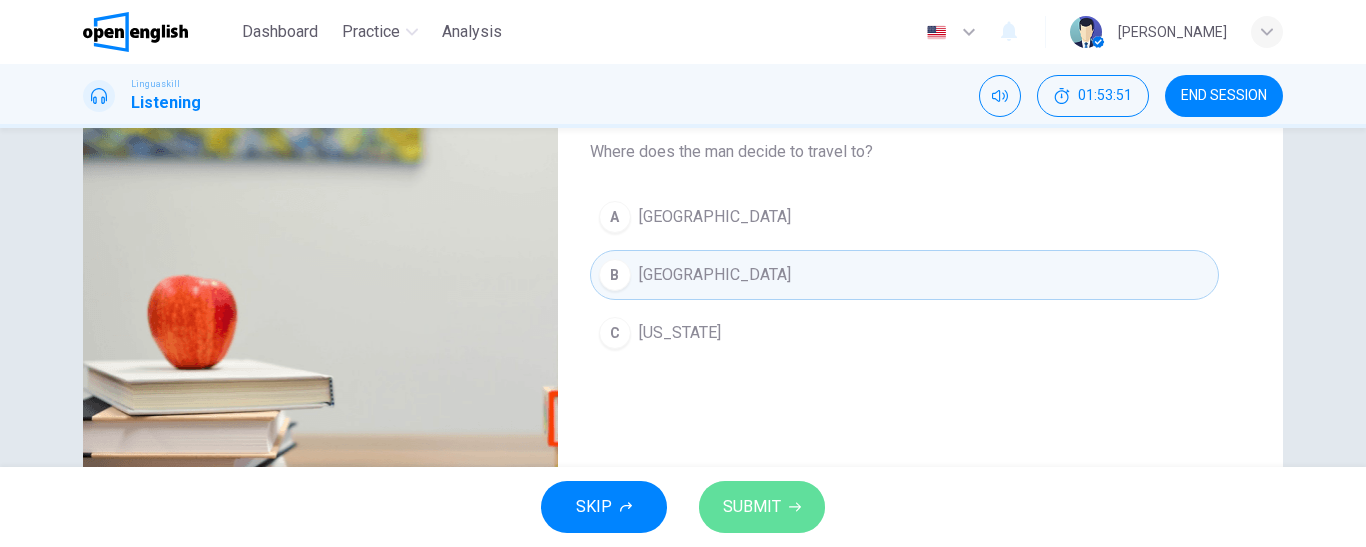 click on "SUBMIT" at bounding box center [752, 507] 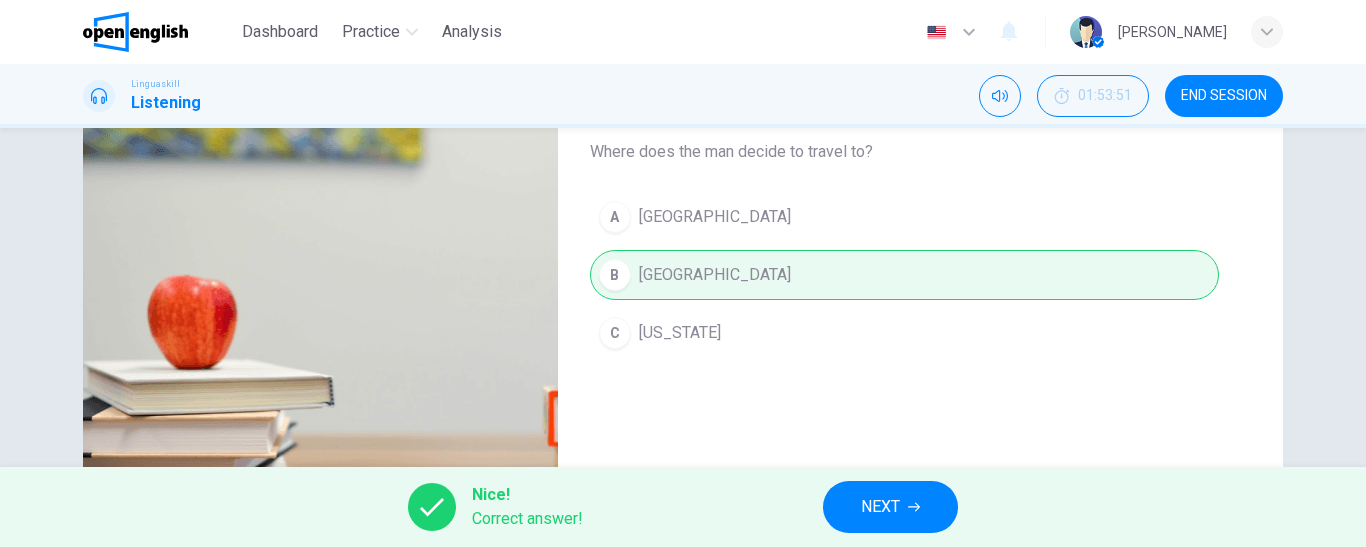 click on "NEXT" at bounding box center (890, 507) 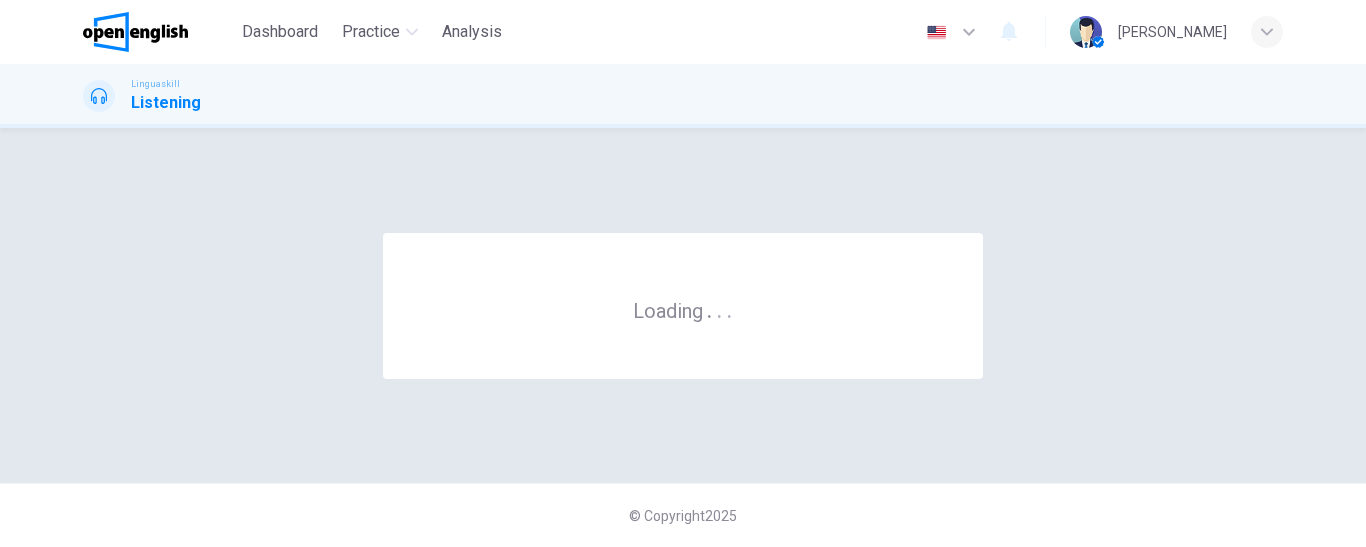 scroll, scrollTop: 0, scrollLeft: 0, axis: both 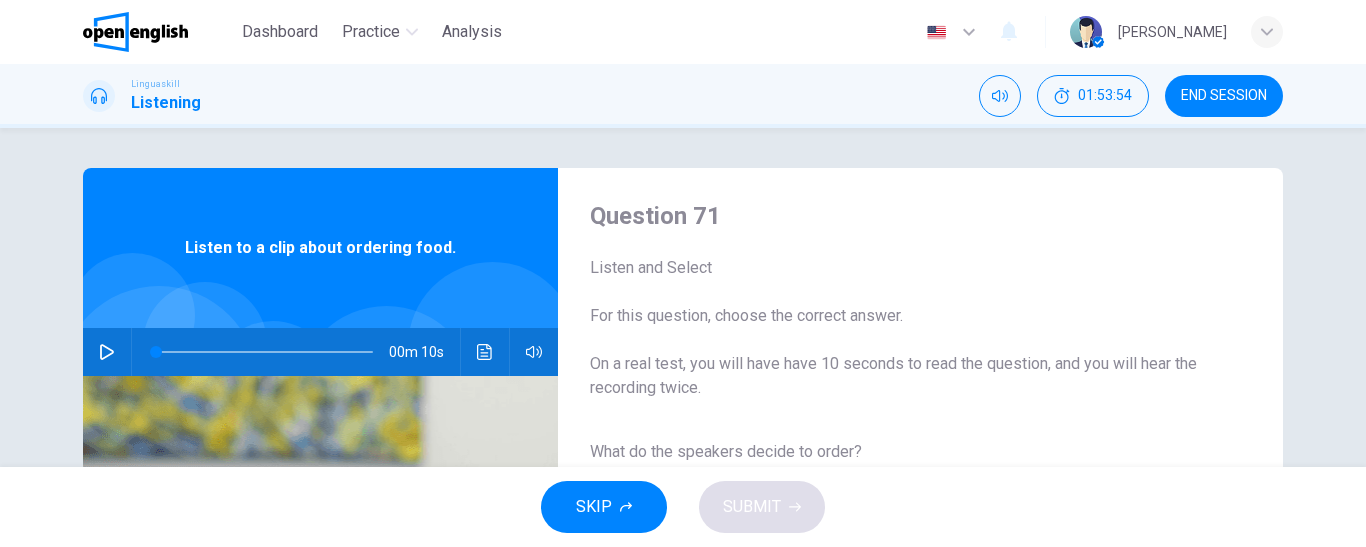 click at bounding box center [107, 352] 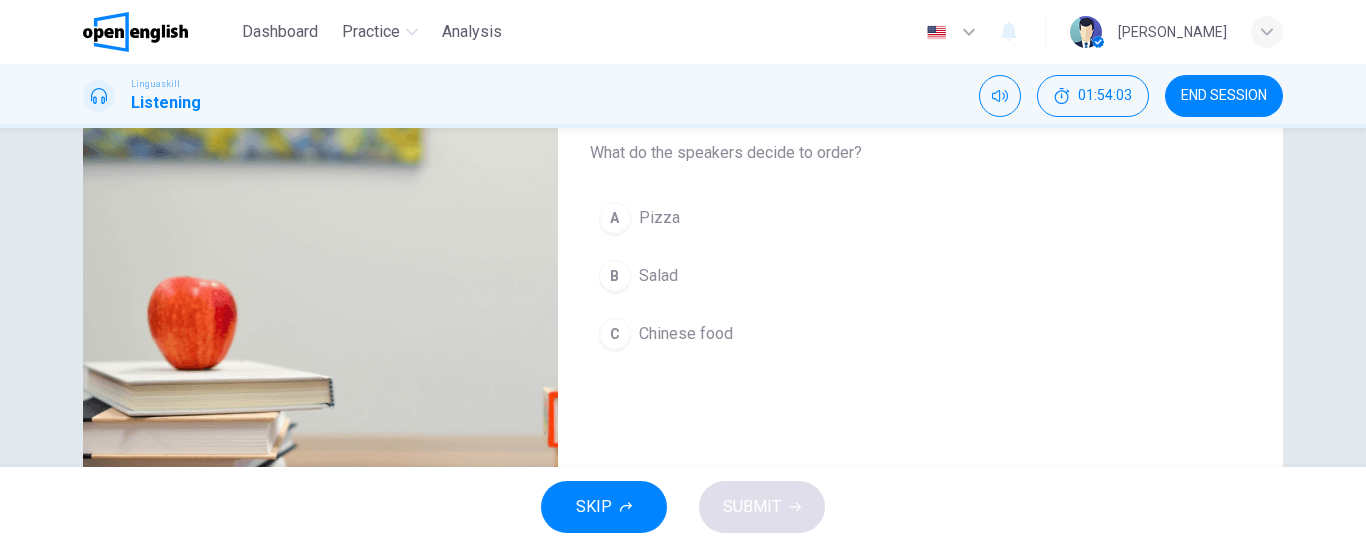 scroll, scrollTop: 300, scrollLeft: 0, axis: vertical 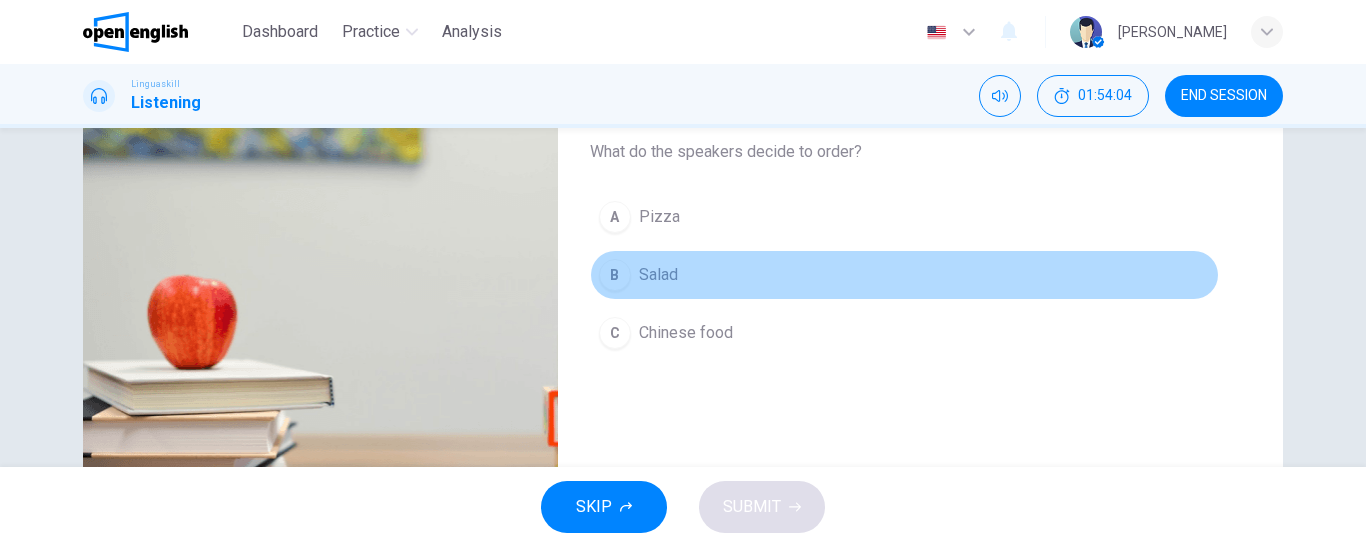 click on "Salad" at bounding box center (658, 275) 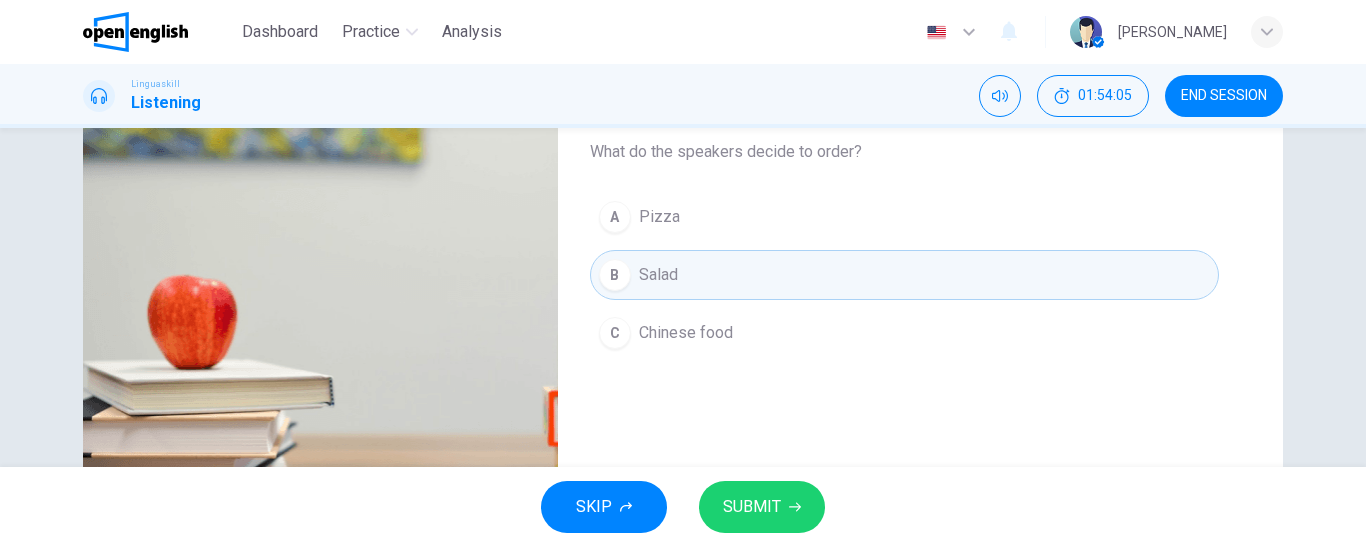 type on "*" 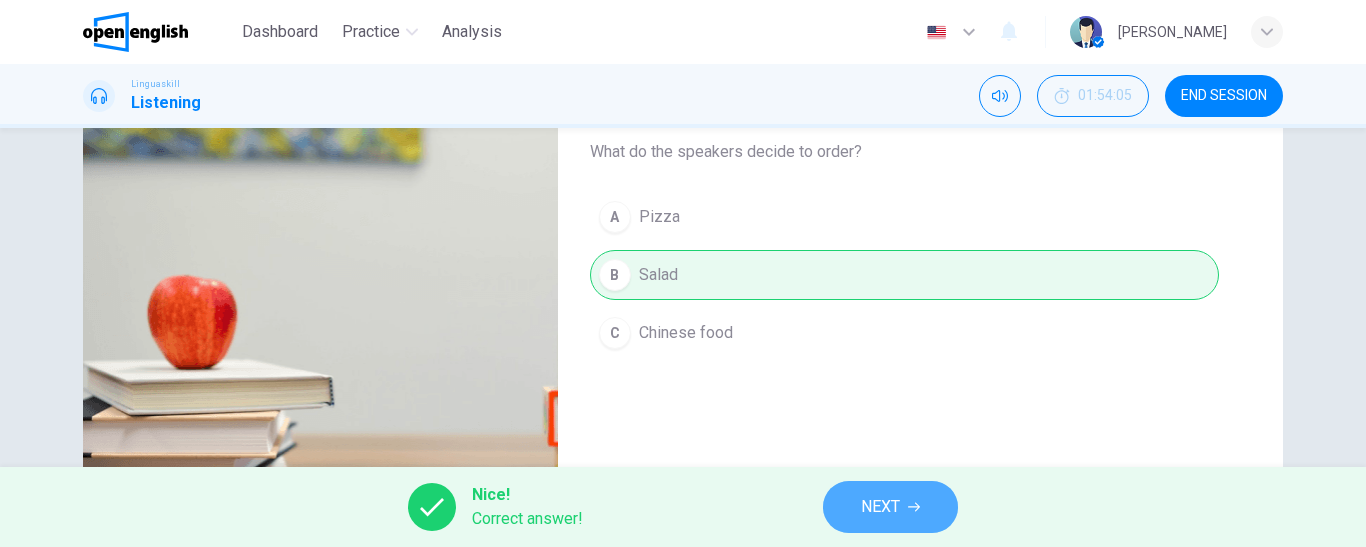 click on "NEXT" at bounding box center (880, 507) 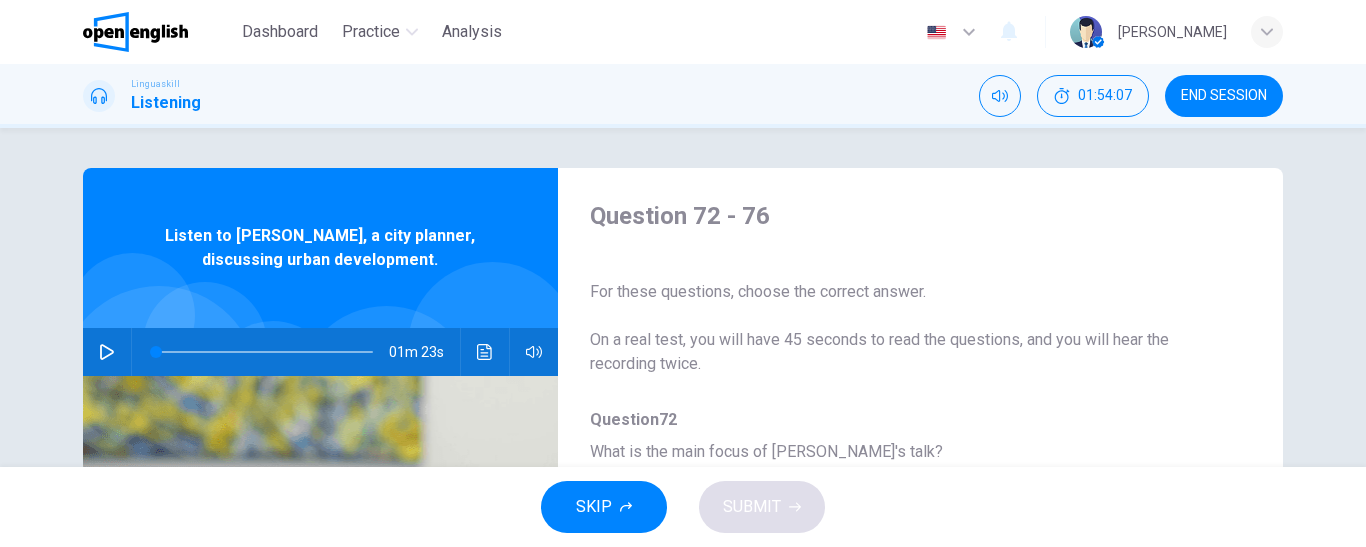 click 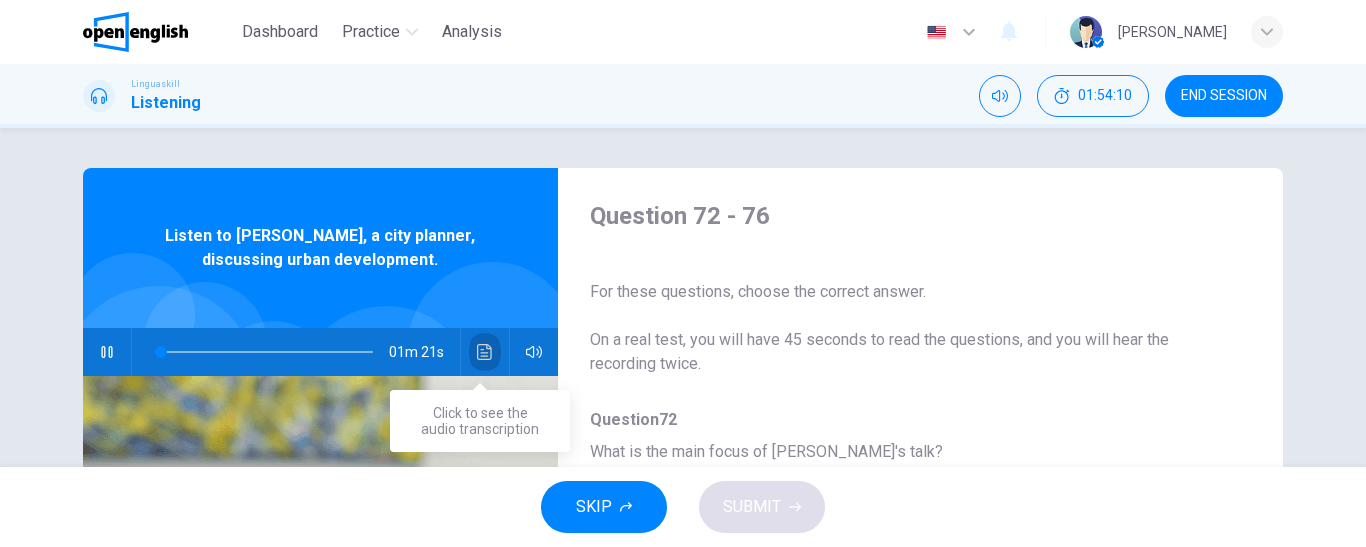 click 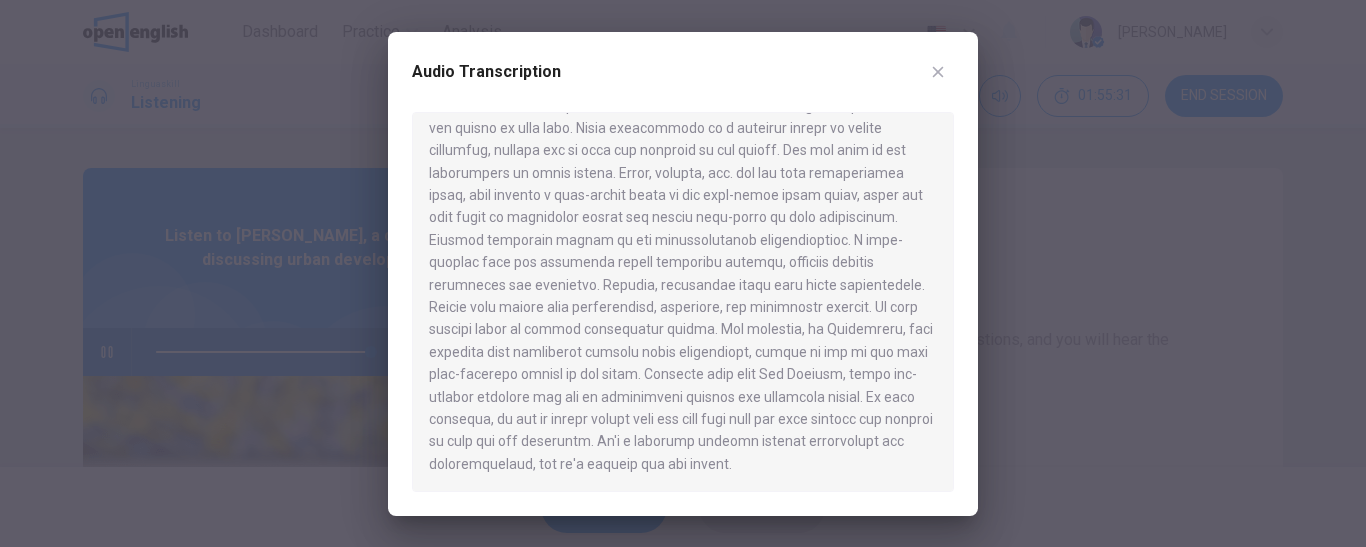 scroll, scrollTop: 0, scrollLeft: 0, axis: both 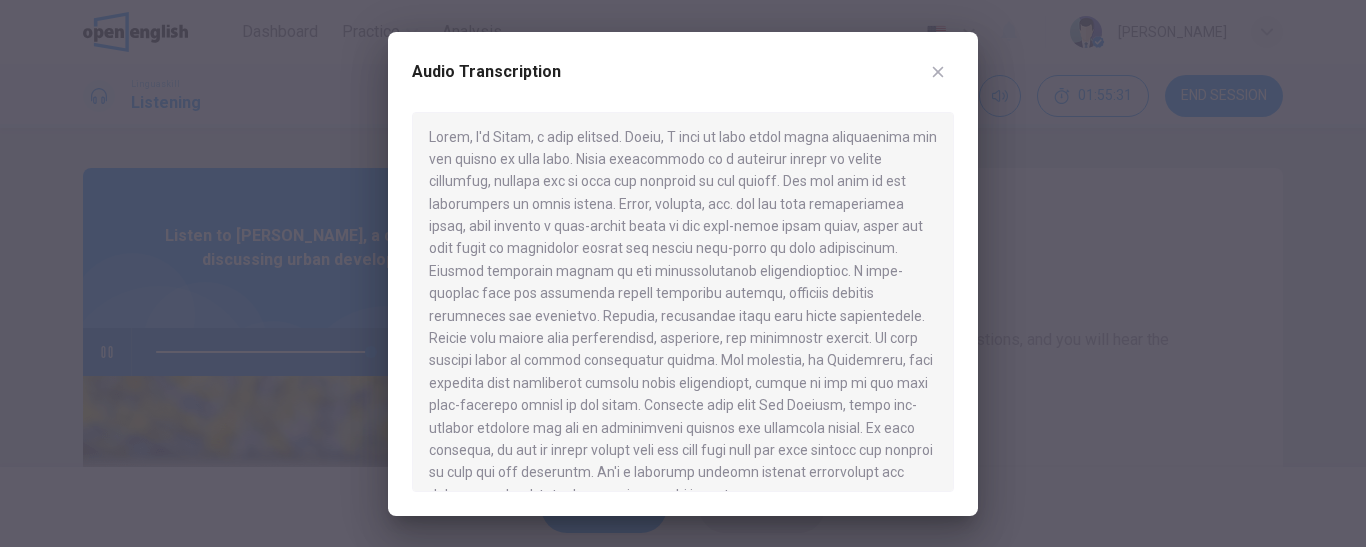 type on "*" 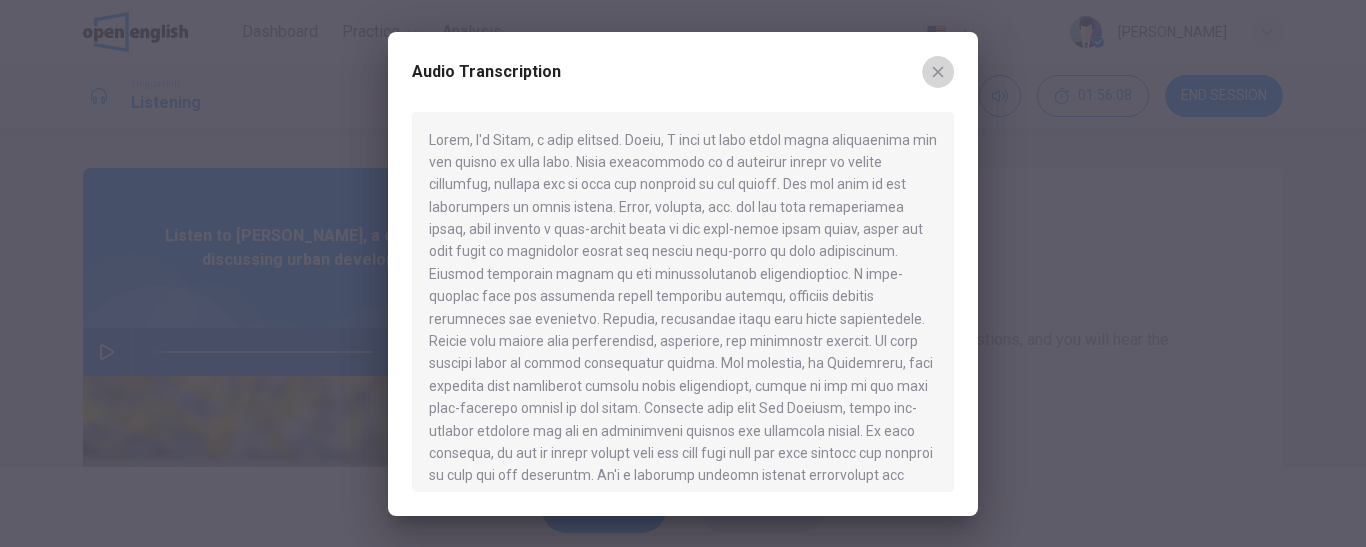 click 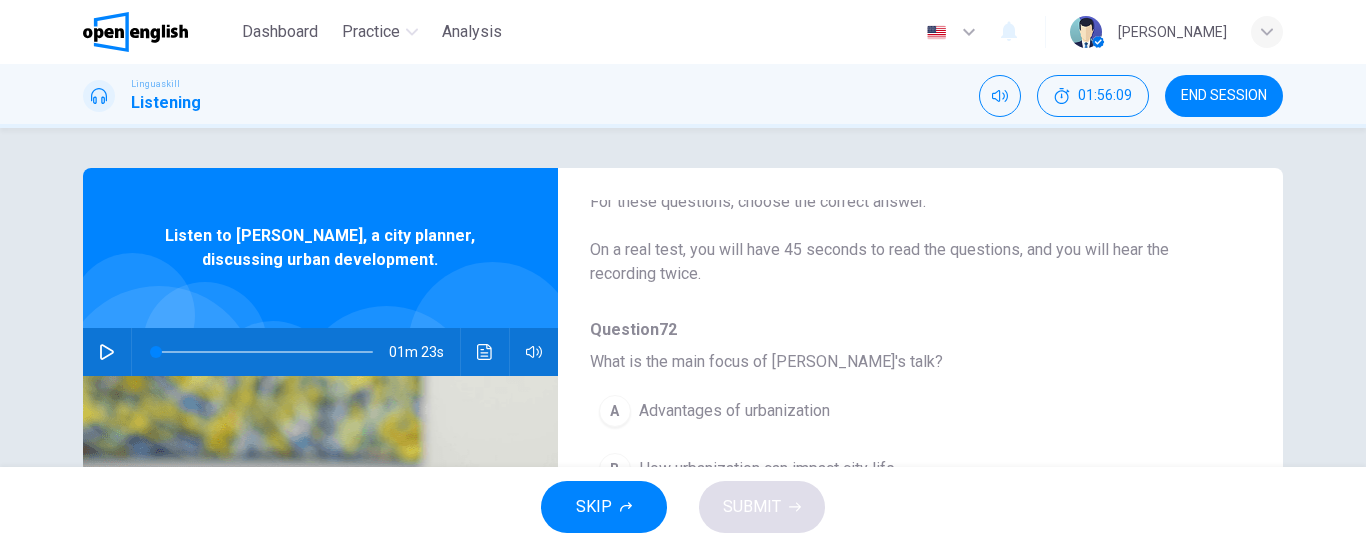 scroll, scrollTop: 200, scrollLeft: 0, axis: vertical 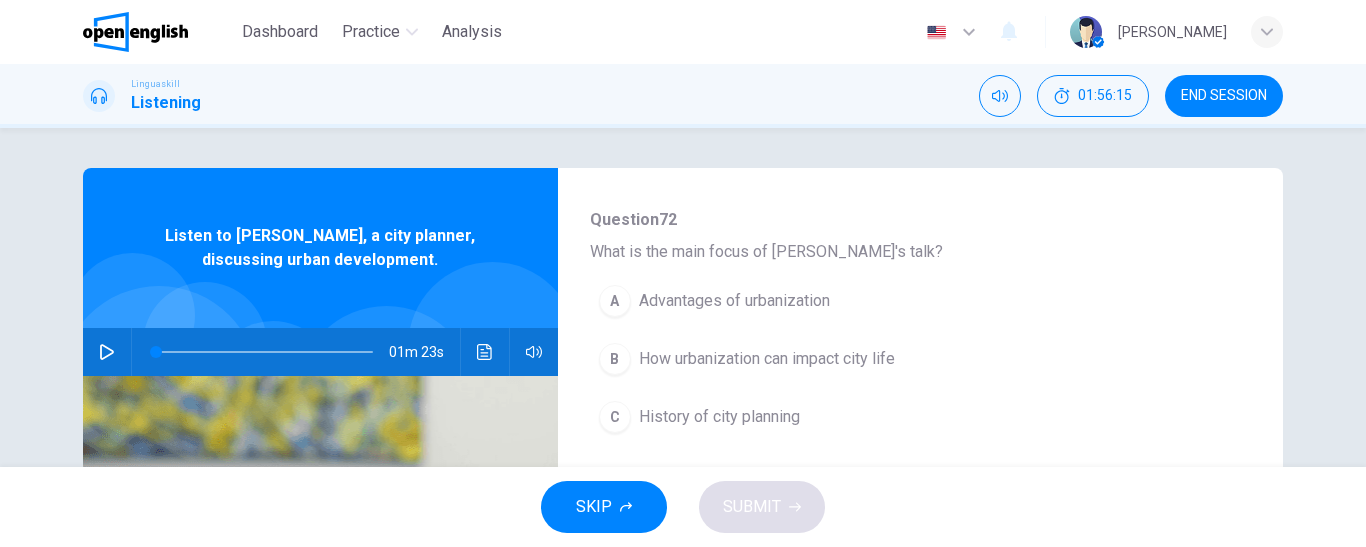 click on "How urbanization can impact city life" at bounding box center (767, 359) 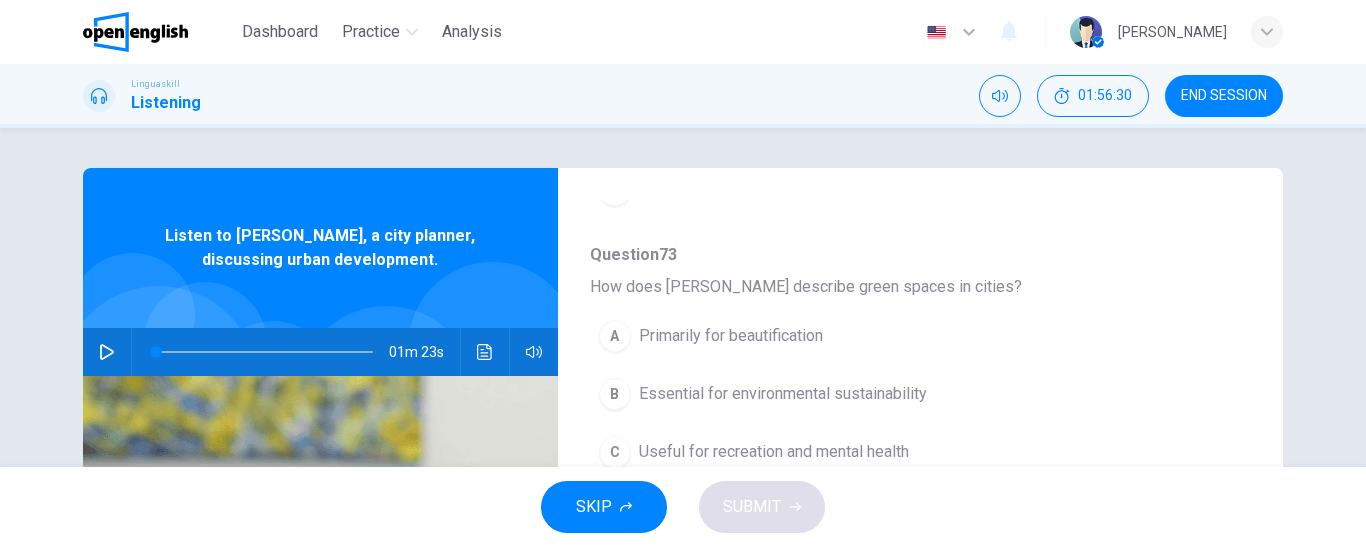 scroll, scrollTop: 400, scrollLeft: 0, axis: vertical 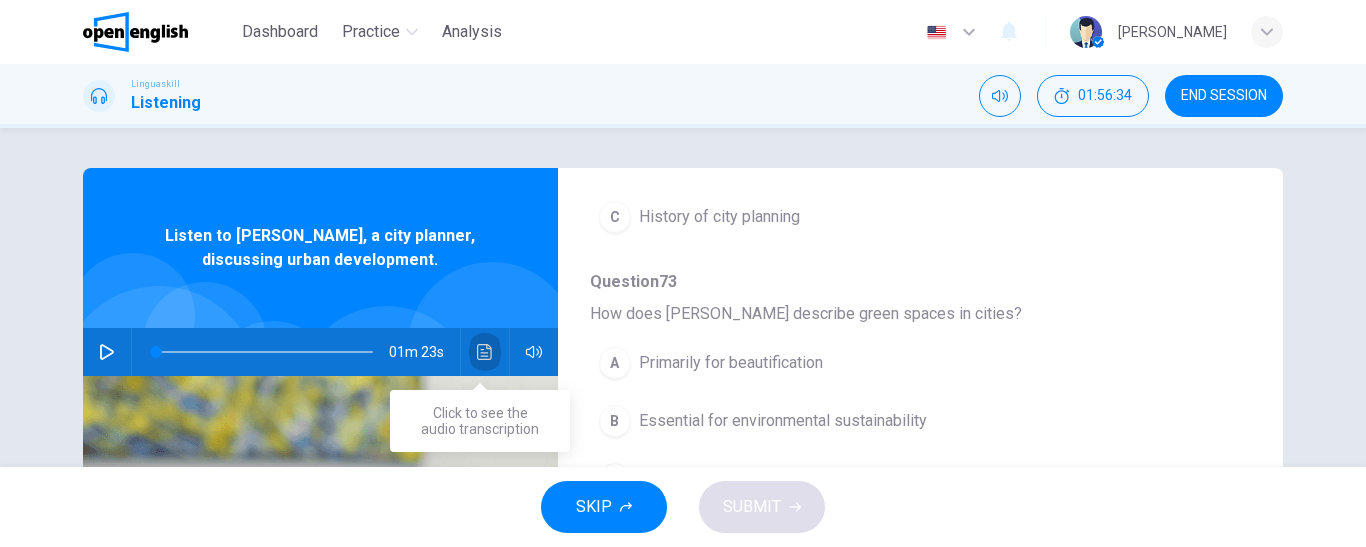 click 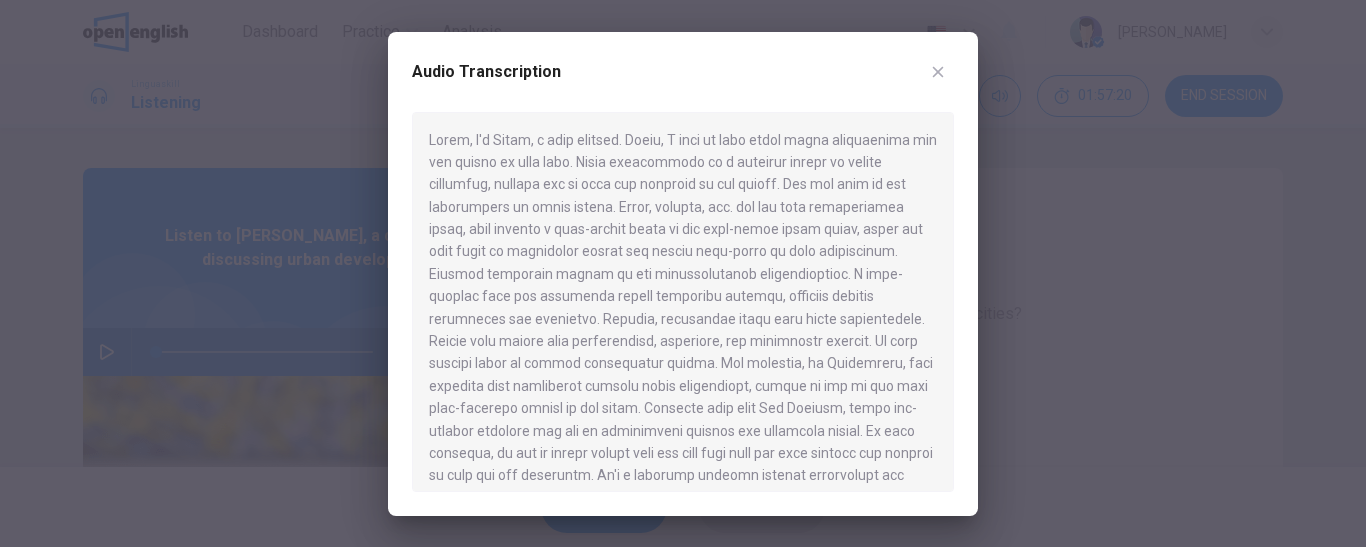 click 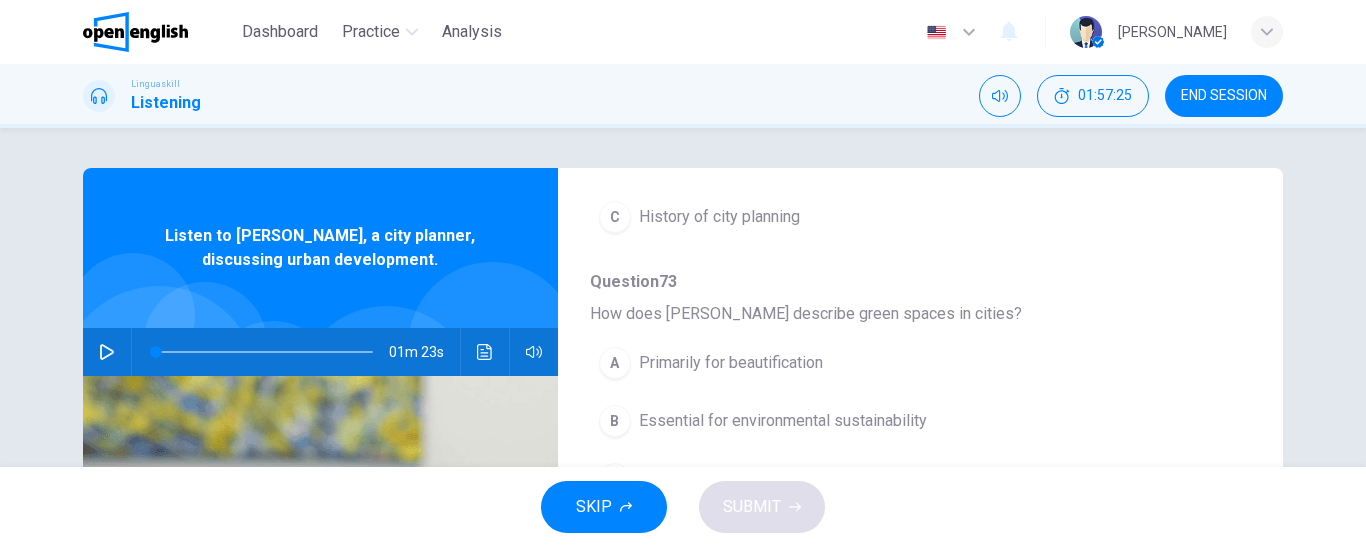 scroll, scrollTop: 500, scrollLeft: 0, axis: vertical 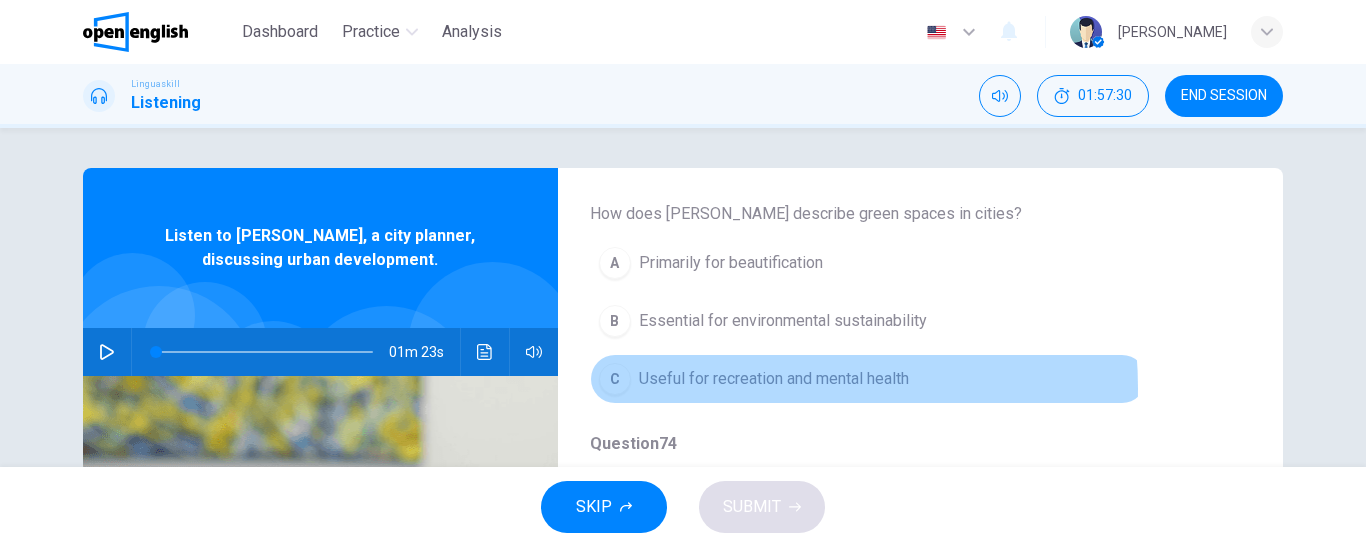 click on "Useful for recreation and mental health" at bounding box center (774, 379) 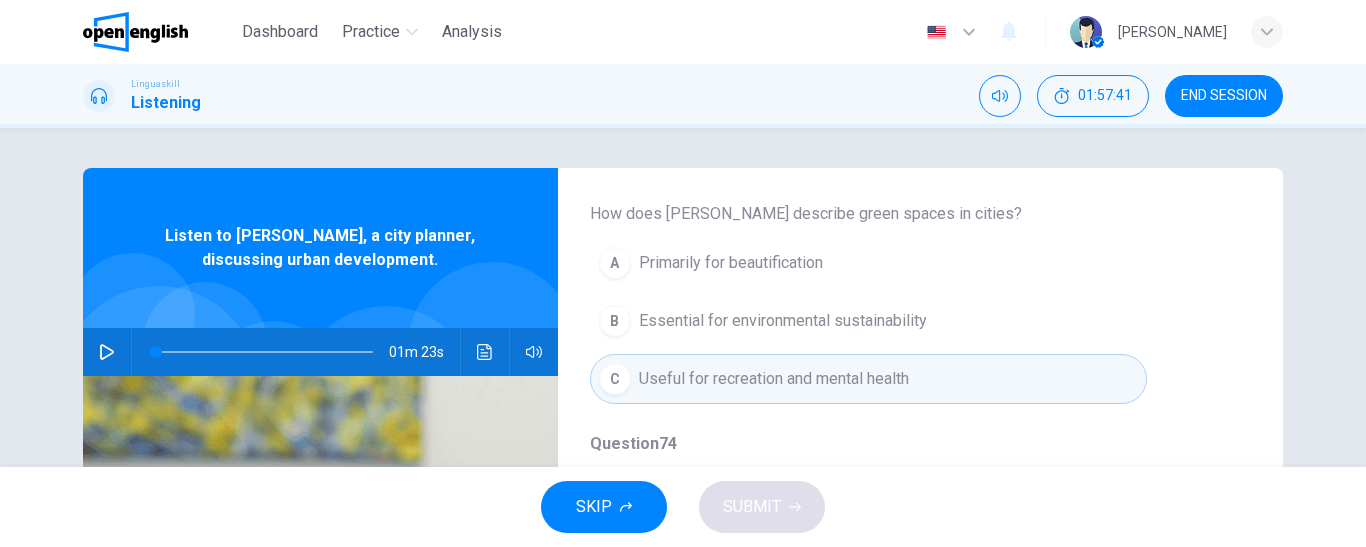 click on "Essential for environmental sustainability" at bounding box center (783, 321) 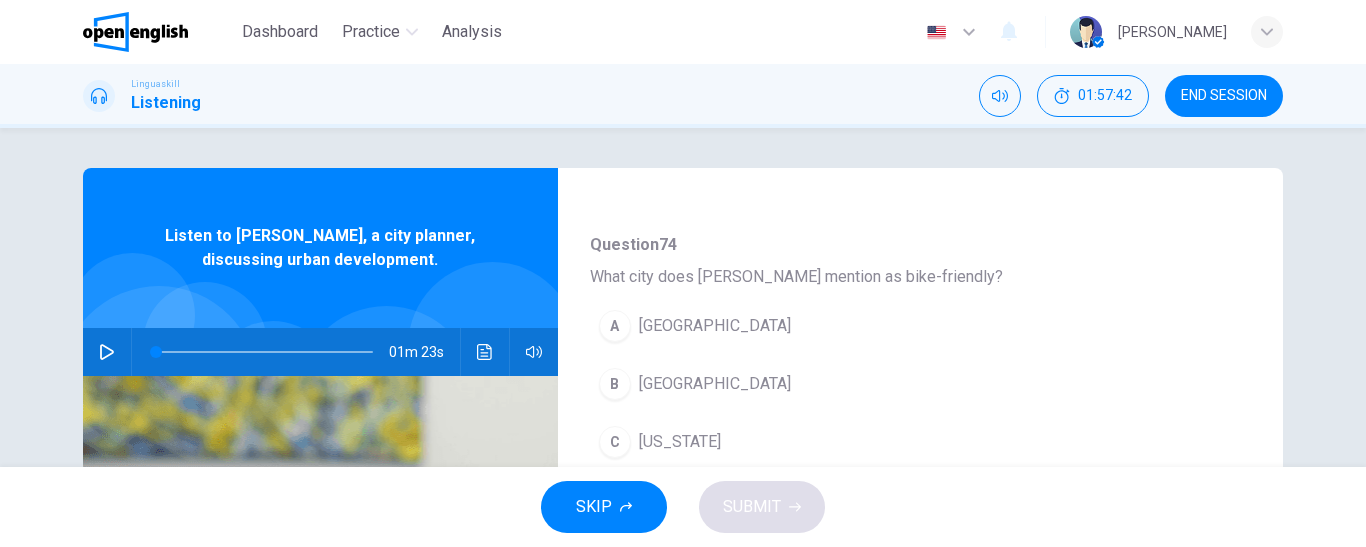 scroll, scrollTop: 700, scrollLeft: 0, axis: vertical 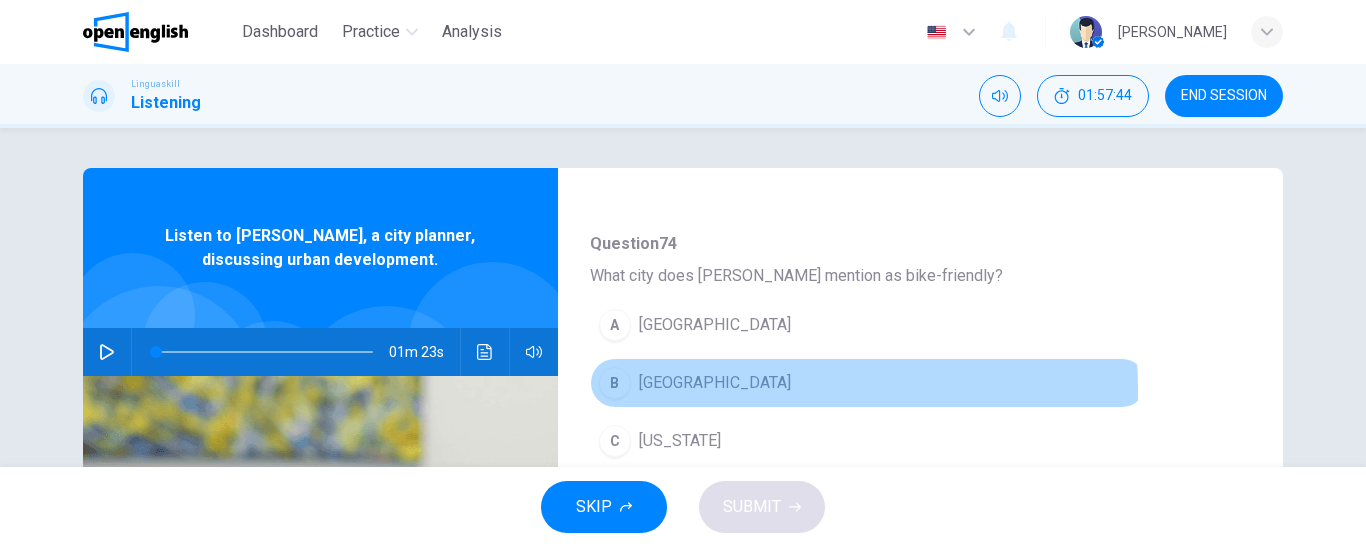 click on "[GEOGRAPHIC_DATA]" at bounding box center (715, 383) 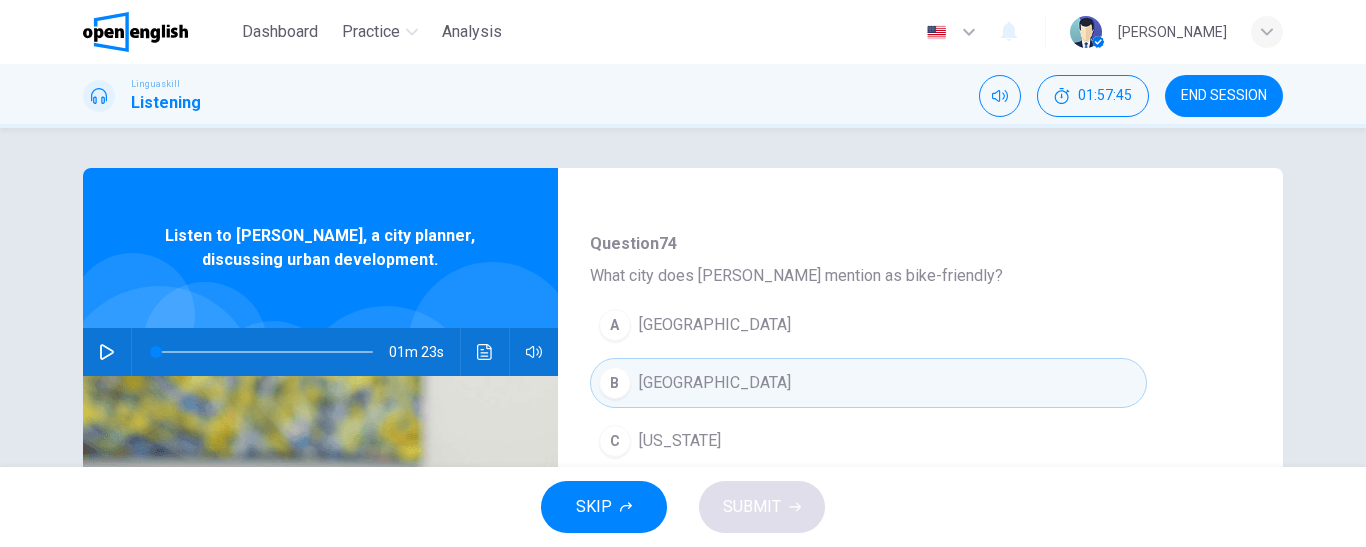 scroll, scrollTop: 863, scrollLeft: 0, axis: vertical 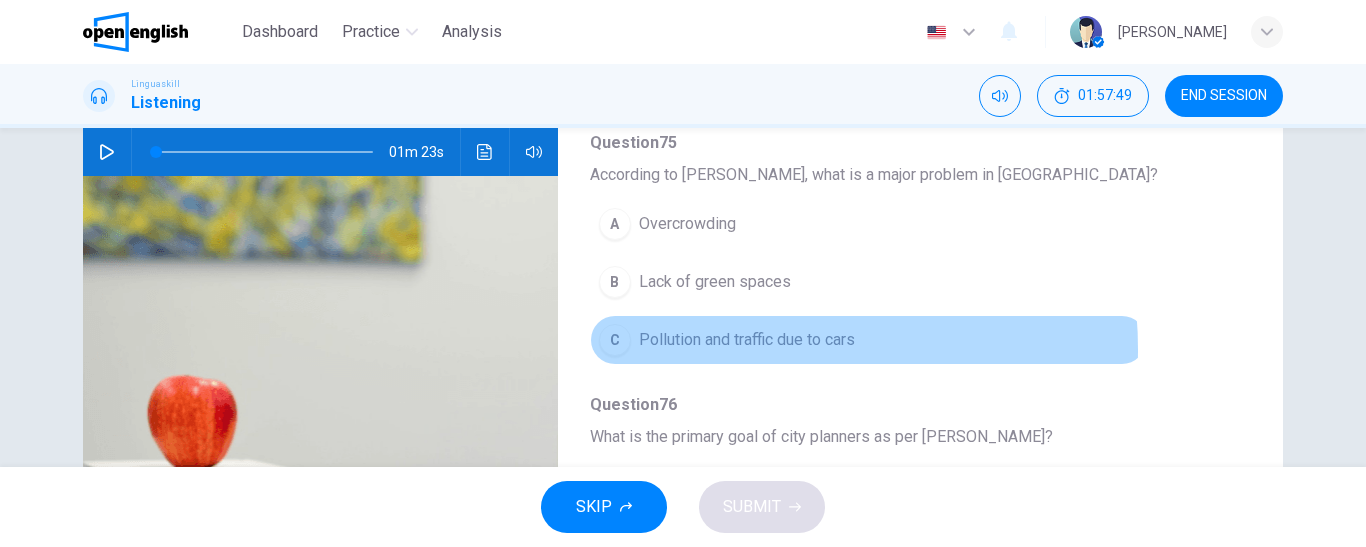 click on "Pollution and traffic due to cars" at bounding box center [747, 340] 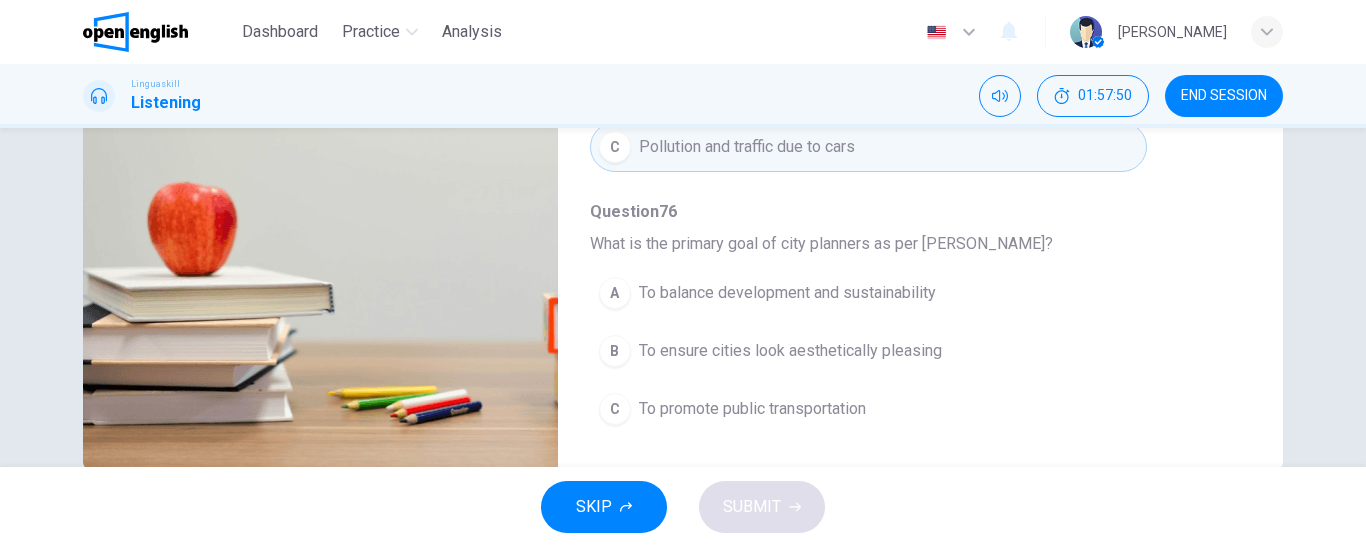 scroll, scrollTop: 400, scrollLeft: 0, axis: vertical 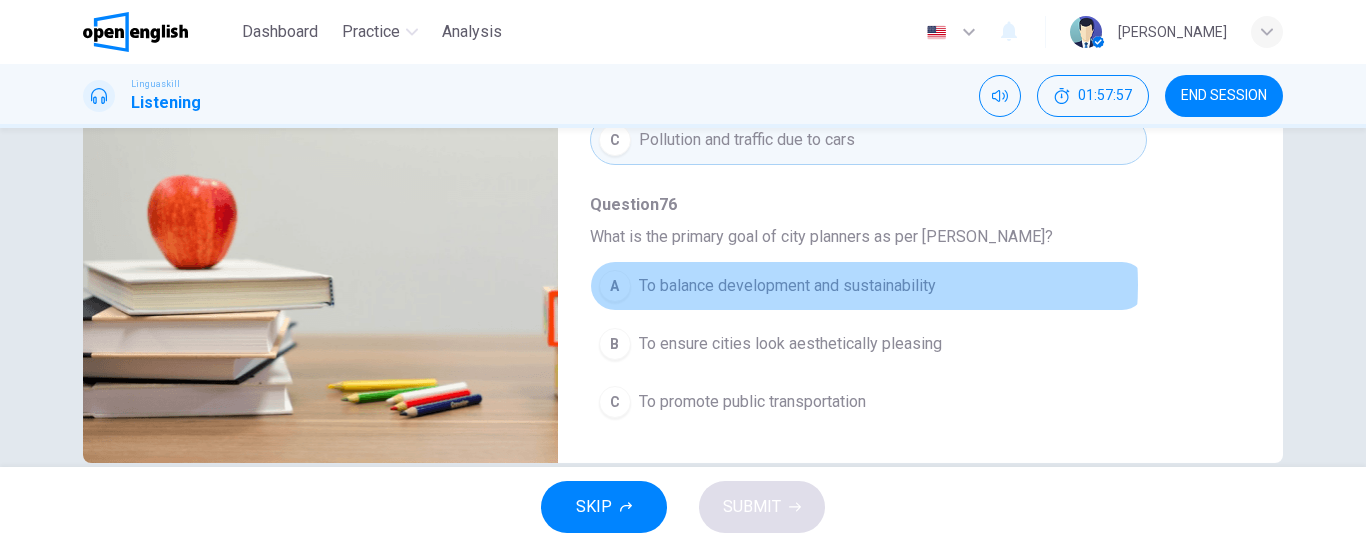click on "To balance development and sustainability" at bounding box center [787, 286] 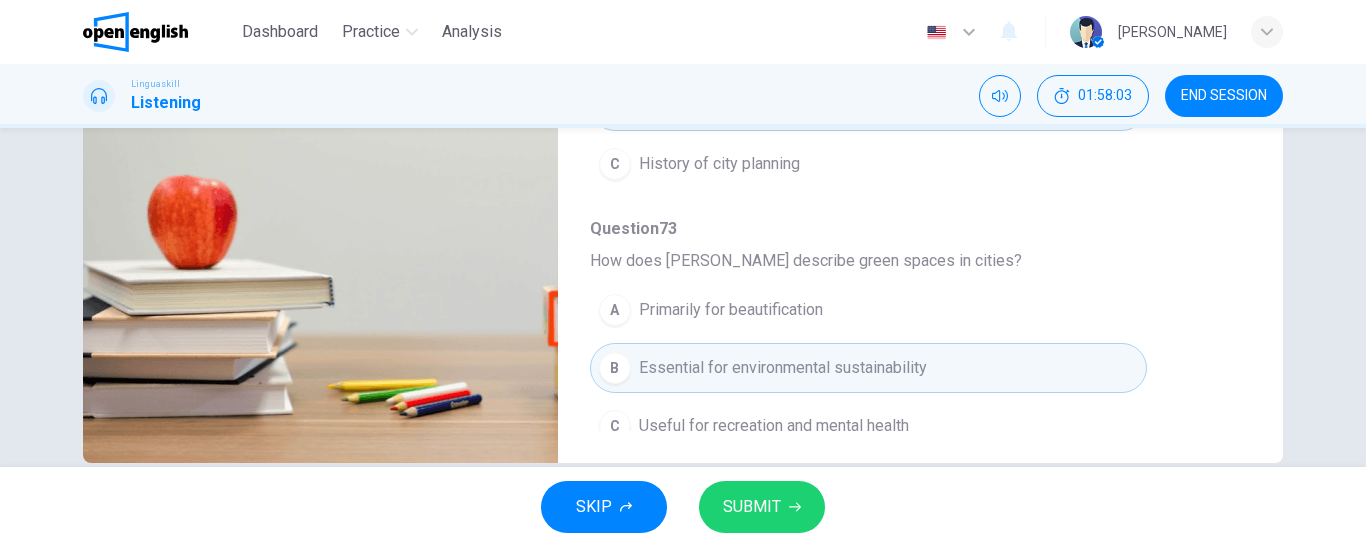 scroll, scrollTop: 100, scrollLeft: 0, axis: vertical 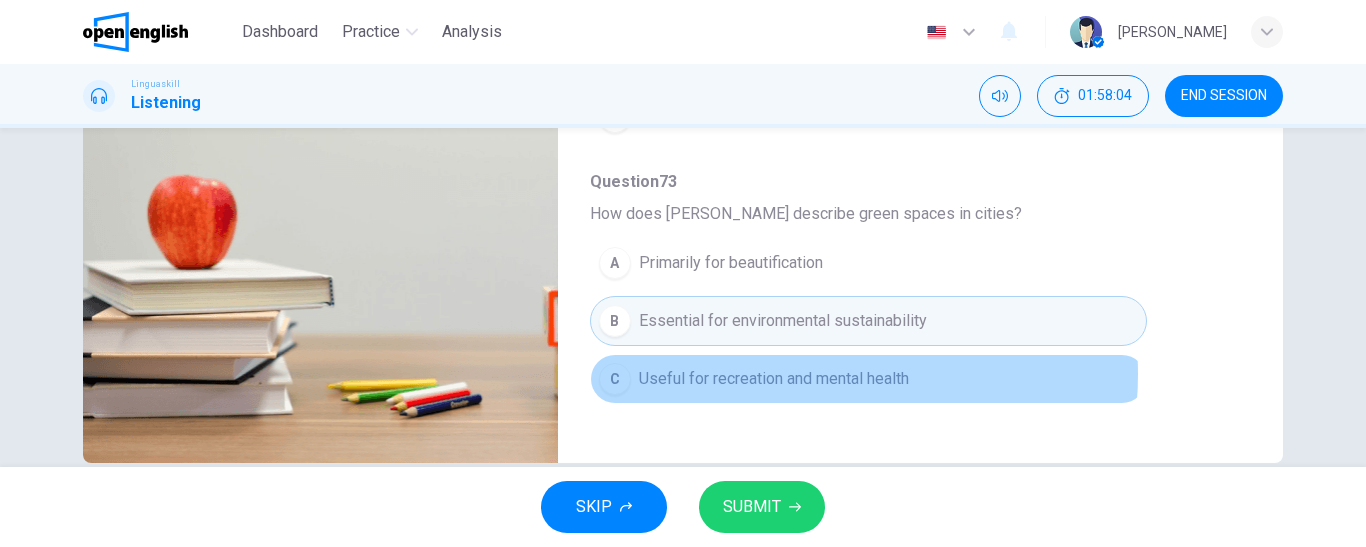 click on "Useful for recreation and mental health" at bounding box center [774, 379] 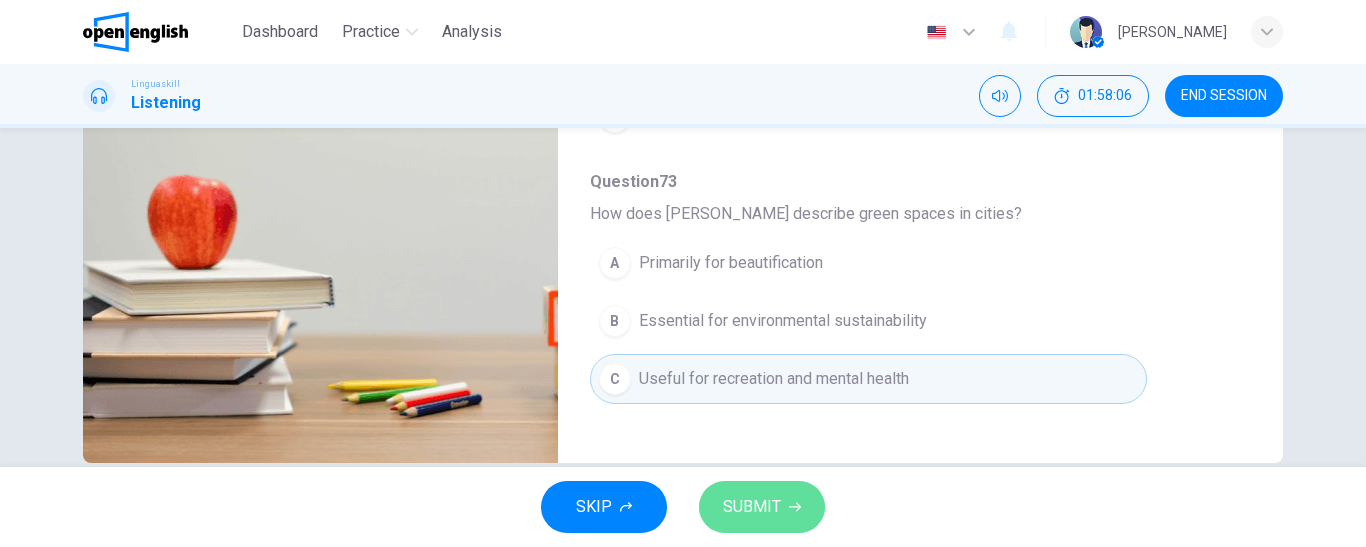 click on "SUBMIT" at bounding box center (762, 507) 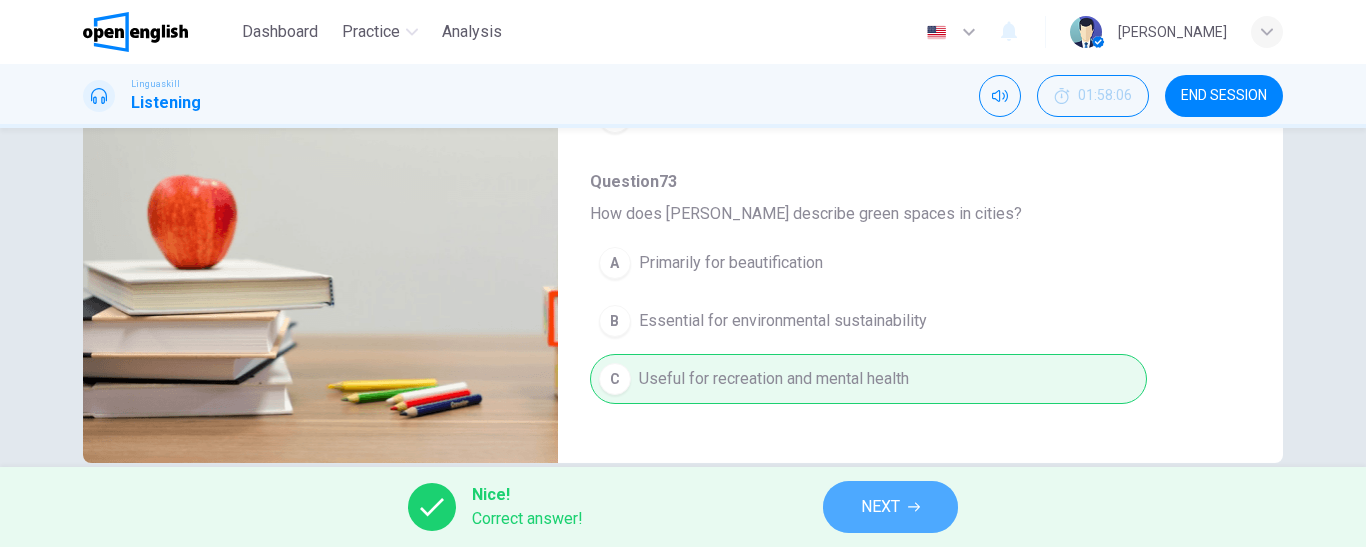 click 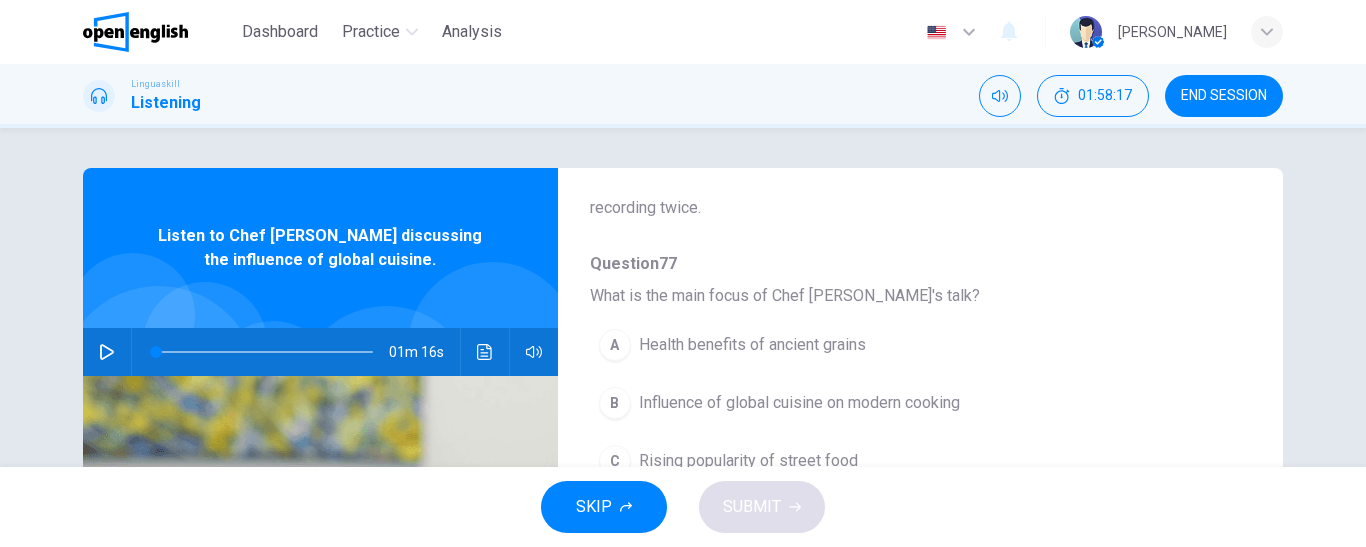 scroll, scrollTop: 200, scrollLeft: 0, axis: vertical 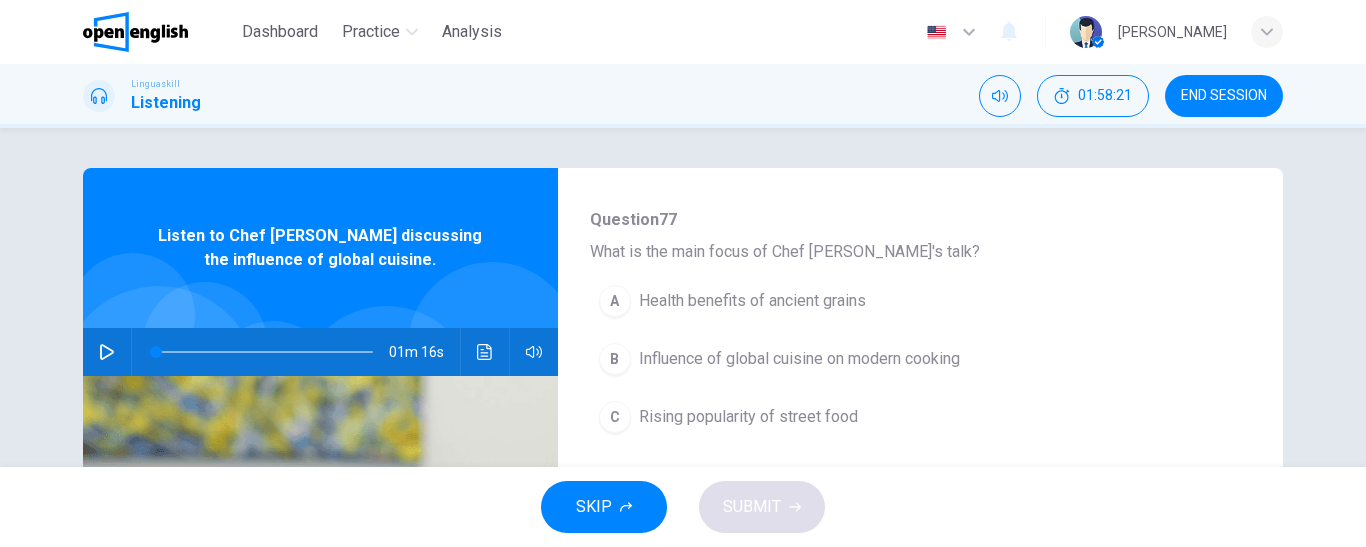 click on "Influence of global cuisine on modern cooking" at bounding box center [799, 359] 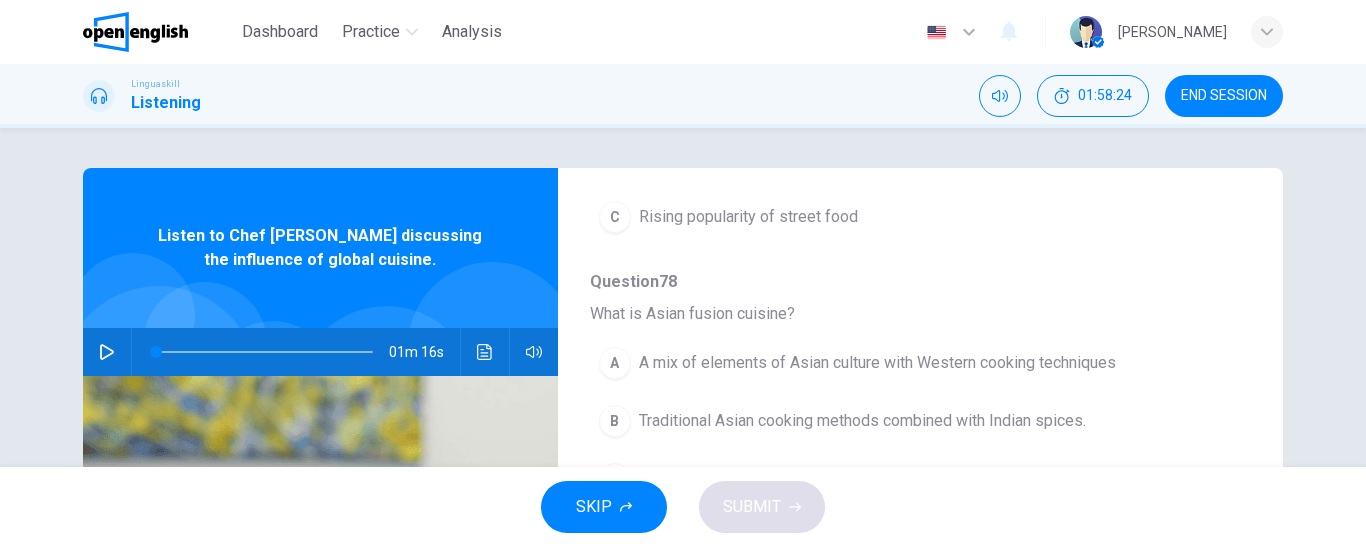 scroll, scrollTop: 500, scrollLeft: 0, axis: vertical 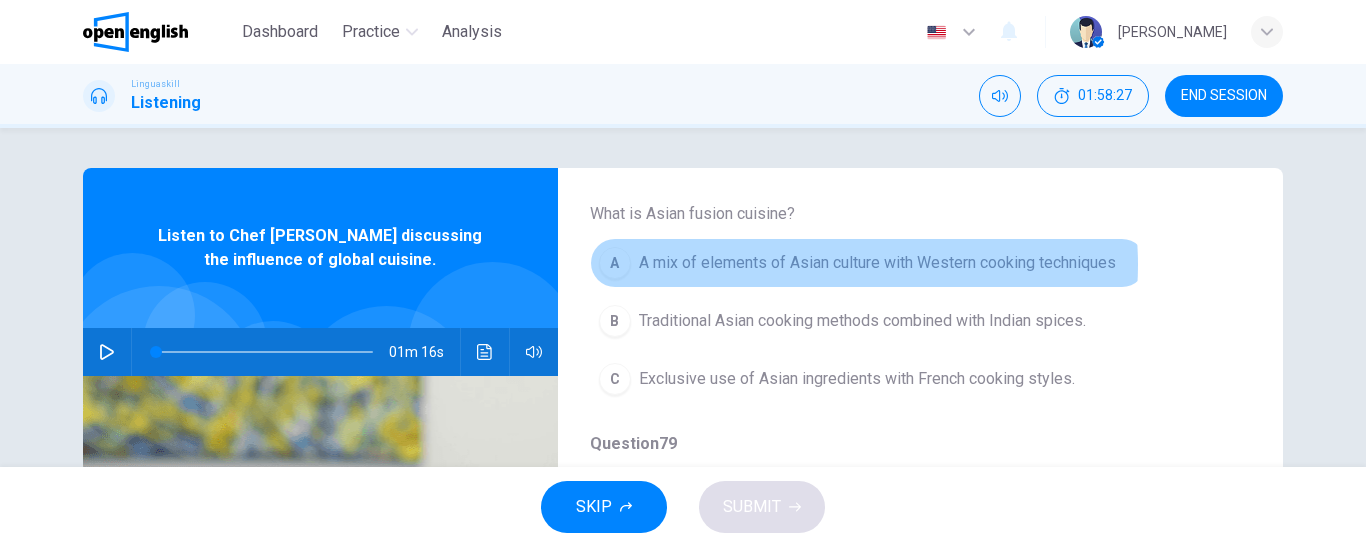 click on "A mix of elements of Asian culture with Western cooking techniques" at bounding box center [877, 263] 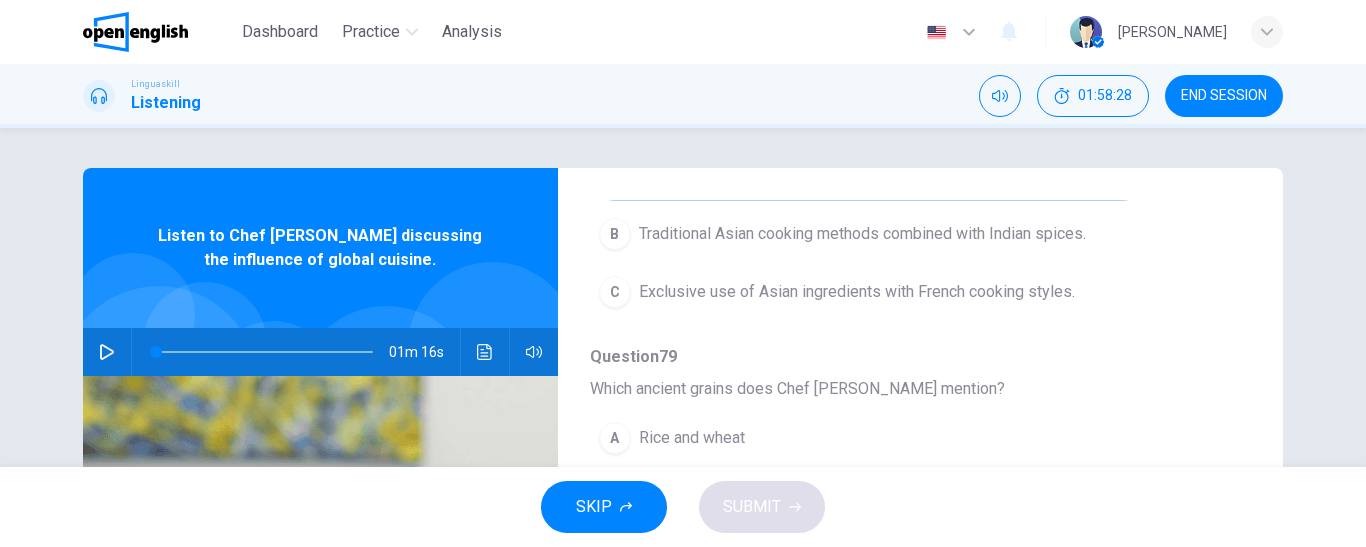 scroll, scrollTop: 700, scrollLeft: 0, axis: vertical 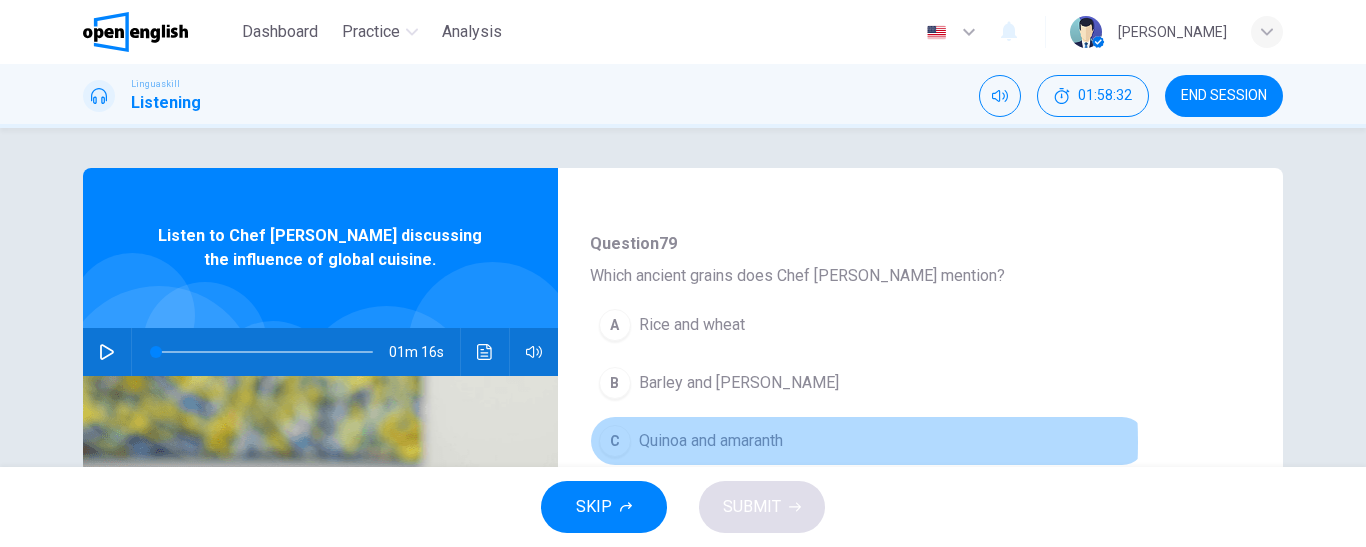 click on "Quinoa and amaranth" at bounding box center (711, 441) 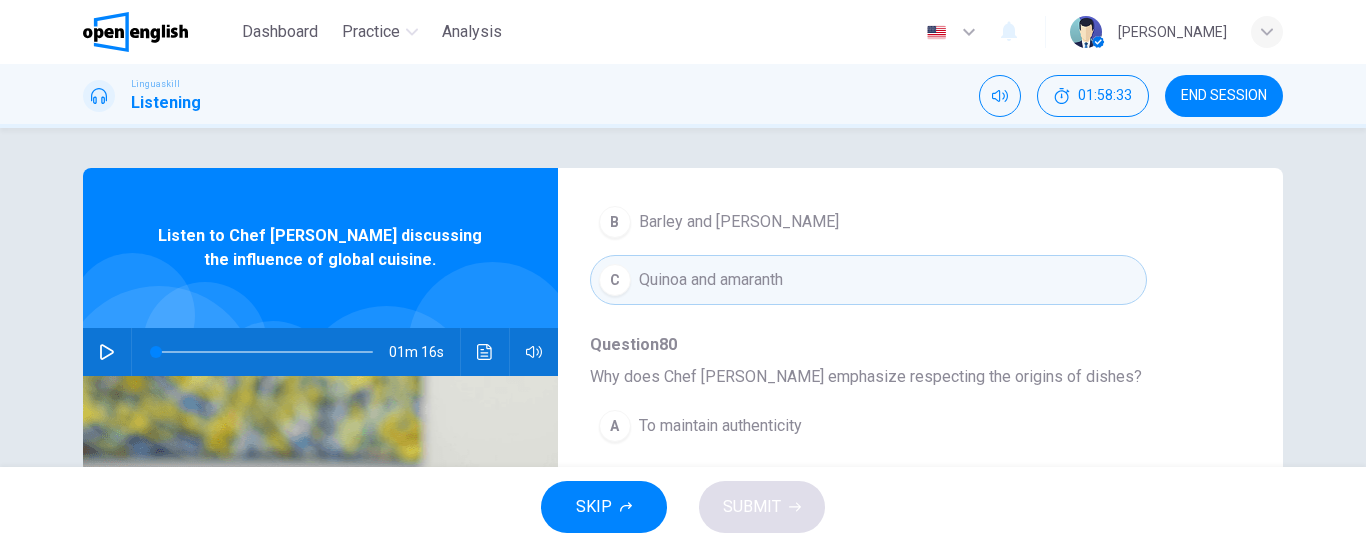 scroll, scrollTop: 863, scrollLeft: 0, axis: vertical 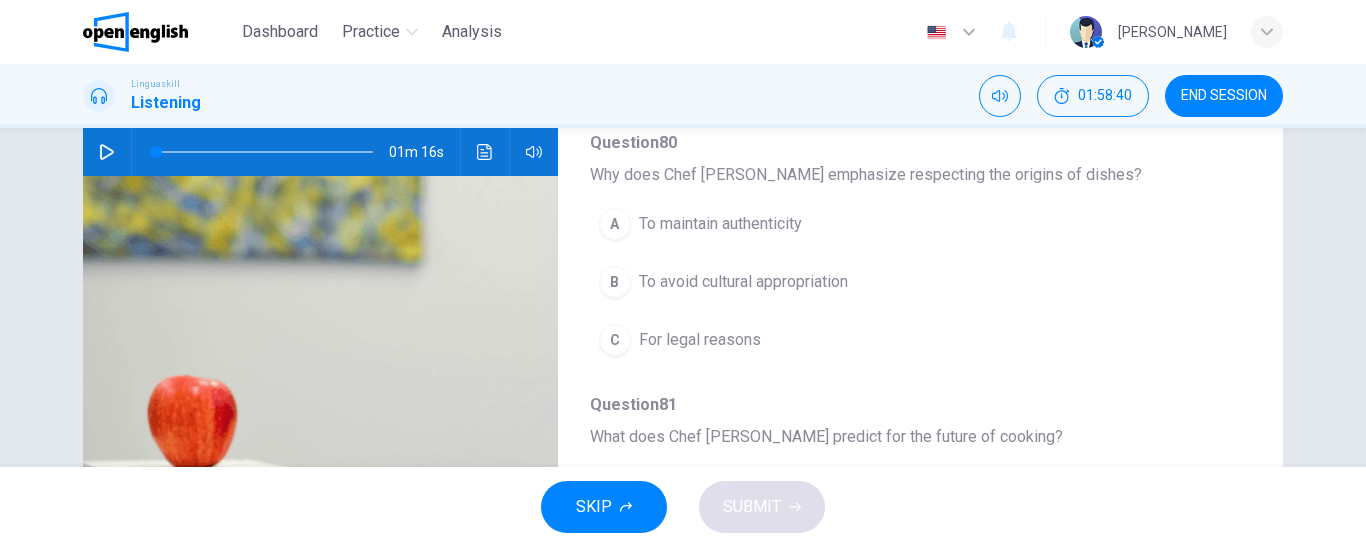 click on "To avoid cultural appropriation" at bounding box center [743, 282] 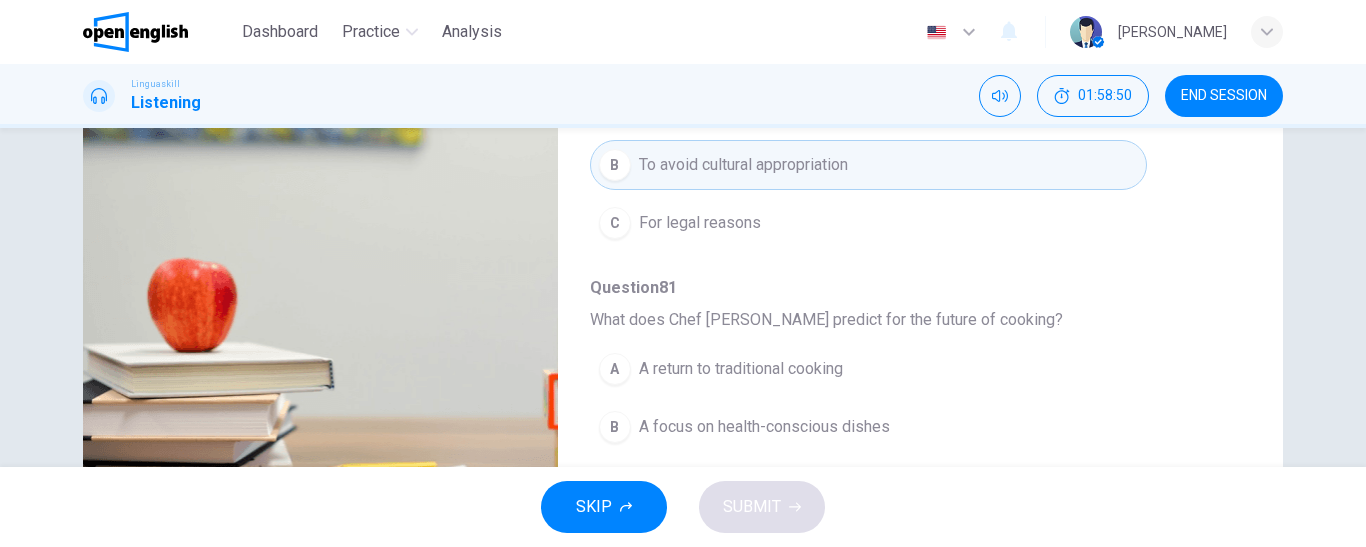 scroll, scrollTop: 400, scrollLeft: 0, axis: vertical 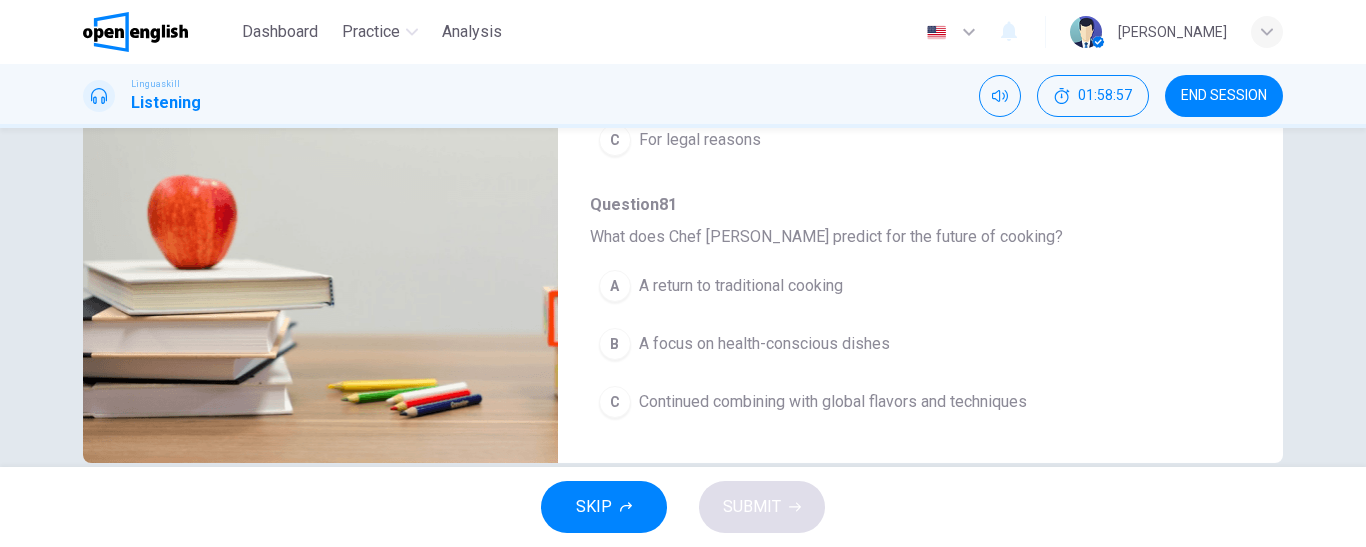 click on "Continued combining with global flavors and techniques" at bounding box center [833, 402] 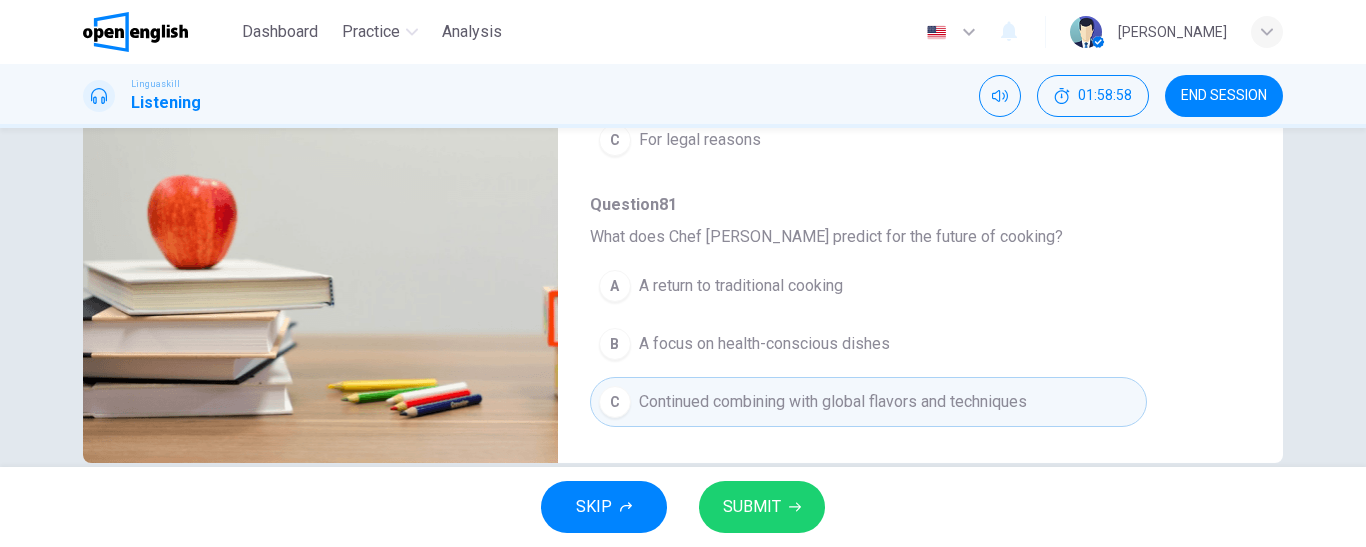 scroll, scrollTop: 436, scrollLeft: 0, axis: vertical 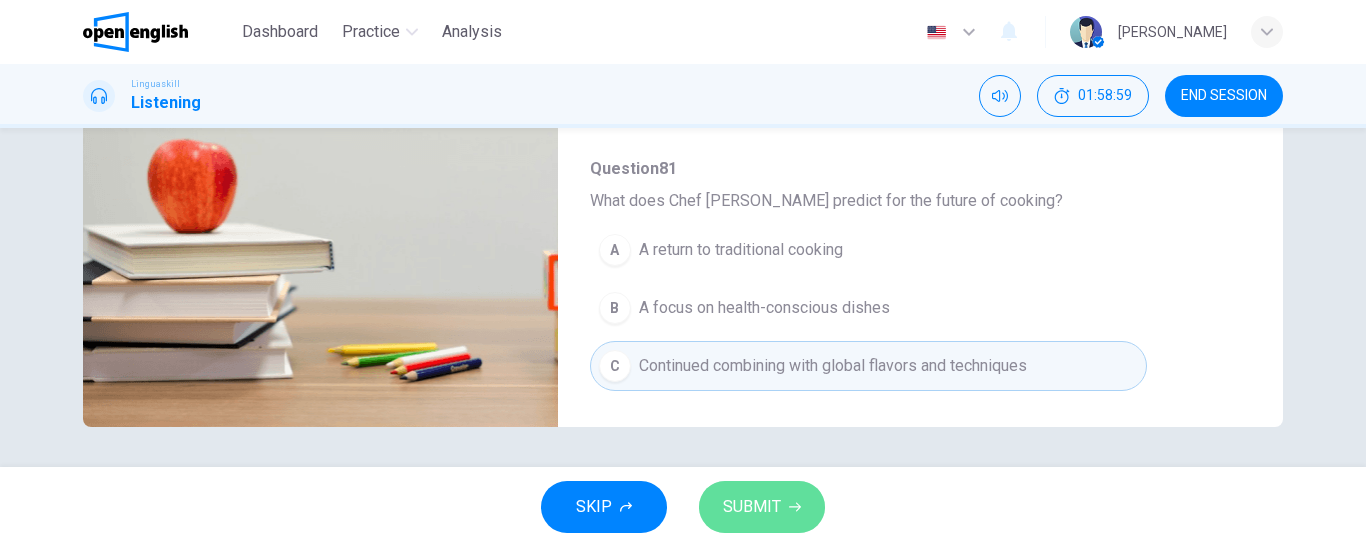 click on "SUBMIT" at bounding box center (762, 507) 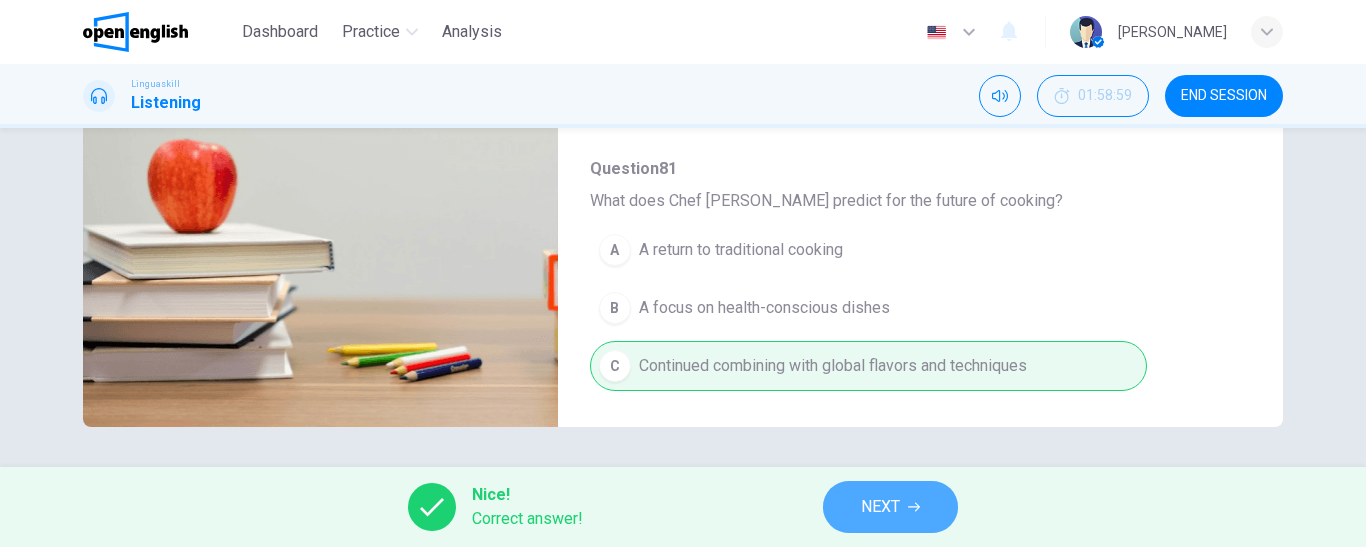 click on "NEXT" at bounding box center (880, 507) 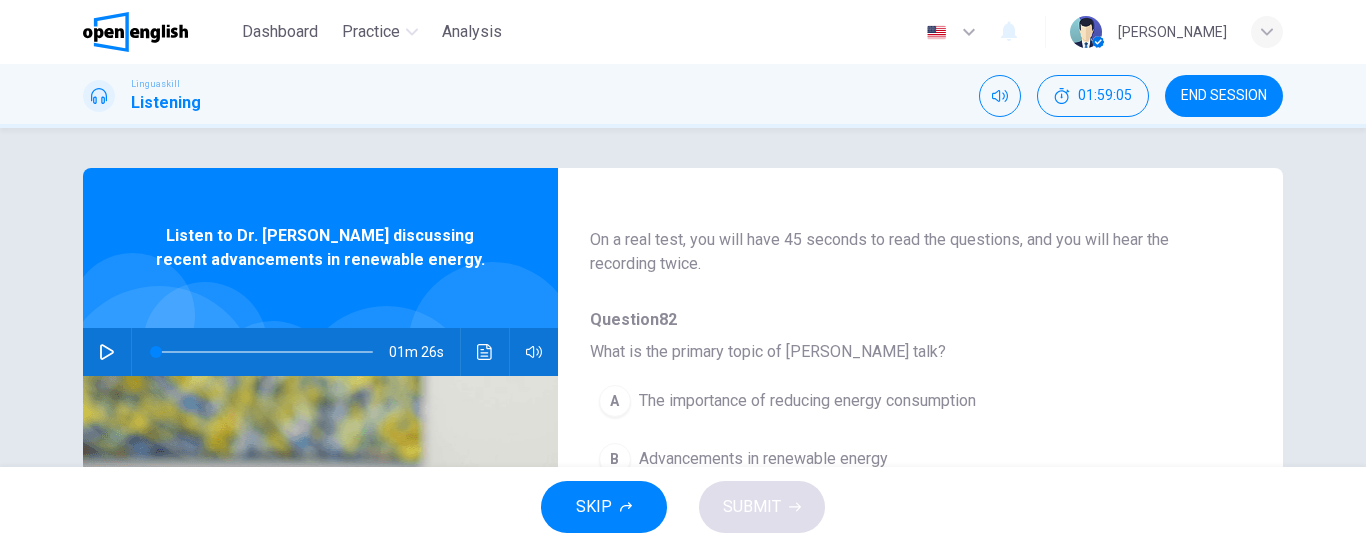 scroll, scrollTop: 200, scrollLeft: 0, axis: vertical 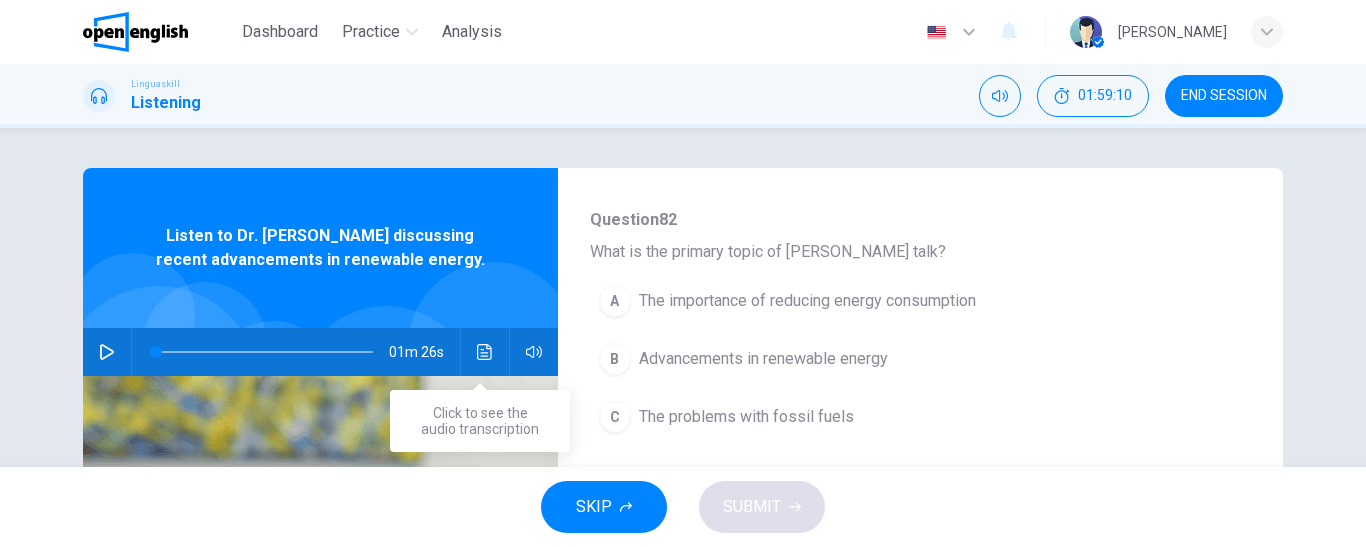 click 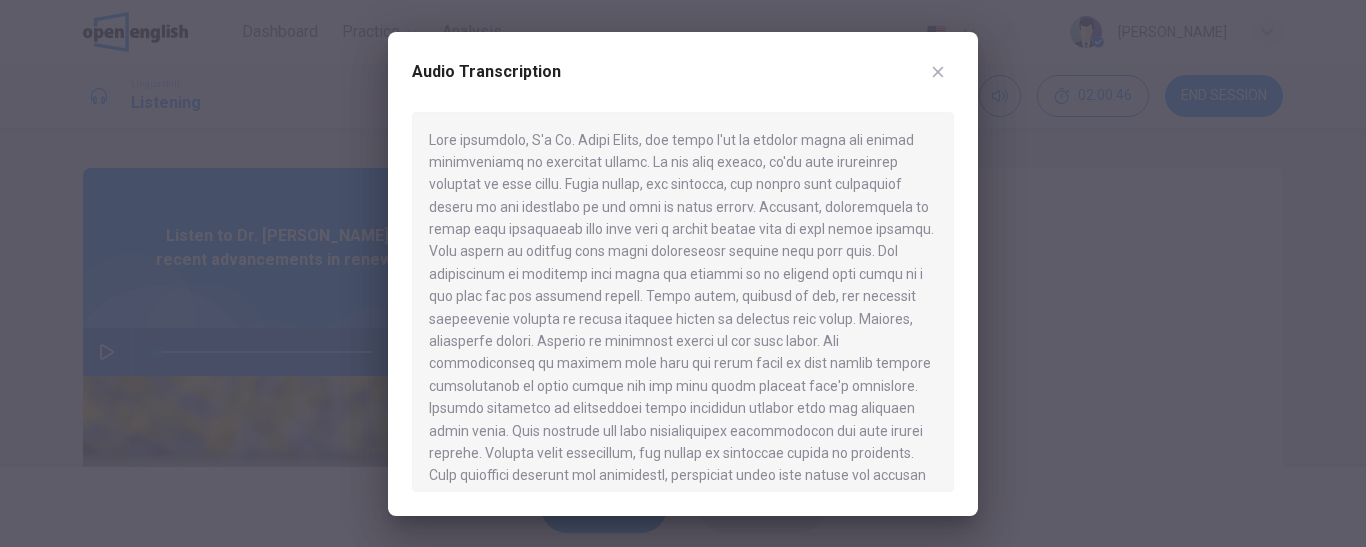 scroll, scrollTop: 57, scrollLeft: 0, axis: vertical 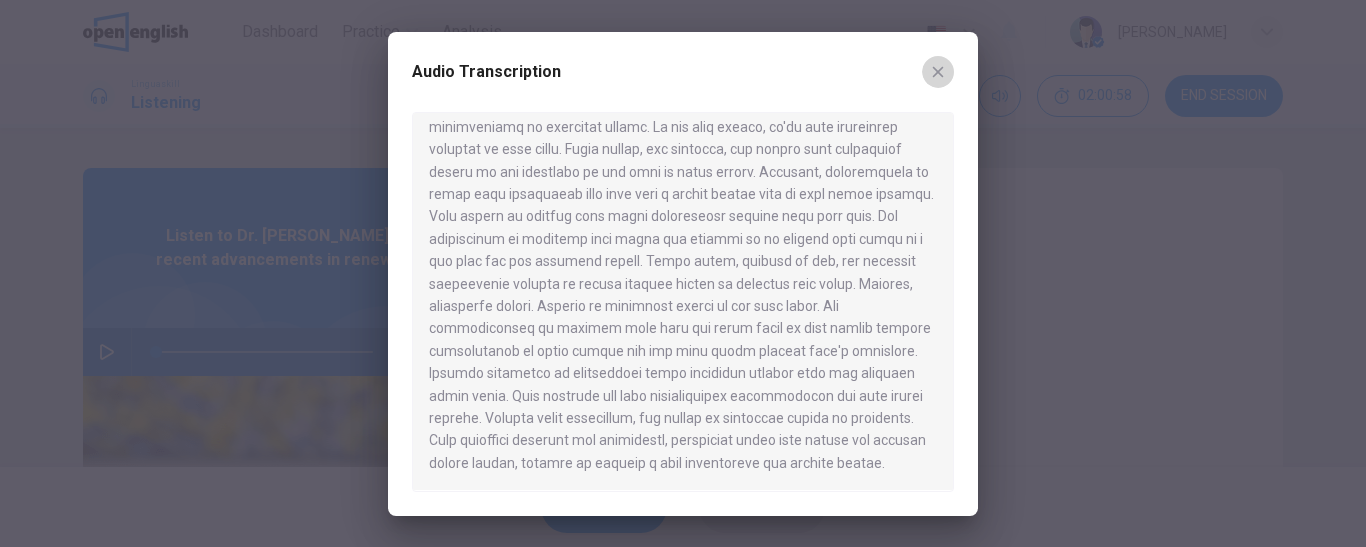 click at bounding box center [938, 72] 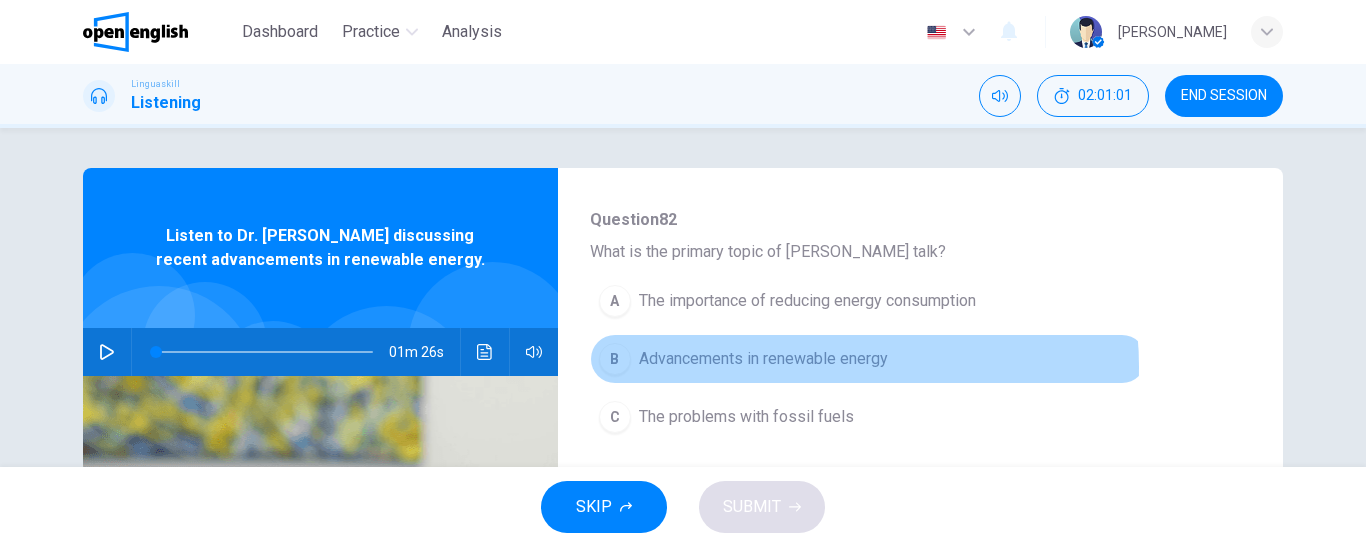 click on "Advancements in renewable energy" at bounding box center (763, 359) 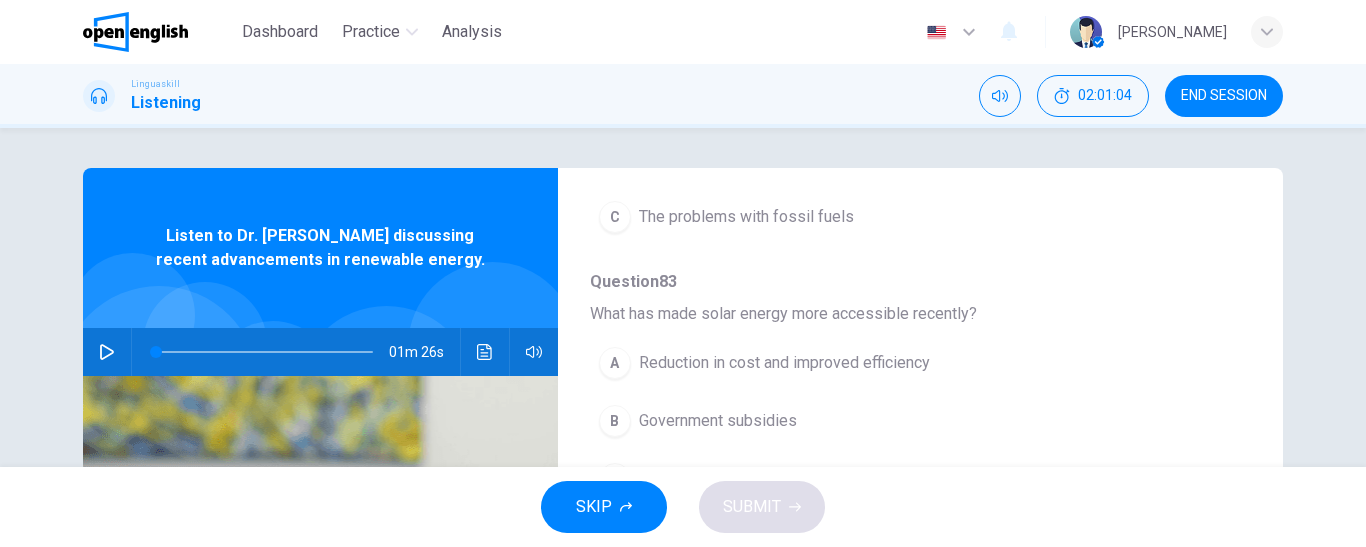 scroll, scrollTop: 500, scrollLeft: 0, axis: vertical 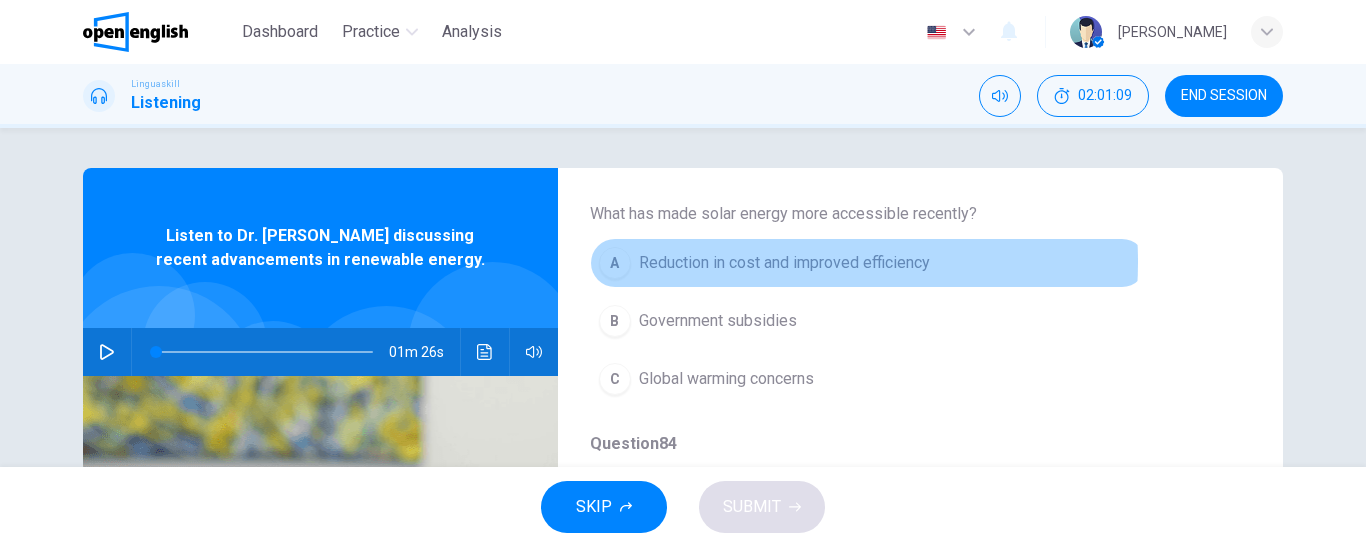 click on "Reduction in cost and improved efficiency" at bounding box center (784, 263) 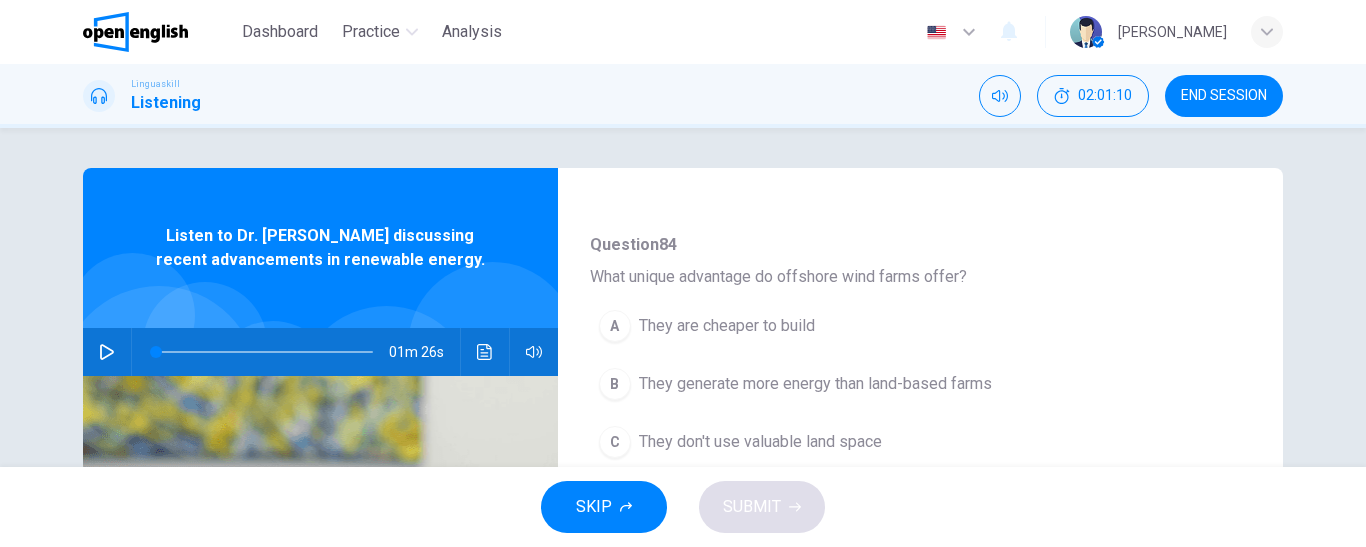 scroll, scrollTop: 700, scrollLeft: 0, axis: vertical 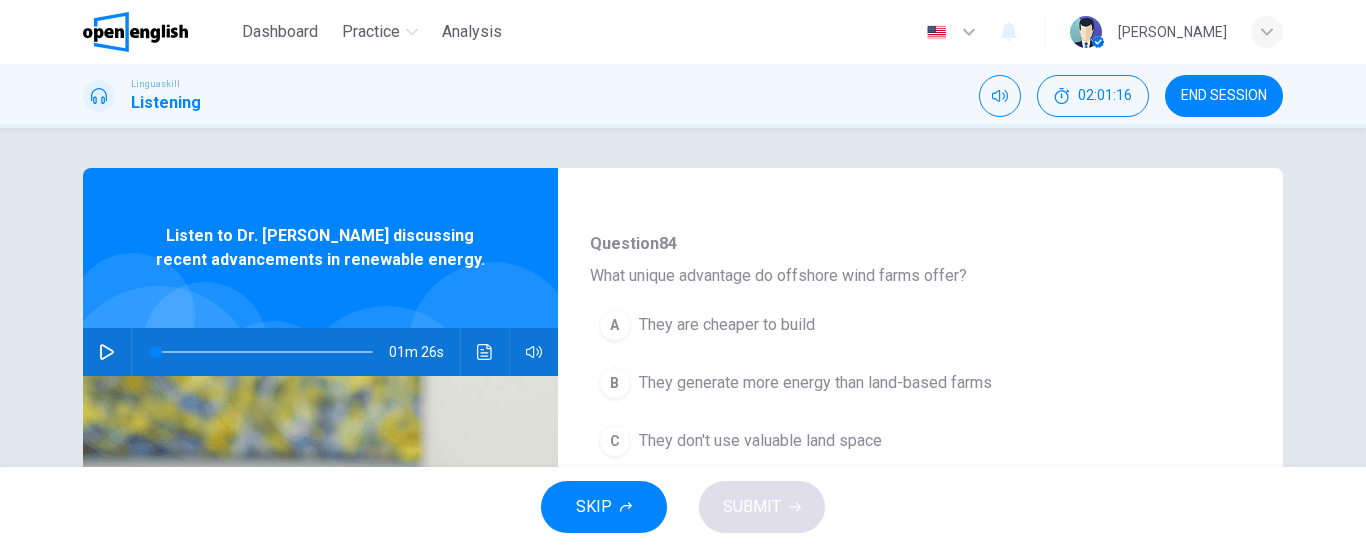 click on "They don't use valuable land space" at bounding box center [760, 441] 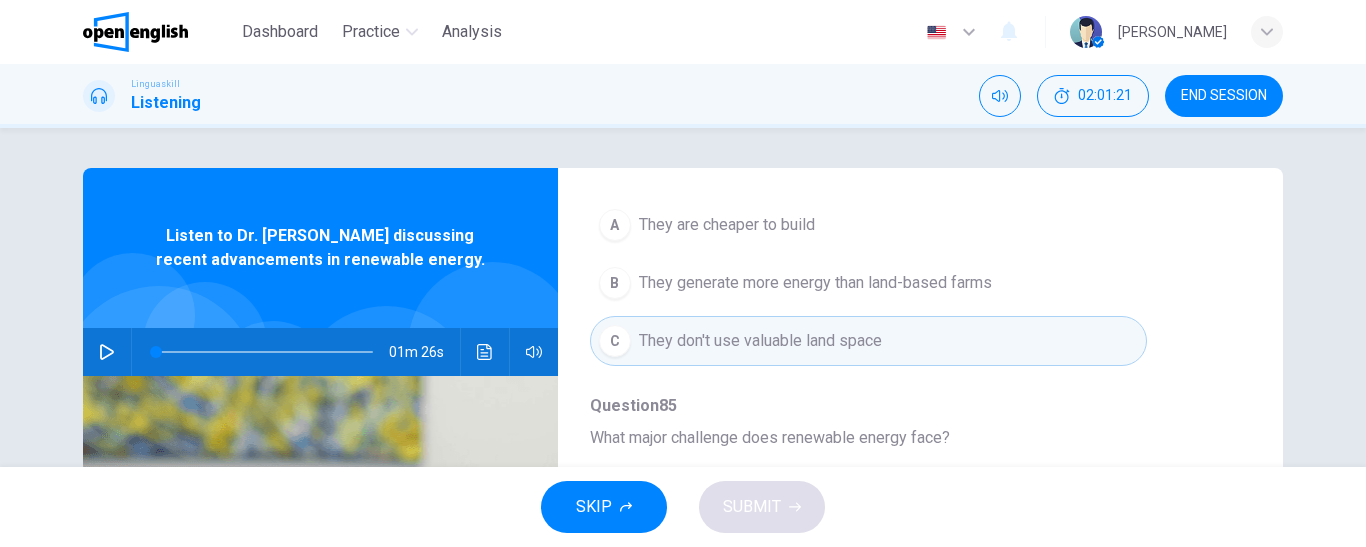 scroll, scrollTop: 887, scrollLeft: 0, axis: vertical 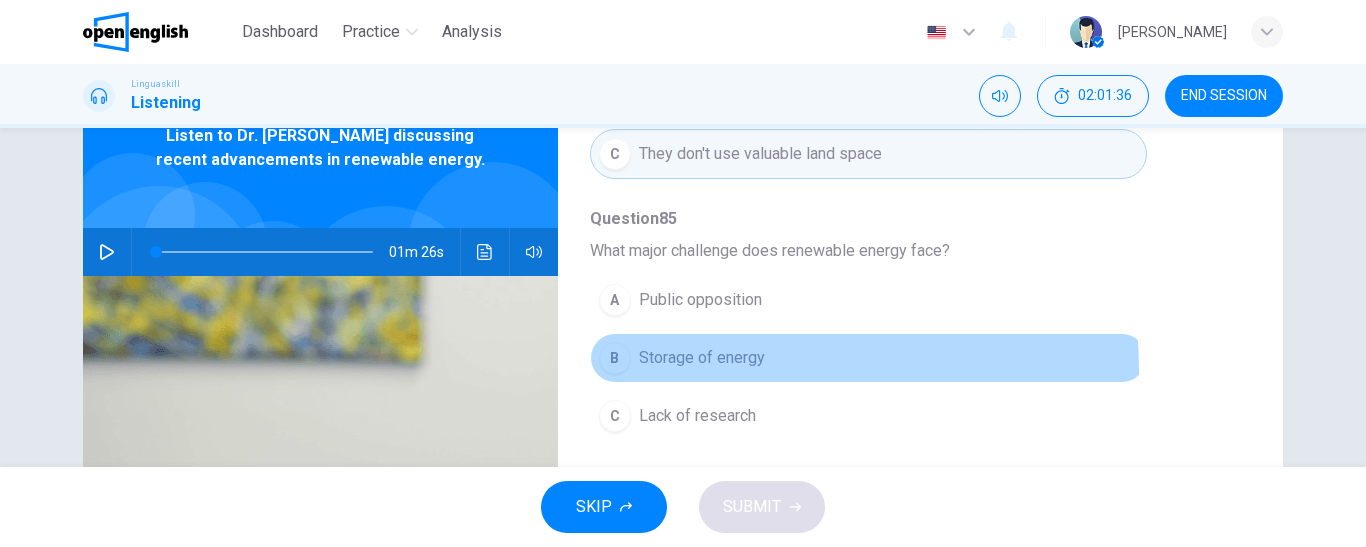 click on "B Storage of energy" at bounding box center (868, 358) 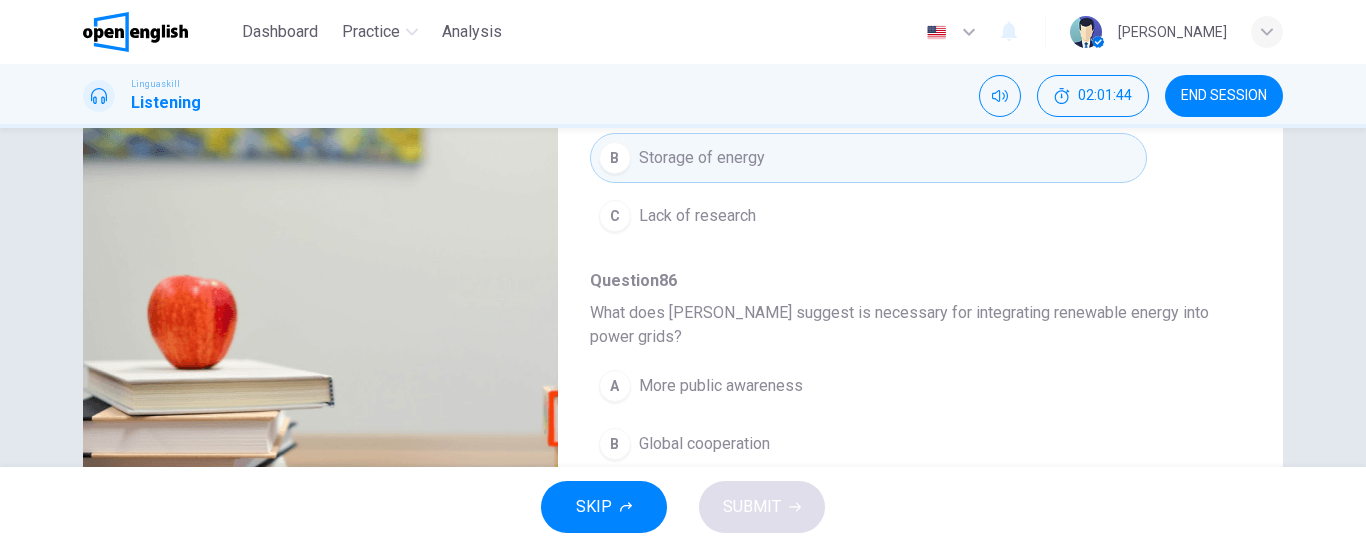 scroll, scrollTop: 400, scrollLeft: 0, axis: vertical 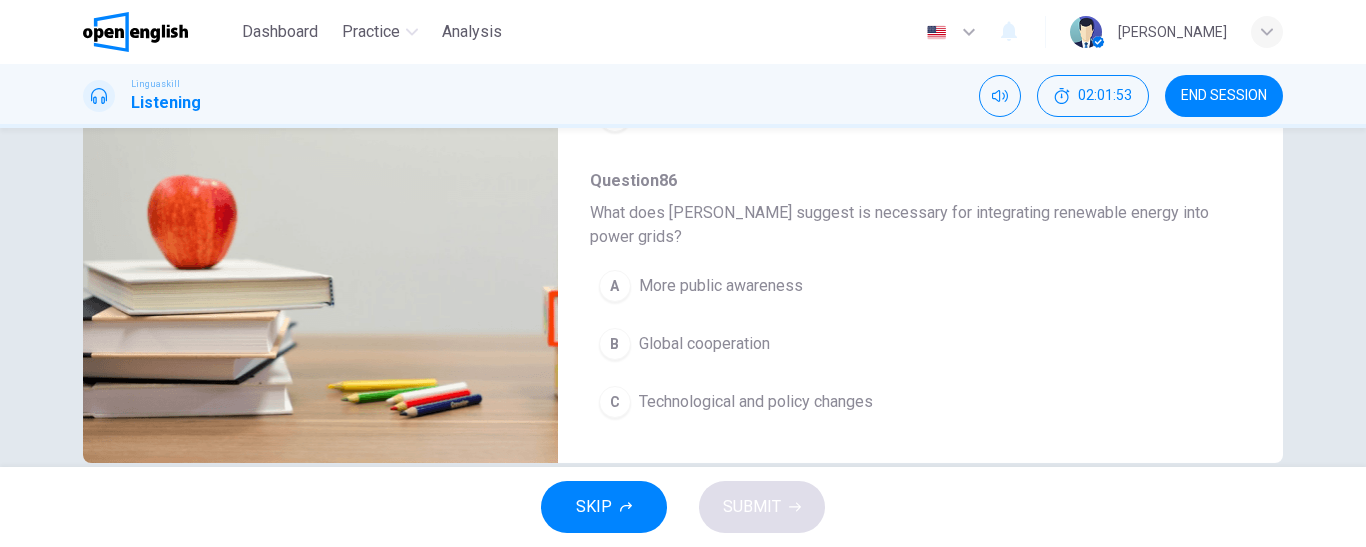 click on "Technological and policy changes" at bounding box center (756, 402) 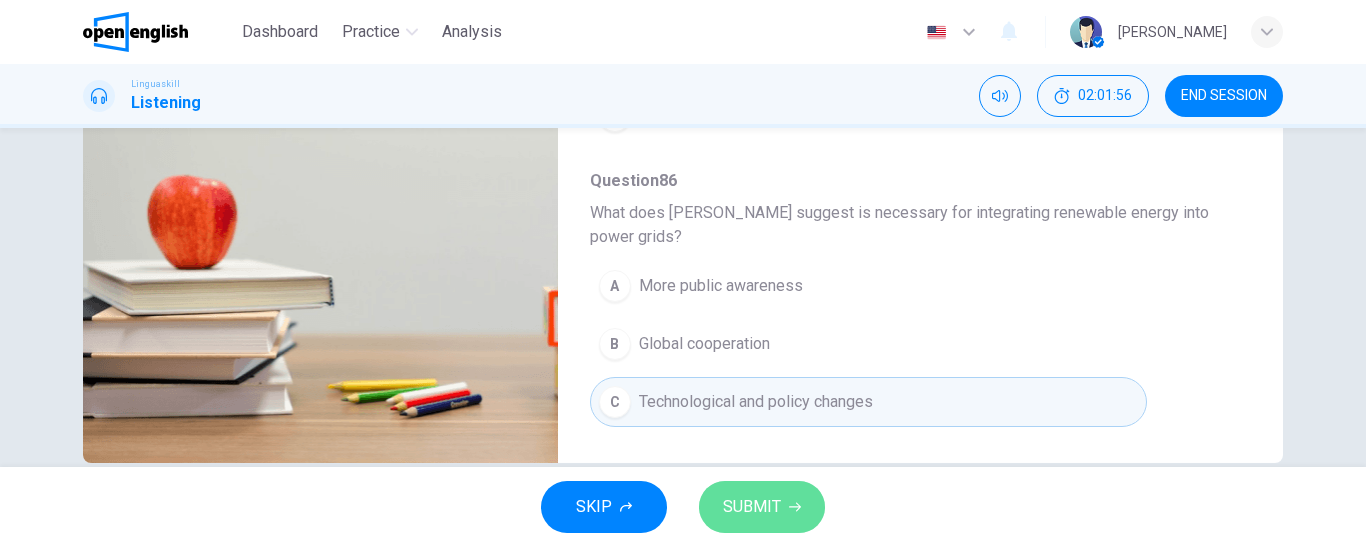 click on "SUBMIT" at bounding box center (752, 507) 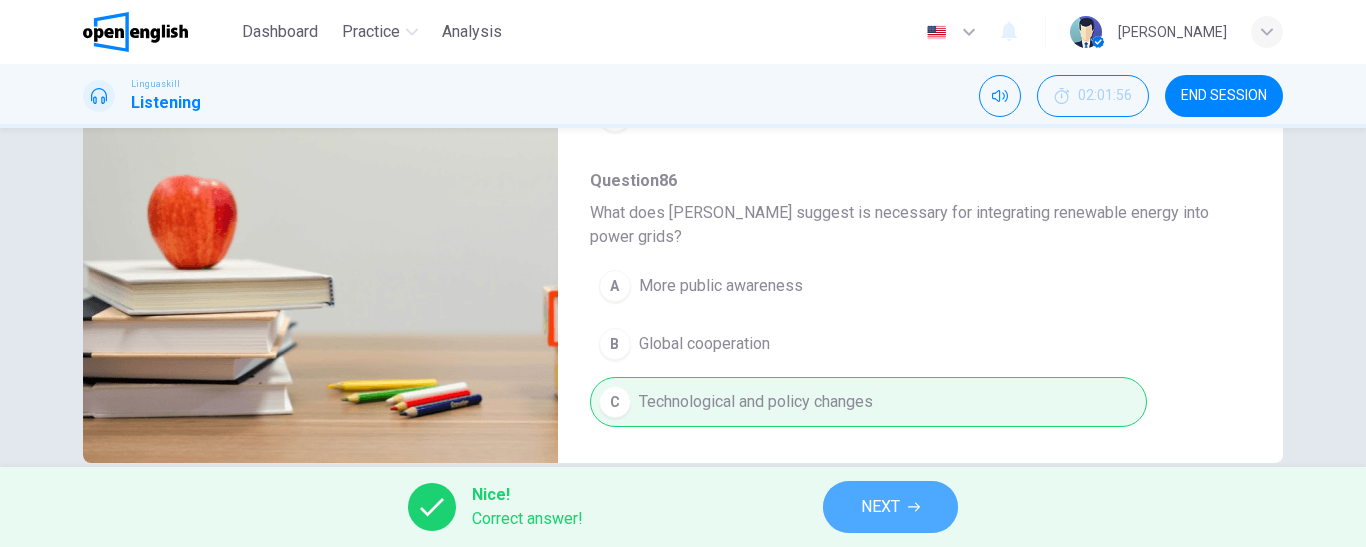 click on "NEXT" at bounding box center (890, 507) 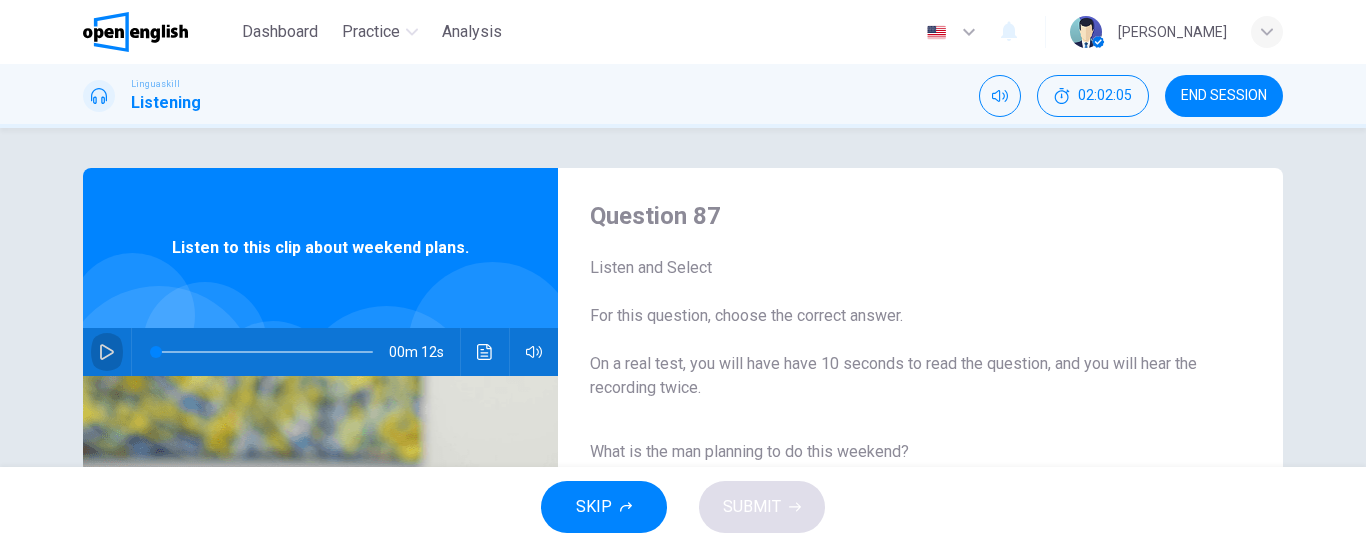 click 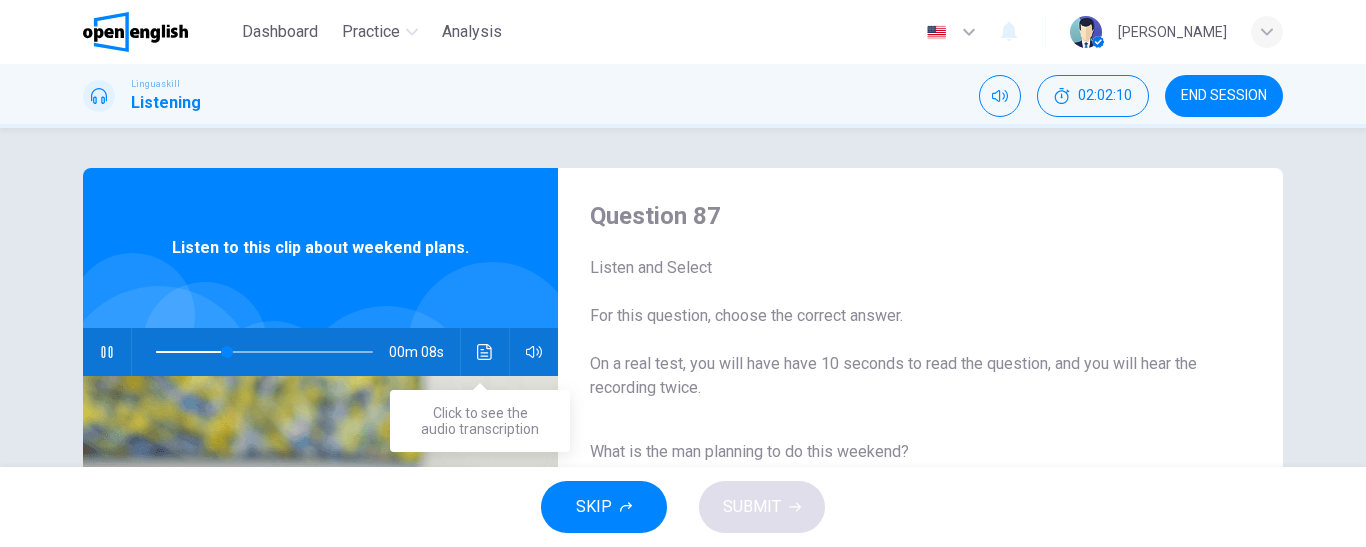 click 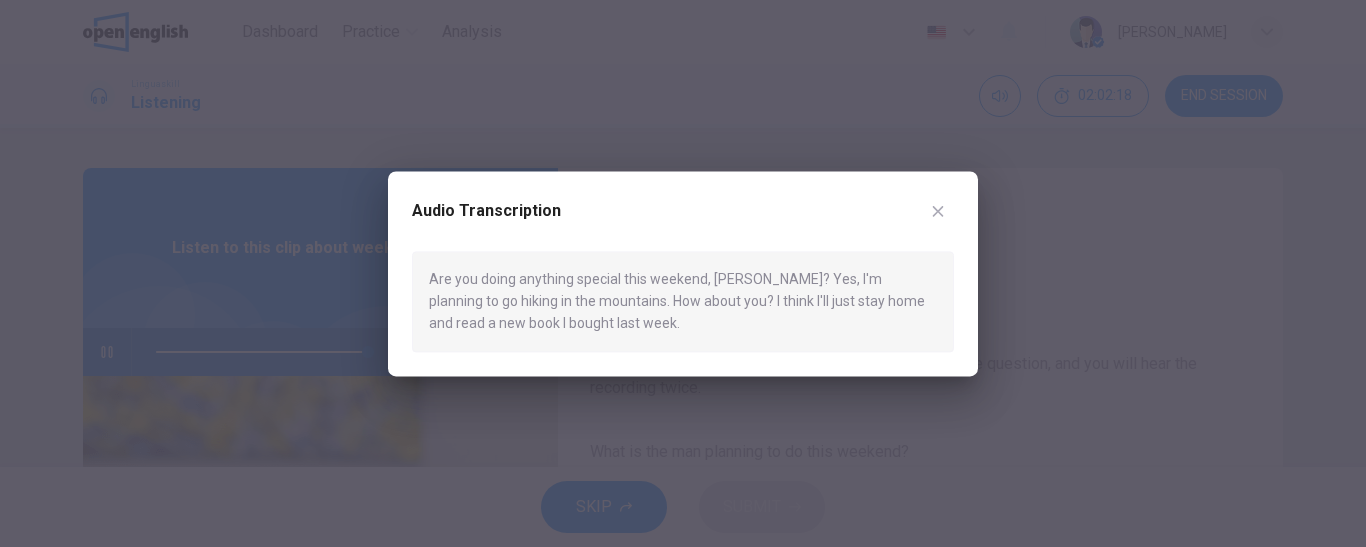 type on "*" 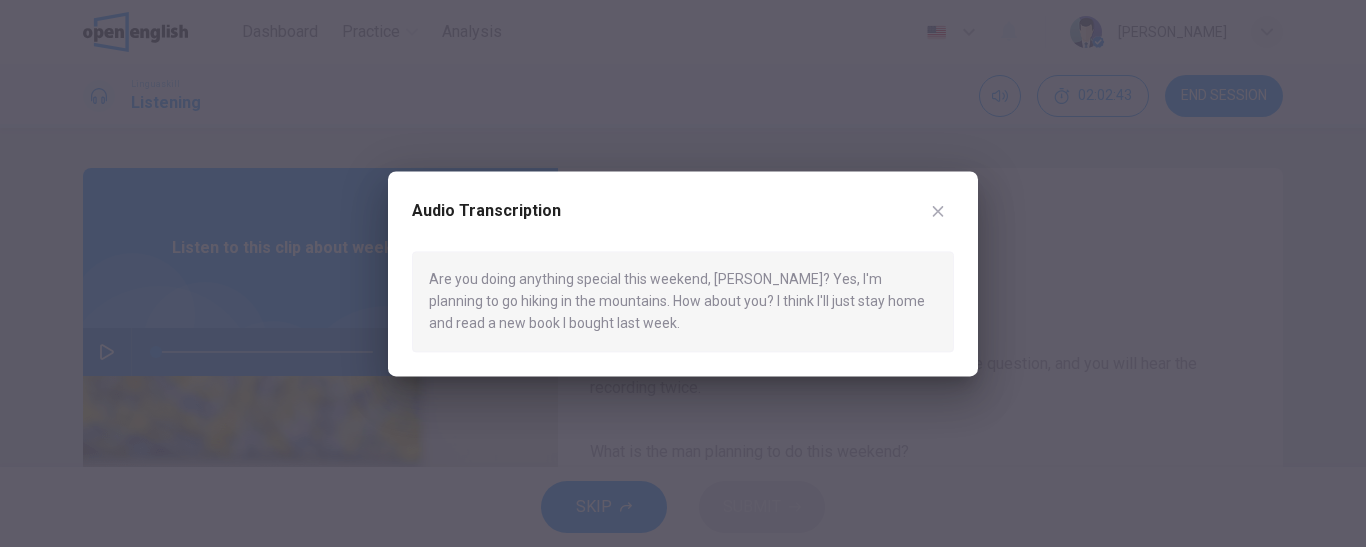 click 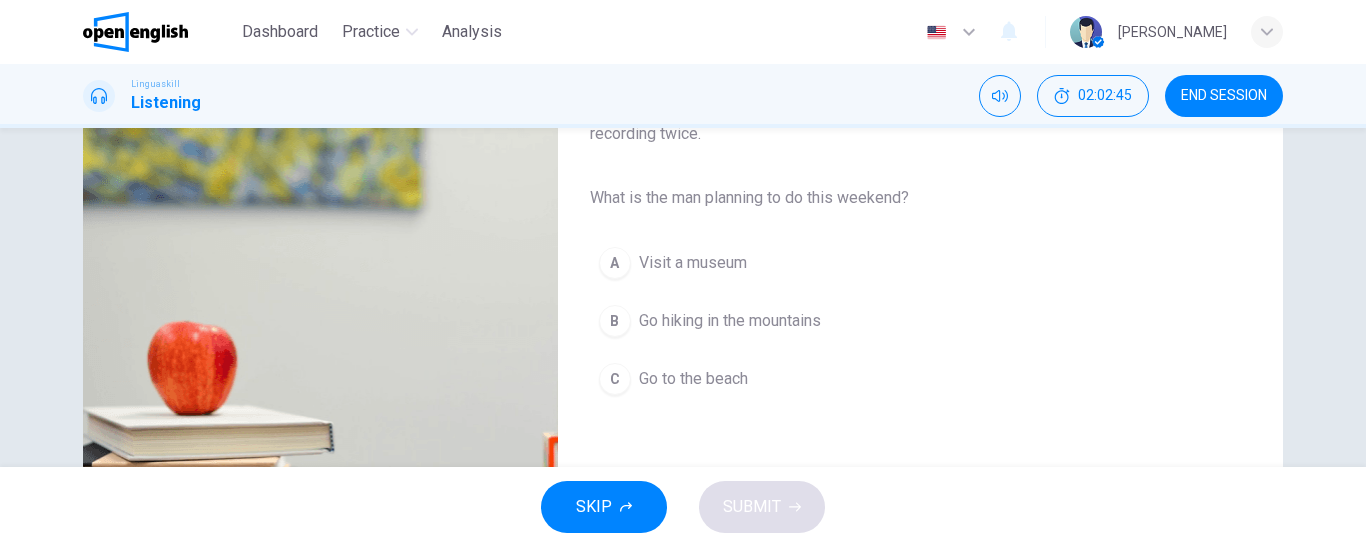 scroll, scrollTop: 300, scrollLeft: 0, axis: vertical 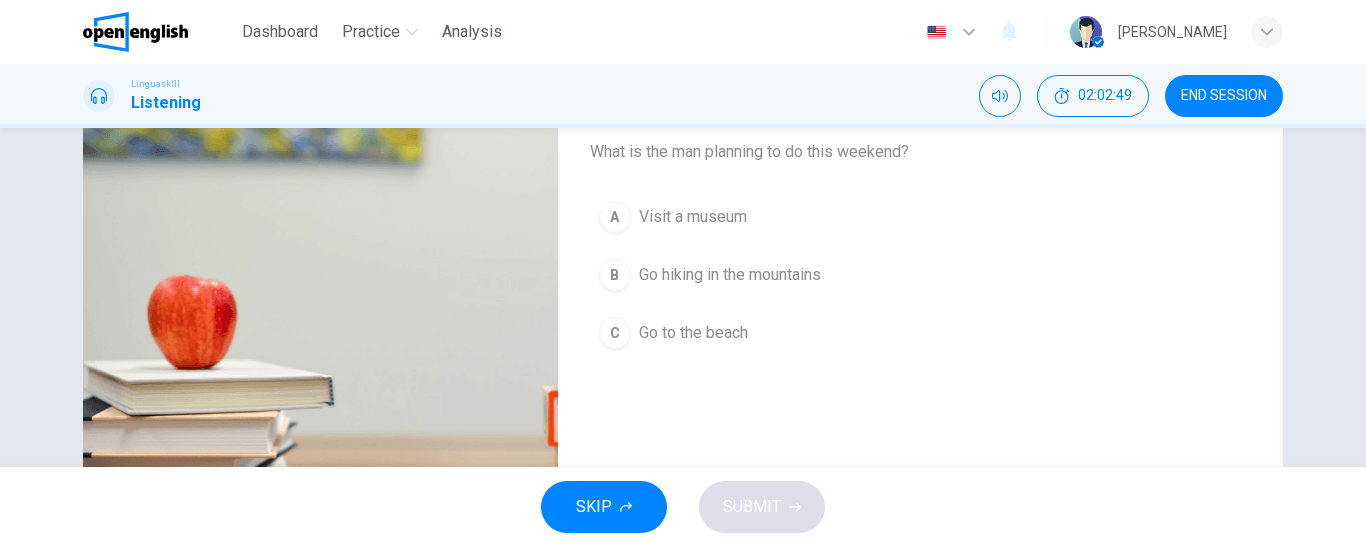 click on "Go hiking in the mountains" at bounding box center (730, 275) 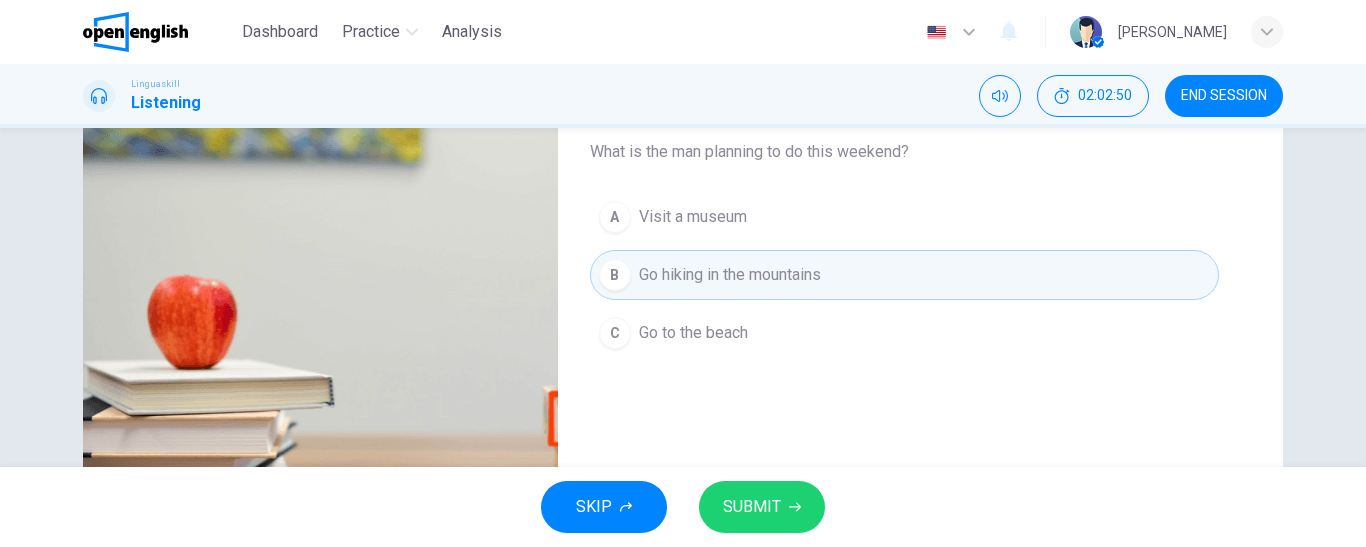 click on "SUBMIT" at bounding box center (762, 507) 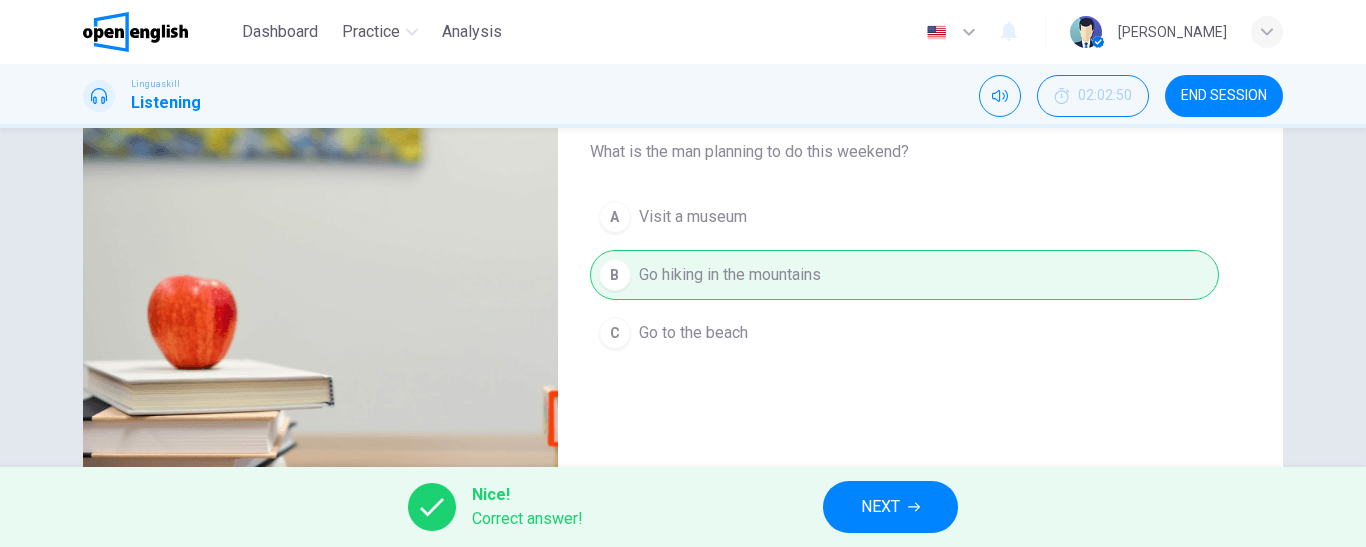 click on "NEXT" at bounding box center [880, 507] 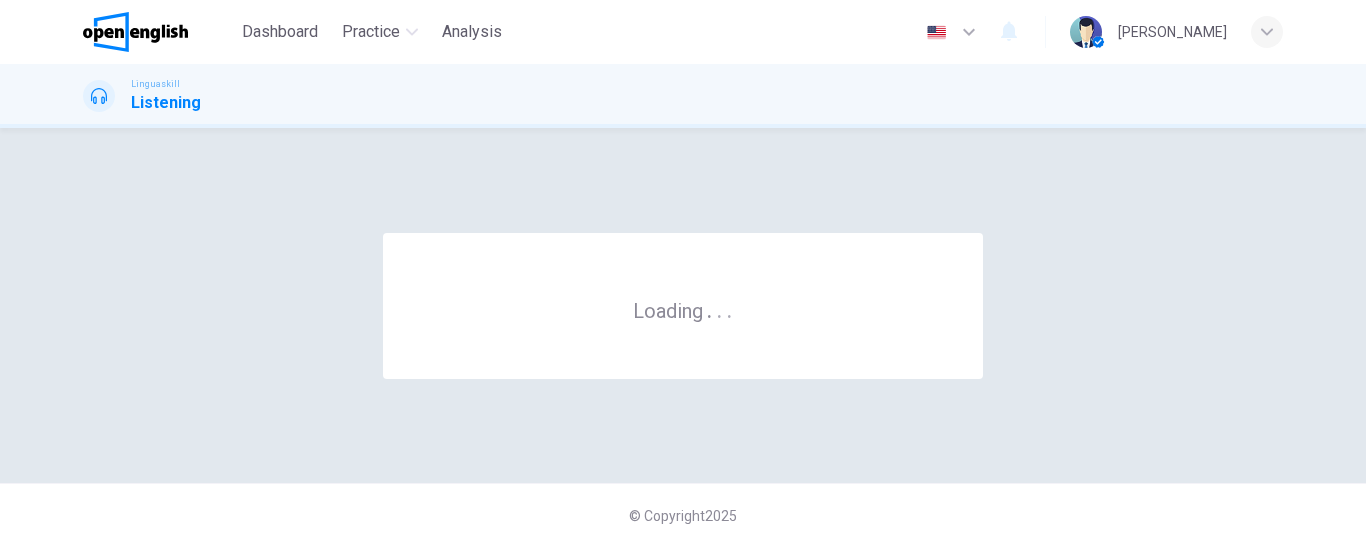 scroll, scrollTop: 0, scrollLeft: 0, axis: both 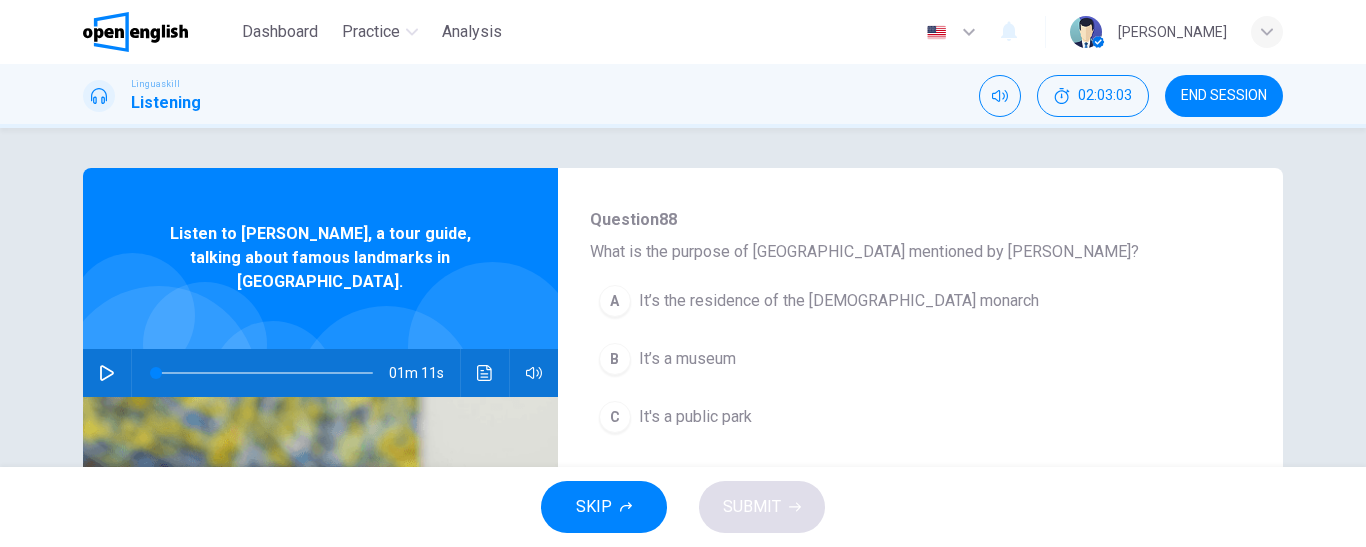 click 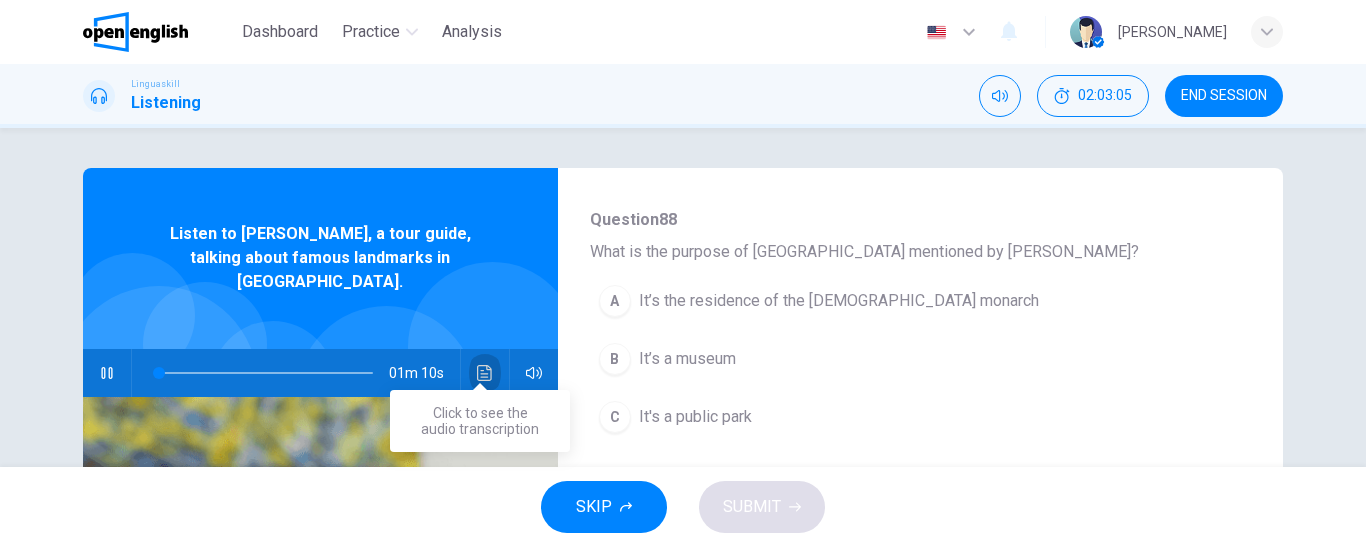 click at bounding box center (485, 373) 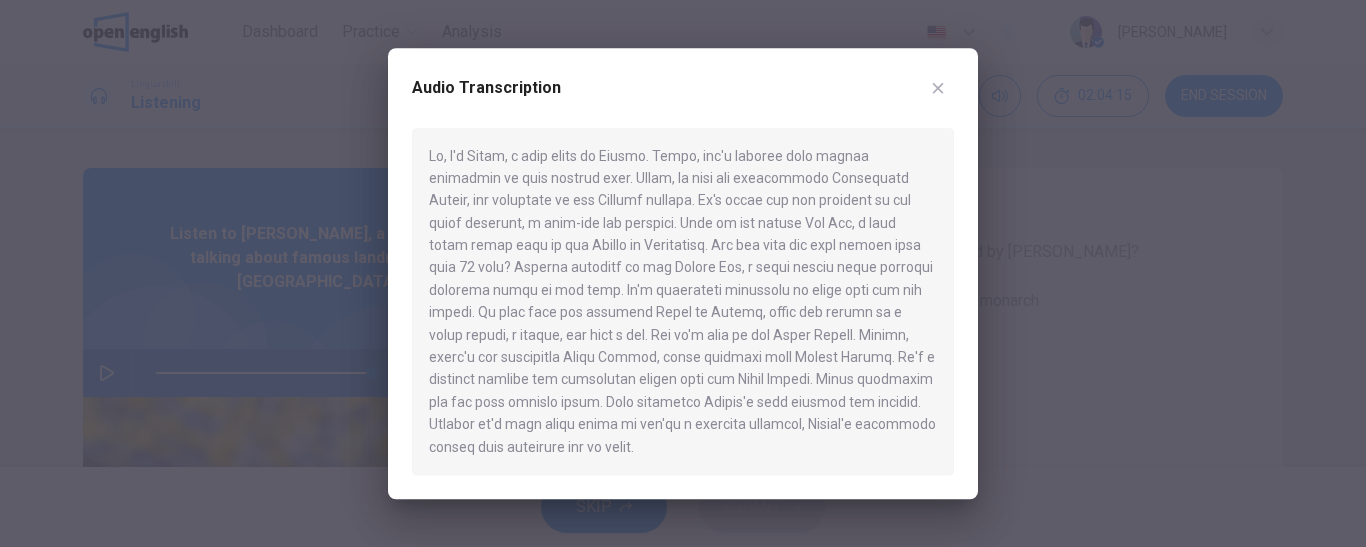 type on "*" 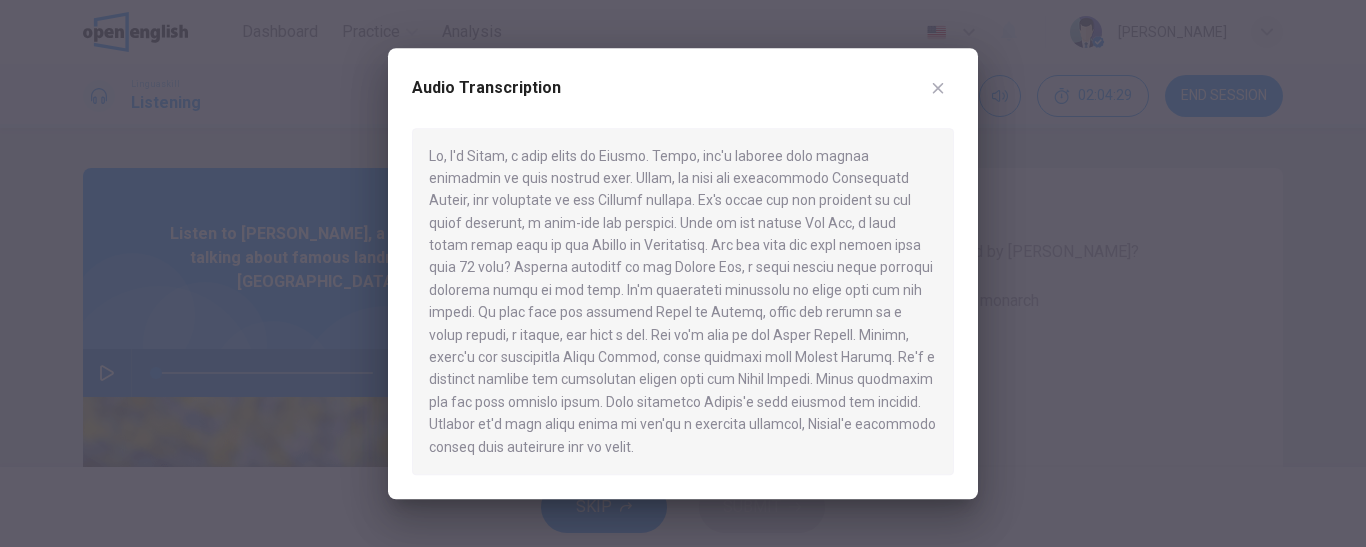 click 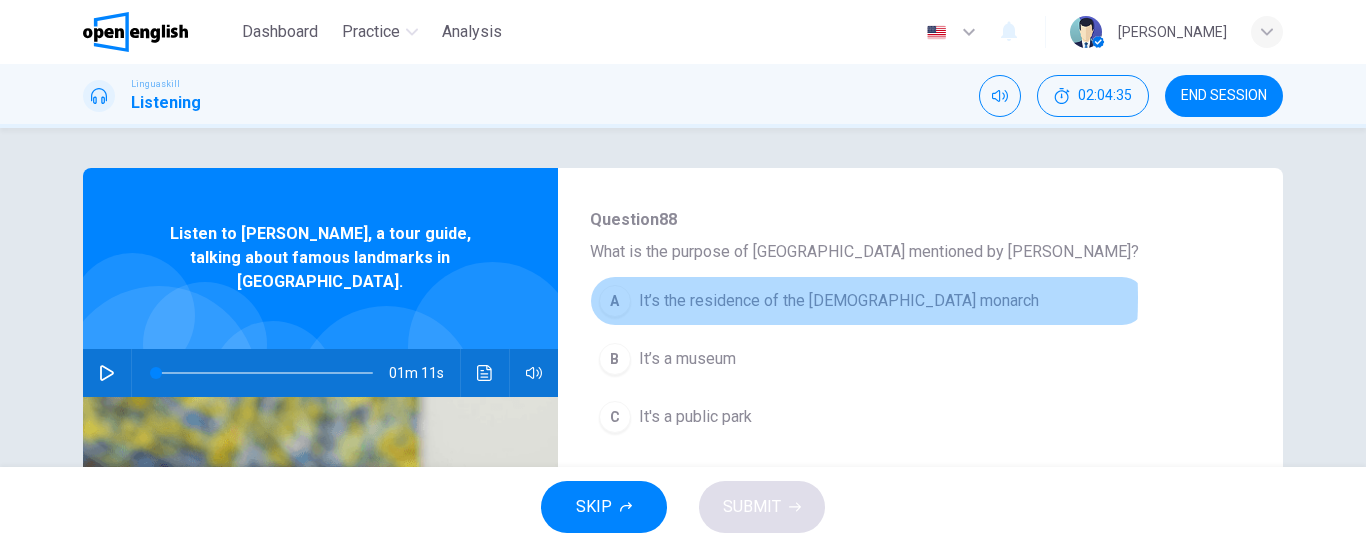 click on "It’s the residence of the [DEMOGRAPHIC_DATA] monarch" at bounding box center (839, 301) 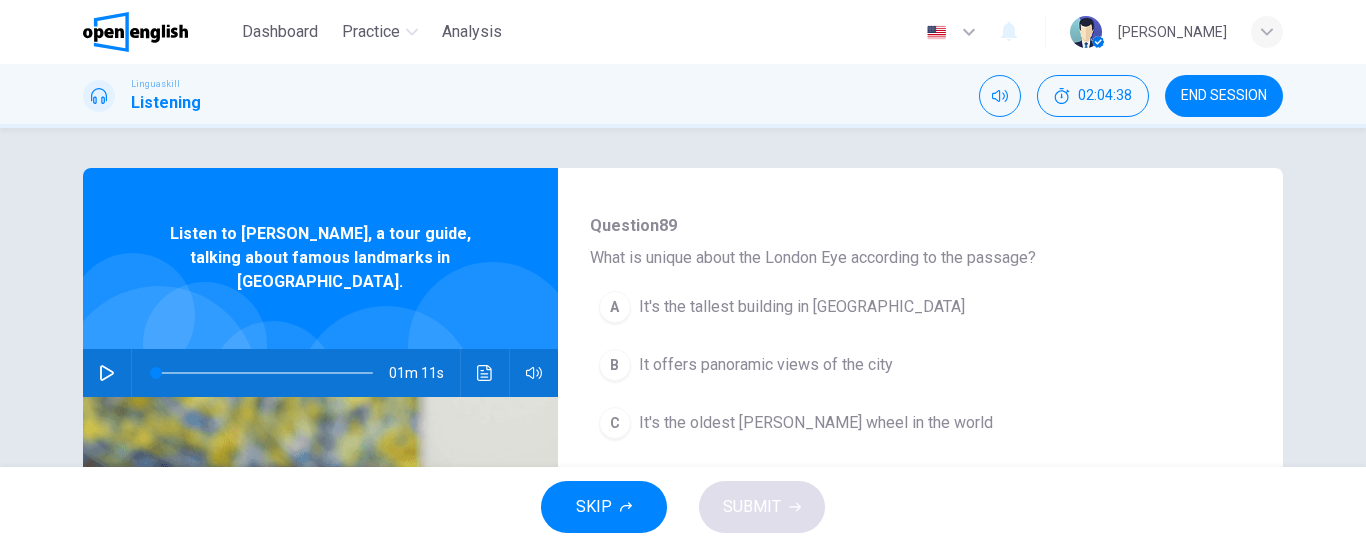scroll, scrollTop: 500, scrollLeft: 0, axis: vertical 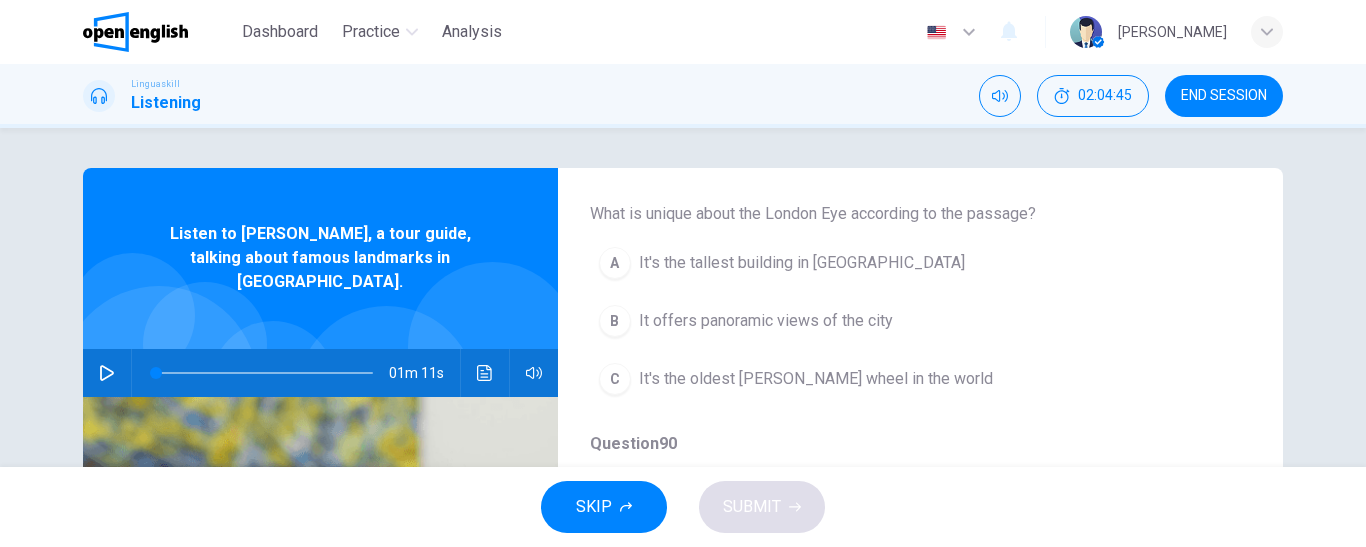 click on "It offers panoramic views of the city" at bounding box center [766, 321] 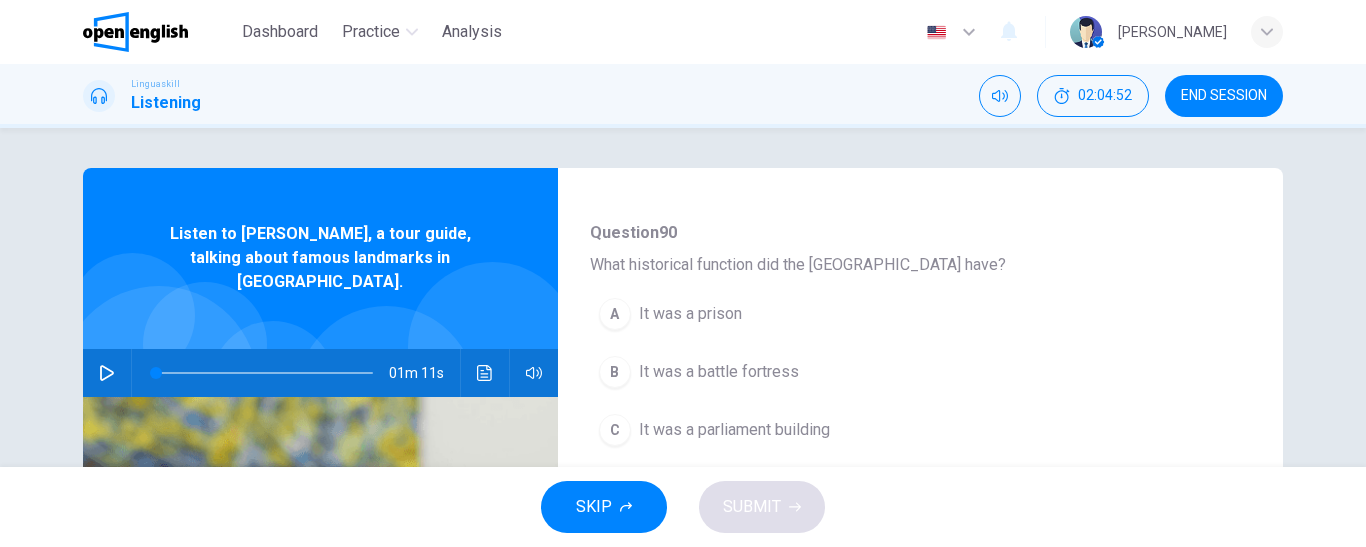 scroll, scrollTop: 700, scrollLeft: 0, axis: vertical 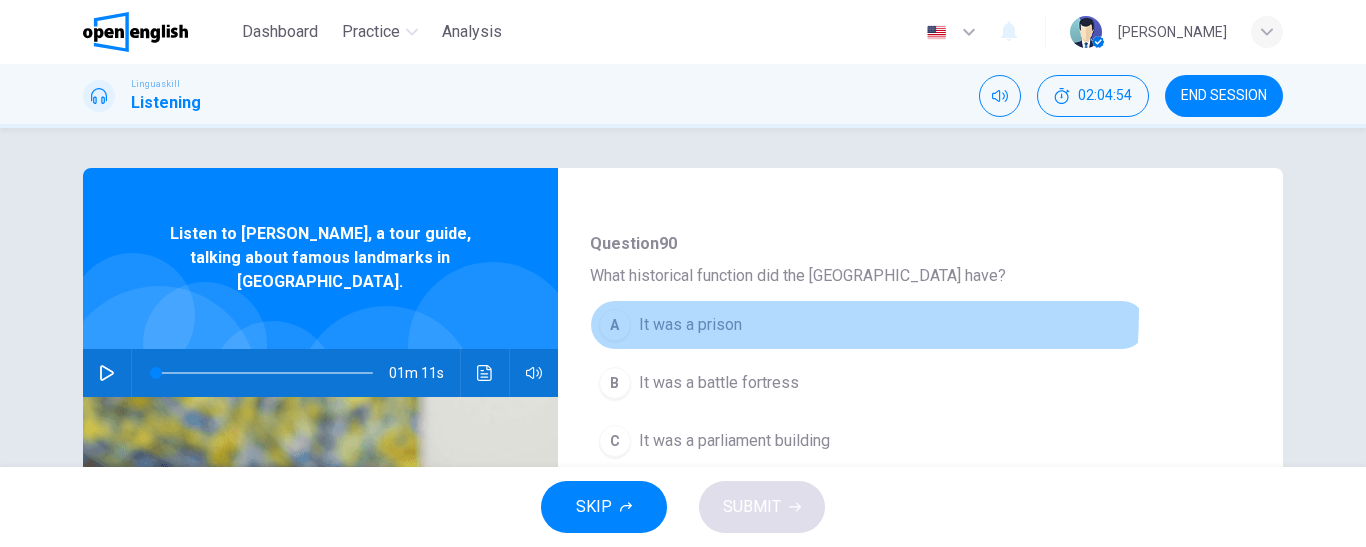 click on "A It was a prison" at bounding box center [868, 325] 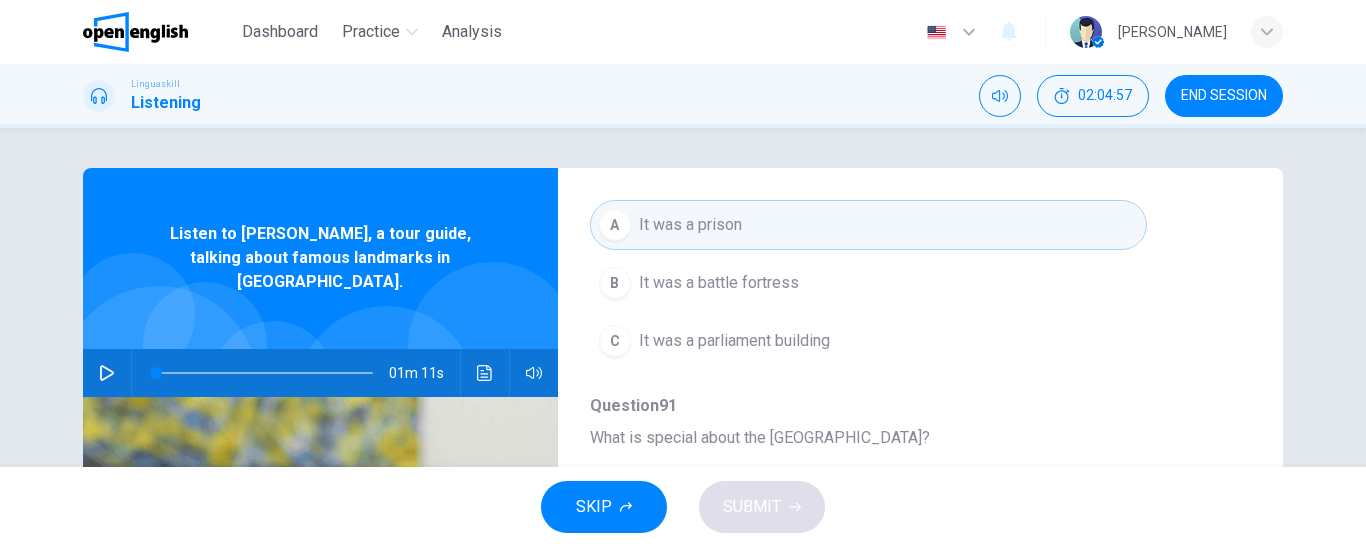 scroll, scrollTop: 863, scrollLeft: 0, axis: vertical 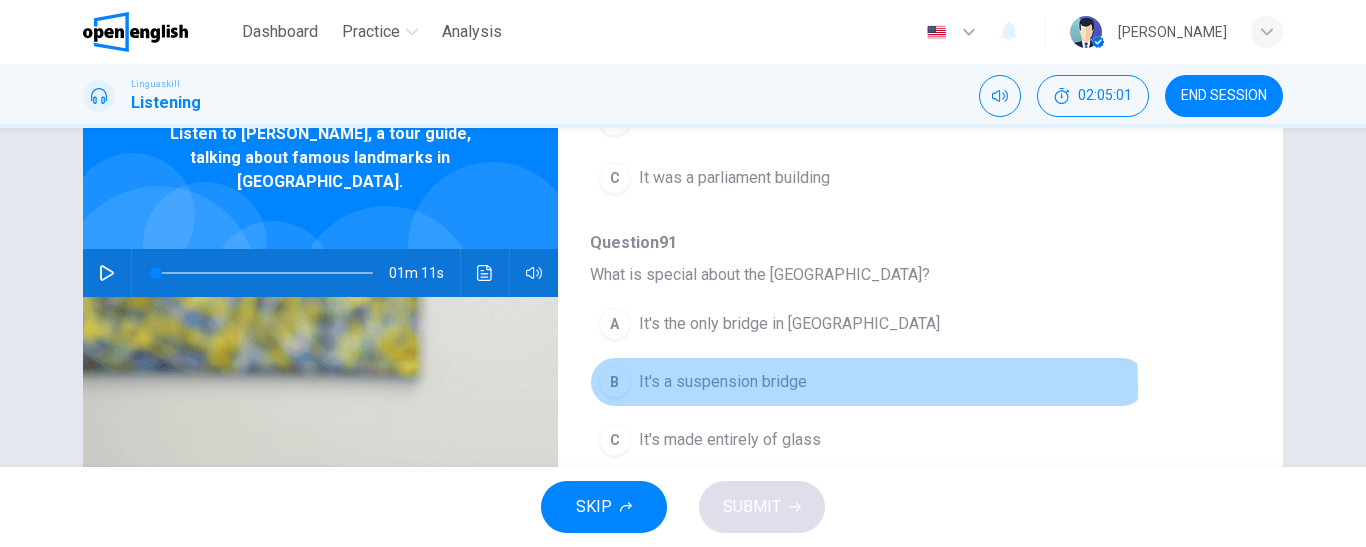 click on "It's a suspension bridge" at bounding box center [723, 382] 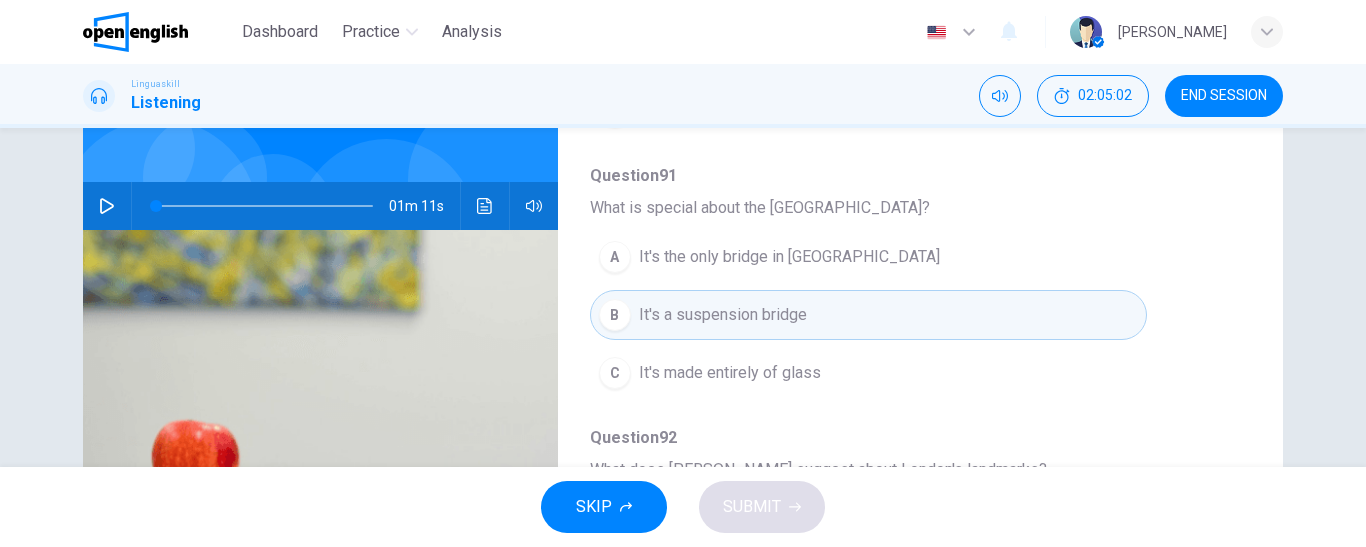 scroll, scrollTop: 400, scrollLeft: 0, axis: vertical 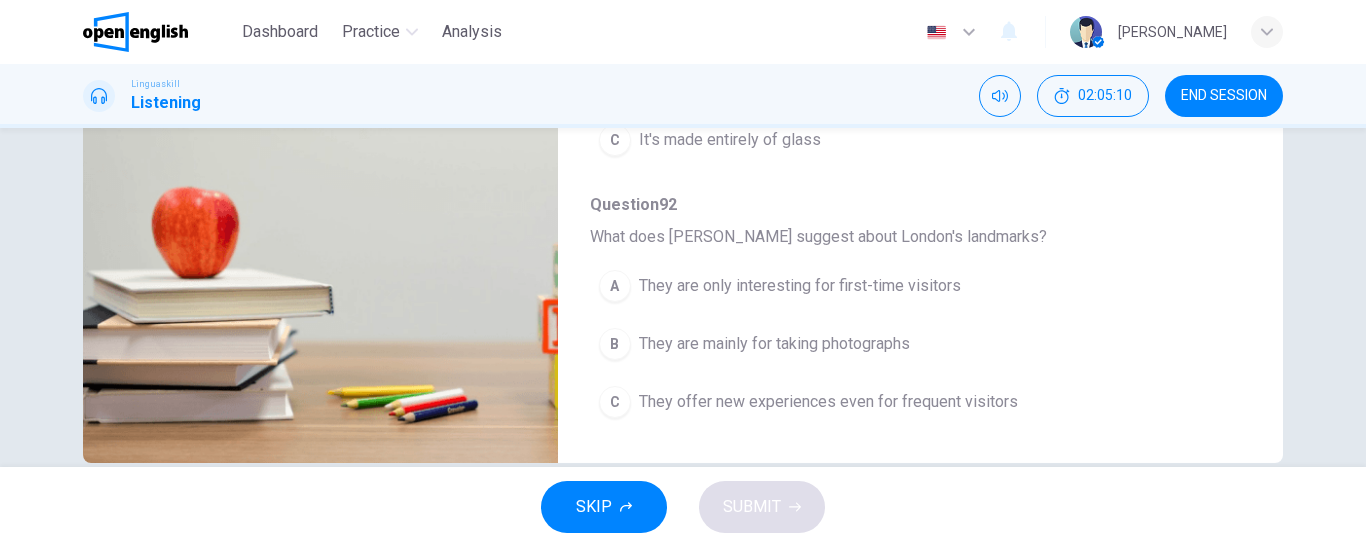click on "They offer new experiences even for frequent visitors" at bounding box center (828, 402) 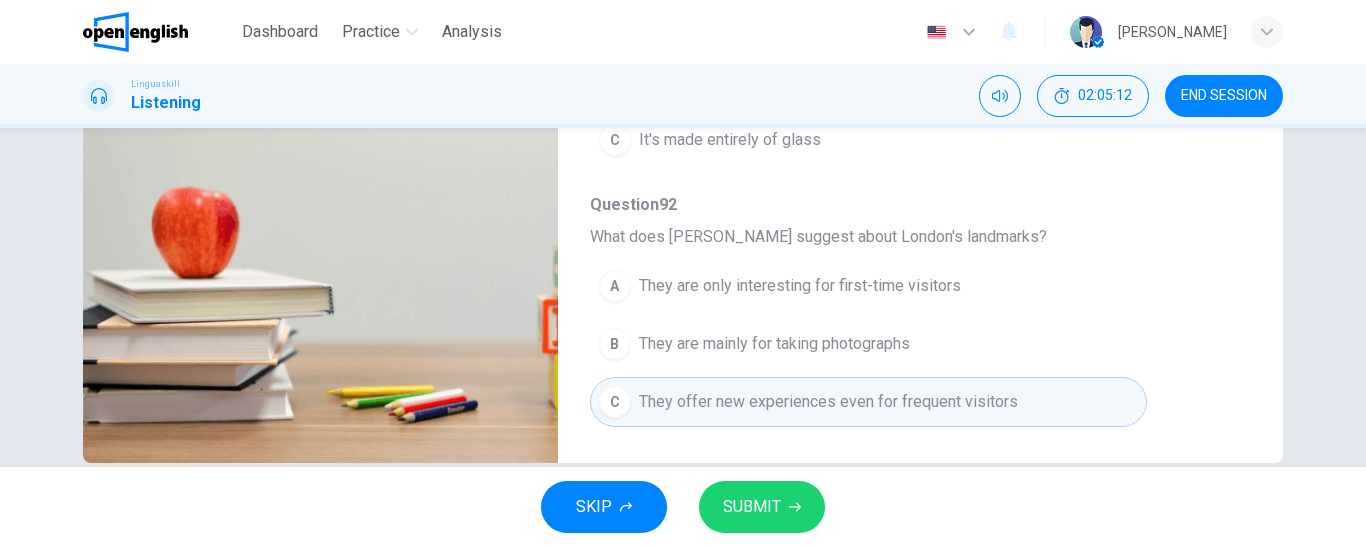 click on "SUBMIT" at bounding box center (752, 507) 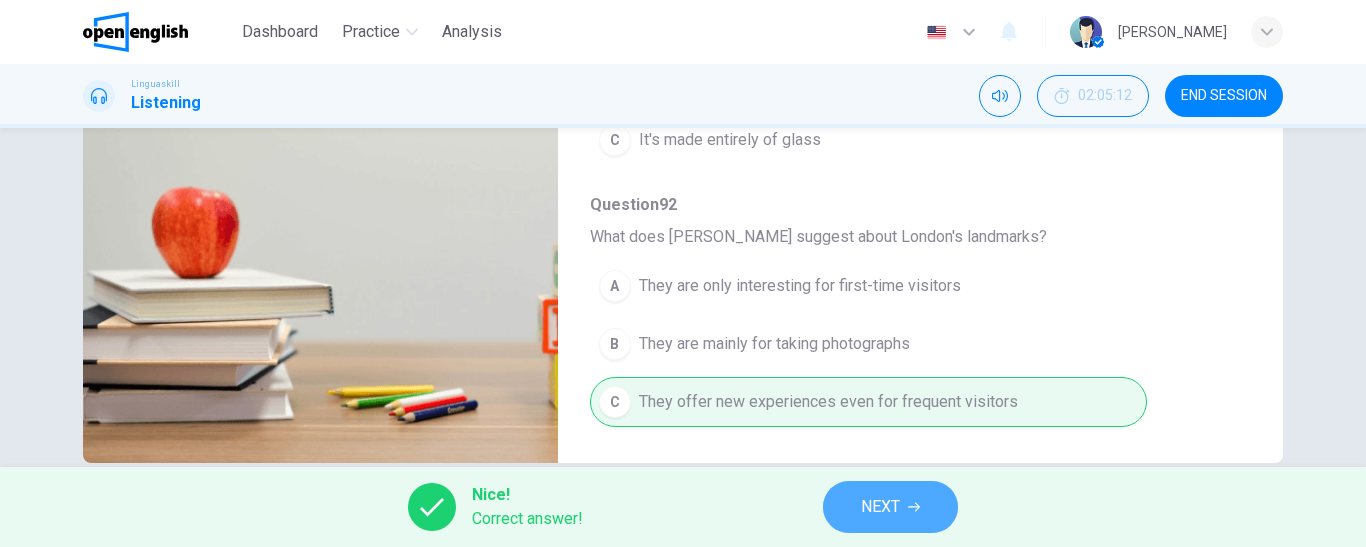 click on "NEXT" at bounding box center (890, 507) 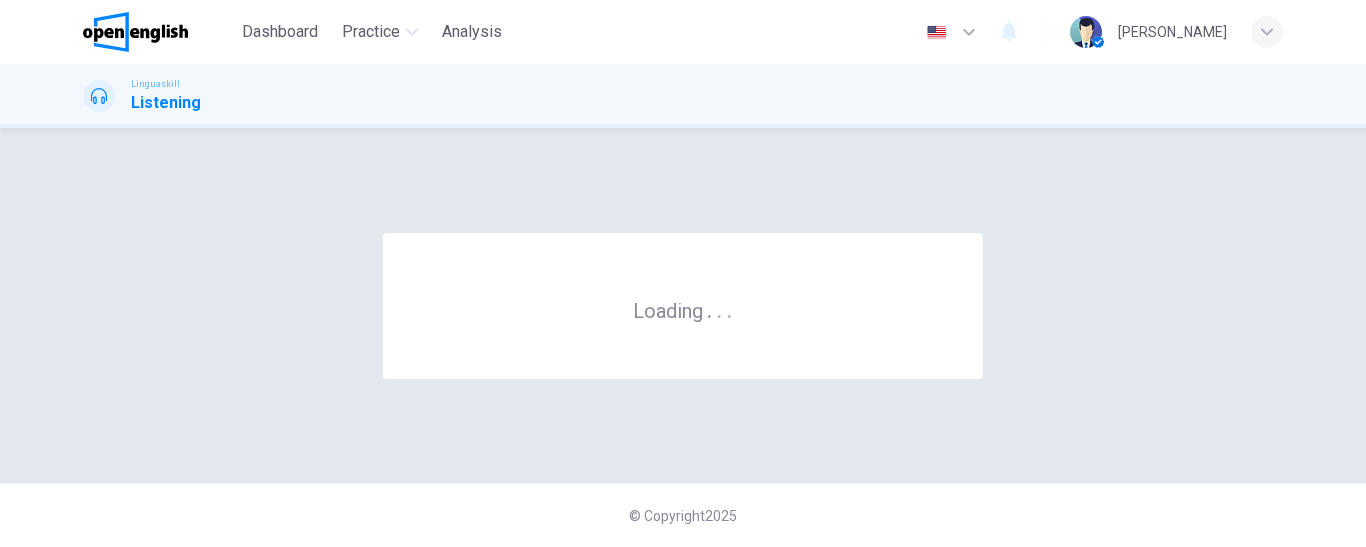 scroll, scrollTop: 0, scrollLeft: 0, axis: both 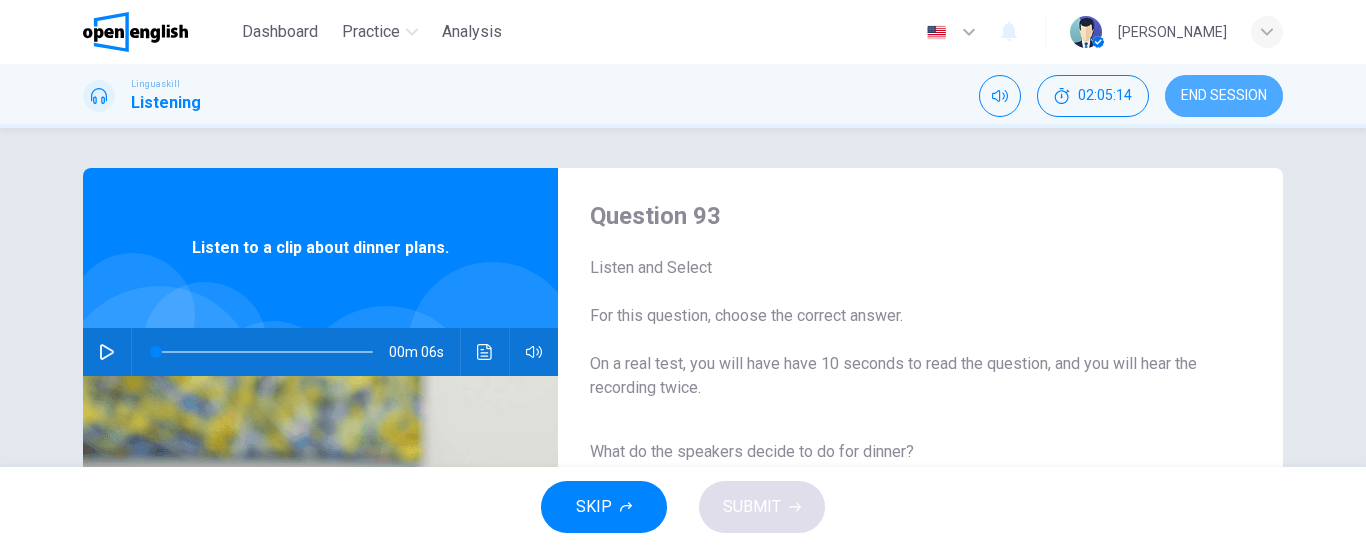click on "END SESSION" at bounding box center [1224, 96] 